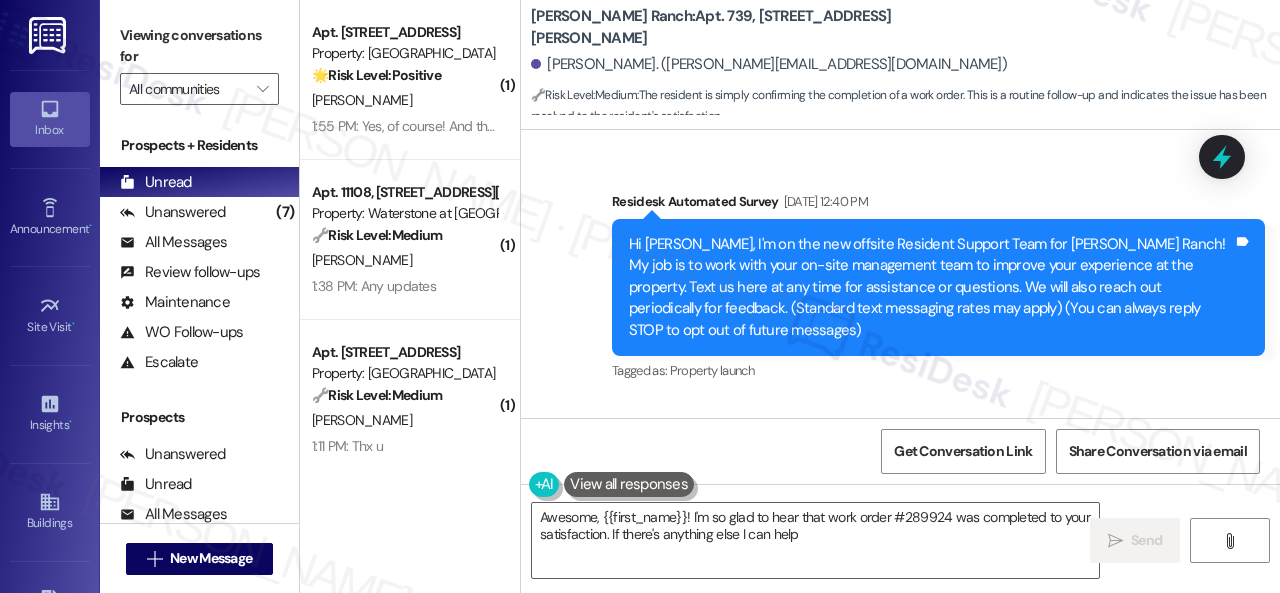 scroll, scrollTop: 0, scrollLeft: 0, axis: both 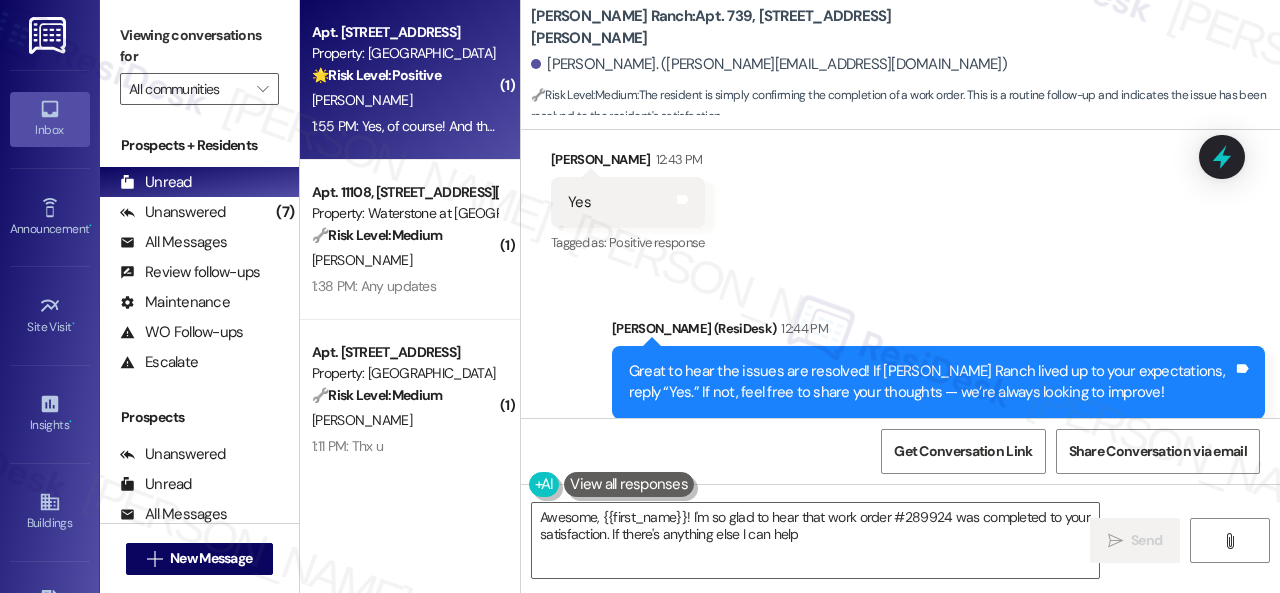 click on "1:55 PM: Yes, of course! And thank you. 1:55 PM: Yes, of course! And thank you." at bounding box center [404, 126] 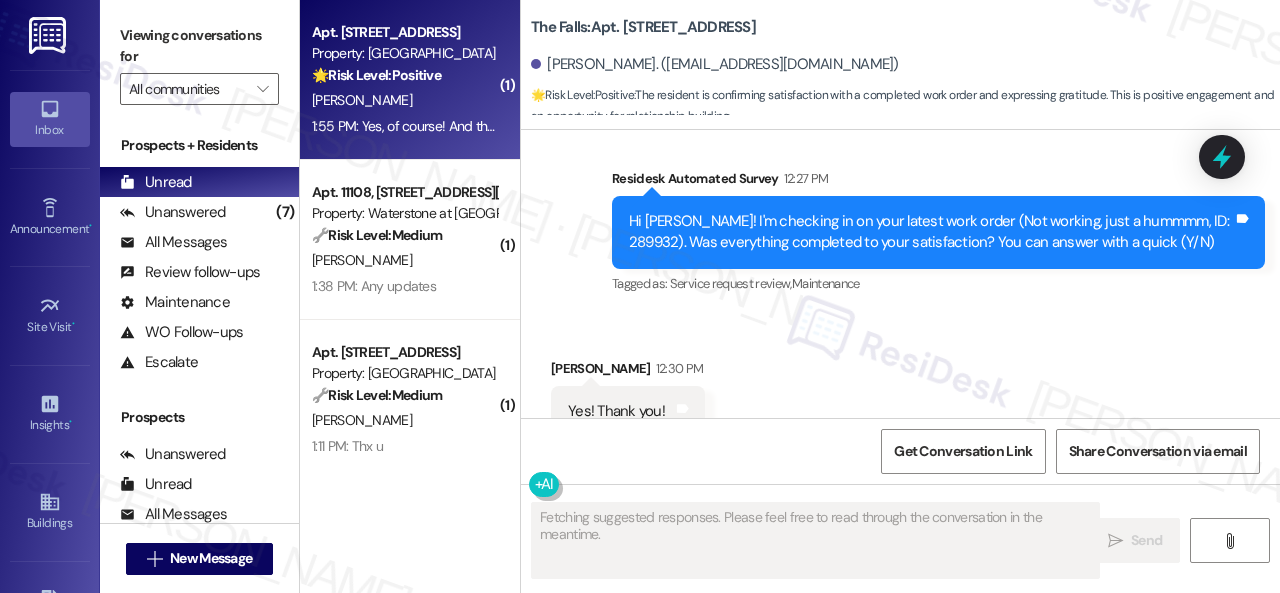 scroll, scrollTop: 2482, scrollLeft: 0, axis: vertical 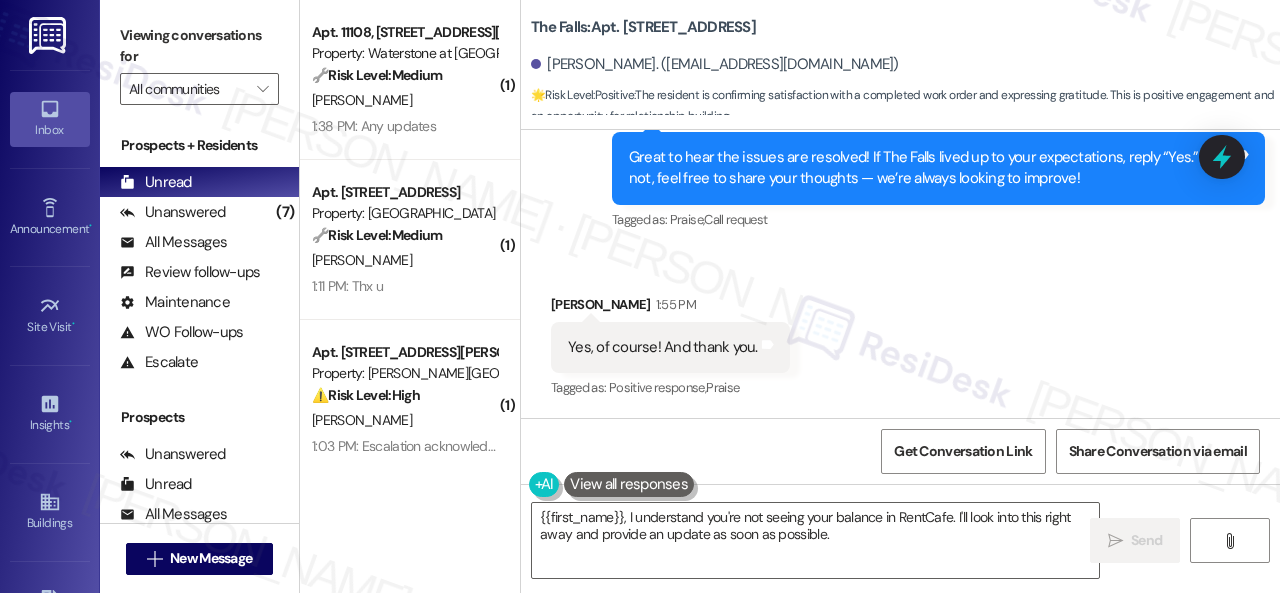 click on "Received via SMS Jacqueline Zarlengo 1:55 PM Yes, of course! And thank you. Tags and notes Tagged as:   Positive response ,  Click to highlight conversations about Positive response Praise Click to highlight conversations about Praise" at bounding box center [900, 333] 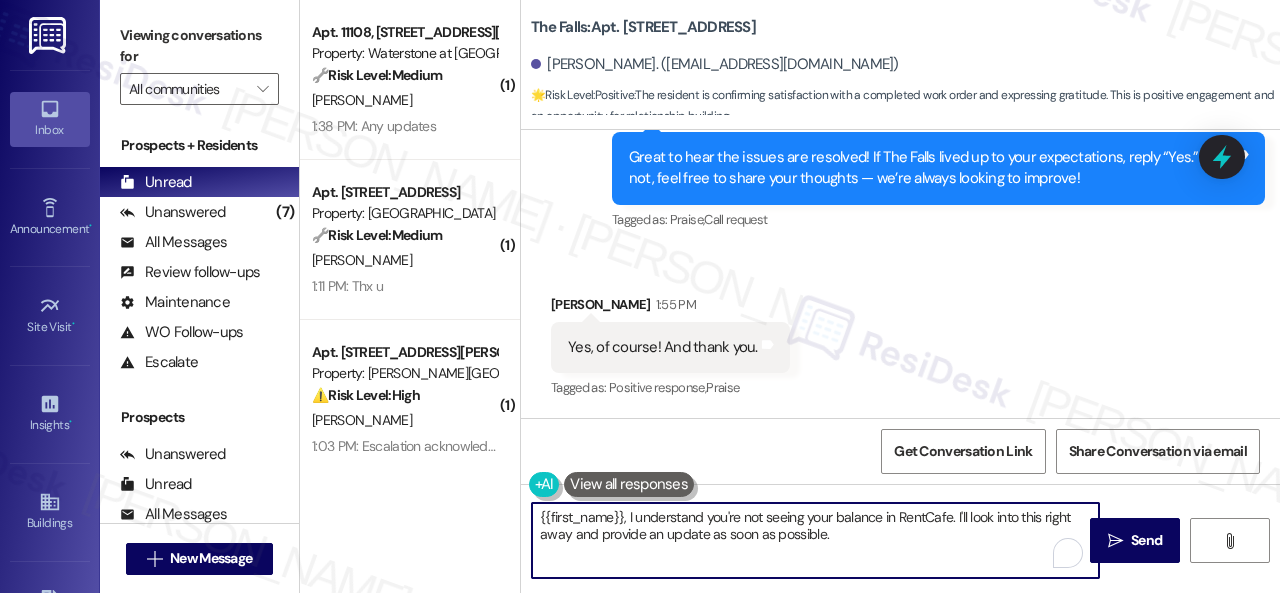 drag, startPoint x: 822, startPoint y: 537, endPoint x: 514, endPoint y: 452, distance: 319.5137 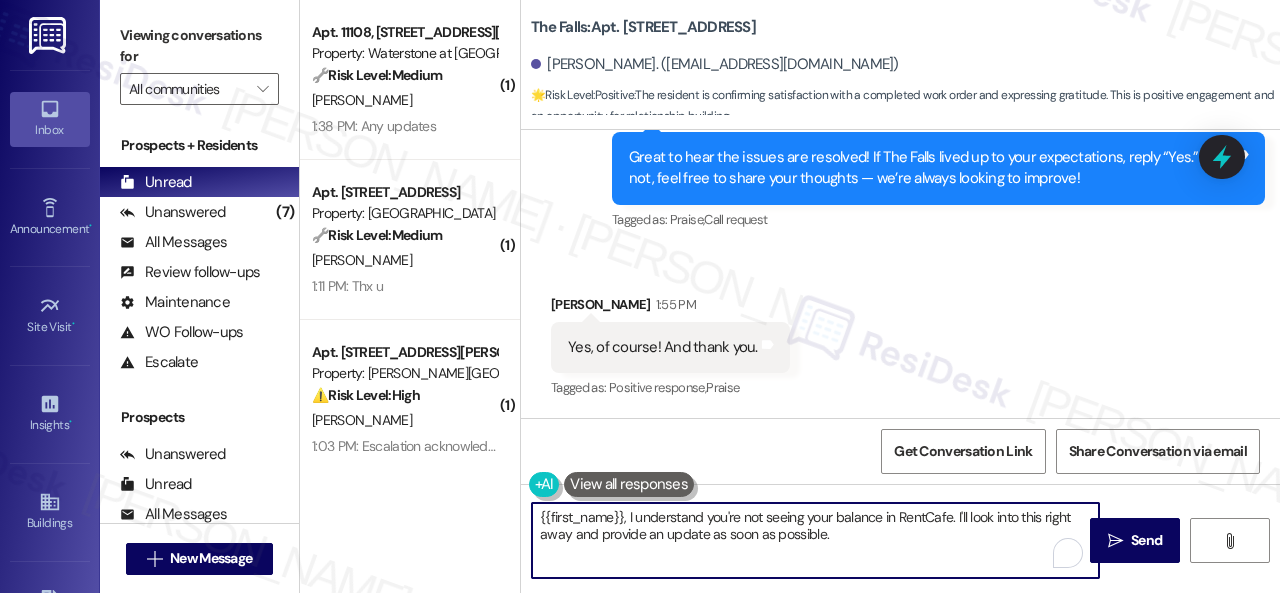 click on "( 1 ) Apt. 11108, 6855 S Mason Rd Property: Waterstone at Cinco Ranch 🔧  Risk Level:  Medium The resident is following up on a previously reported issue with pest control not arriving as scheduled. While pest control is important, the lack of immediate danger or health hazard places this in Tier 3. The resident is simply requesting an update. D. Reid 1:38 PM: Any updates  1:38 PM: Any updates  ( 1 ) Apt. 3014, 6565 W Foxridge Dr Property: The Falls 🔧  Risk Level:  Medium The resident is inquiring about the status of a screen door repair. While the resident expresses concern about bugs, flies, and bees, this does not constitute an immediate health or safety hazard. The issue is a non-urgent maintenance request that affects resident comfort. The resident has already been in contact with the site team and is following up. R. Presson-Clemens 1:11 PM: Thx u 1:11 PM: Thx u ( 1 ) Apt. 1238, 4101 S Custer Rd Property: Craig Ranch ⚠️  Risk Level:  High N. Ravishankar 1:03 PM: Escalation acknowledged. ( 1 ) (" at bounding box center [790, 296] 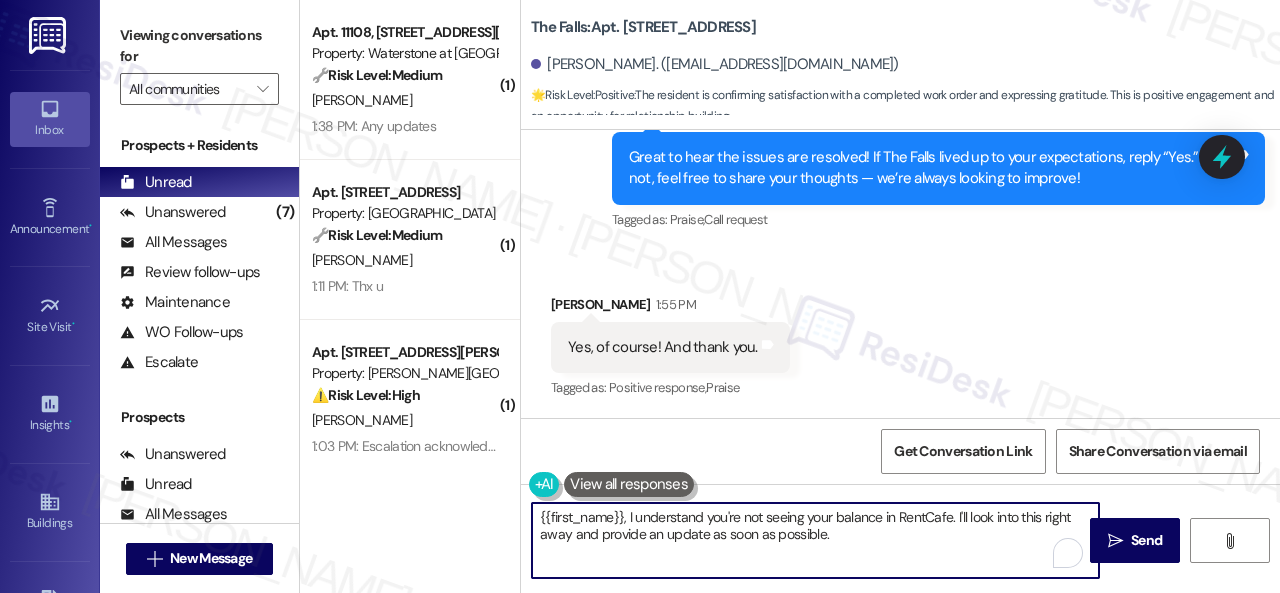 paste on "I'm glad you are satisfied with your home. Have you written a review for us before? If not, can I ask a quick favor? Would you mind writing one for us? I'll give you the link if you are willing.
If you've already done it or couldn't this time, no worries at all—no action is required. Thanks!" 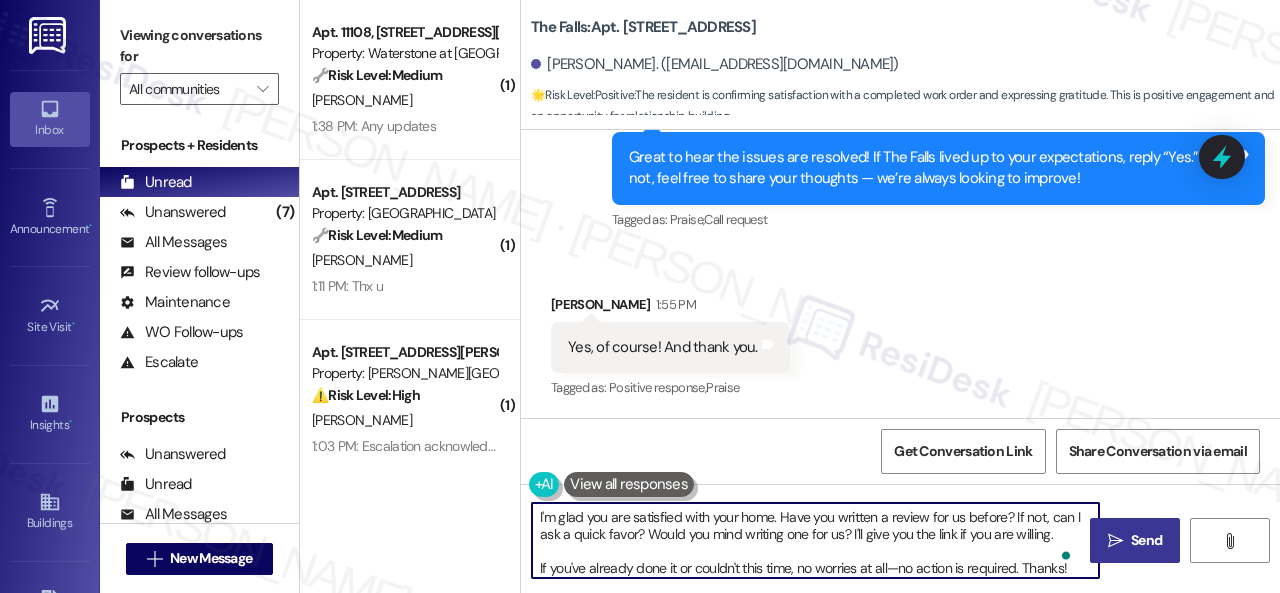 type on "I'm glad you are satisfied with your home. Have you written a review for us before? If not, can I ask a quick favor? Would you mind writing one for us? I'll give you the link if you are willing.
If you've already done it or couldn't this time, no worries at all—no action is required. Thanks!" 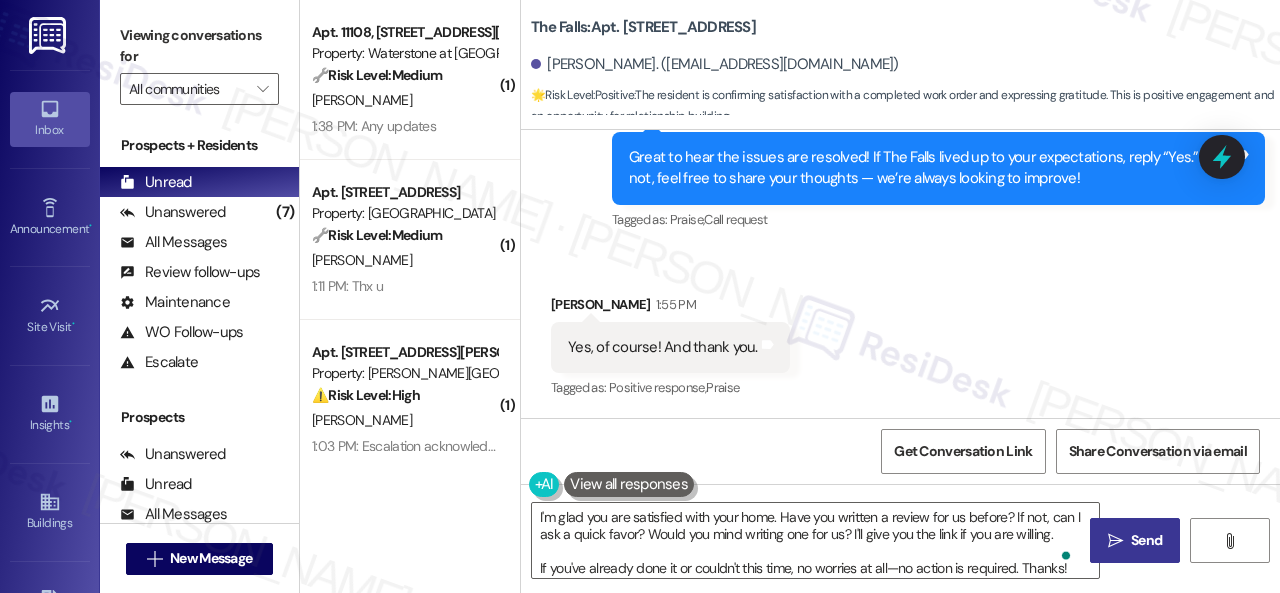 click on "" at bounding box center [1115, 541] 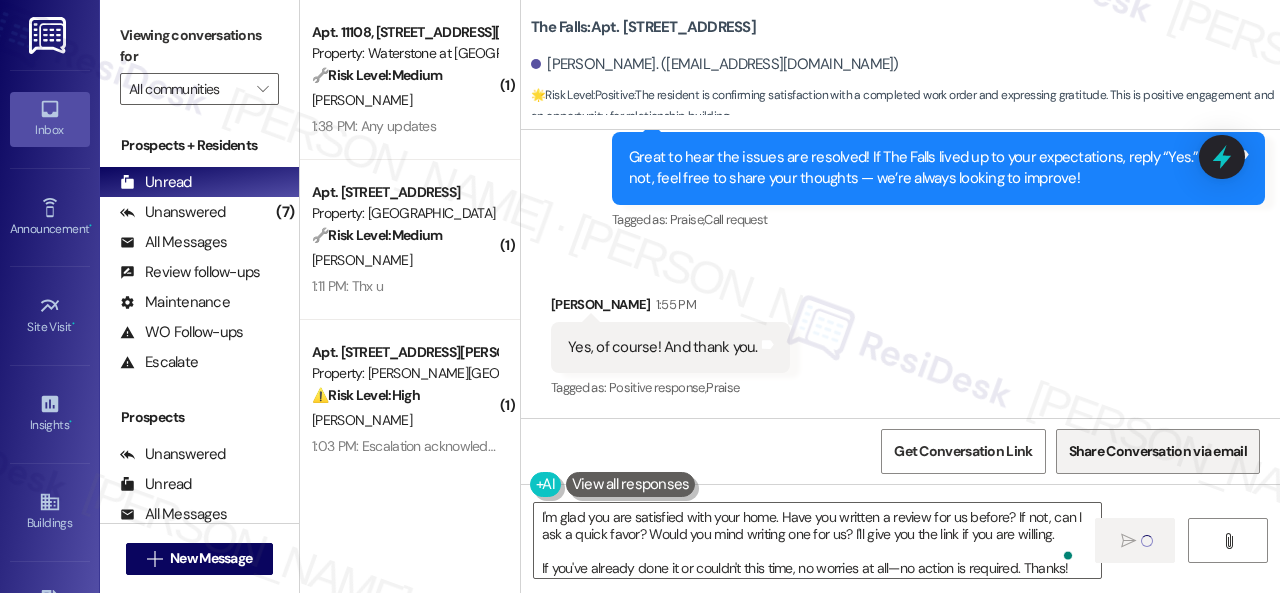 type 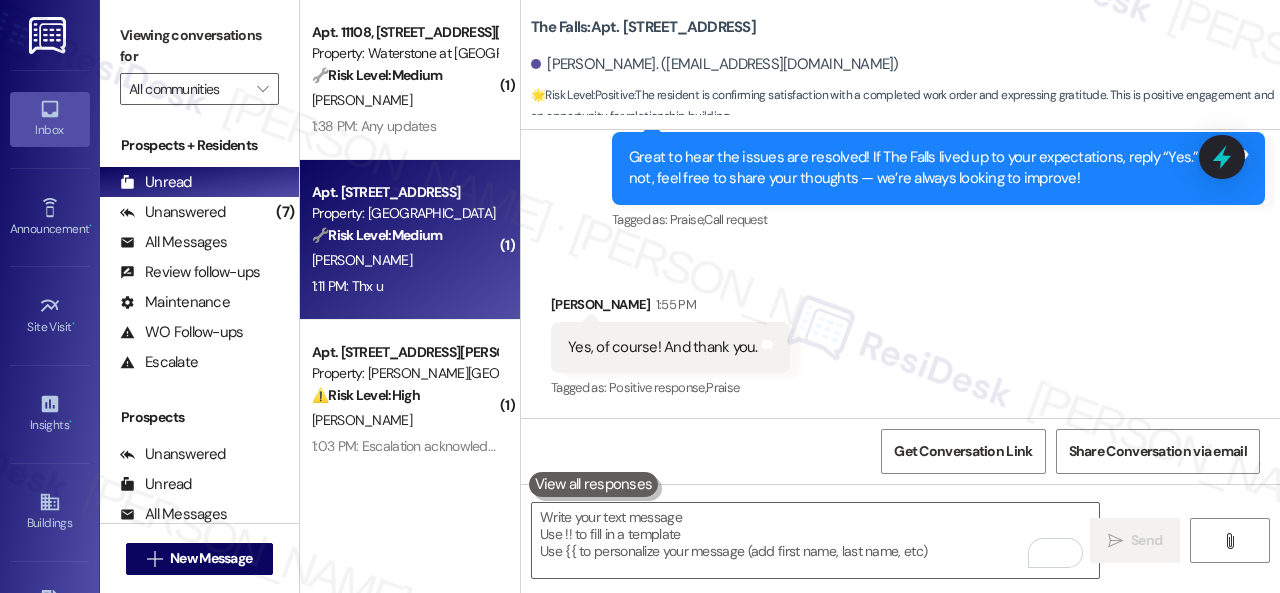 click on "Apt. 3014, 6565 W Foxridge Dr Property: The Falls 🔧  Risk Level:  Medium The resident is inquiring about the status of a screen door repair. While the resident expresses concern about bugs, flies, and bees, this does not constitute an immediate health or safety hazard. The issue is a non-urgent maintenance request that affects resident comfort. The resident has already been in contact with the site team and is following up. R. Presson-Clemens 1:11 PM: Thx u 1:11 PM: Thx u" at bounding box center [410, 240] 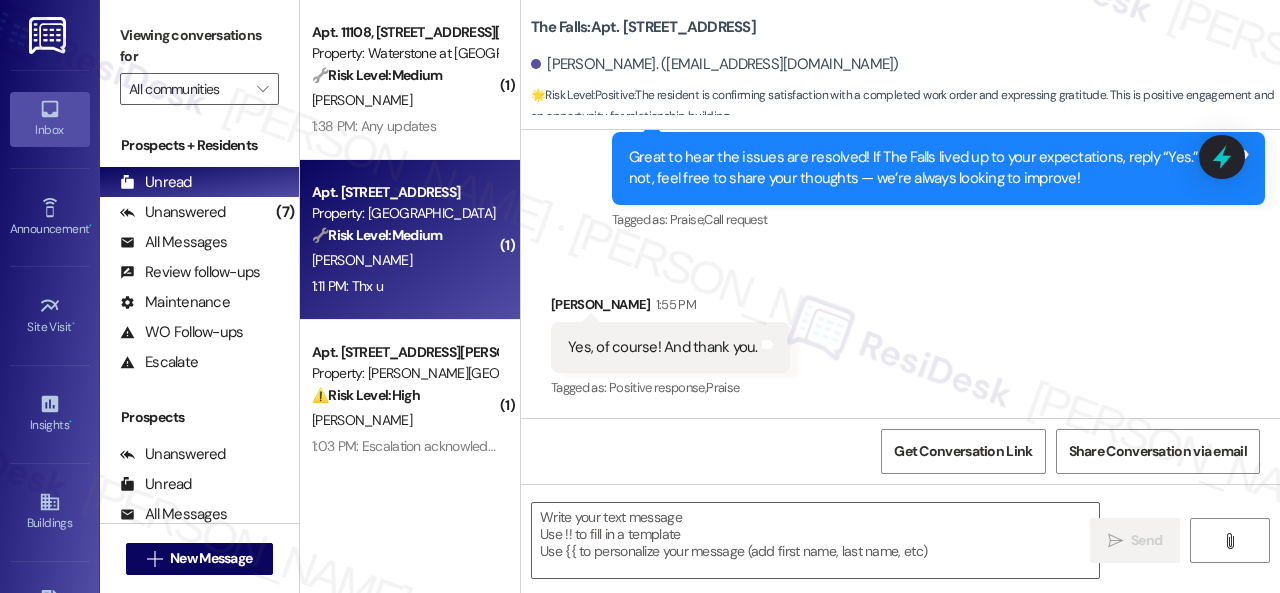 type on "Fetching suggested responses. Please feel free to read through the conversation in the meantime." 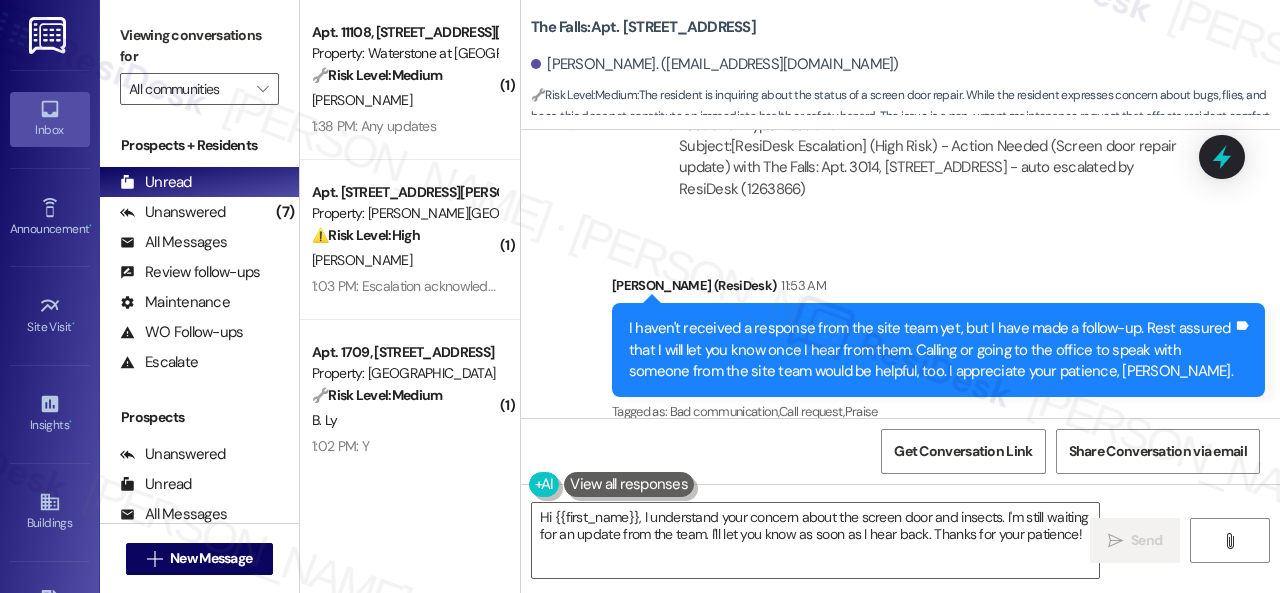 scroll, scrollTop: 24564, scrollLeft: 0, axis: vertical 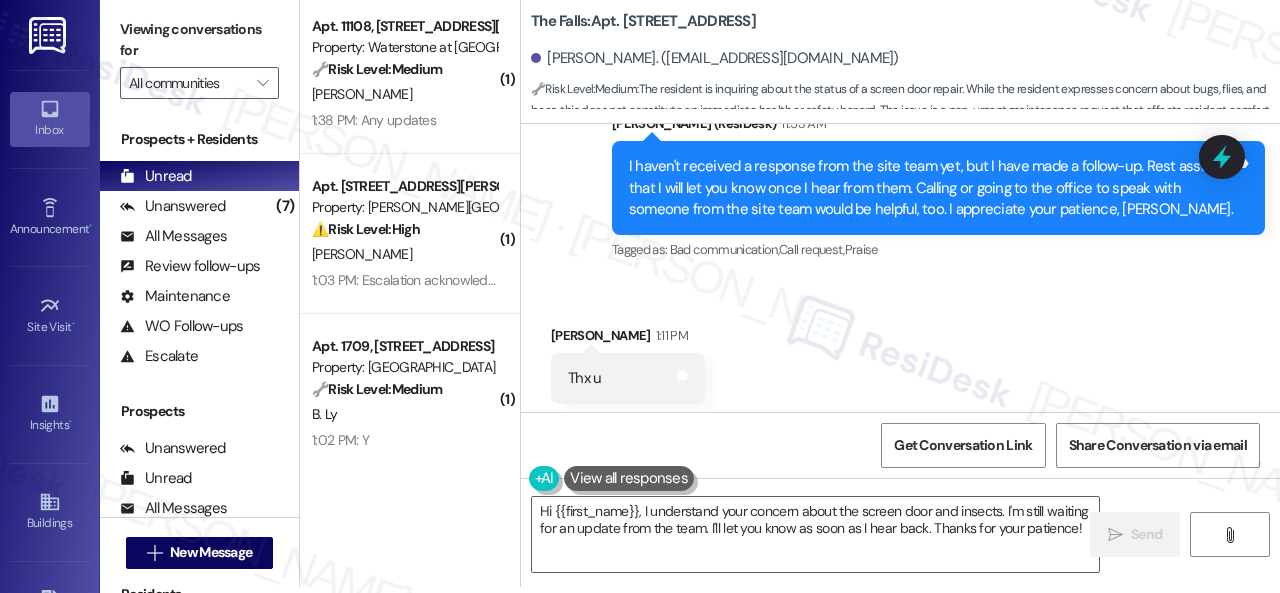 drag, startPoint x: 610, startPoint y: 551, endPoint x: 158, endPoint y: 375, distance: 485.0567 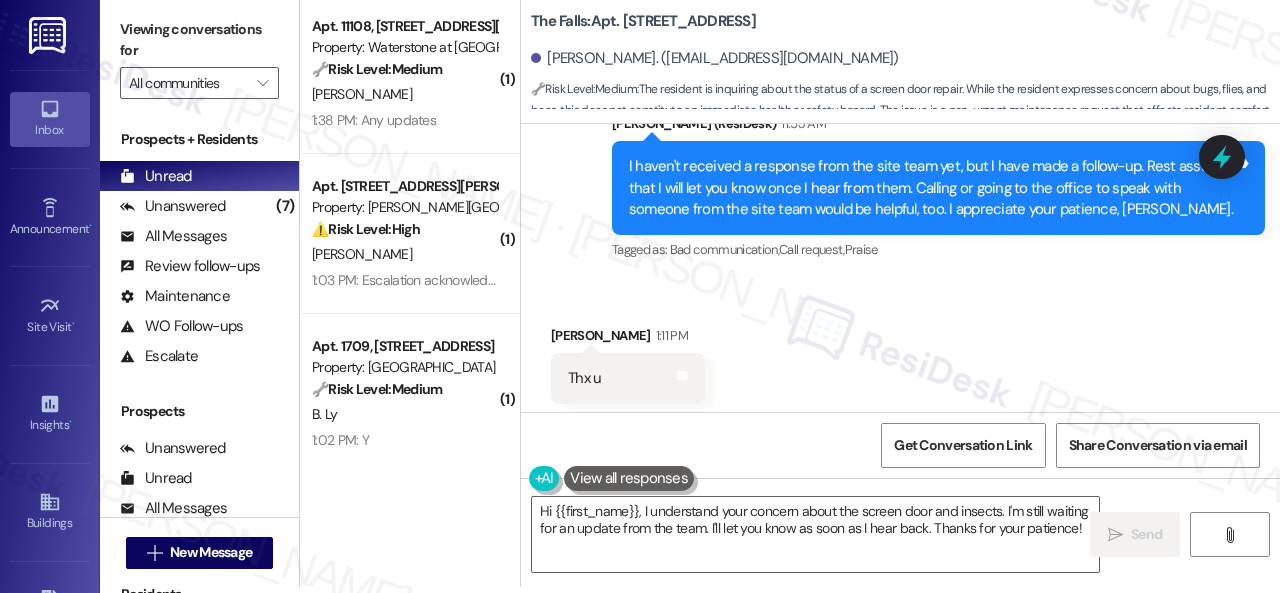click on "( 1 ) Apt. 11108, 6855 S Mason Rd Property: Waterstone at Cinco Ranch 🔧  Risk Level:  Medium The resident is following up on a previously reported issue with pest control not arriving as scheduled. While pest control is important, the lack of immediate danger or health hazard places this in Tier 3. The resident is simply requesting an update. D. Reid 1:38 PM: Any updates  1:38 PM: Any updates  ( 1 ) Apt. 1238, 4101 S Custer Rd Property: Craig Ranch ⚠️  Risk Level:  High The resident indicates that a maintenance request for low water pressure was marked as completed without any action taken. This represents a failure to address a maintenance issue and requires urgent attention to resolve the problem and ensure resident satisfaction. N. Ravishankar 1:03 PM: Escalation acknowledged. 1:03 PM: Escalation acknowledged. ( 1 ) Apt. 1709, 1805 S Egret Bay Blvd Property: Tuscan Lakes II 🔧  Risk Level:  Medium B. Ly 1:02 PM: Y 1:02 PM: Y ( 1 ) Apt. 3116, 4101 S Custer Rd Property: Craig Ranch 🔧 Medium ( 1 )" at bounding box center (790, 290) 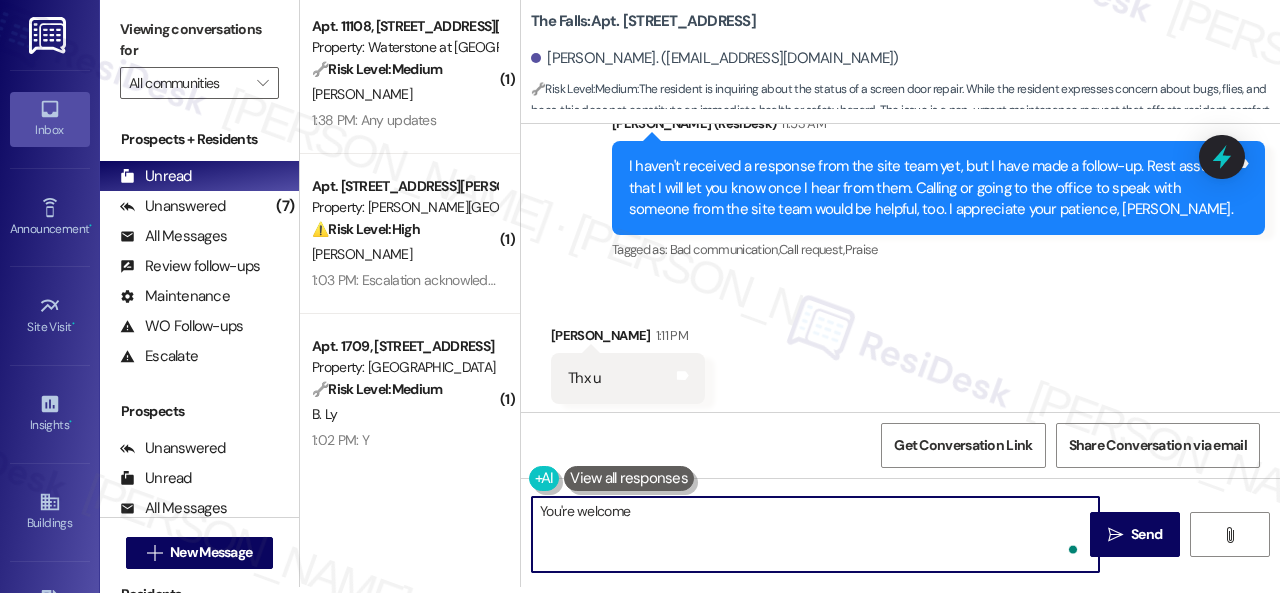 type on "You're welcome." 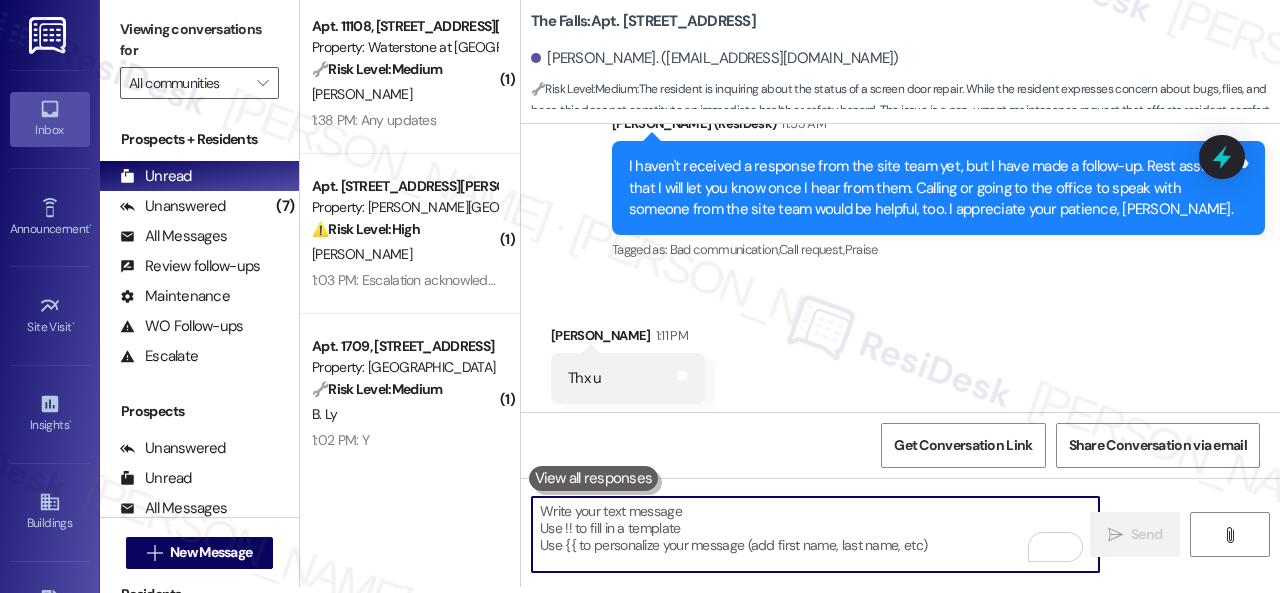 scroll, scrollTop: 0, scrollLeft: 0, axis: both 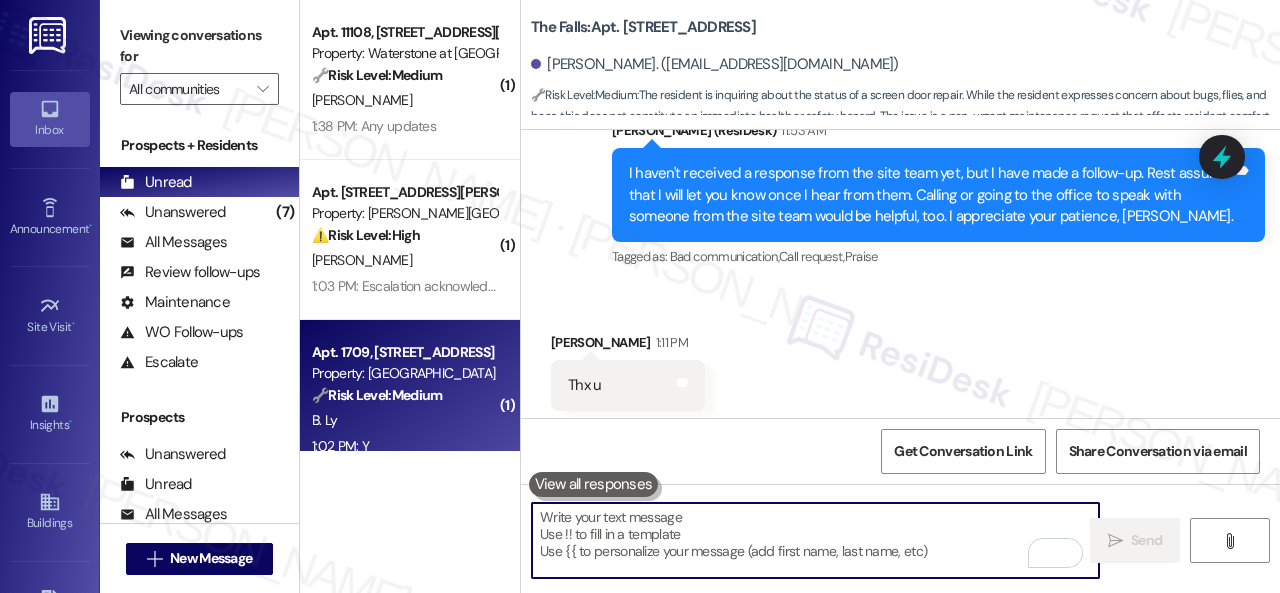 type 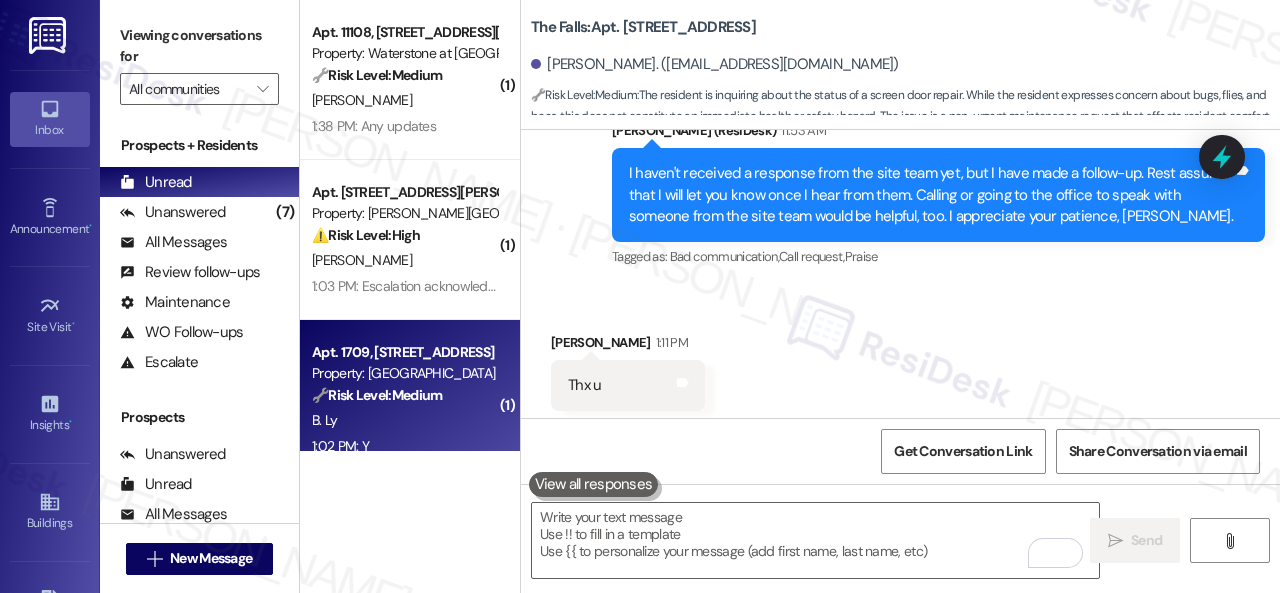 click on "B. Ly" at bounding box center [404, 420] 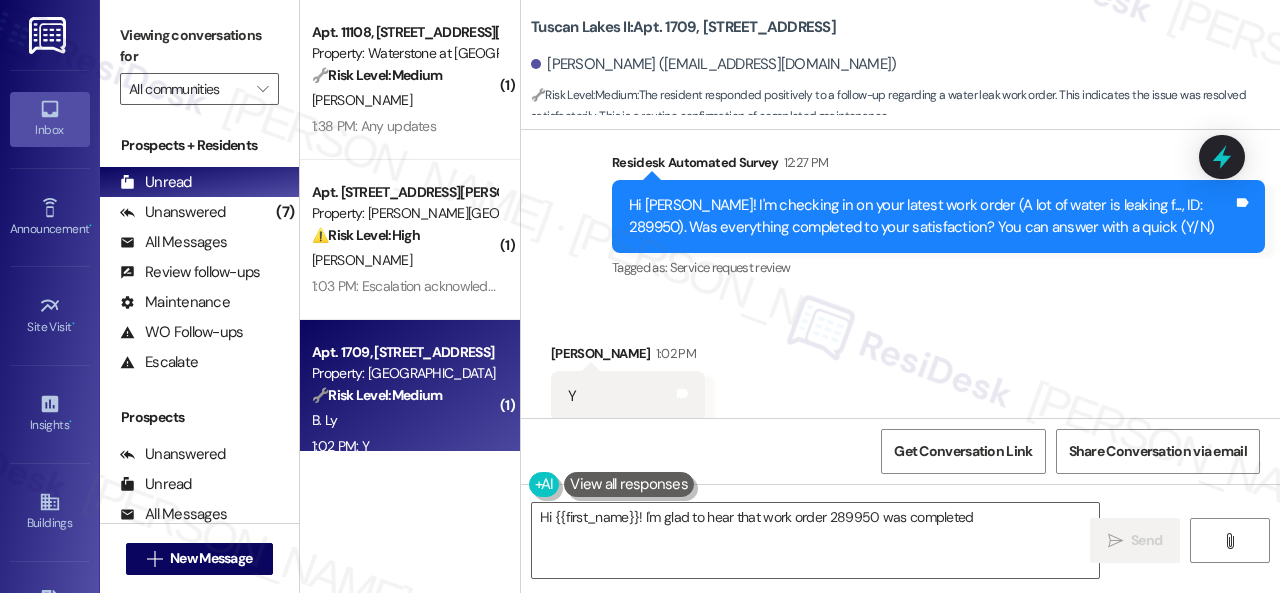 scroll, scrollTop: 2664, scrollLeft: 0, axis: vertical 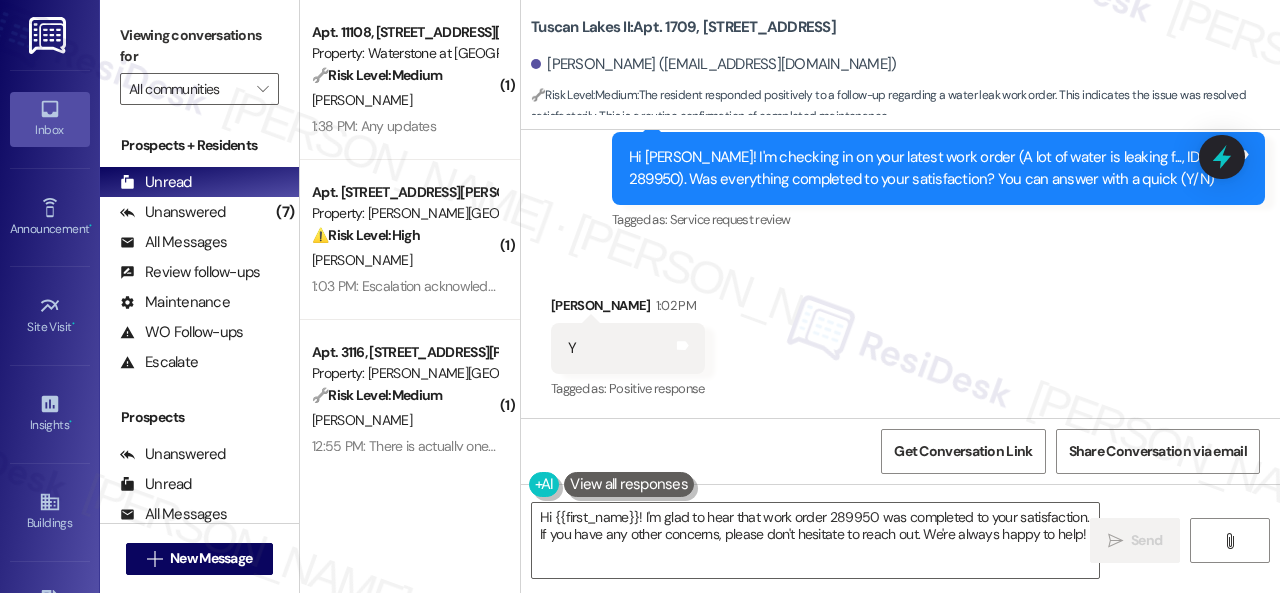 click on "Survey, sent via SMS Residesk Automated Survey 12:27 PM Hi Brian! I'm checking in on your latest work order (A lot of water is leaking f..., ID: 289950). Was everything completed to your satisfaction? You can answer with a quick (Y/N) Tags and notes Tagged as:   Service request review Click to highlight conversations about Service request review" at bounding box center (900, 154) 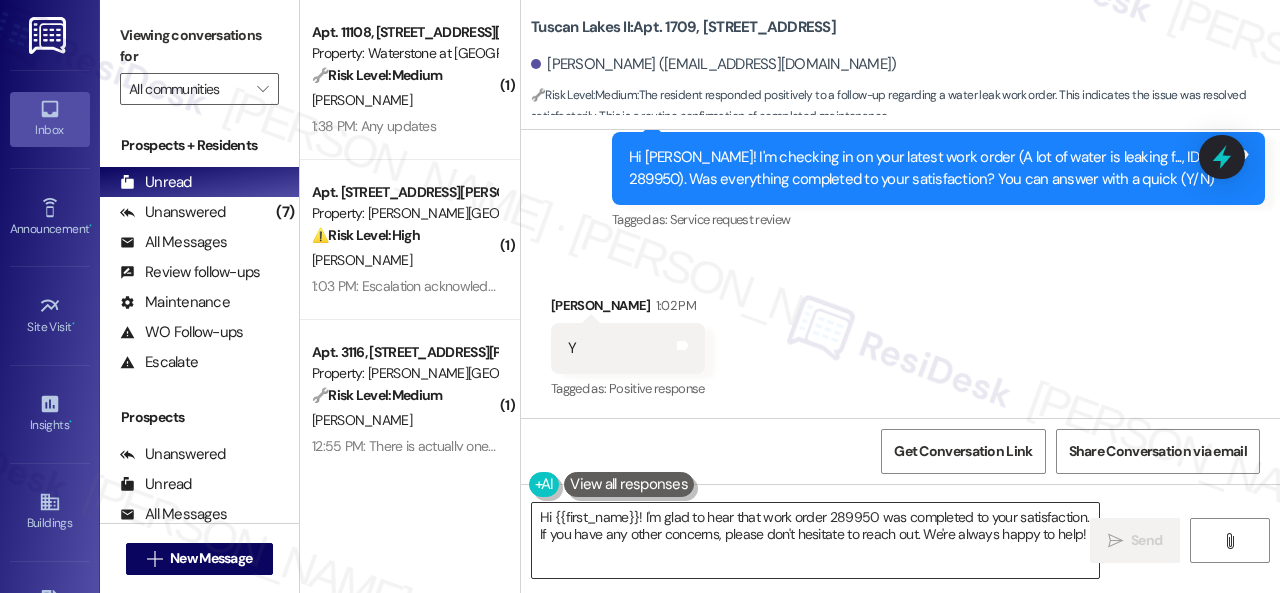 click on "Hi {{first_name}}! I'm glad to hear that work order 289950 was completed to your satisfaction. If you have any other concerns, please don't hesitate to reach out. We're always happy to help!" at bounding box center [815, 540] 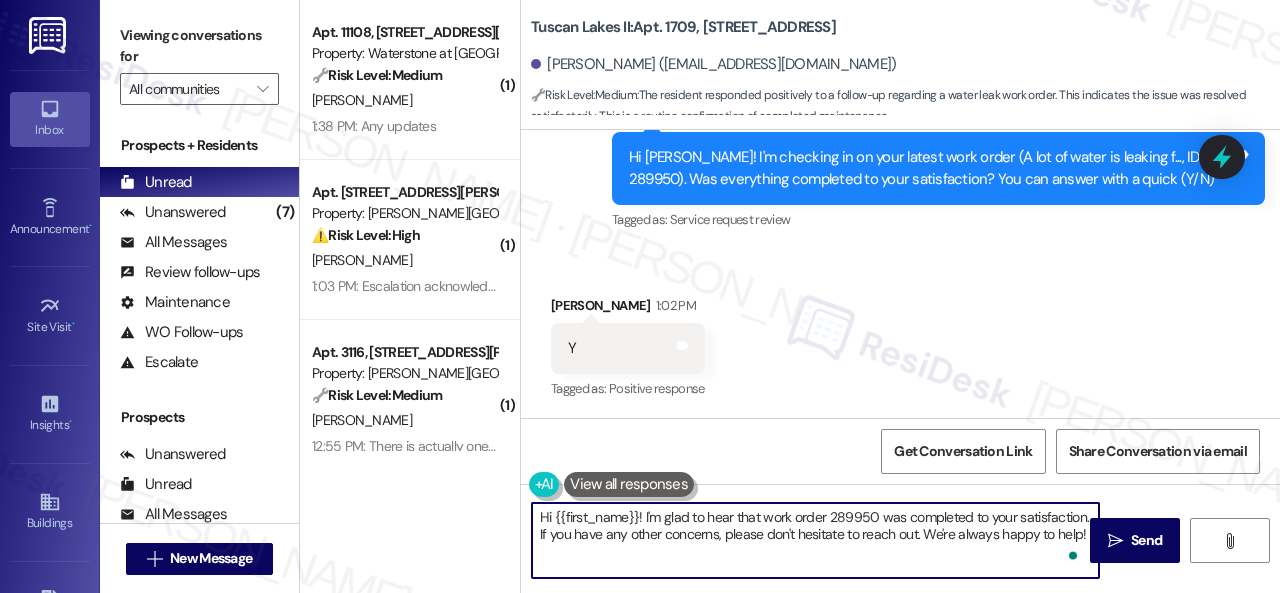 paste on "Great to hear the issues are resolved! If {{property}} lived up to your expectations, reply “Yes.” If not, feel free to share your thoughts — we’re always looking to improve" 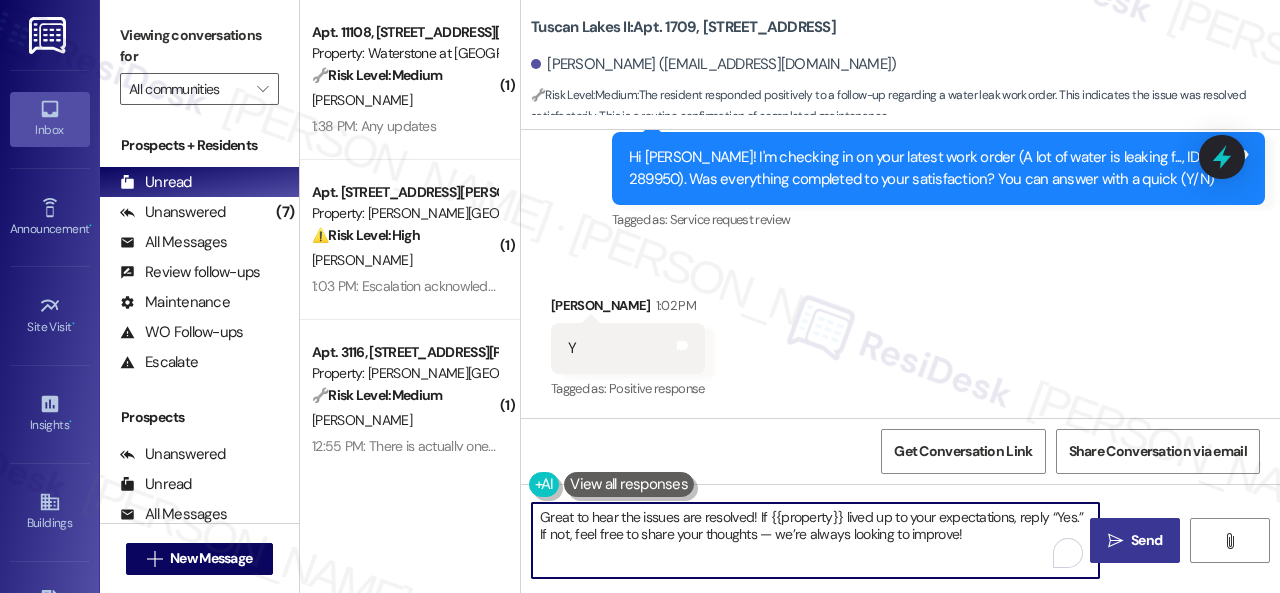 type on "Great to hear the issues are resolved! If {{property}} lived up to your expectations, reply “Yes.” If not, feel free to share your thoughts — we’re always looking to improve!" 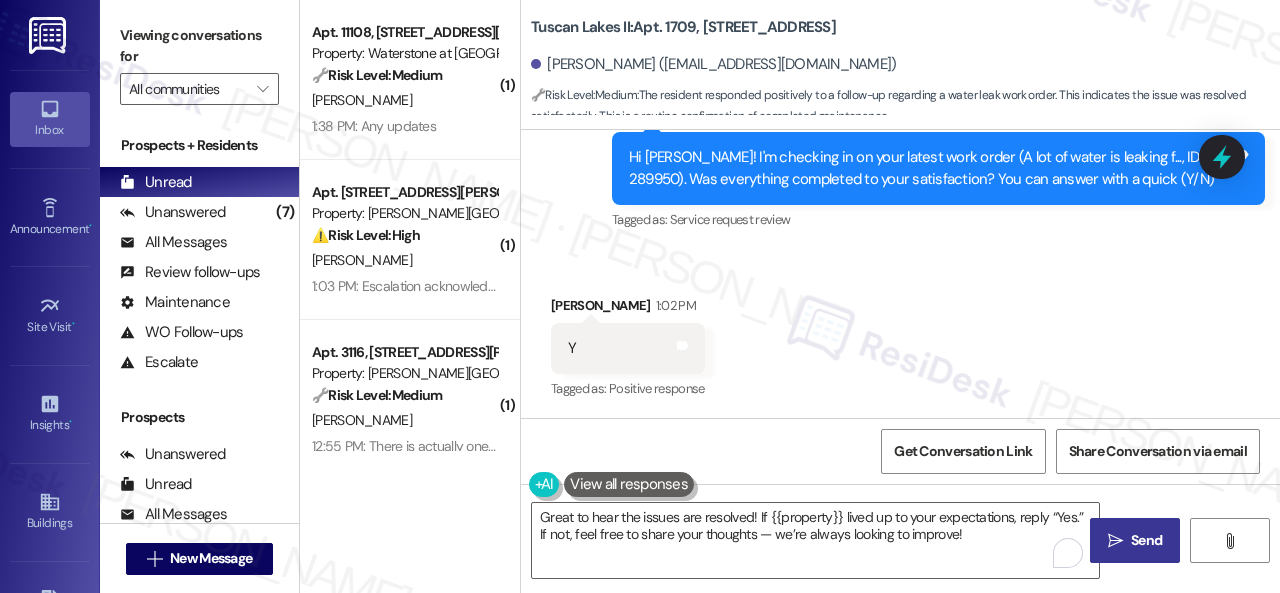 click on " Send" at bounding box center (1135, 540) 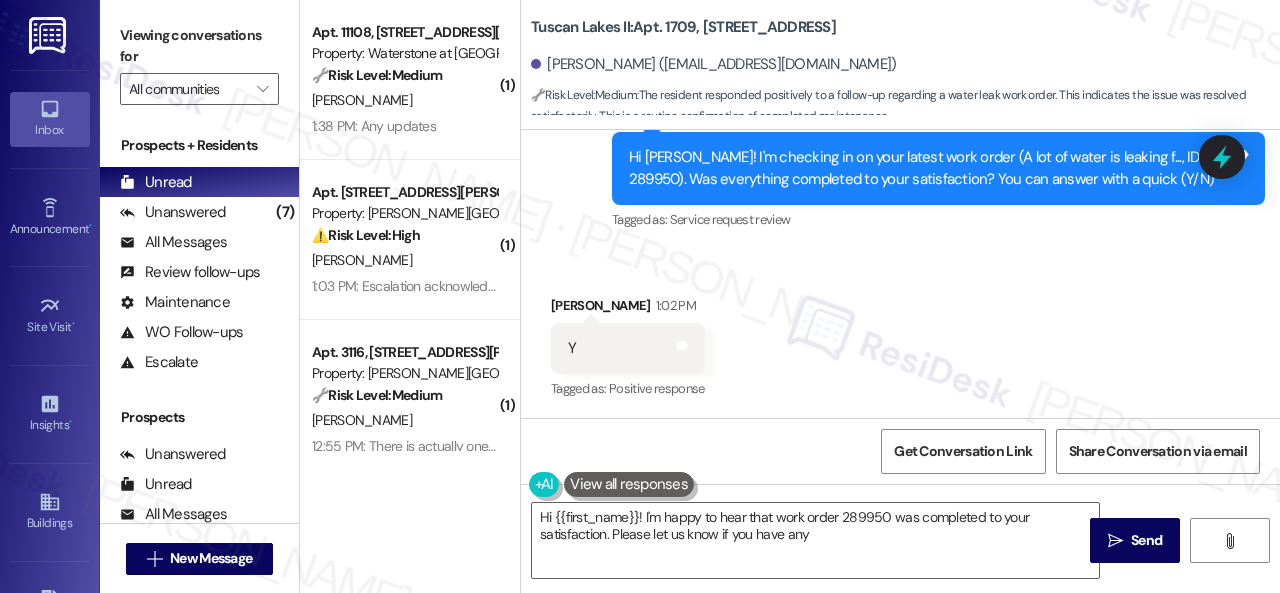 scroll, scrollTop: 2826, scrollLeft: 0, axis: vertical 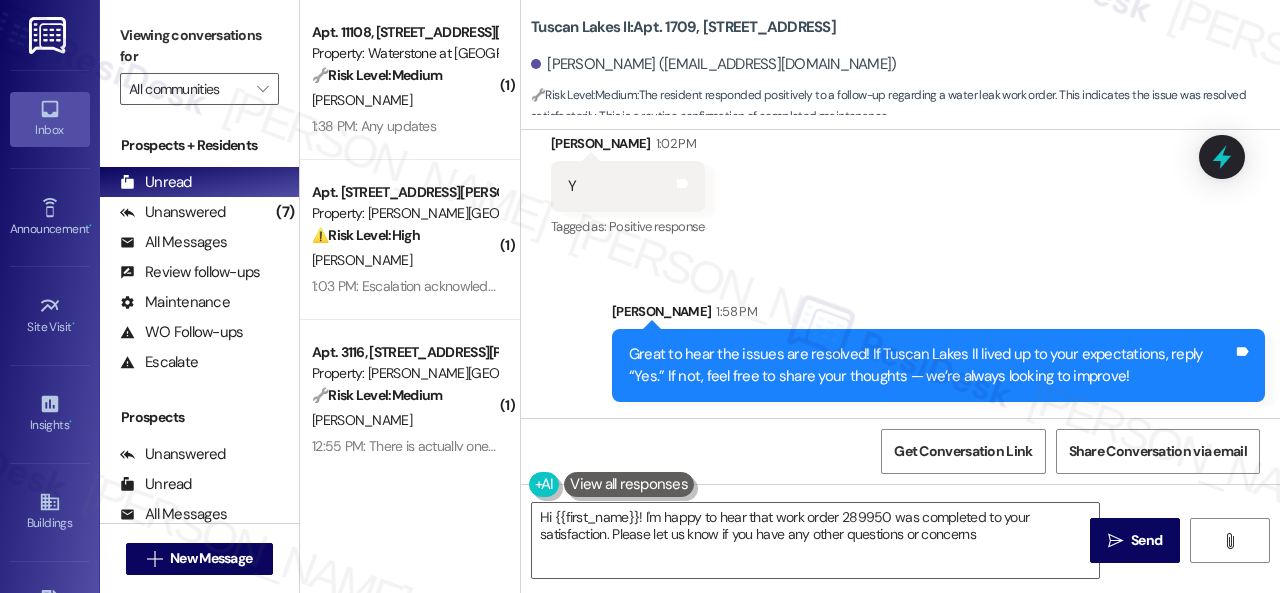 type on "Hi {{first_name}}! I'm happy to hear that work order 289950 was completed to your satisfaction. Please let us know if you have any other questions or concerns!" 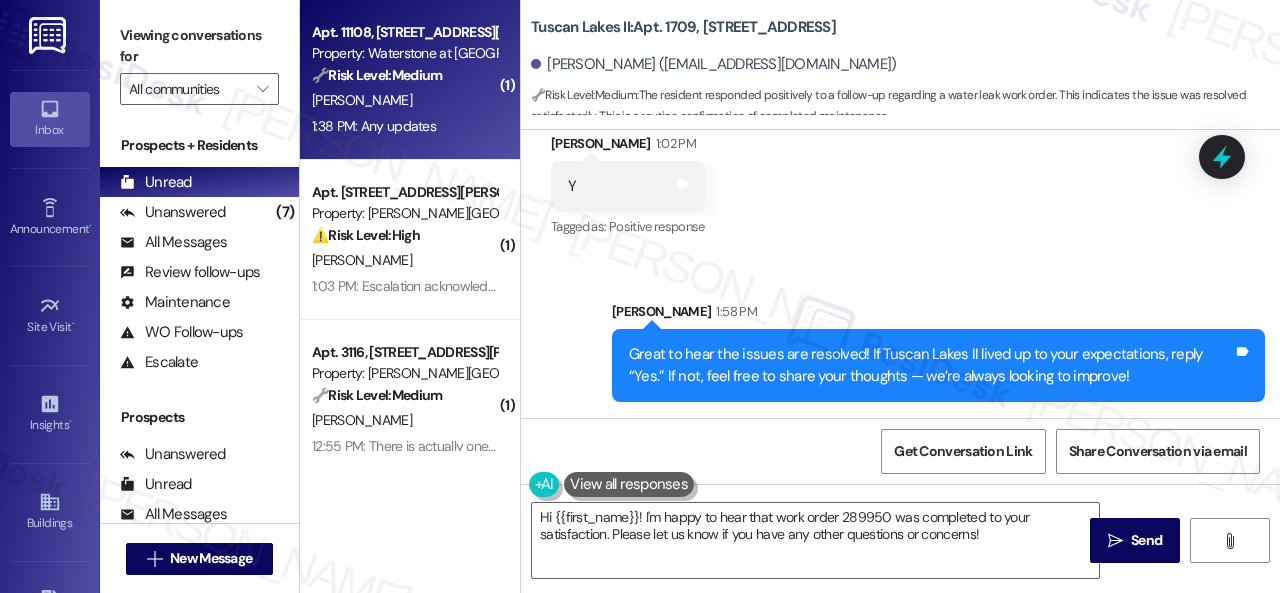 click on "D. Reid" at bounding box center [404, 100] 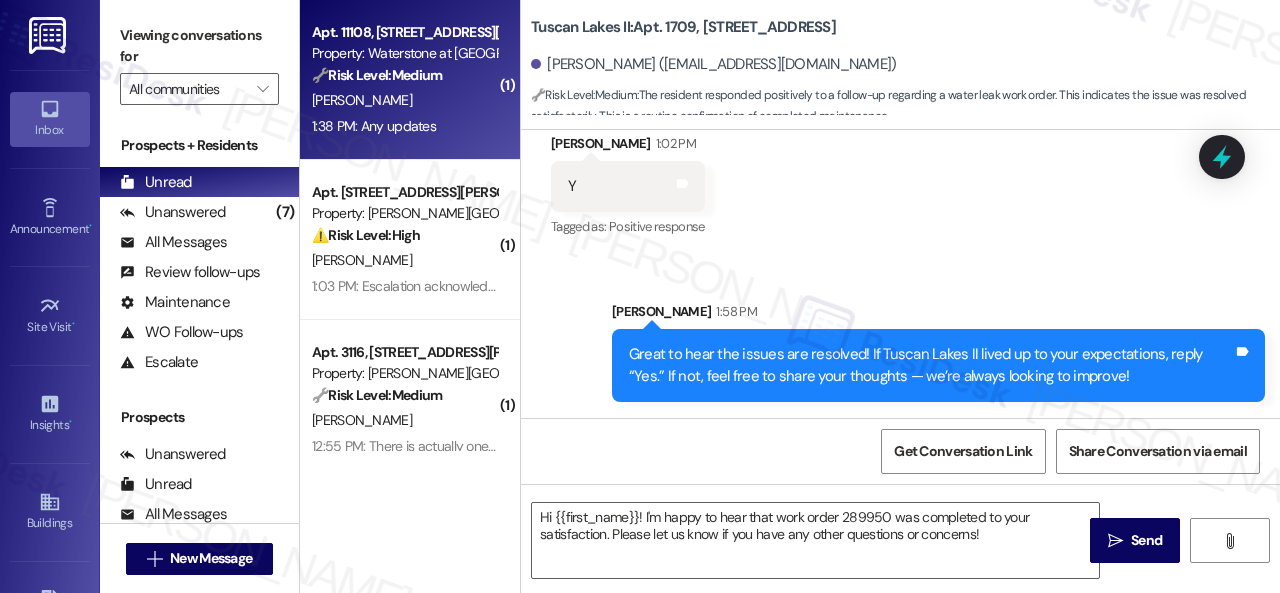 type on "Fetching suggested responses. Please feel free to read through the conversation in the meantime." 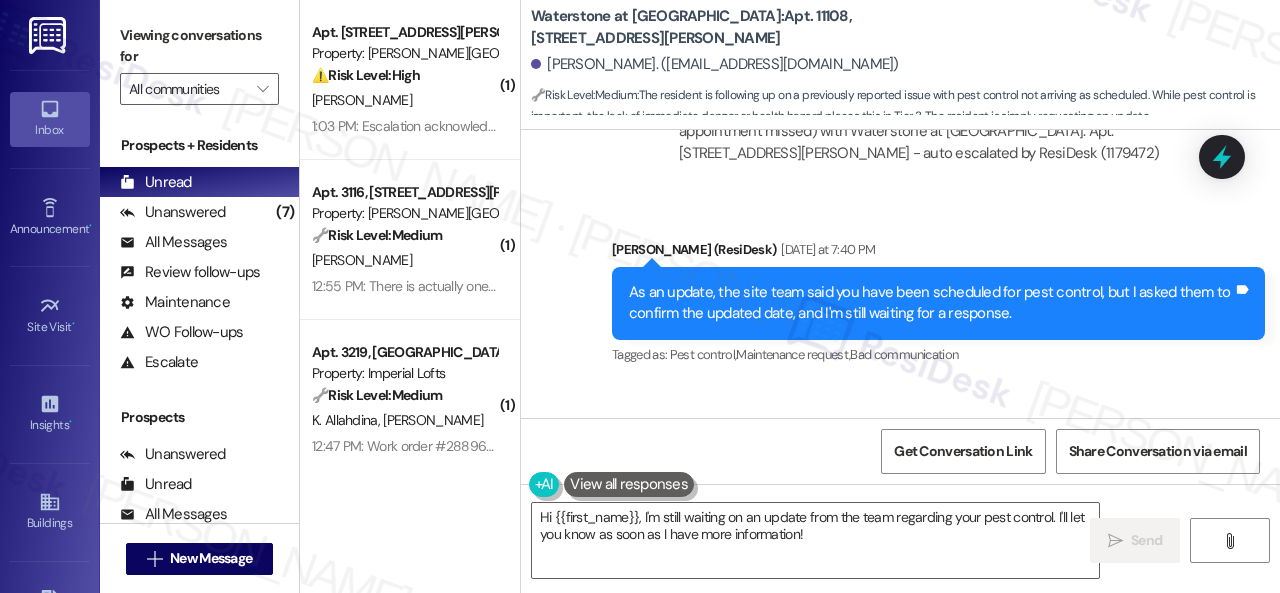 scroll, scrollTop: 37571, scrollLeft: 0, axis: vertical 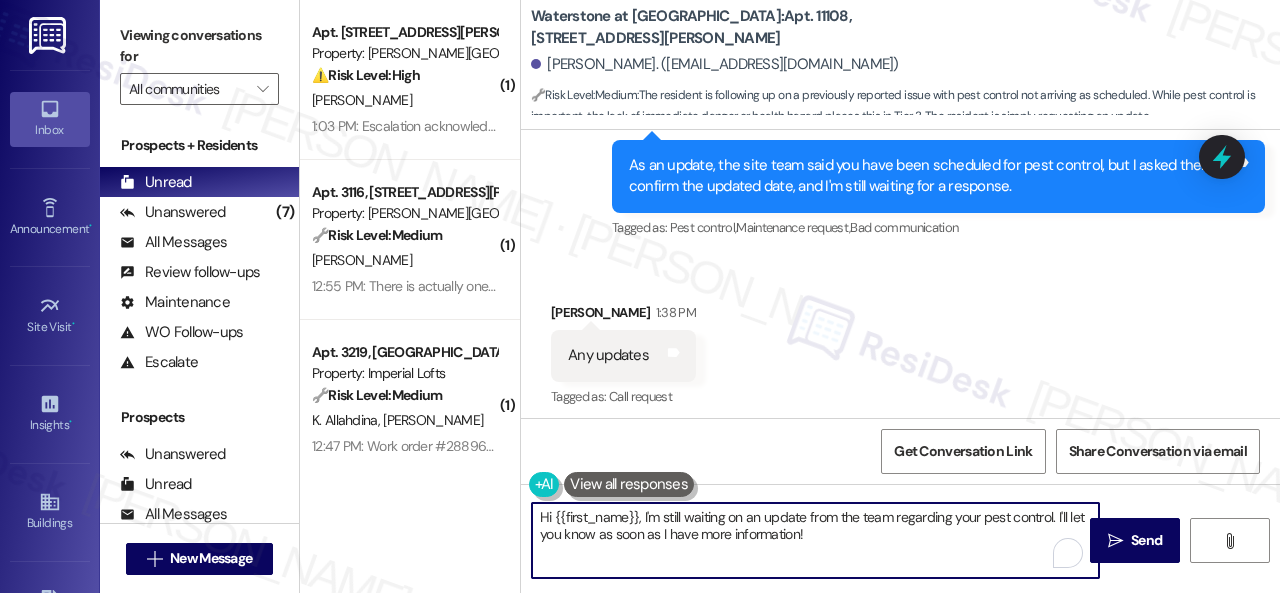 drag, startPoint x: 815, startPoint y: 530, endPoint x: 410, endPoint y: 513, distance: 405.35663 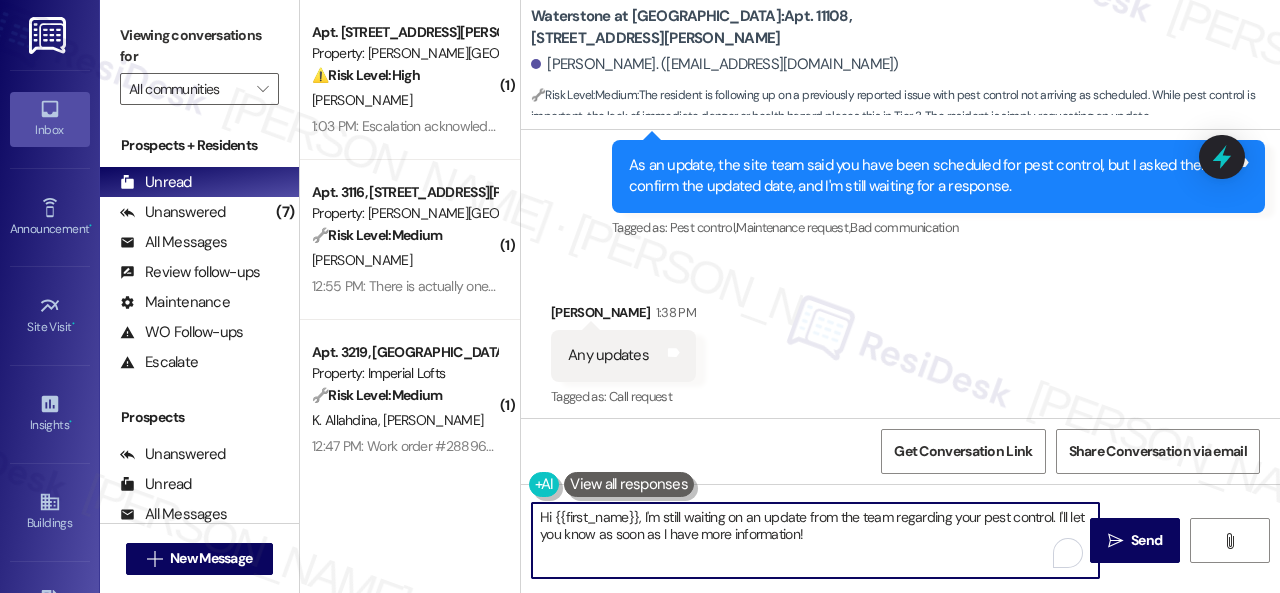 click on "( 1 ) Apt. 1238, 4101 S Custer Rd Property: Craig Ranch ⚠️  Risk Level:  High The resident indicates that a maintenance request for low water pressure was marked as completed without any action taken. This represents a failure to address a maintenance issue and requires urgent attention to resolve the problem and ensure resident satisfaction. N. Ravishankar 1:03 PM: Escalation acknowledged. 1:03 PM: Escalation acknowledged. ( 1 ) Apt. 3116, 4101 S Custer Rd Property: Craig Ranch 🔧  Risk Level:  Medium The resident is inquiring about the status of a microwave repair request. This is a non-urgent maintenance issue. S. Choudhary 12:55 PM: There is actually one more request pending for me which I raised for the microwave can you please give updated about that thank you  12:55 PM: There is actually one more request pending for me which I raised for the microwave can you please give updated about that thank you  ( 1 ) Apt. 3219, 2 Stadium Dr Property: Imperial Lofts 🔧  Risk Level:  Medium K. Allahdina ( 1" at bounding box center [790, 296] 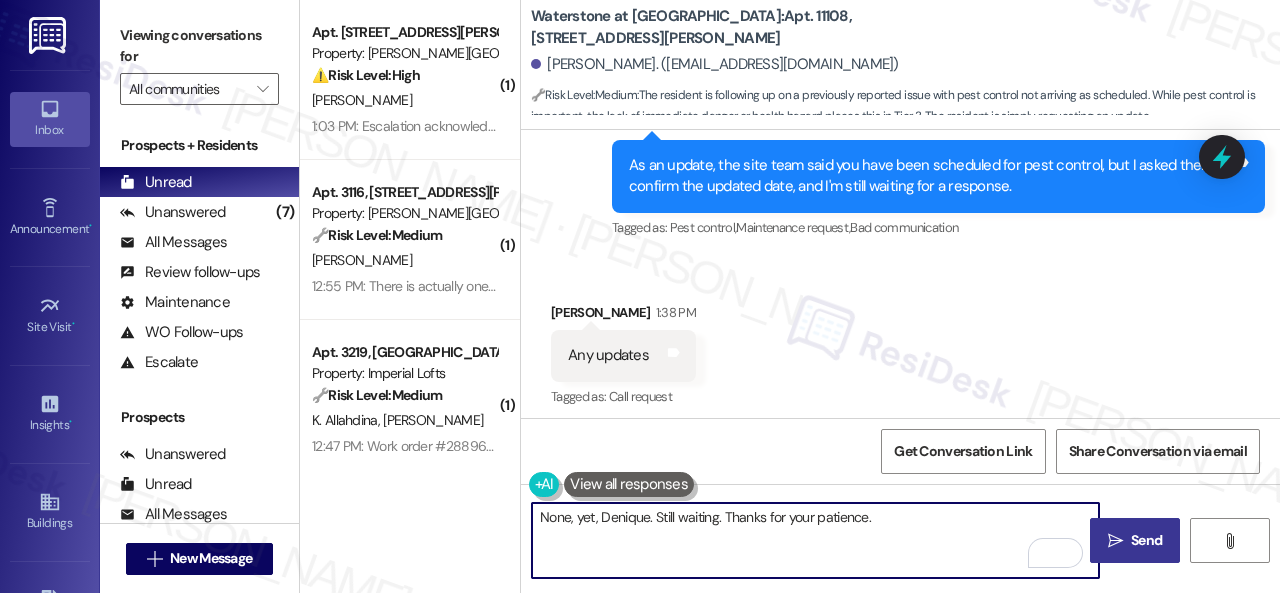 type on "None, yet, Denique. Still waiting. Thanks for your patience." 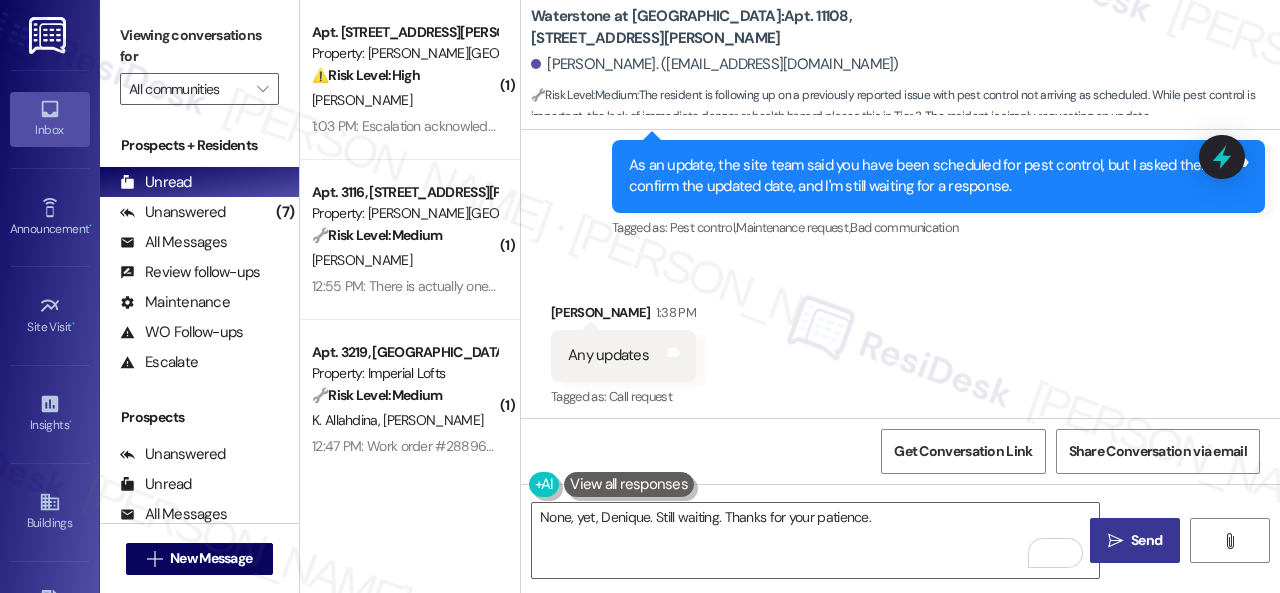 click on "Send" at bounding box center [1146, 540] 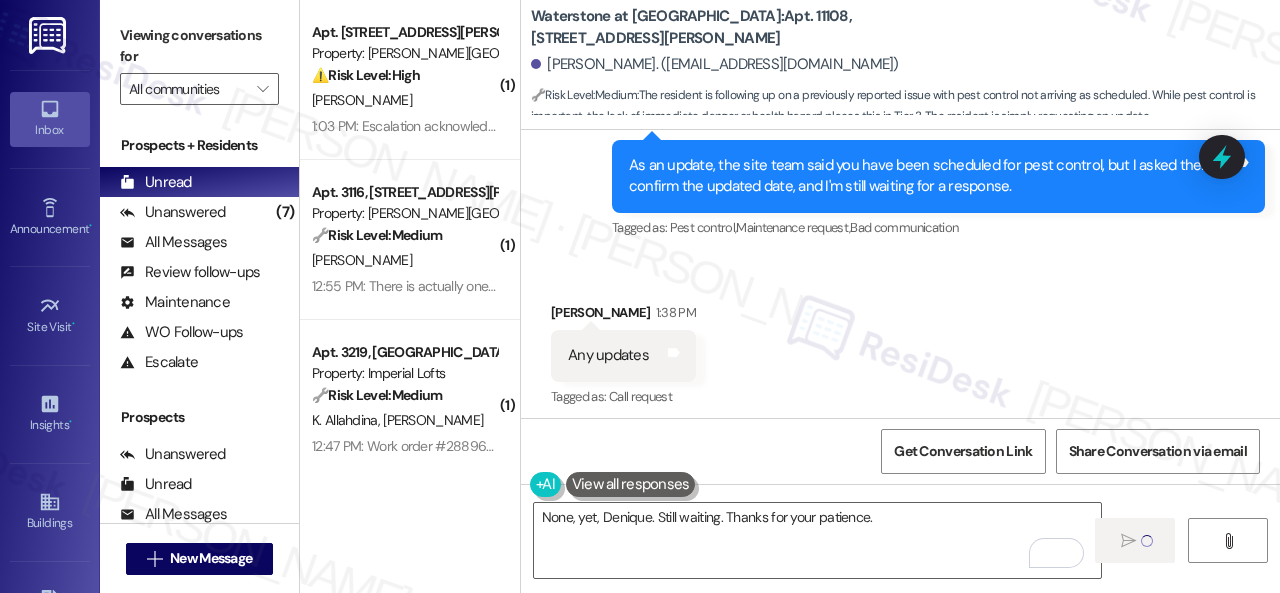 type 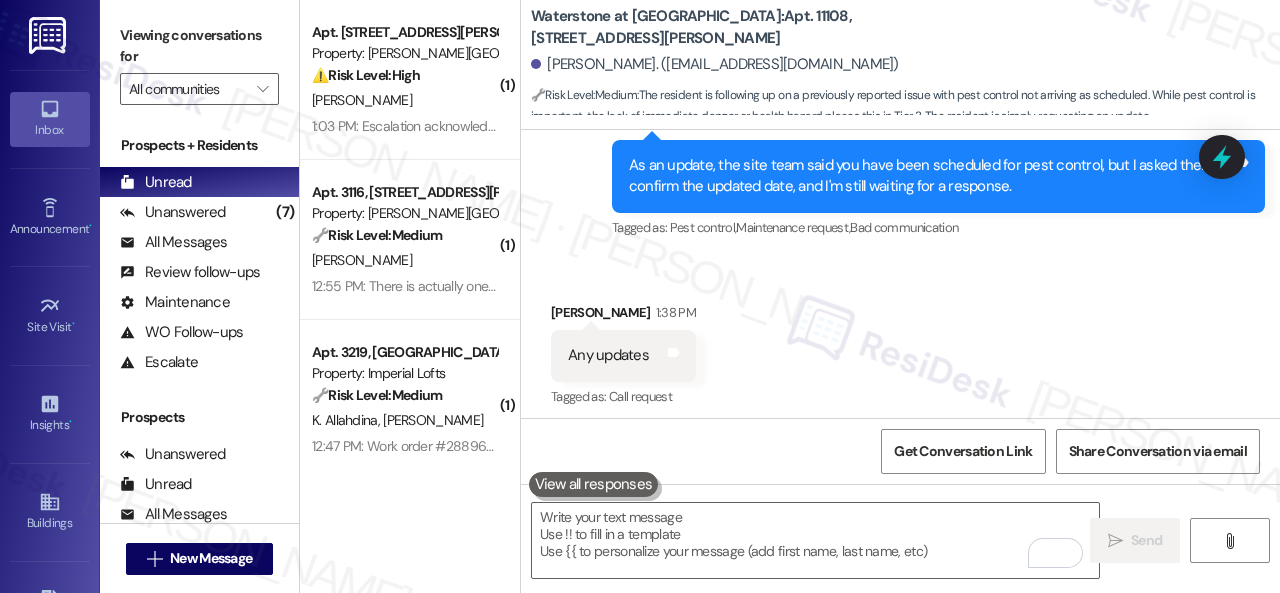 scroll, scrollTop: 37570, scrollLeft: 0, axis: vertical 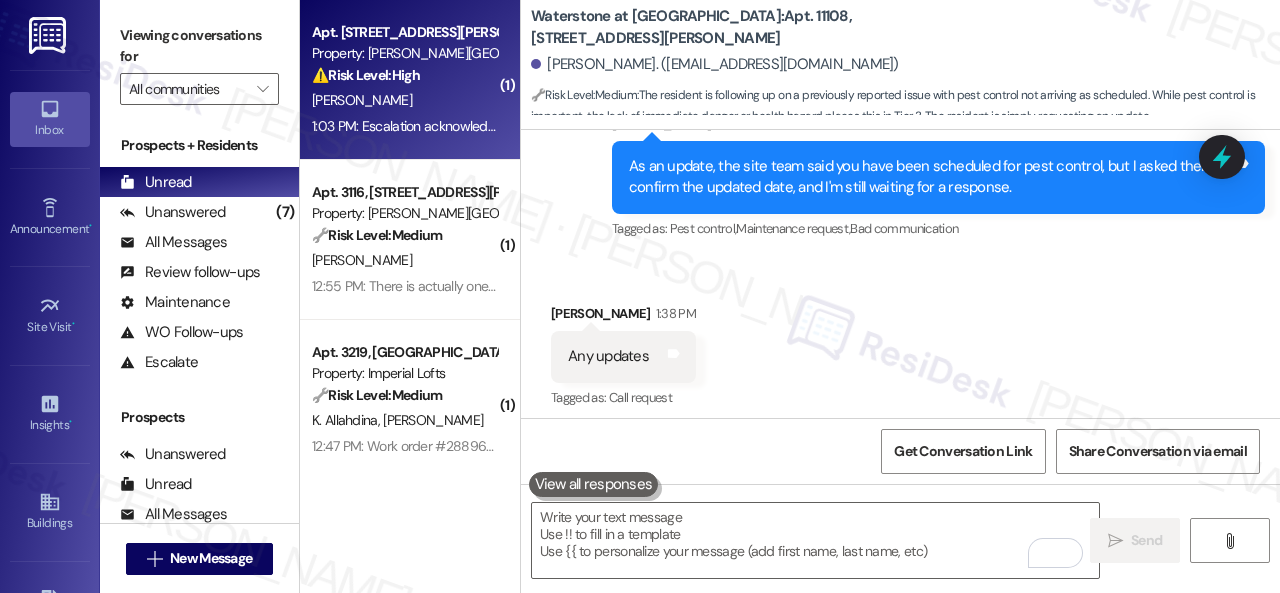 click on "N. Ravishankar" at bounding box center (404, 100) 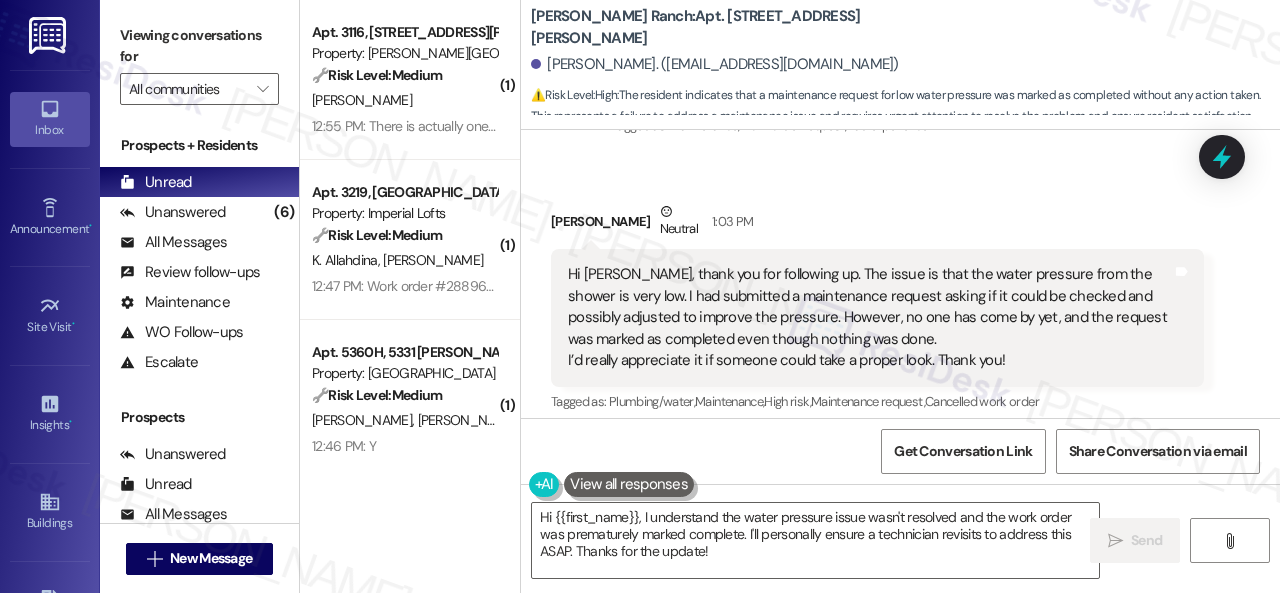 scroll, scrollTop: 2090, scrollLeft: 0, axis: vertical 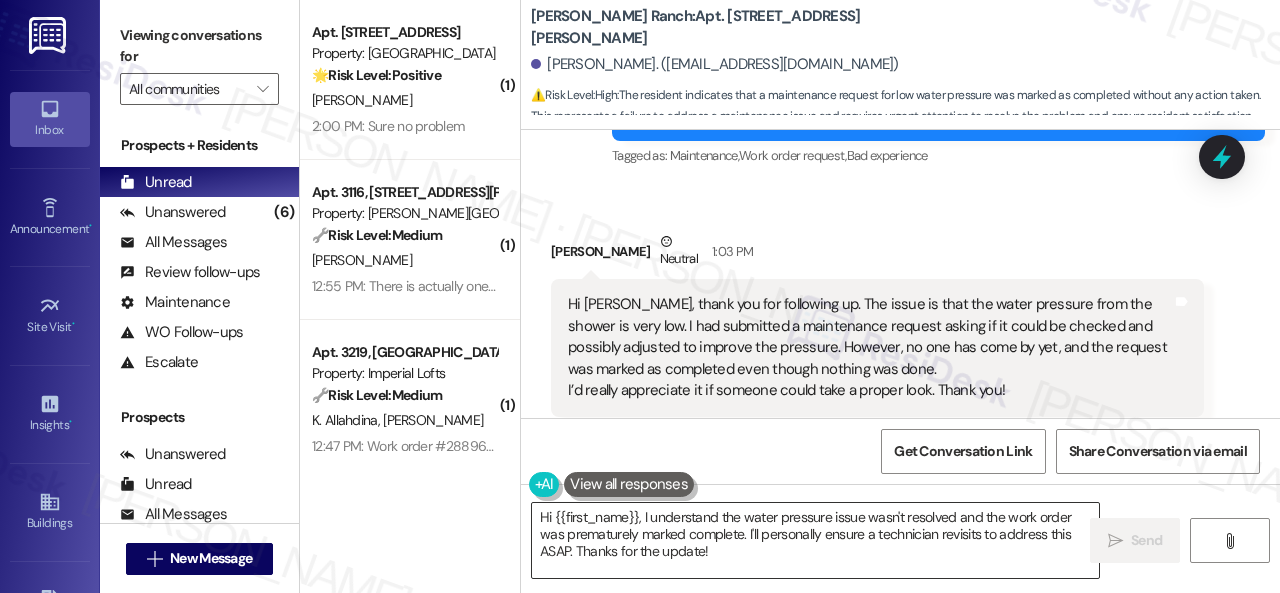 drag, startPoint x: 718, startPoint y: 510, endPoint x: 786, endPoint y: 514, distance: 68.117546 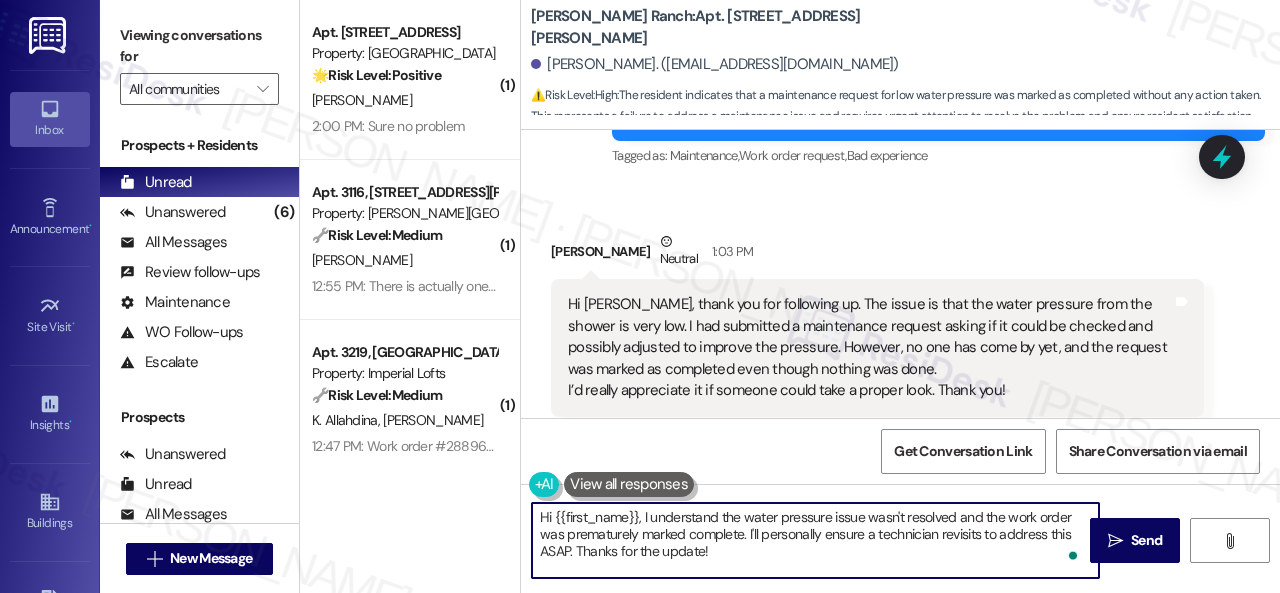 drag, startPoint x: 642, startPoint y: 511, endPoint x: 432, endPoint y: 511, distance: 210 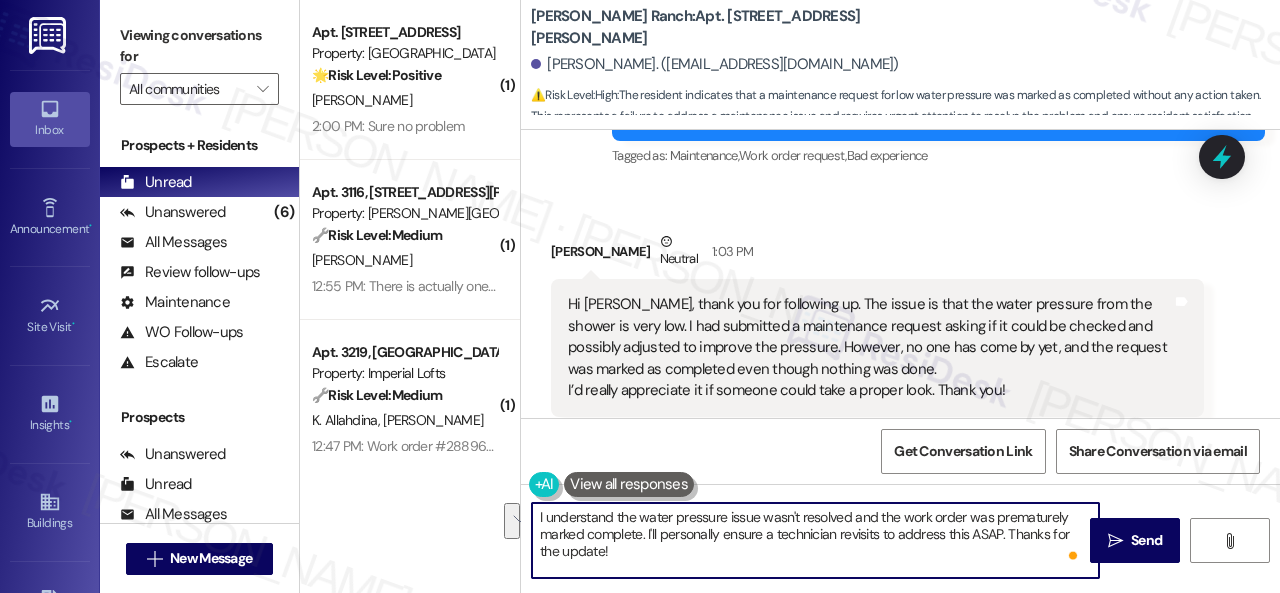 drag, startPoint x: 648, startPoint y: 531, endPoint x: 682, endPoint y: 573, distance: 54.037025 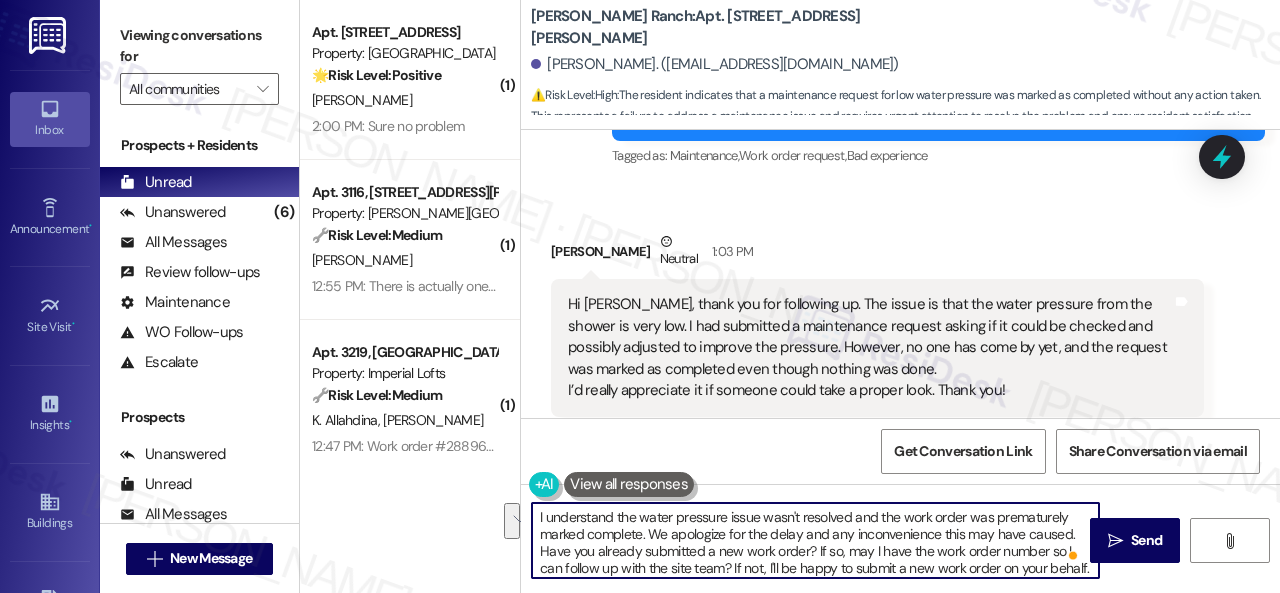 scroll, scrollTop: 118, scrollLeft: 0, axis: vertical 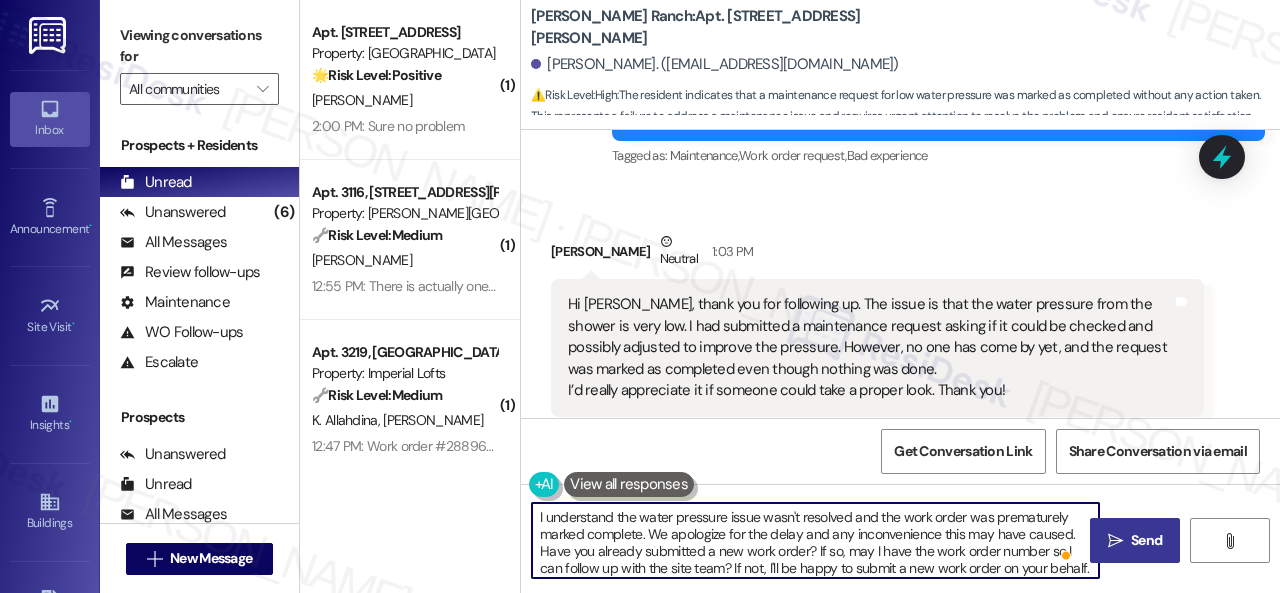 type on "I understand the water pressure issue wasn't resolved and the work order was prematurely marked complete. We apologize for the delay and any inconvenience this may have caused. Have you already submitted a new work order? If so, may I have the work order number so I can follow up with the site team? If not, I'll be happy to submit a new work order on your behalf. Please provide more detailed information about the problem. Any specific details, like the location or photos, would be helpful.
Note: Due to limited availability, our maintenance team isn't able to call or schedule visits in advance. By submitting a work order, you're permitting them to enter your apartment, even if you're not home. If any children may be alone during the visit, please let me know so we can inform the team." 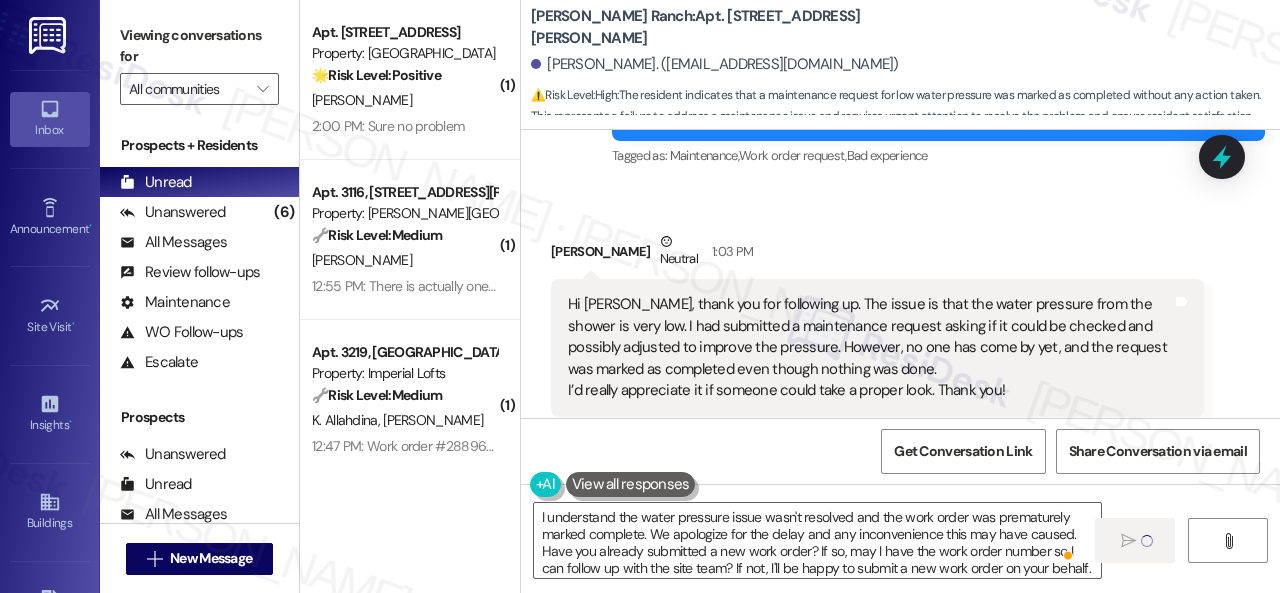 type 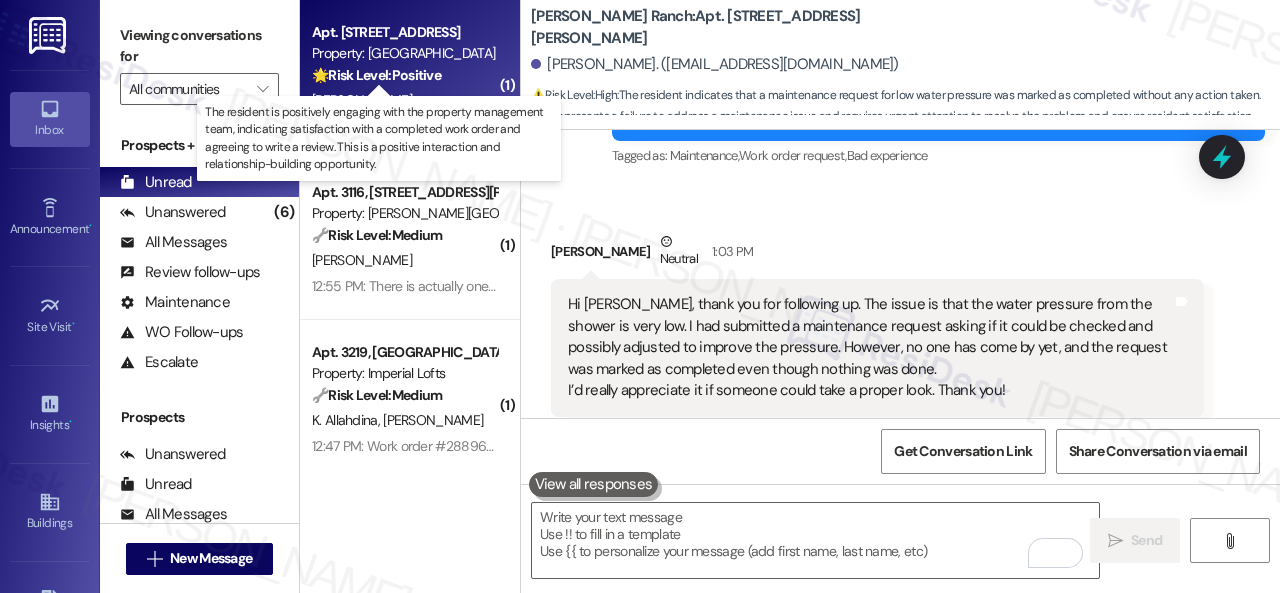 click on "🌟  Risk Level:  Positive" at bounding box center (376, 75) 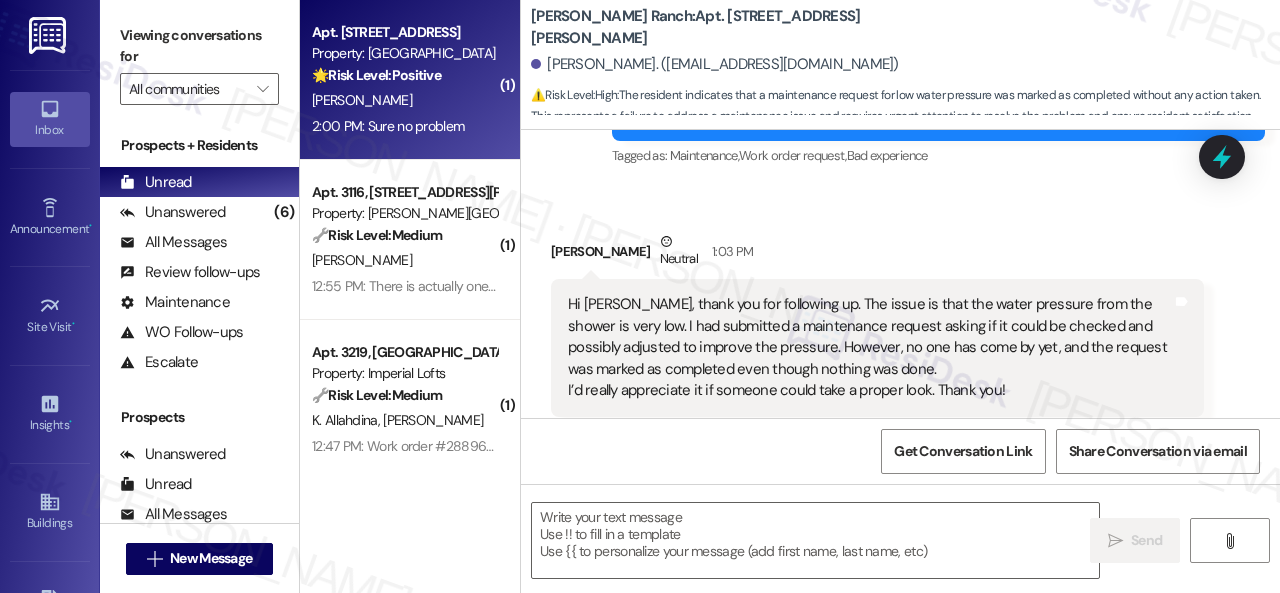 type on "Fetching suggested responses. Please feel free to read through the conversation in the meantime." 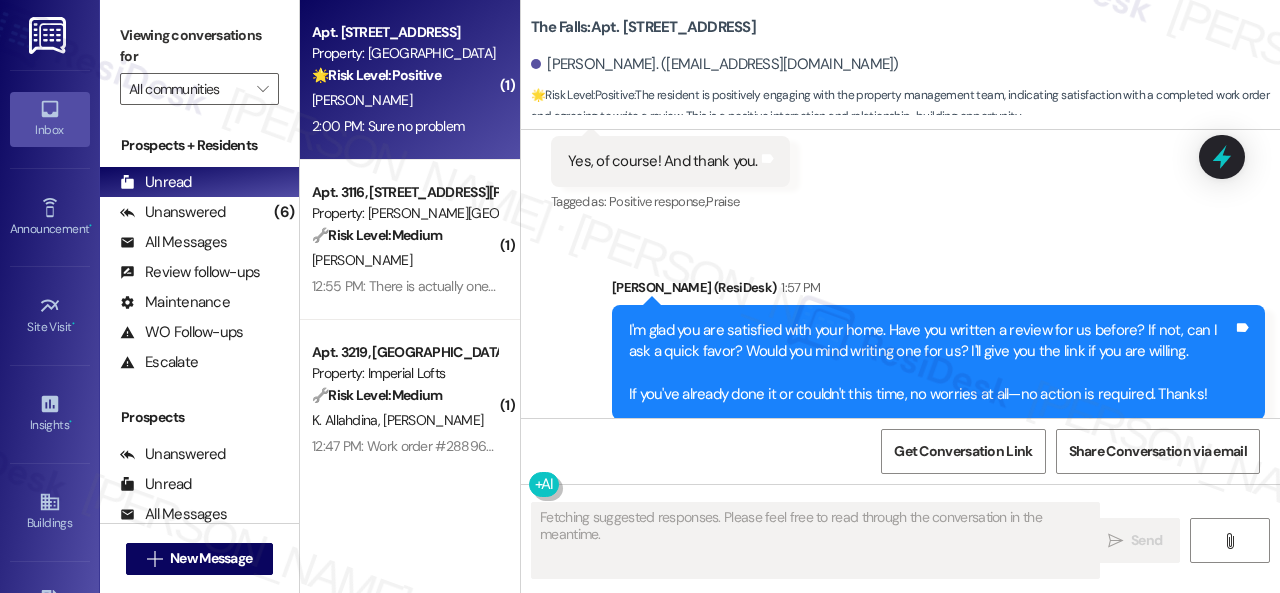 scroll, scrollTop: 2883, scrollLeft: 0, axis: vertical 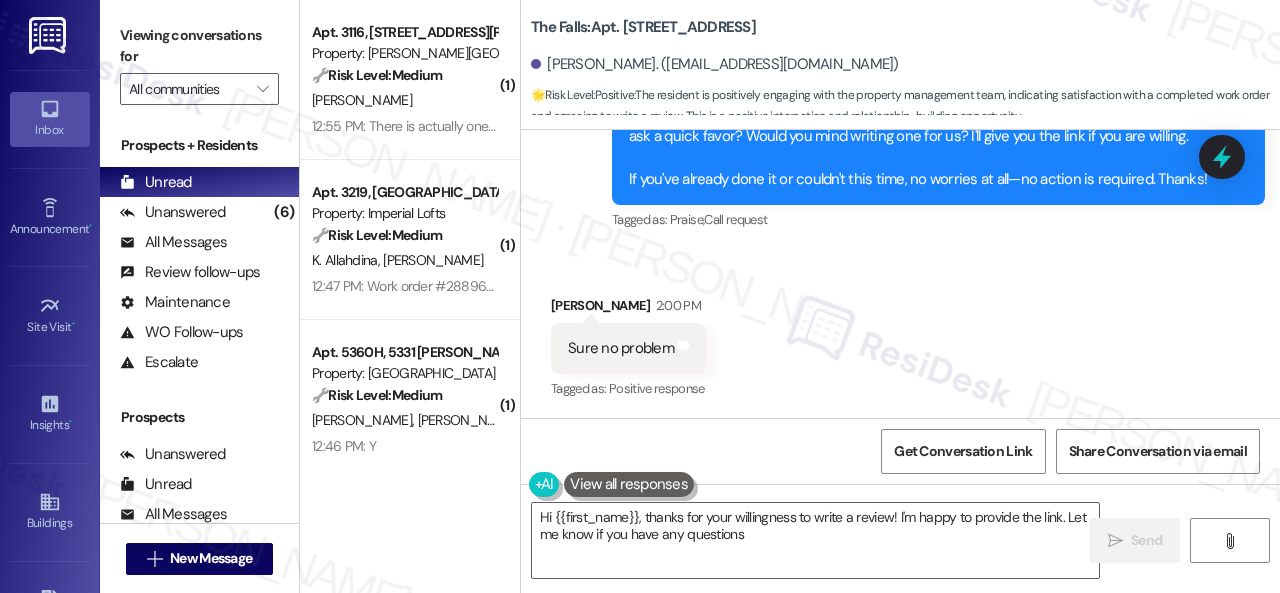 type on "Hi {{first_name}}, thanks for your willingness to write a review! I'm happy to provide the link. Let me know if you have any questions!" 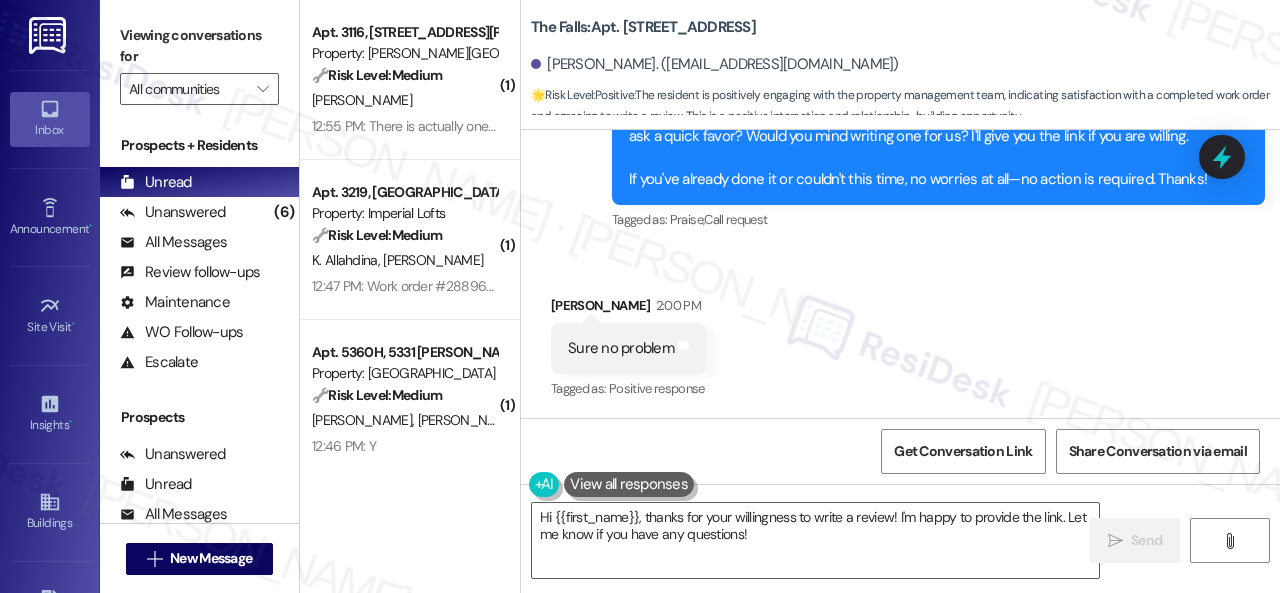click on "Received via SMS Jacqueline Zarlengo 2:00 PM Sure no problem Tags and notes Tagged as:   Positive response Click to highlight conversations about Positive response" at bounding box center (900, 334) 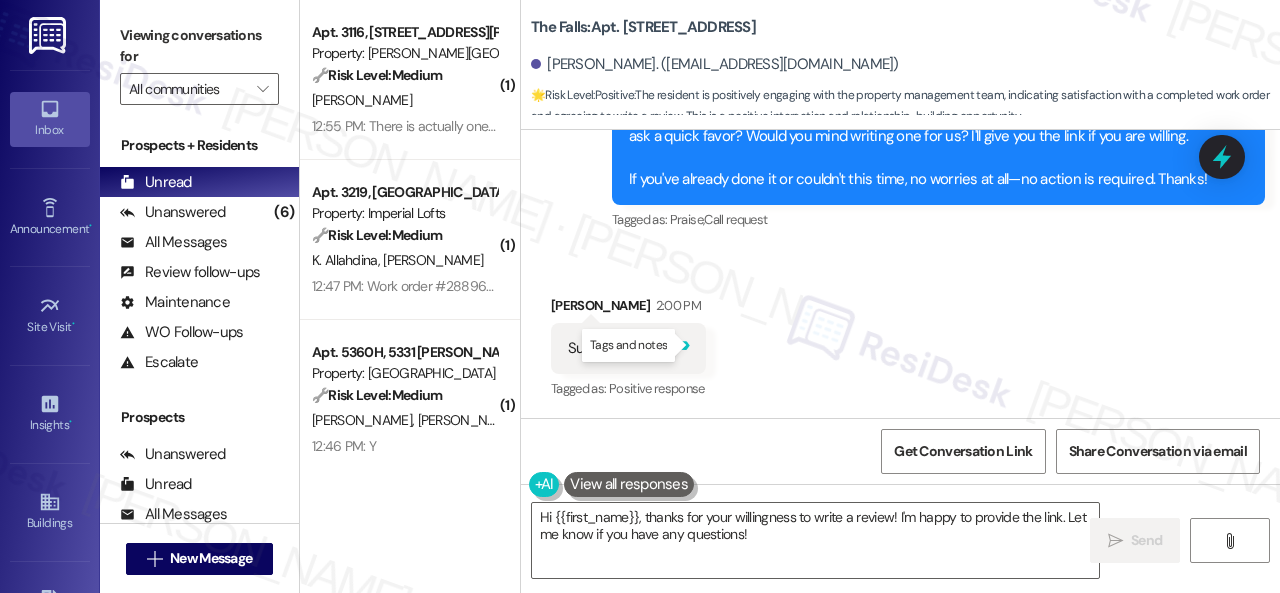 click 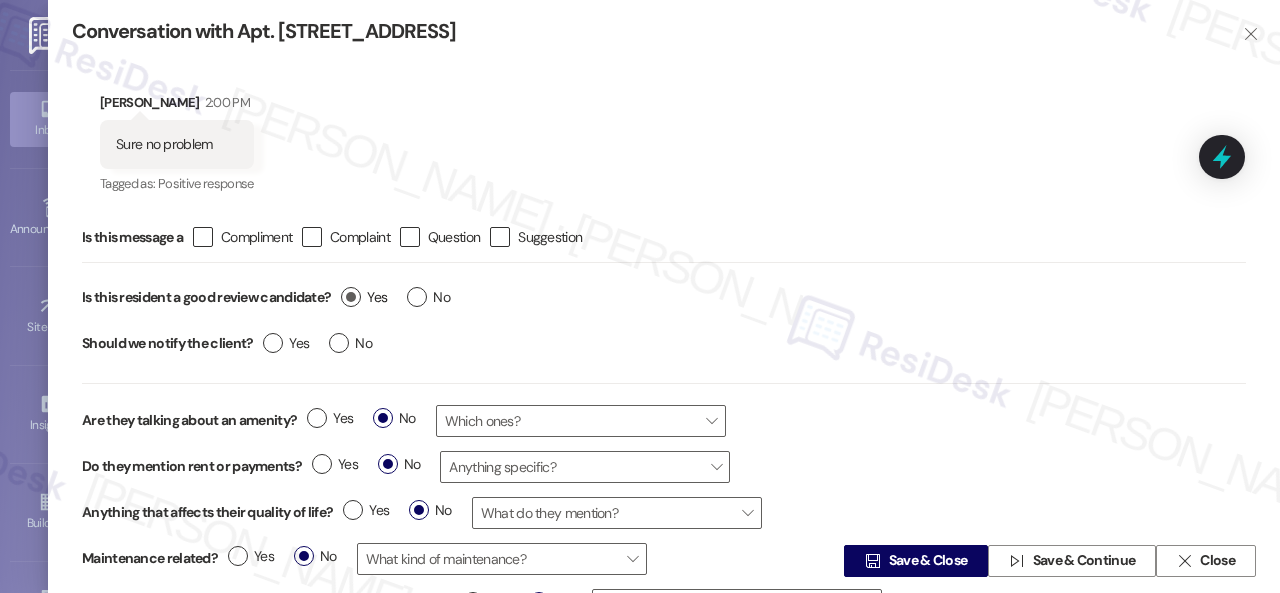 click on "Yes" at bounding box center (364, 297) 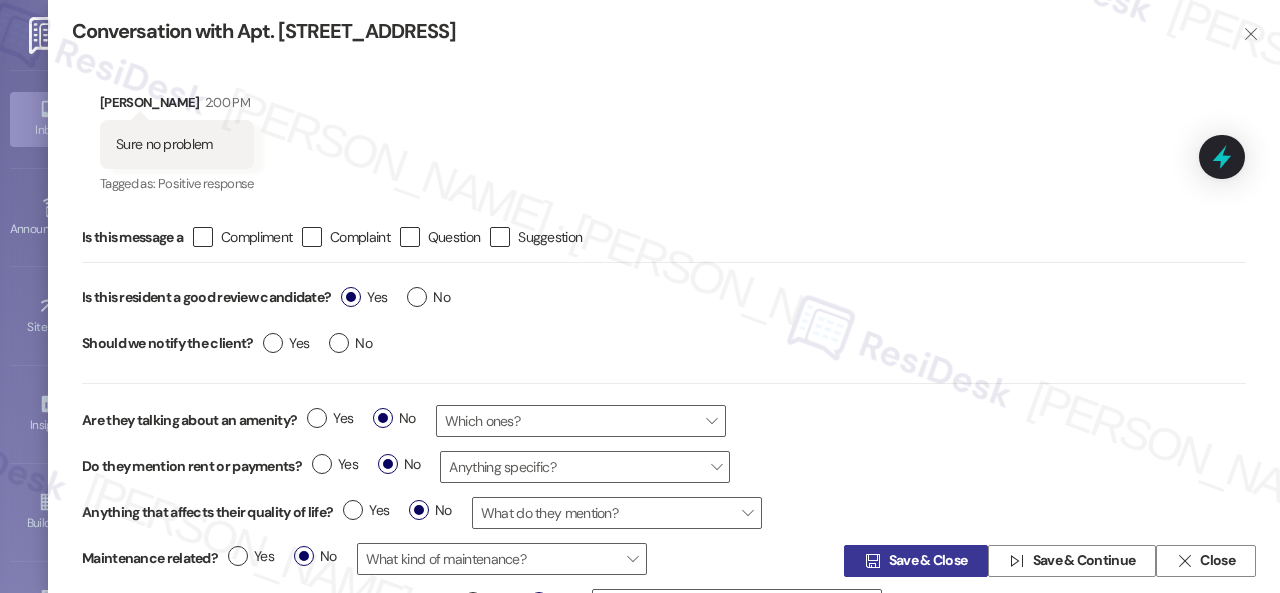 click on "Save & Close" at bounding box center [928, 561] 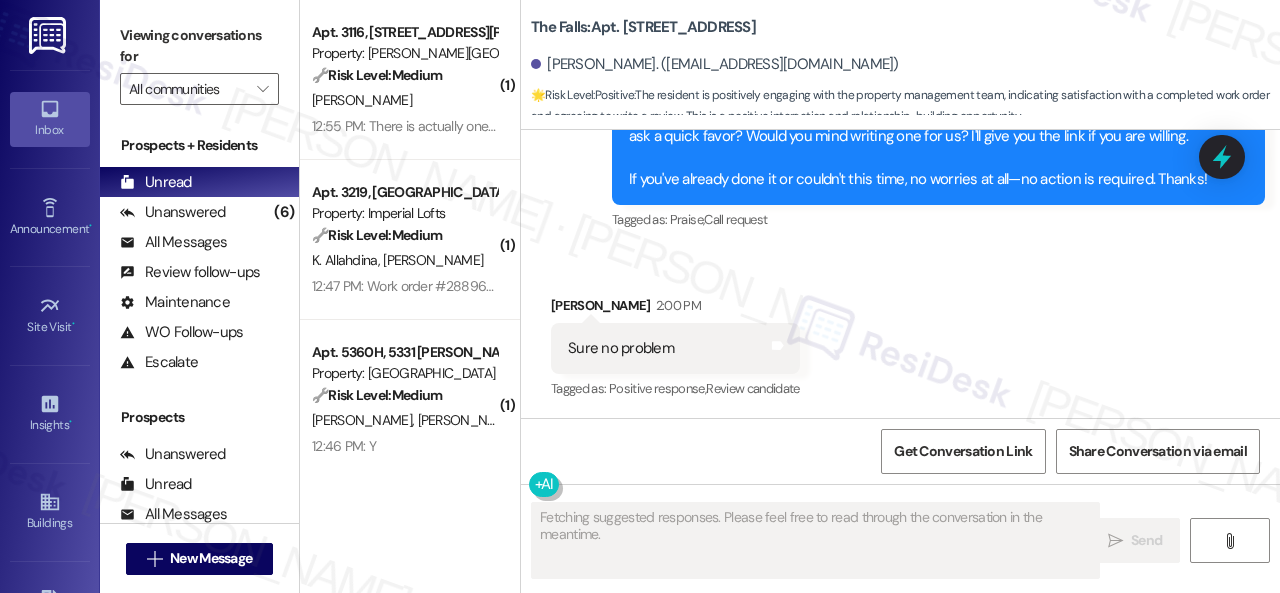 scroll, scrollTop: 2884, scrollLeft: 0, axis: vertical 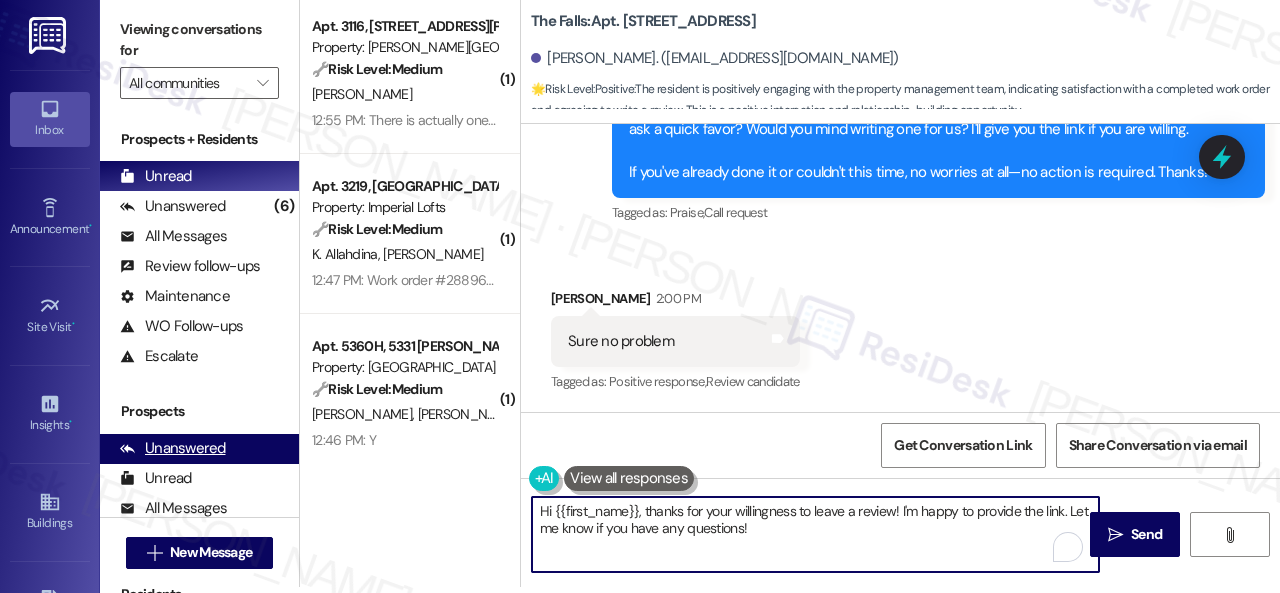 drag, startPoint x: 770, startPoint y: 531, endPoint x: 275, endPoint y: 439, distance: 503.4769 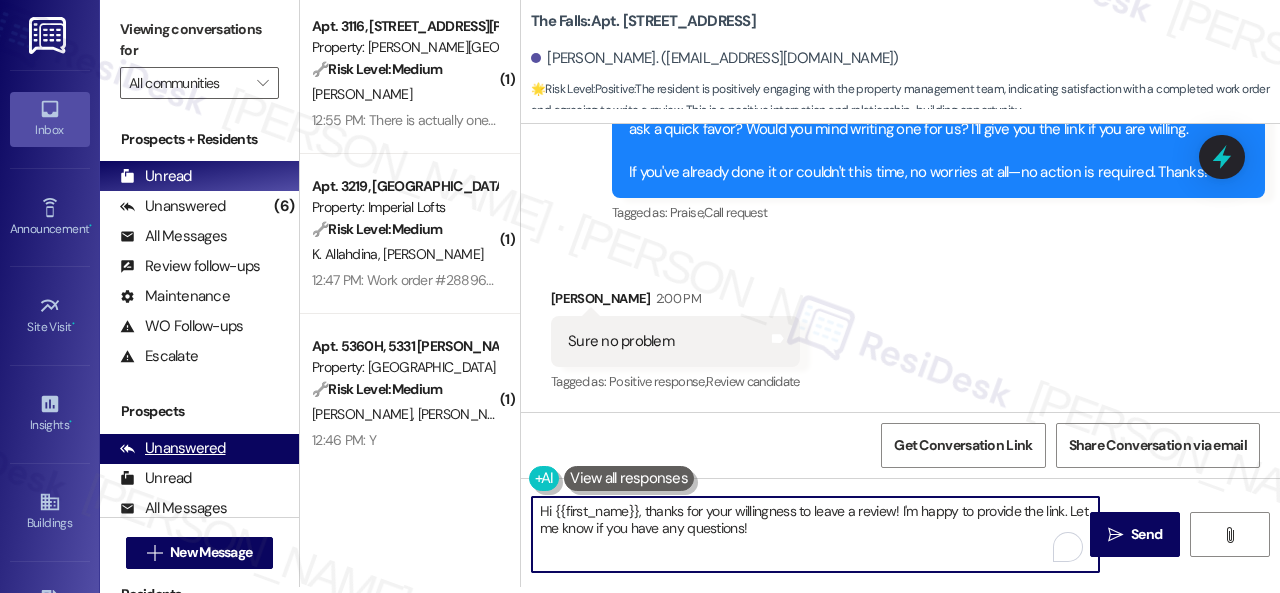 click on "Viewing conversations for All communities  Prospects + Residents Unread (0) Unread: Any message you haven't read yet will show up here Unanswered (6) Unanswered: ResiDesk identifies open questions and unanswered conversations so you can respond to them. All Messages (undefined) All Messages: This is your inbox. All of your tenant messages will show up here. Review follow-ups (undefined) Review follow-ups: ResiDesk identifies open review candidates and conversations so you can respond to them. Maintenance (undefined) Maintenance: ResiDesk identifies conversations around maintenance or work orders from the last 14 days so you can respond to them. WO Follow-ups (undefined) WO Follow-ups: ResiDesk identifies follow-ups around maintenance or work orders from the last 7 days so you can respond to them. Escalate (undefined) Escalate: ResiDesk identifies conversations that need to be escalated to the site team from the last 5 days so you can respond to them. Prospects Unanswered (0) Unread (0) All Messages (0) (0)" at bounding box center (690, 290) 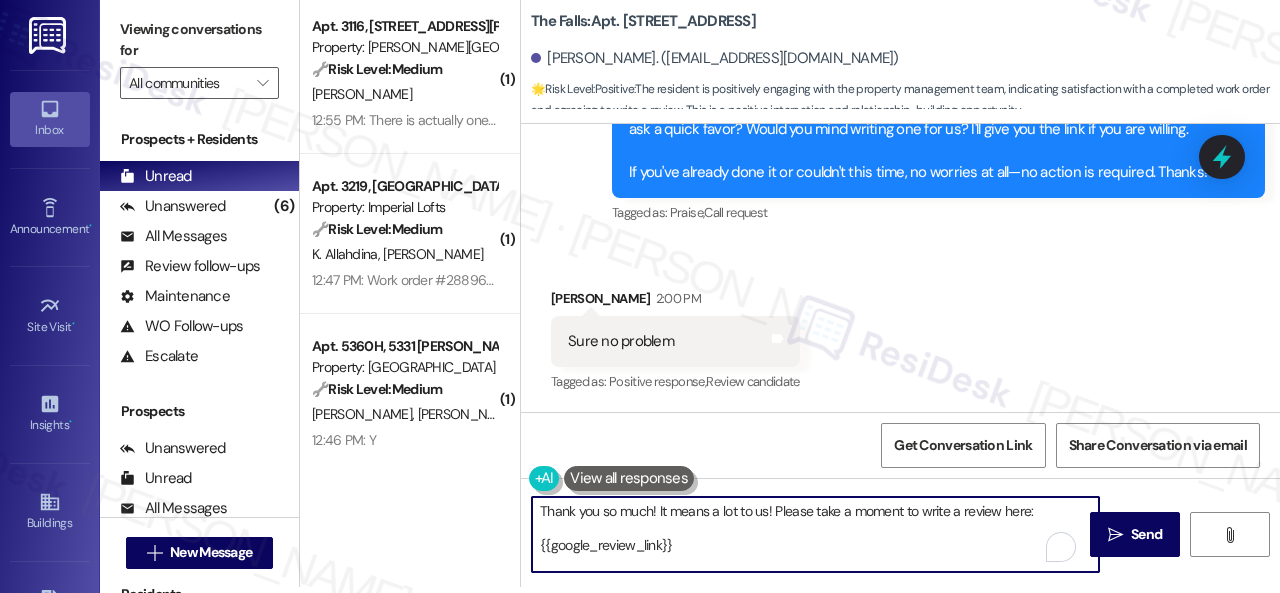 scroll, scrollTop: 16, scrollLeft: 0, axis: vertical 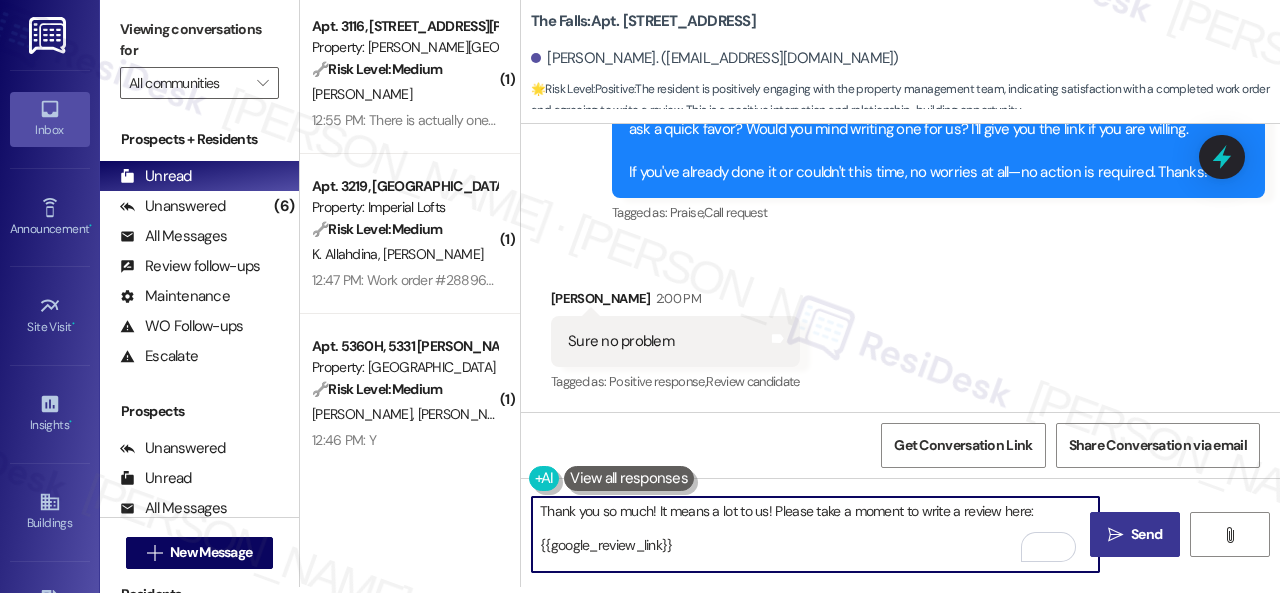 type on "Thank you so much! It means a lot to us! Please take a moment to write a review here:
{{google_review_link}}
We truly appreciate your support! Let me know once you're done!" 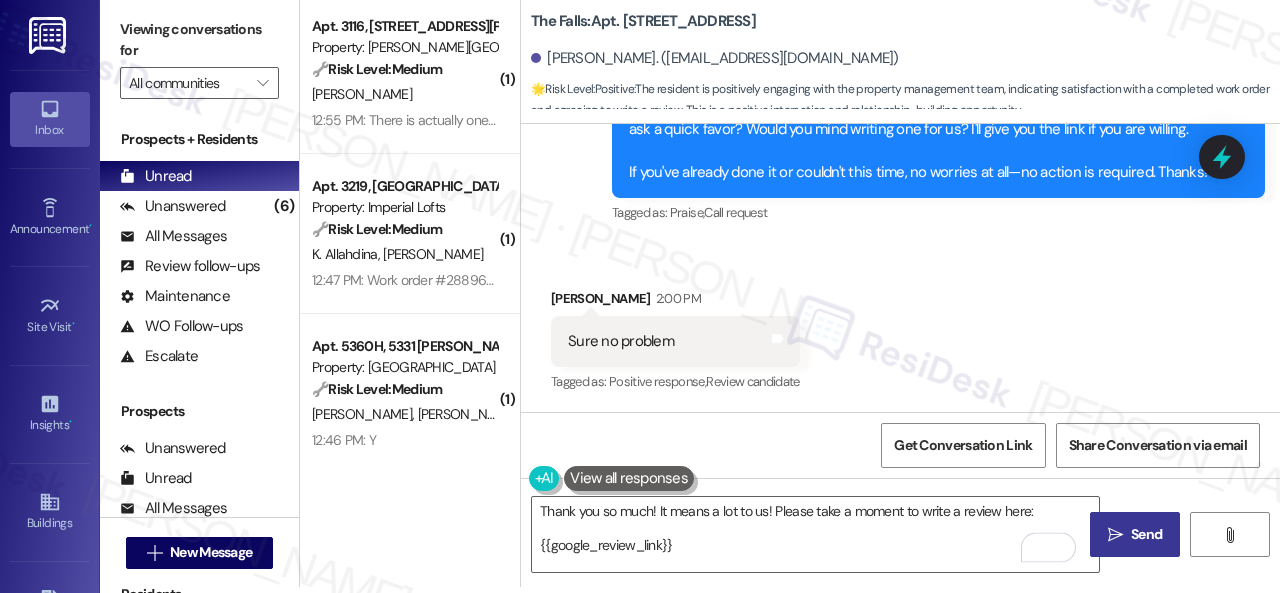 click on "" at bounding box center [1115, 535] 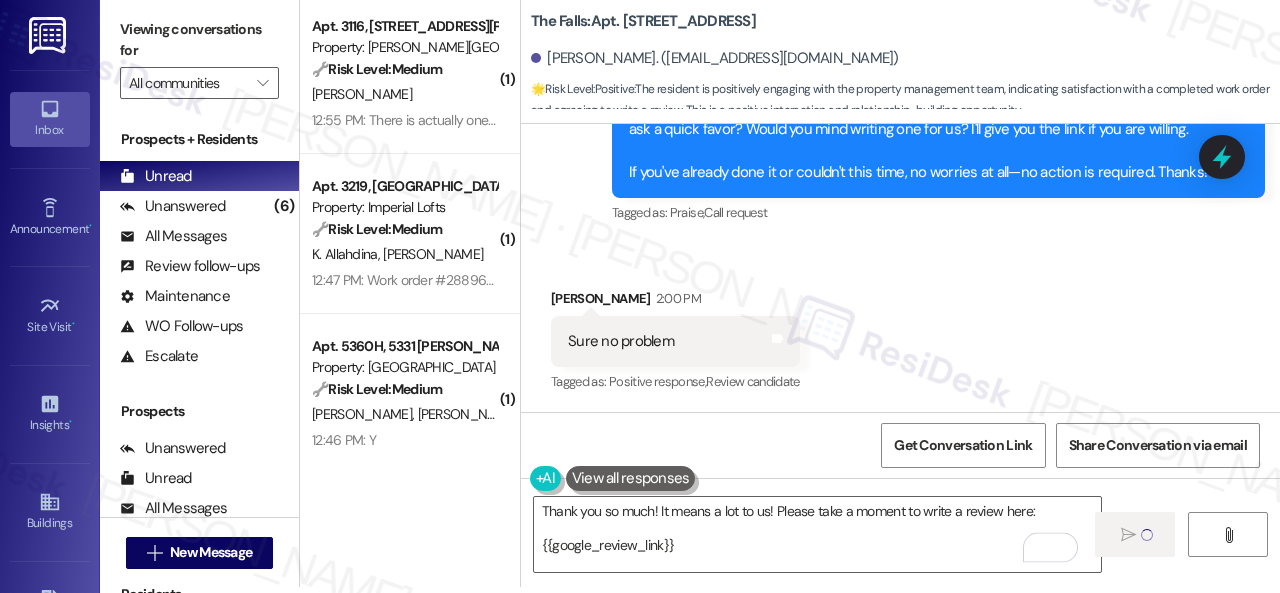 type 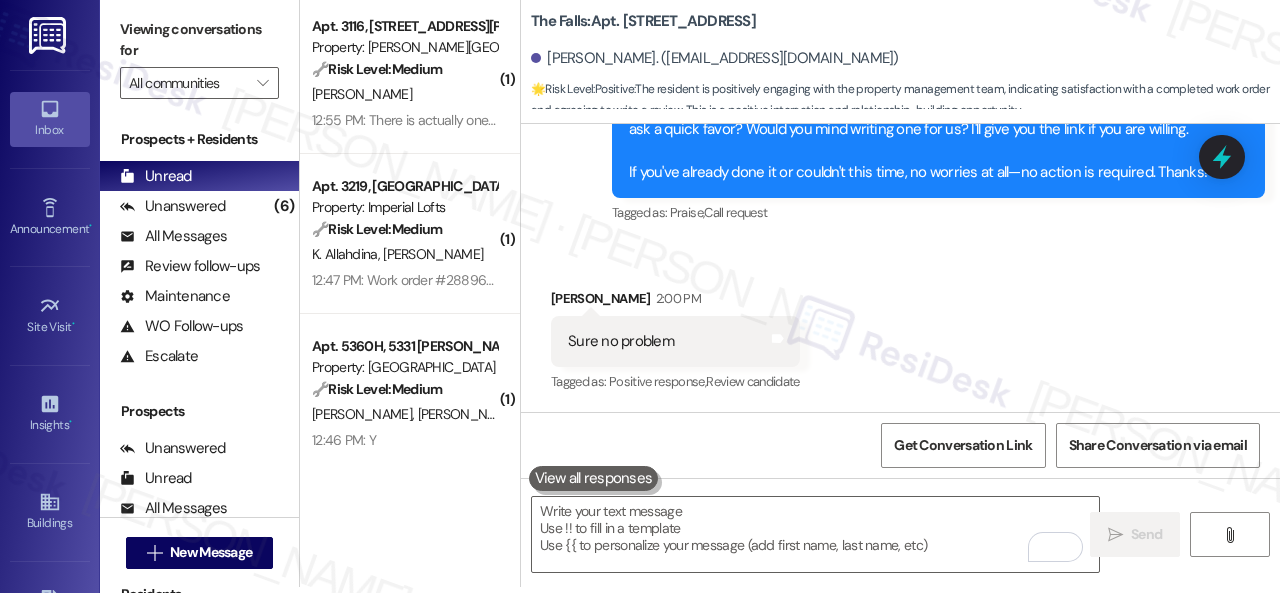 scroll, scrollTop: 0, scrollLeft: 0, axis: both 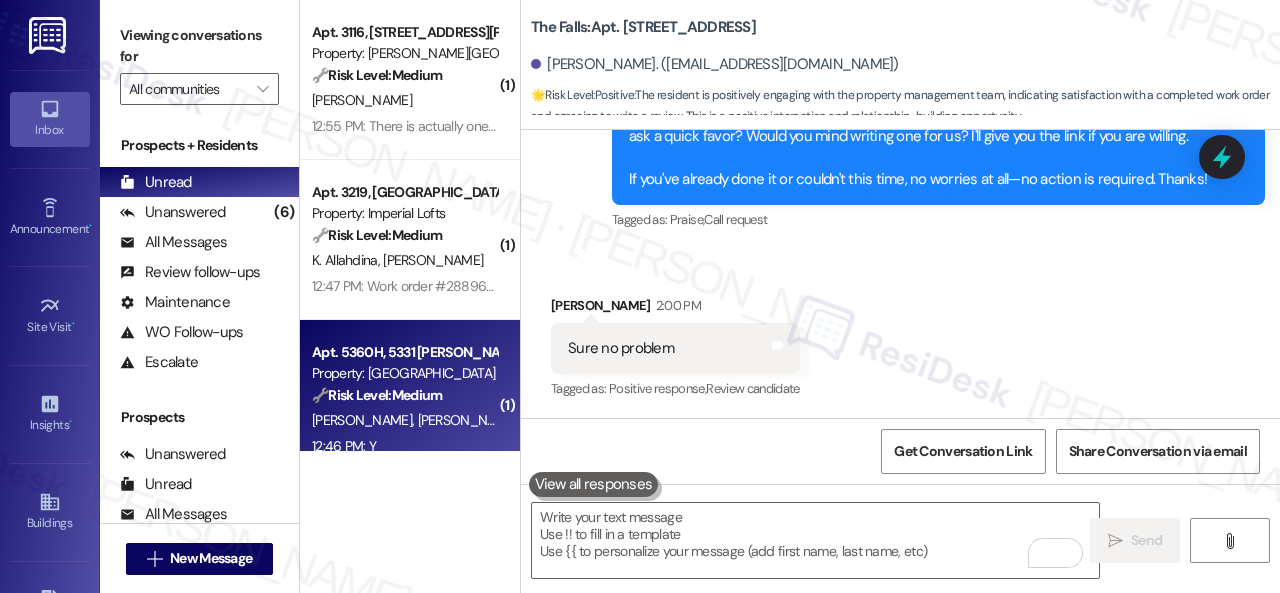 click on "12:46 PM: Y 12:46 PM: Y" at bounding box center [404, 446] 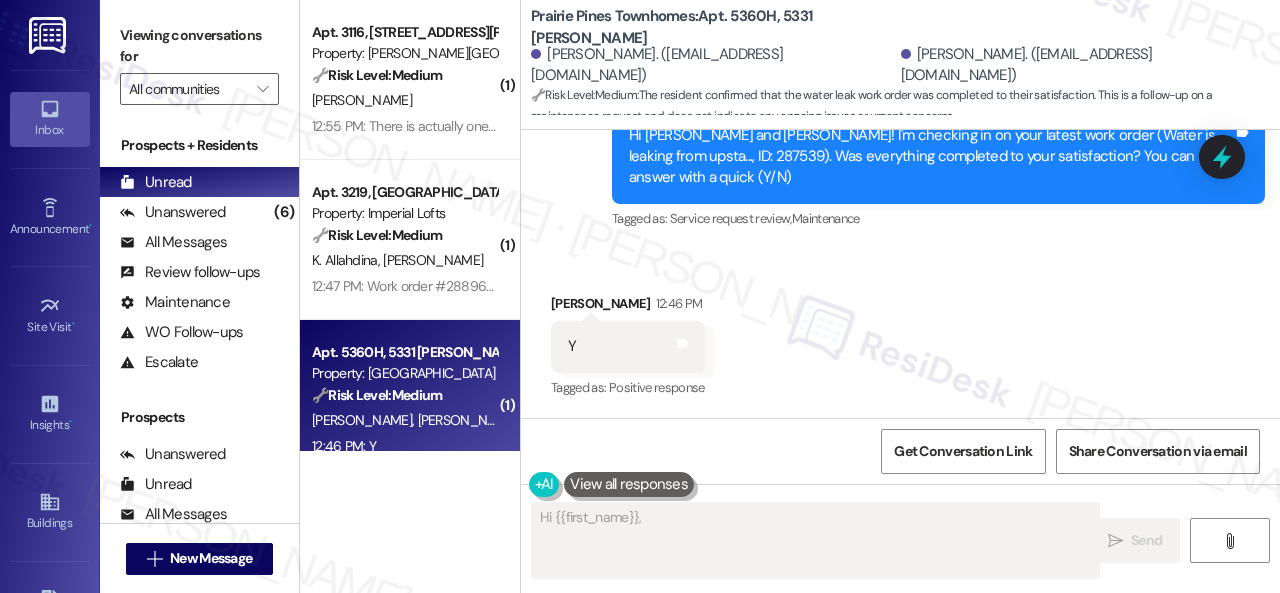 scroll, scrollTop: 2526, scrollLeft: 0, axis: vertical 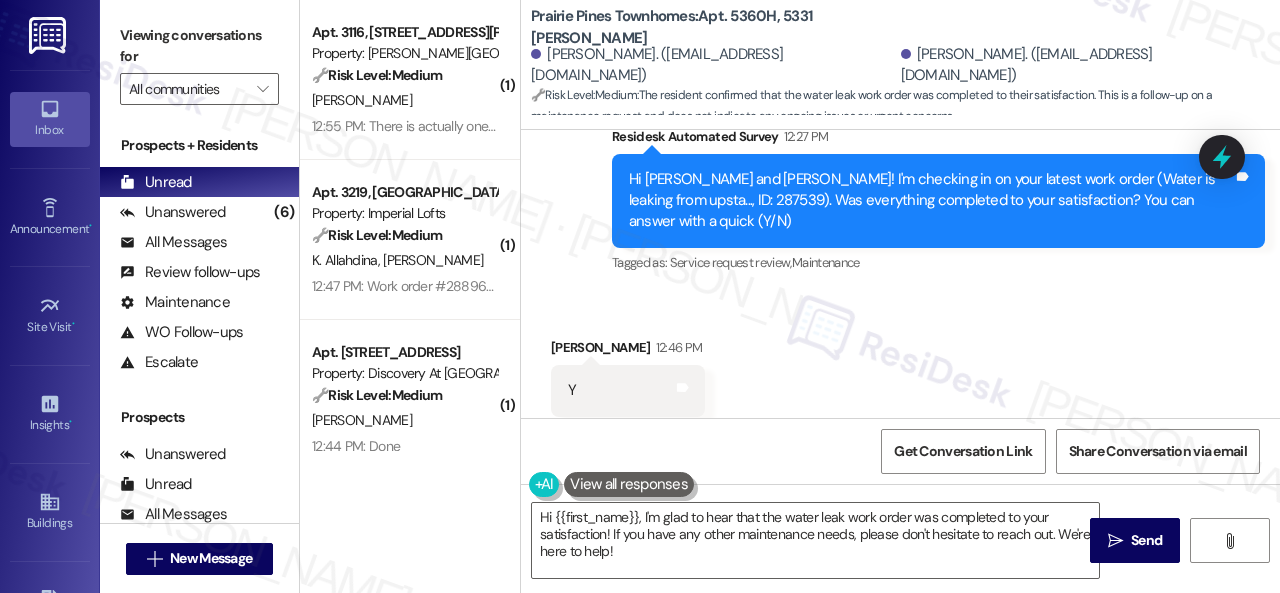 click on "Survey, sent via SMS Residesk Automated Survey 12:27 PM Hi Curtis and Ashley! I'm checking in on your latest work order (Water is leaking from upsta..., ID: 287539). Was everything completed to your satisfaction? You can answer with a quick (Y/N) Tags and notes Tagged as:   Service request review ,  Click to highlight conversations about Service request review Maintenance Click to highlight conversations about Maintenance" at bounding box center (900, 187) 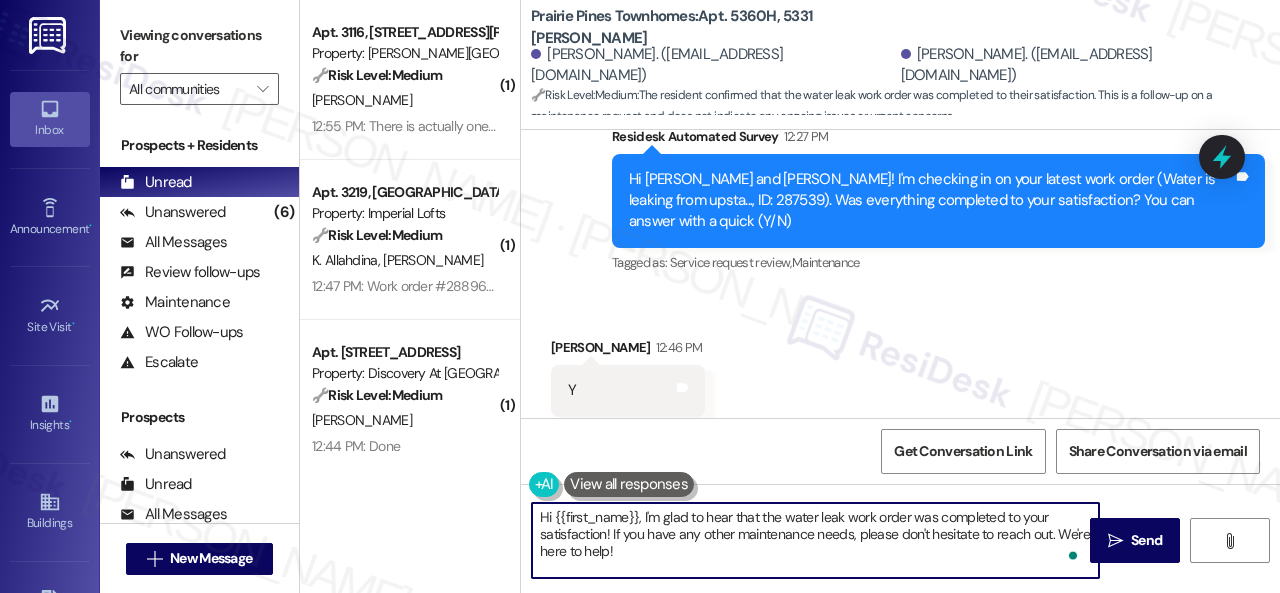 drag, startPoint x: 626, startPoint y: 543, endPoint x: 358, endPoint y: 475, distance: 276.4923 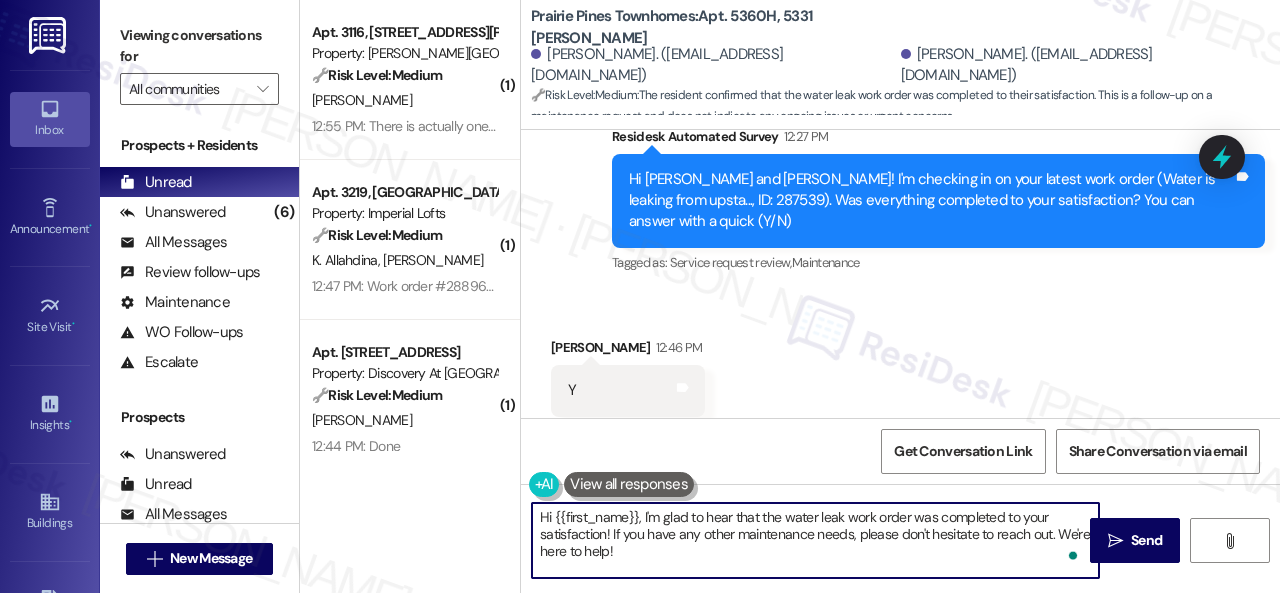 click on "( 1 ) Apt. 3116, 4101 S Custer Rd Property: Craig Ranch 🔧  Risk Level:  Medium The resident is inquiring about the status of a microwave repair request. This is a non-urgent maintenance issue. S. Choudhary 12:55 PM: There is actually one more request pending for me which I raised for the microwave can you please give updated about that thank you  12:55 PM: There is actually one more request pending for me which I raised for the microwave can you please give updated about that thank you  ( 1 ) Apt. 3219, 2 Stadium Dr Property: Imperial Lofts 🔧  Risk Level:  Medium The resident indicates that work orders are still pending. This is a non-urgent maintenance follow-up. K. Allahdina S. Ali 12:47 PM: Work order #288969 & 277780. It should be open since the work order is still pending 12:47 PM: Work order #288969 & 277780. It should be open since the work order is still pending ( 1 ) Apt. 934, 150 Northpark Plaza Drive Property: Discovery At Kingwood 🔧  Risk Level:  Medium D. Jenkins 12:44 PM: Done" at bounding box center (790, 296) 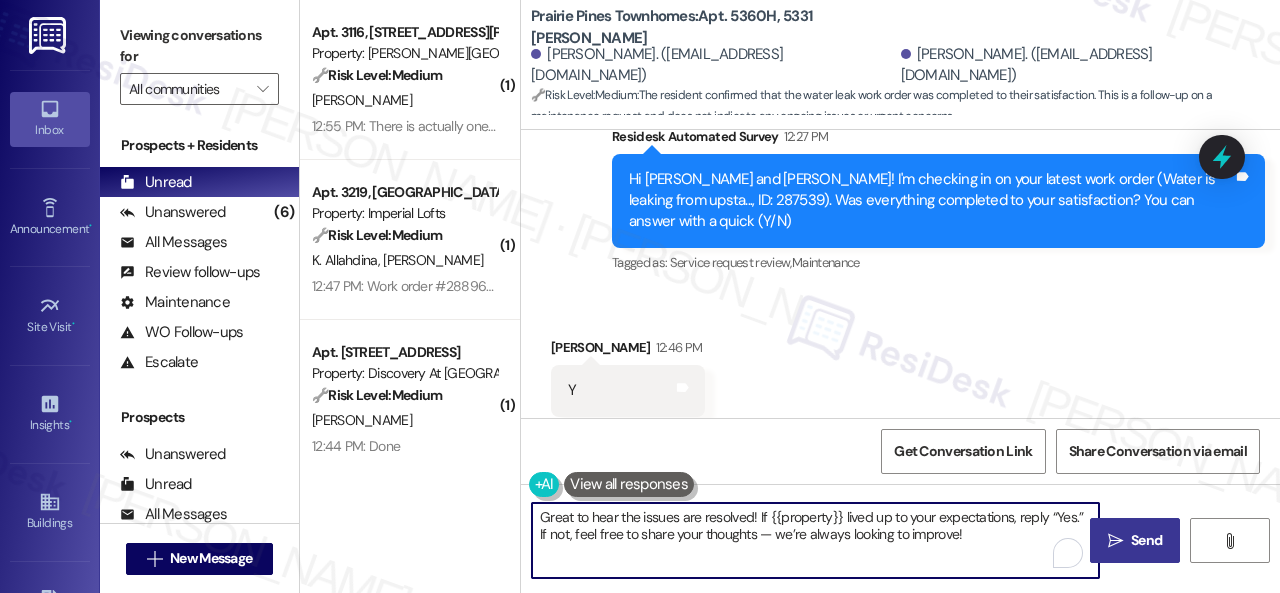 type on "Great to hear the issues are resolved! If {{property}} lived up to your expectations, reply “Yes.” If not, feel free to share your thoughts — we’re always looking to improve!" 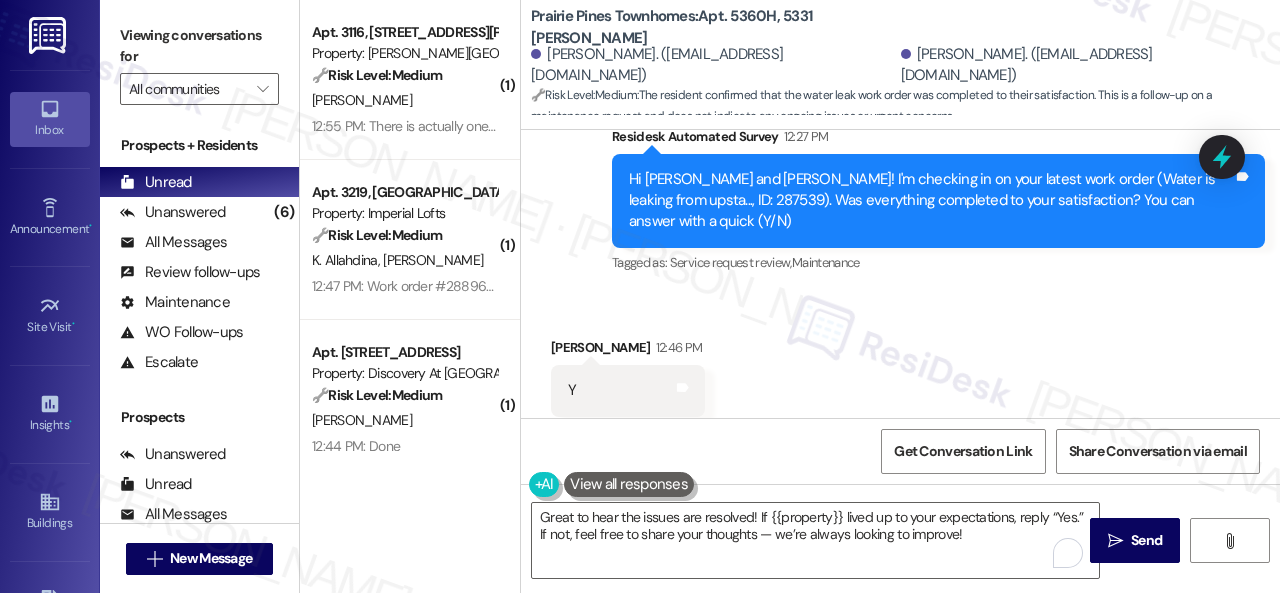 drag, startPoint x: 1130, startPoint y: 543, endPoint x: 1114, endPoint y: 515, distance: 32.24903 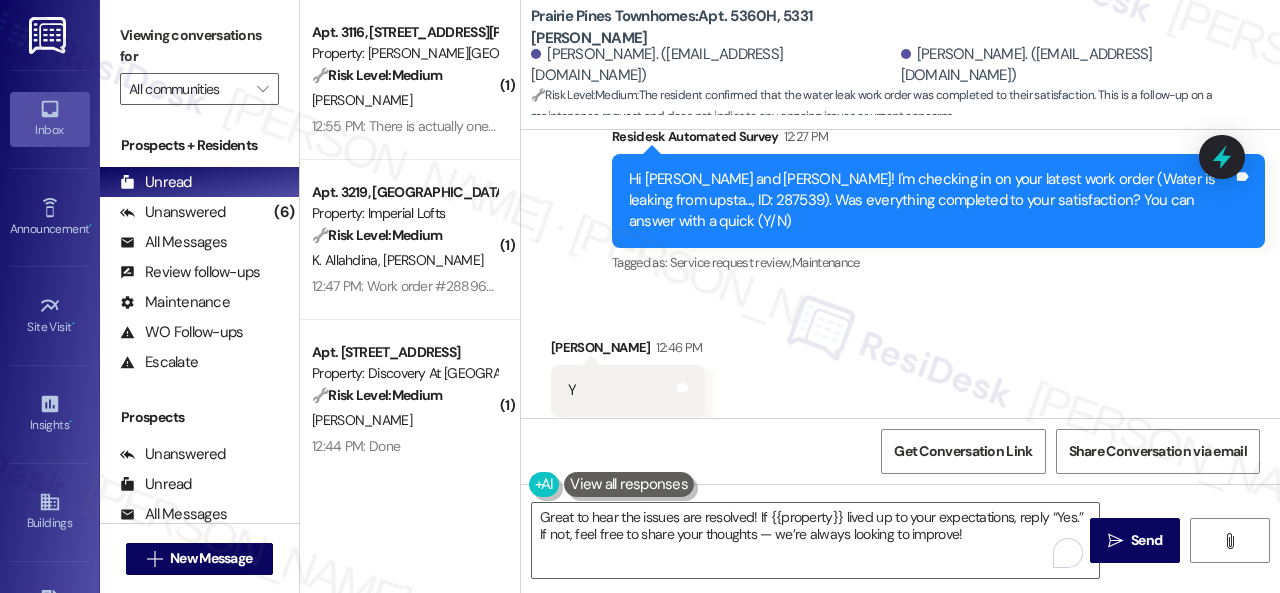 click on "Send" at bounding box center [1146, 540] 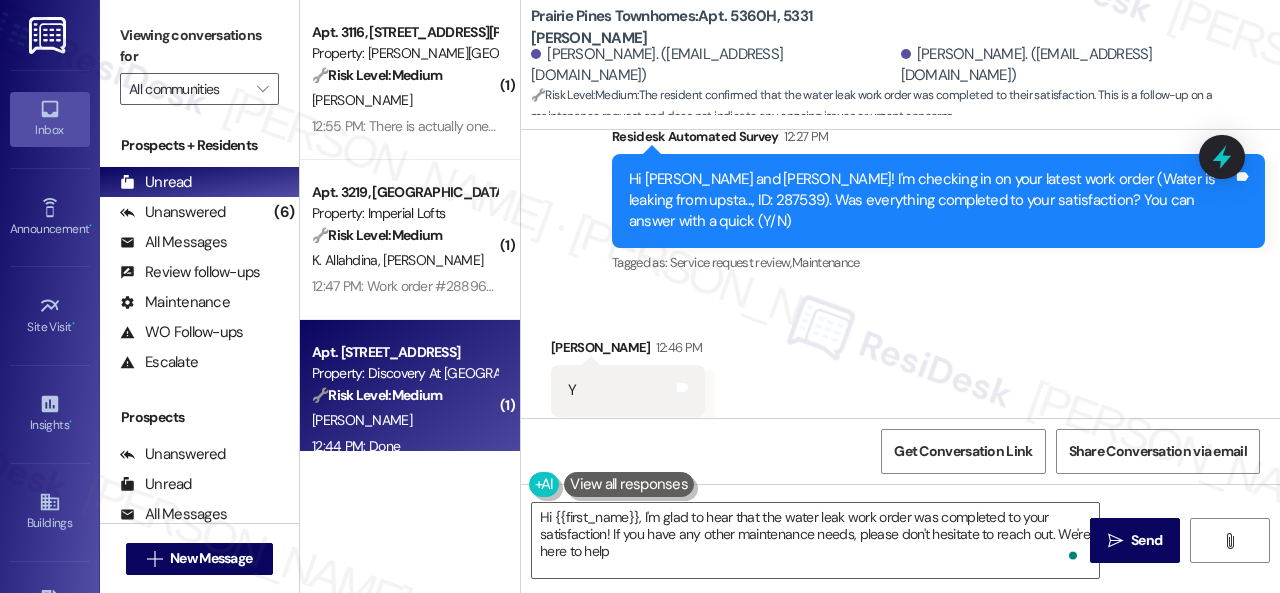 type on "Hi {{first_name}}, I'm glad to hear that the water leak work order was completed to your satisfaction! If you have any other maintenance needs, please don't hesitate to reach out. We're here to help!" 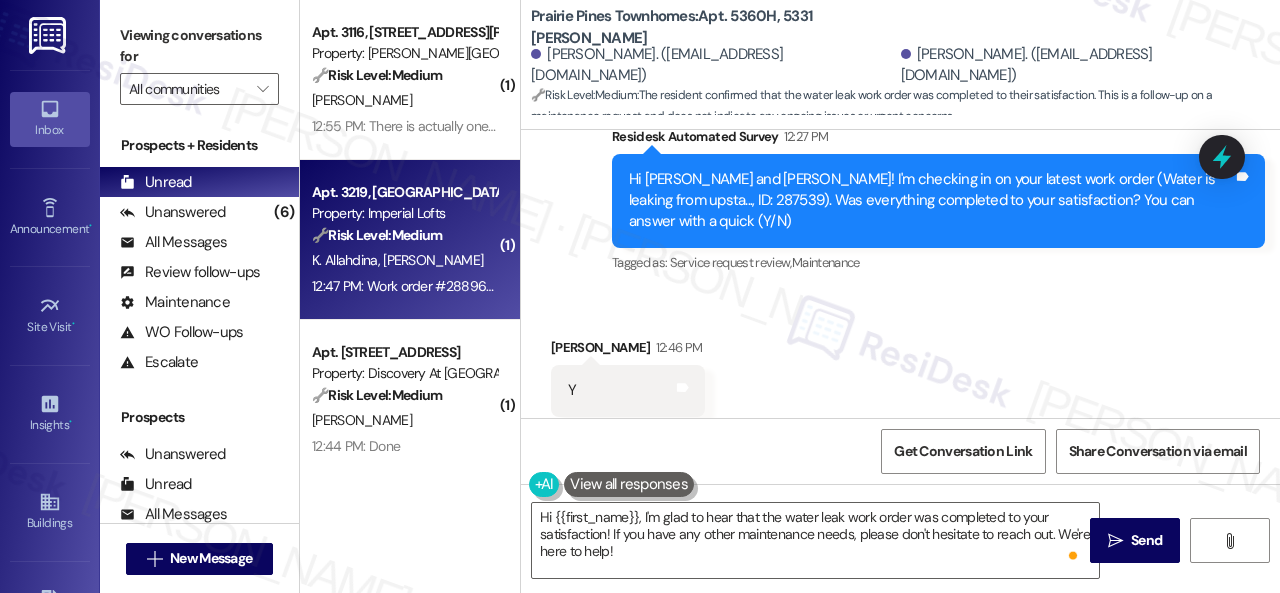 click on "K. Allahdina S. Ali" at bounding box center (404, 260) 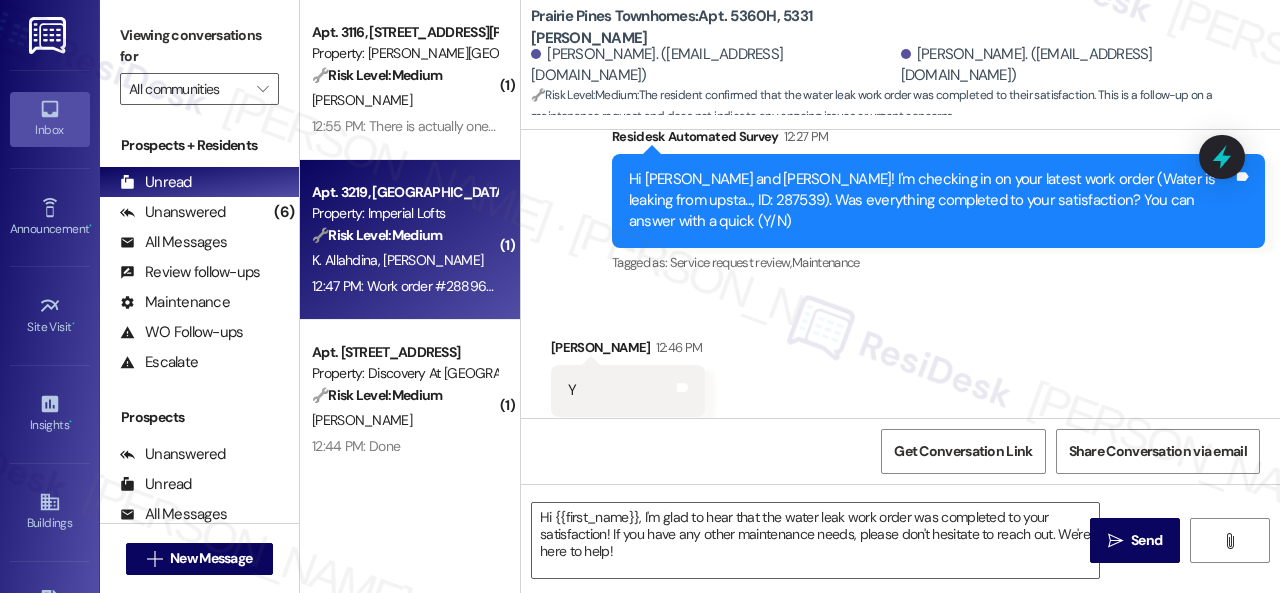 type on "Fetching suggested responses. Please feel free to read through the conversation in the meantime." 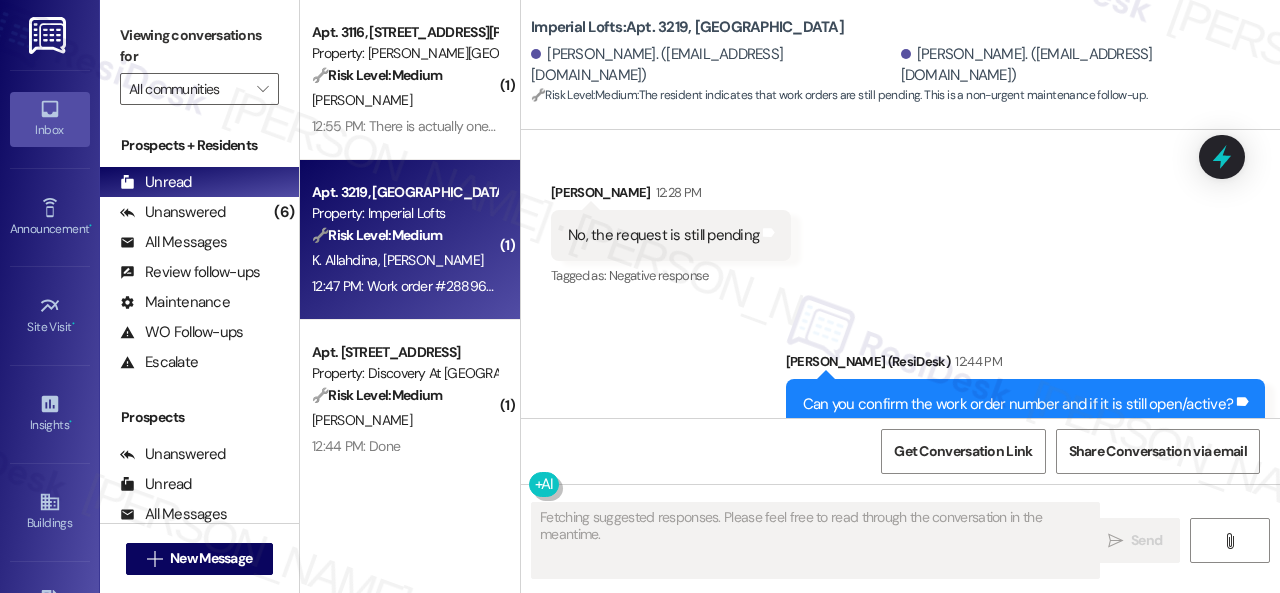 scroll, scrollTop: 6666, scrollLeft: 0, axis: vertical 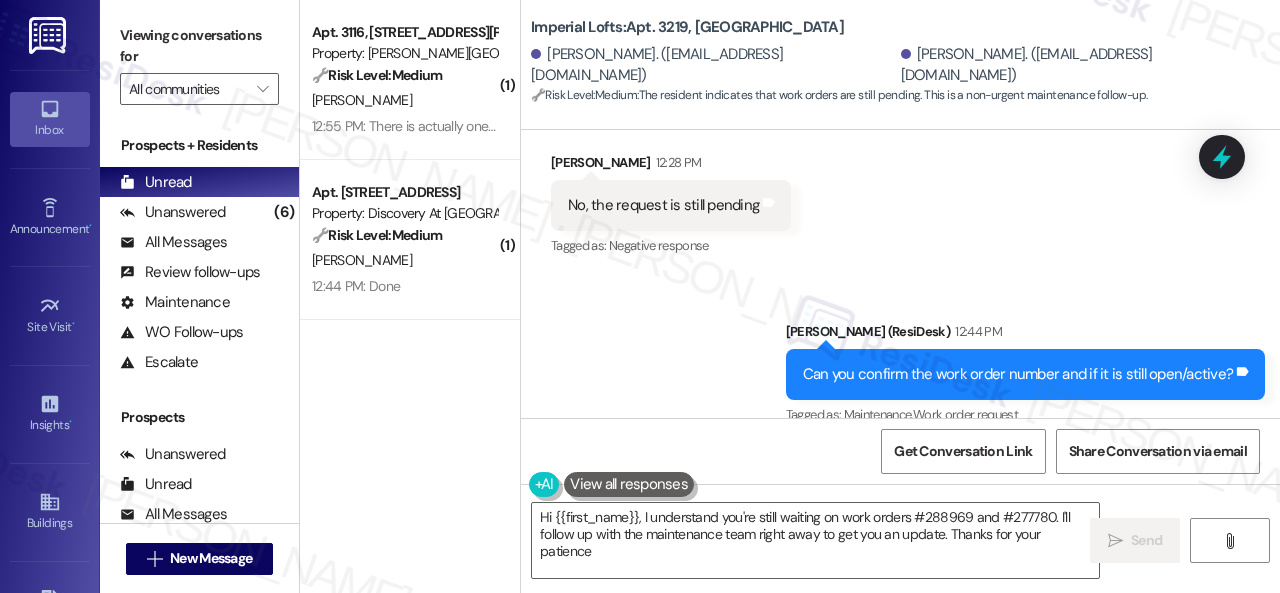 type on "Hi {{first_name}}, I understand you're still waiting on work orders #288969 and #277780. I'll follow up with the maintenance team right away to get you an update. Thanks for your patience!" 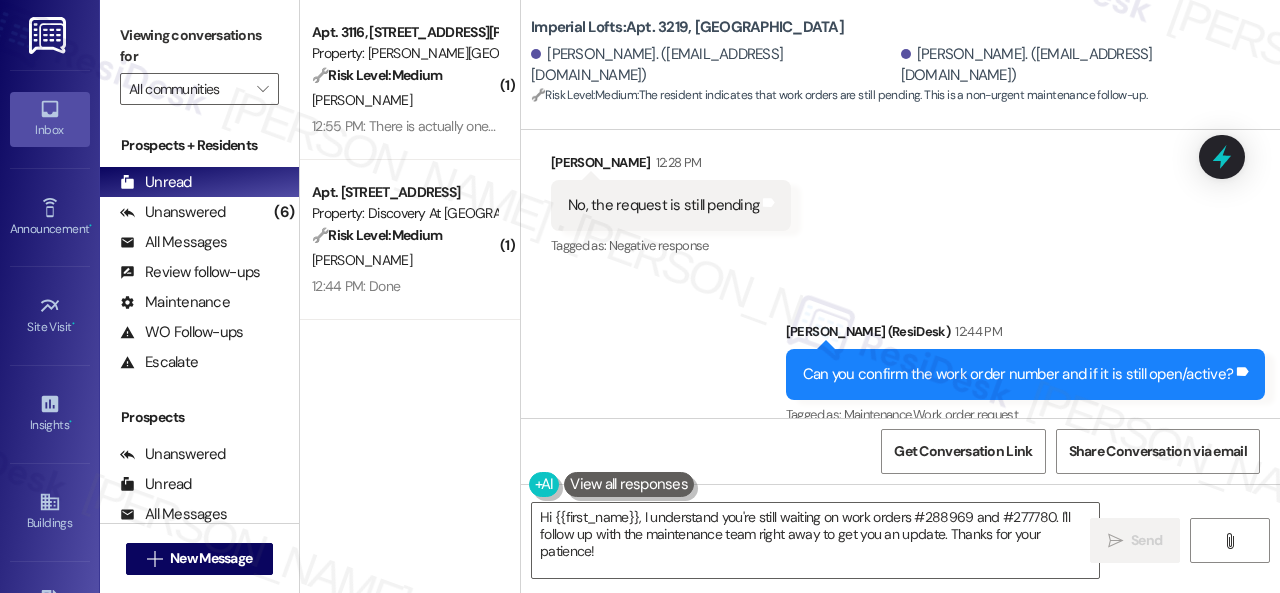 drag, startPoint x: 652, startPoint y: 345, endPoint x: 702, endPoint y: 352, distance: 50.48762 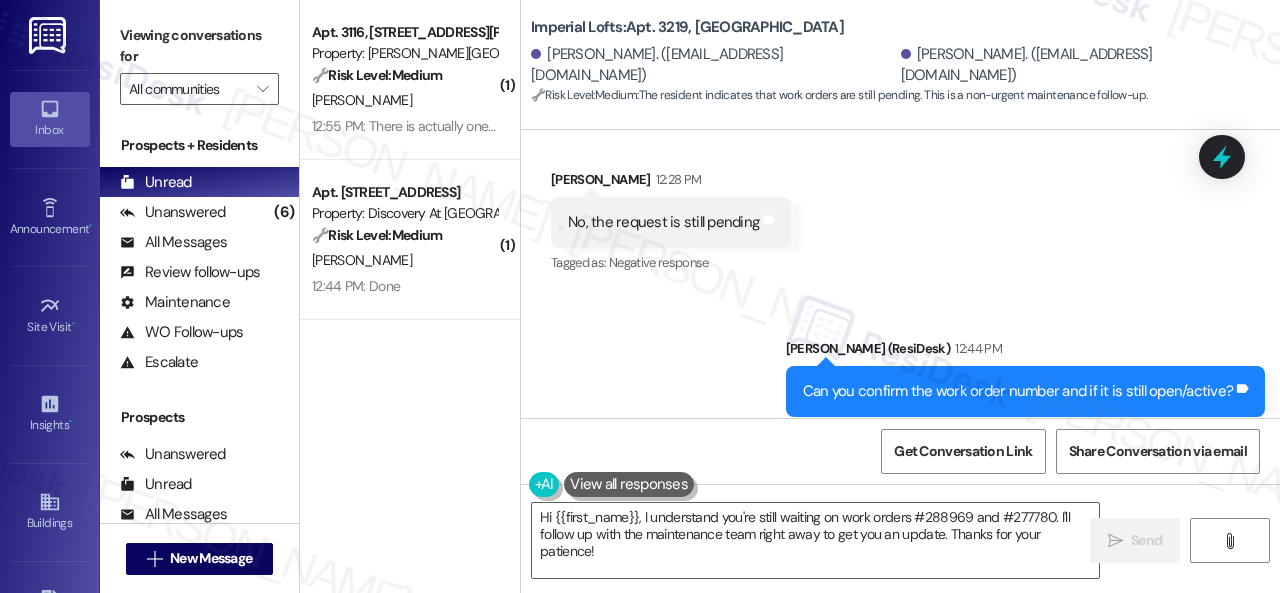 scroll, scrollTop: 6666, scrollLeft: 0, axis: vertical 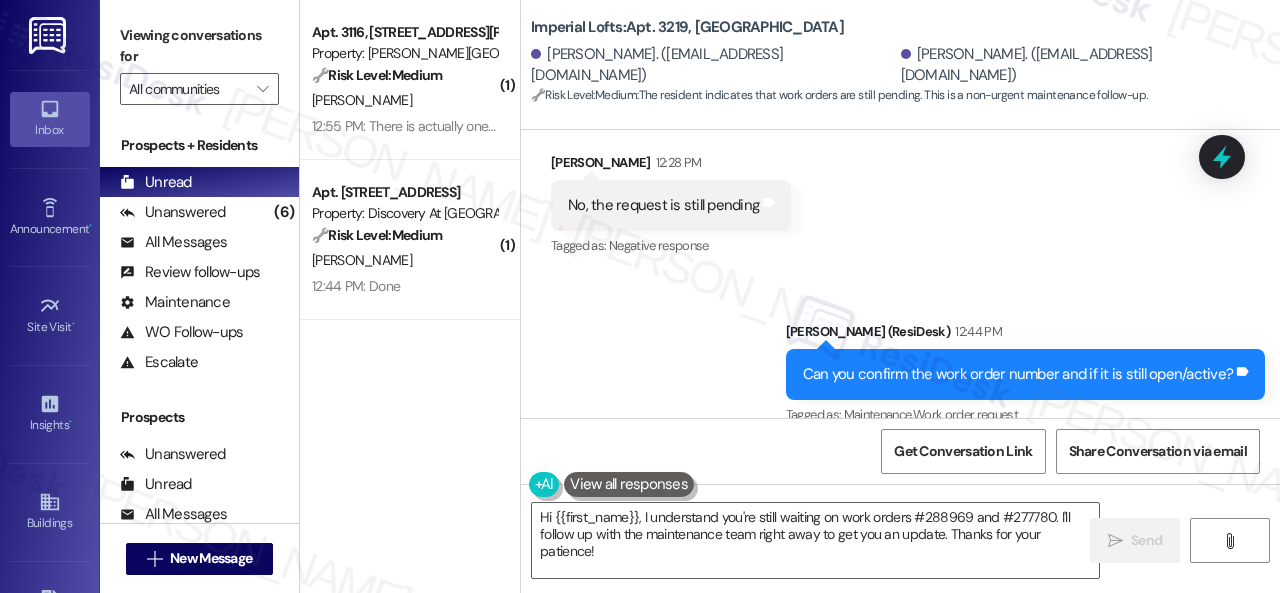 drag, startPoint x: 717, startPoint y: 347, endPoint x: 764, endPoint y: 345, distance: 47.042534 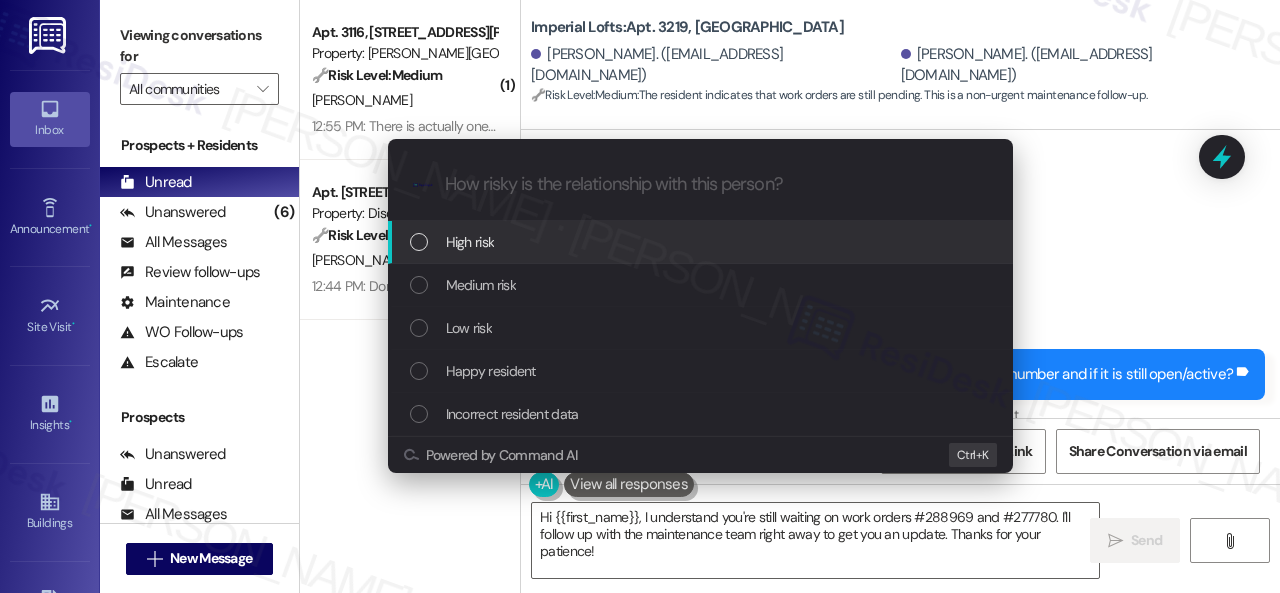 click on "High risk" at bounding box center (470, 242) 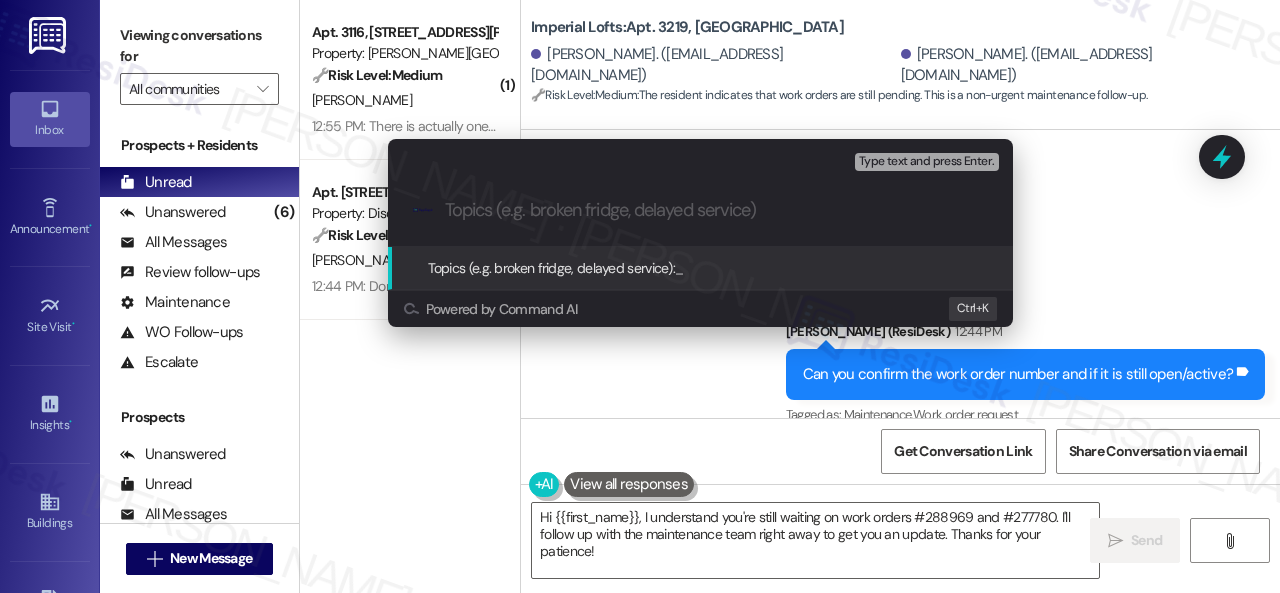 paste on "Follow-up on work orders 288969 & 277780" 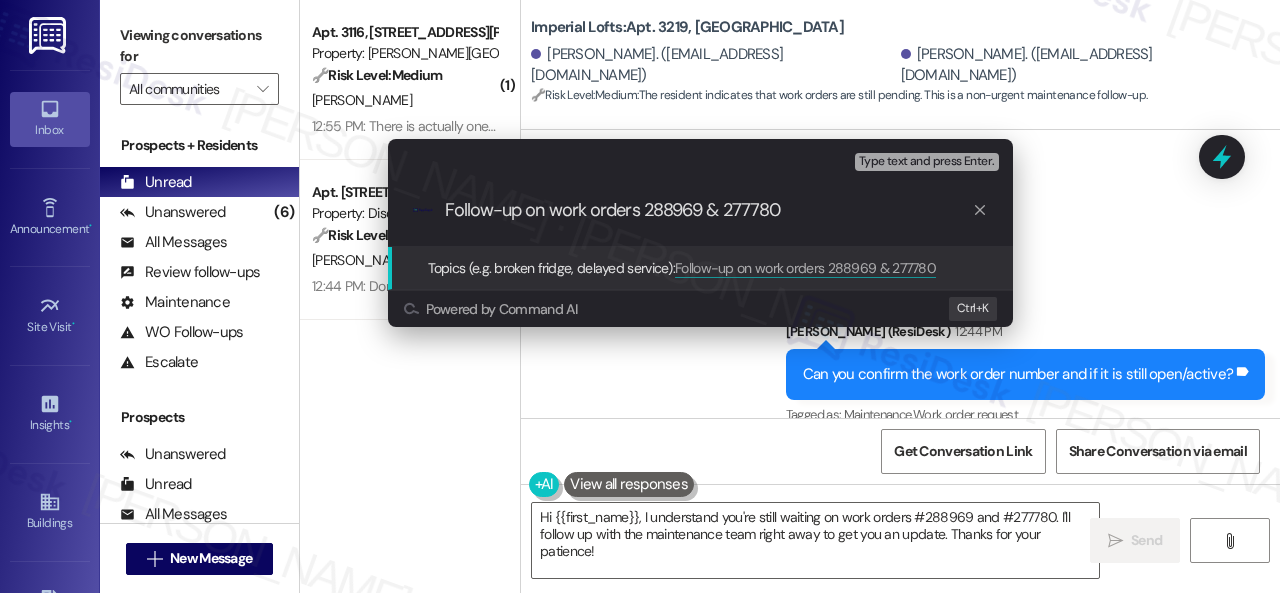 type 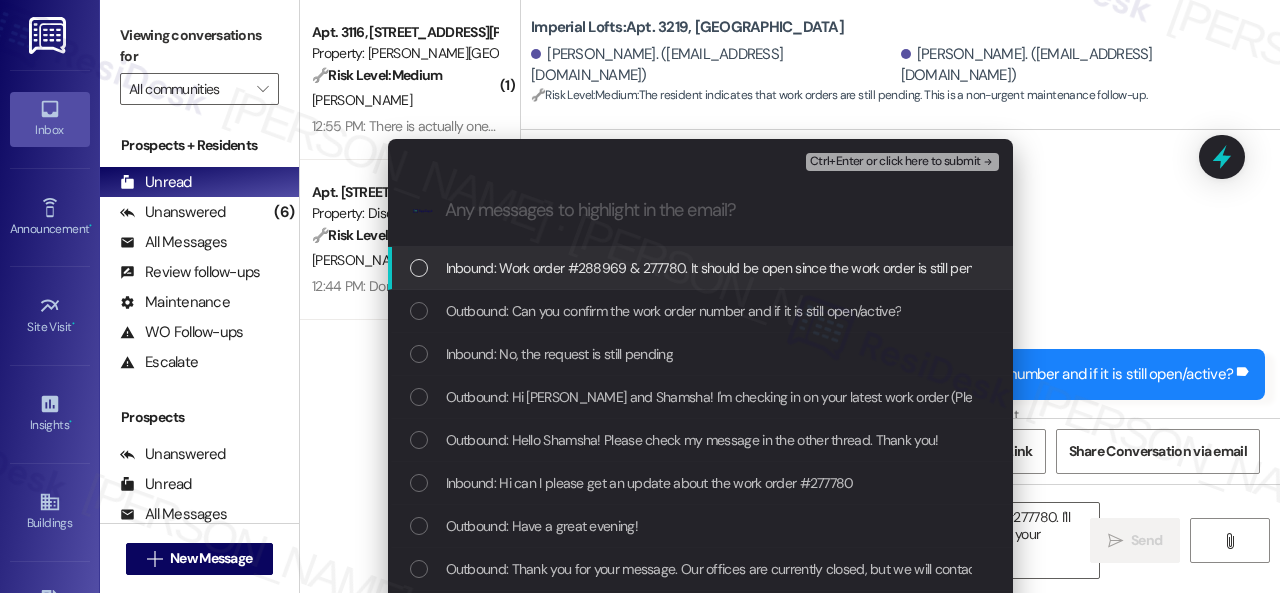 click on "Inbound: Work order #288969 & 277780. It should be open since the work order is still pending" at bounding box center (722, 268) 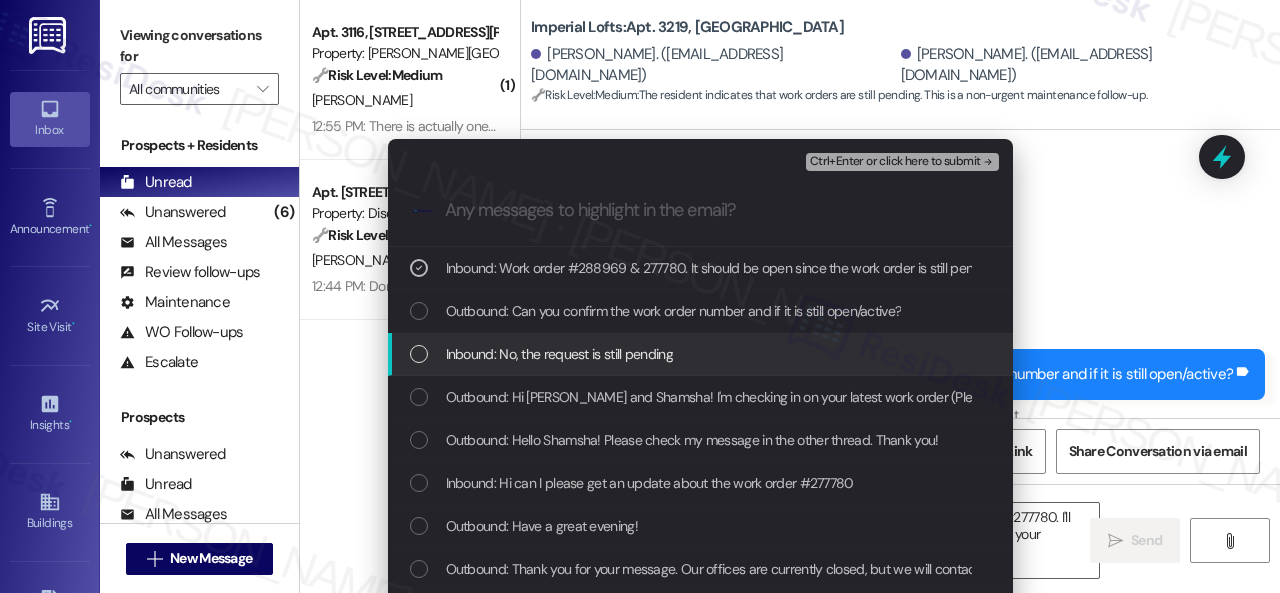 click on "Inbound: No, the request is still pending" at bounding box center (559, 354) 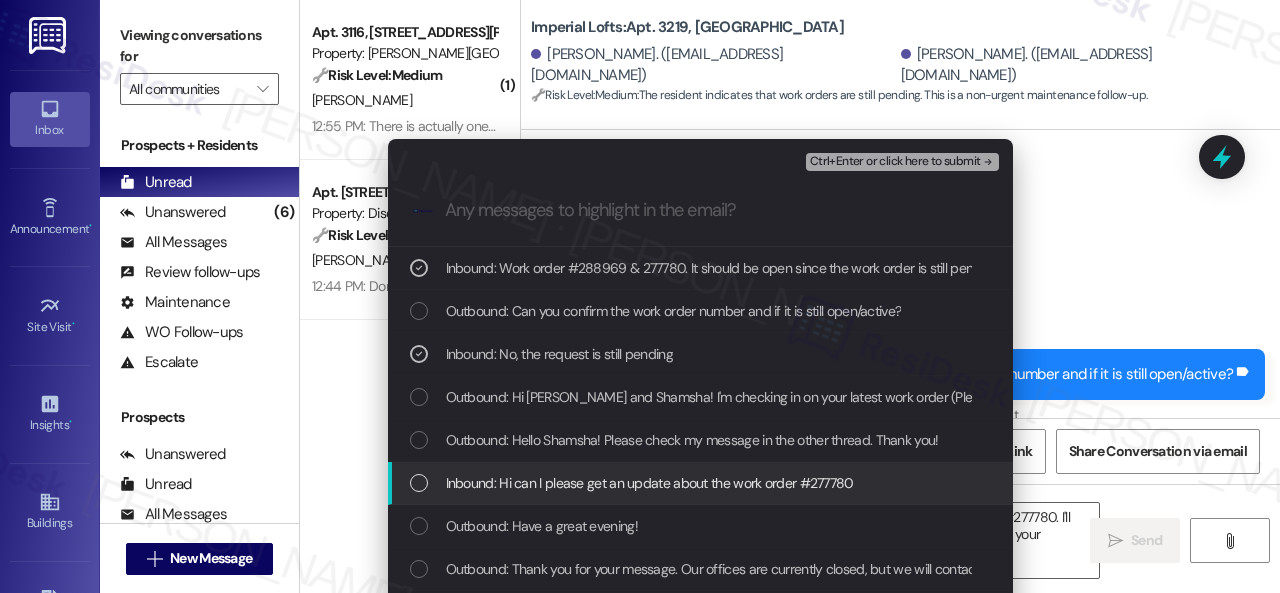 click on "Inbound: Hi can I please get an update about the work order #277780" at bounding box center (650, 483) 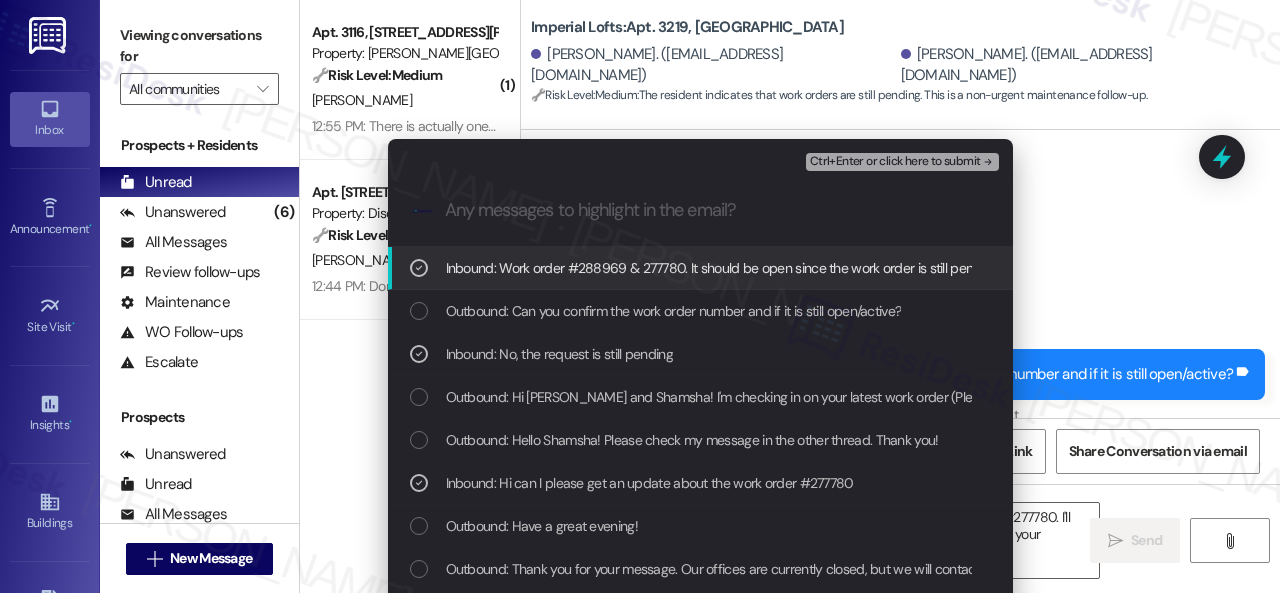 click on "Ctrl+Enter or click here to submit" at bounding box center (904, 162) 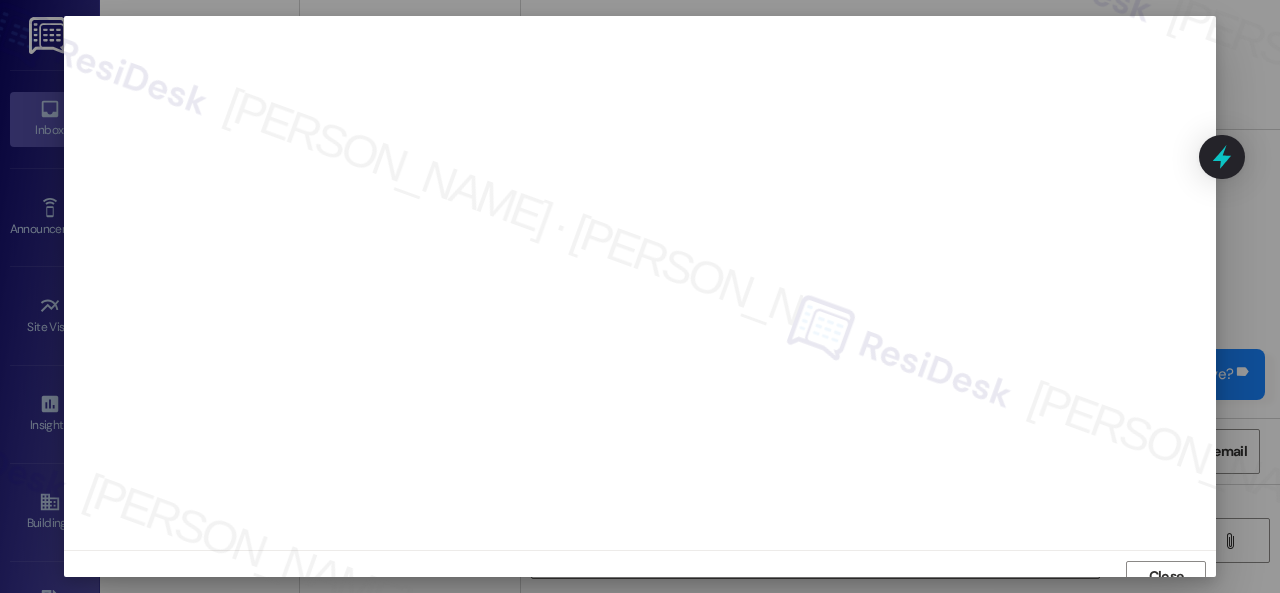 scroll, scrollTop: 15, scrollLeft: 0, axis: vertical 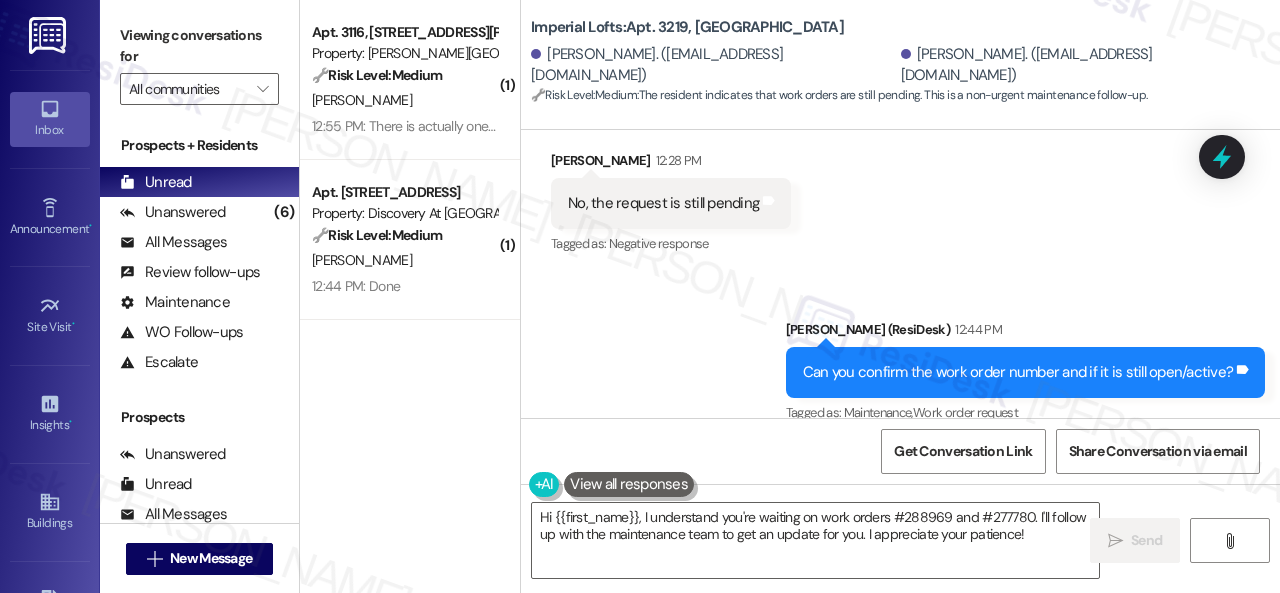 drag, startPoint x: 939, startPoint y: 267, endPoint x: 936, endPoint y: 286, distance: 19.235384 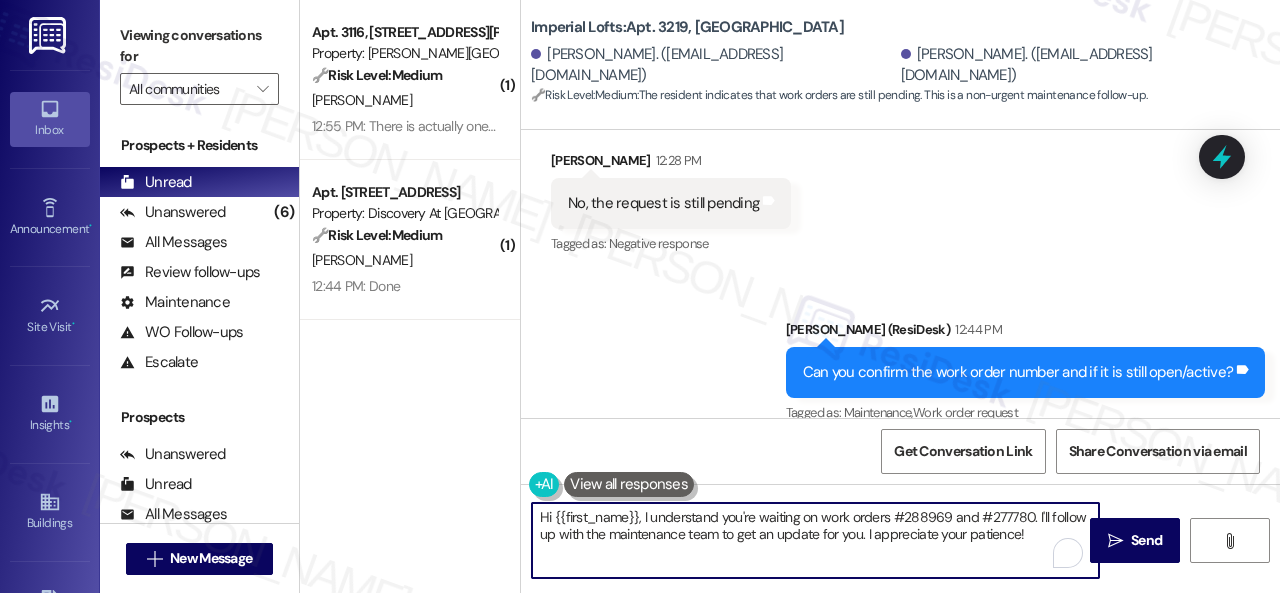 drag, startPoint x: 1033, startPoint y: 533, endPoint x: 324, endPoint y: 441, distance: 714.94403 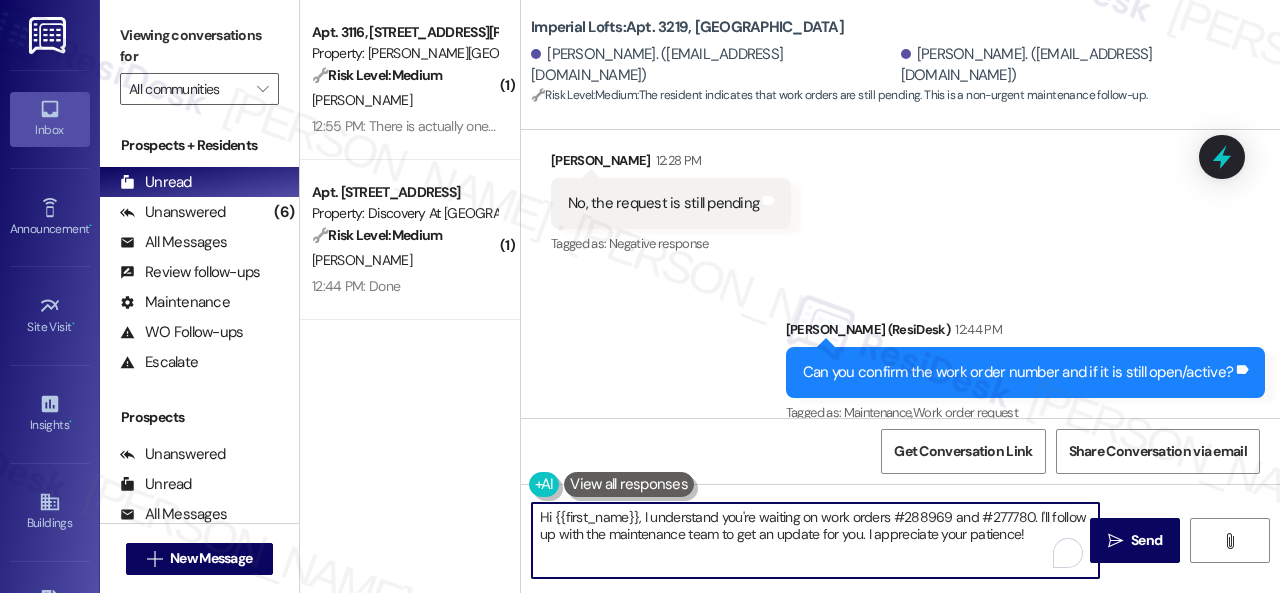 click on "( 1 ) Apt. 3116, 4101 S Custer Rd Property: Craig Ranch 🔧  Risk Level:  Medium The resident is inquiring about the status of a microwave repair request. This is a non-urgent maintenance issue. S. Choudhary 12:55 PM: There is actually one more request pending for me which I raised for the microwave can you please give updated about that thank you  12:55 PM: There is actually one more request pending for me which I raised for the microwave can you please give updated about that thank you  ( 1 ) Apt. 934, 150 Northpark Plaza Drive Property: Discovery At Kingwood 🔧  Risk Level:  Medium The resident confirmed they completed the review request. This is a standard follow-up, and no immediate action is required unless there's a problem with the review submission. D. Jenkins 12:44 PM: Done 12:44 PM: Done Imperial Lofts:  Apt. 3219, 2 Stadium Dr       Karim Allahdina. (karim.allahdina@gmail.com)     Shamsha Ali. (shamsha26@gmail.com)   🔧  Risk Level:  Medium :  Survey, sent via SMS Residesk Automated Survey" at bounding box center (790, 296) 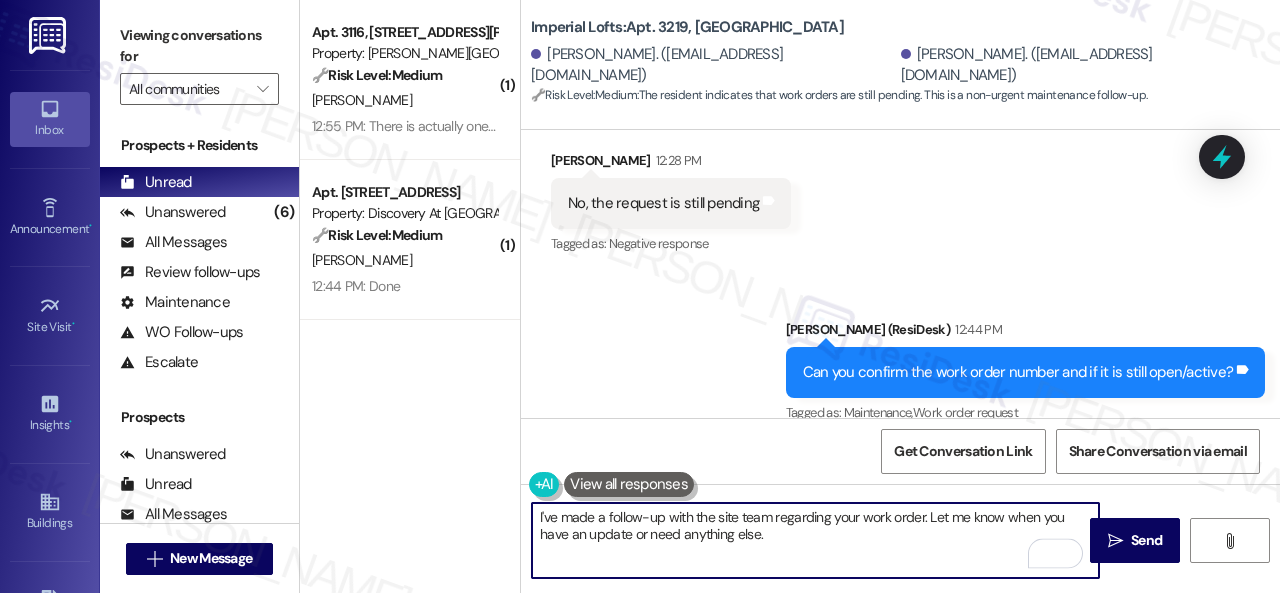 click on "I've made a follow-up with the site team regarding your work order. Let me know when you have an update or need anything else." at bounding box center (815, 540) 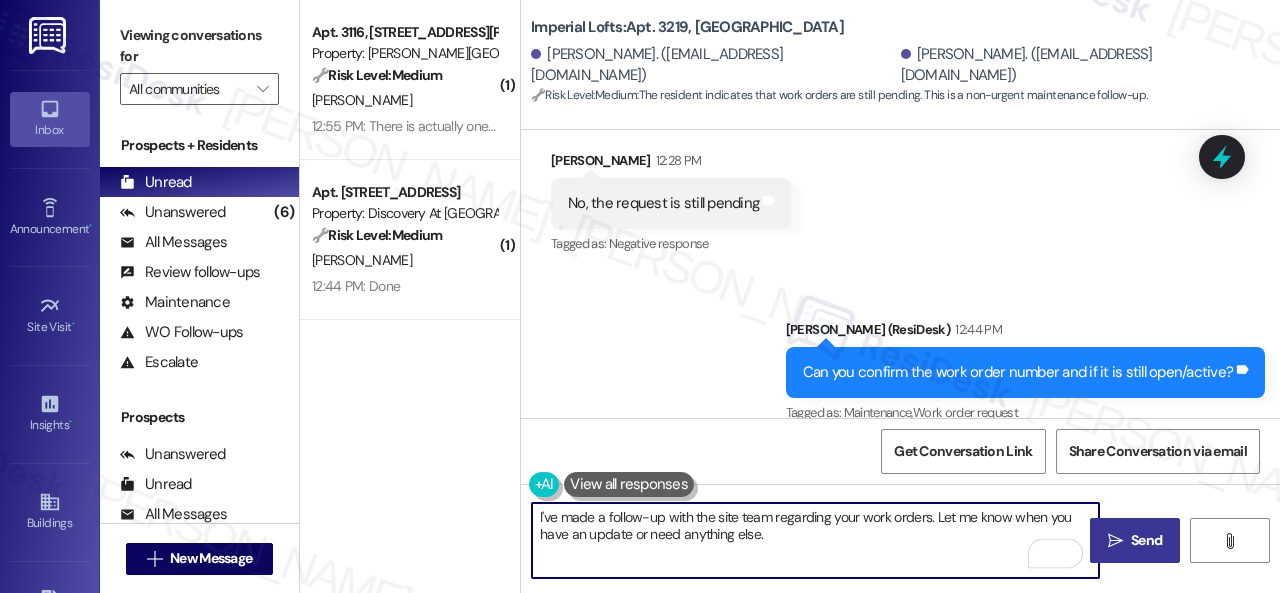 type on "I've made a follow-up with the site team regarding your work orders. Let me know when you have an update or need anything else." 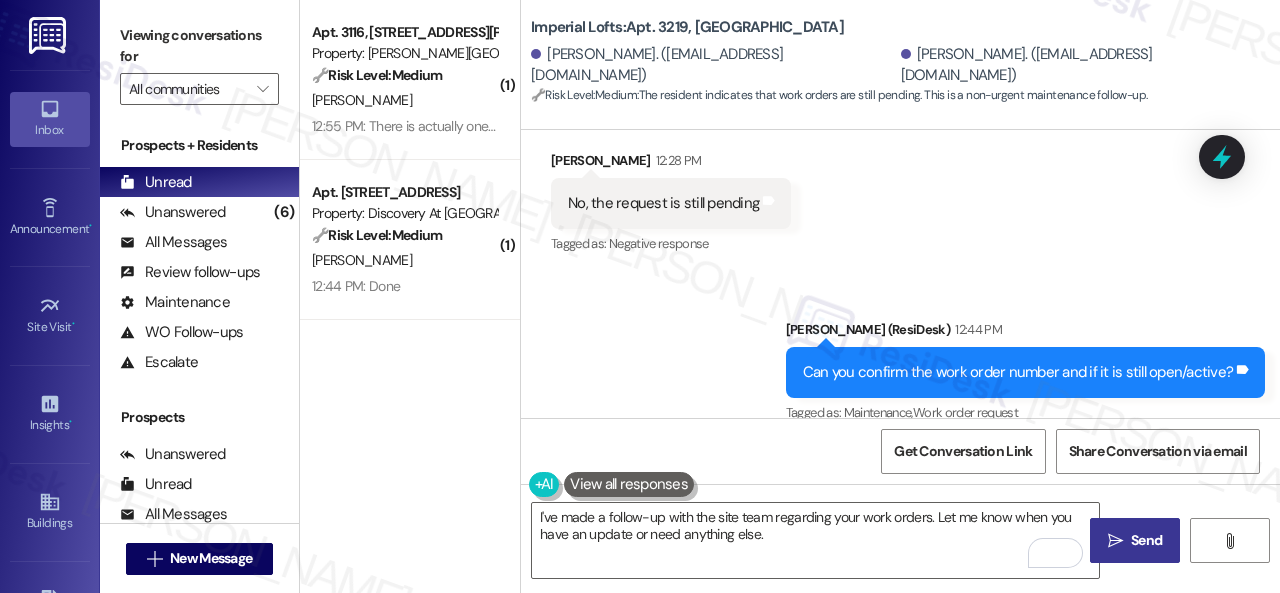 click on " Send" at bounding box center (1135, 540) 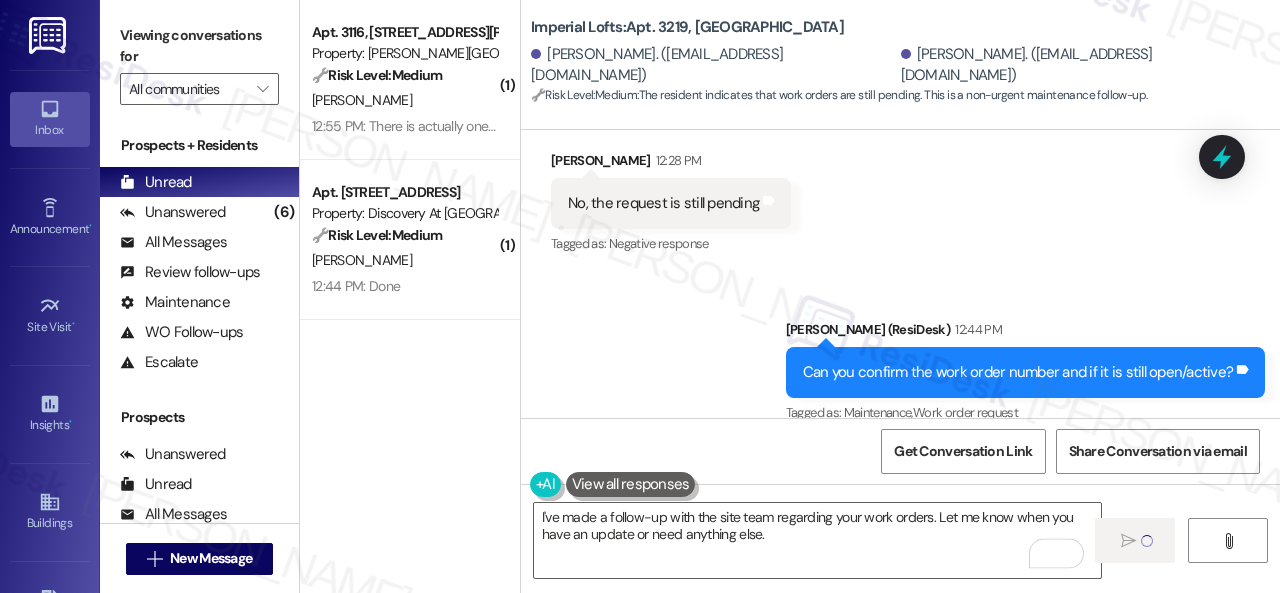 type 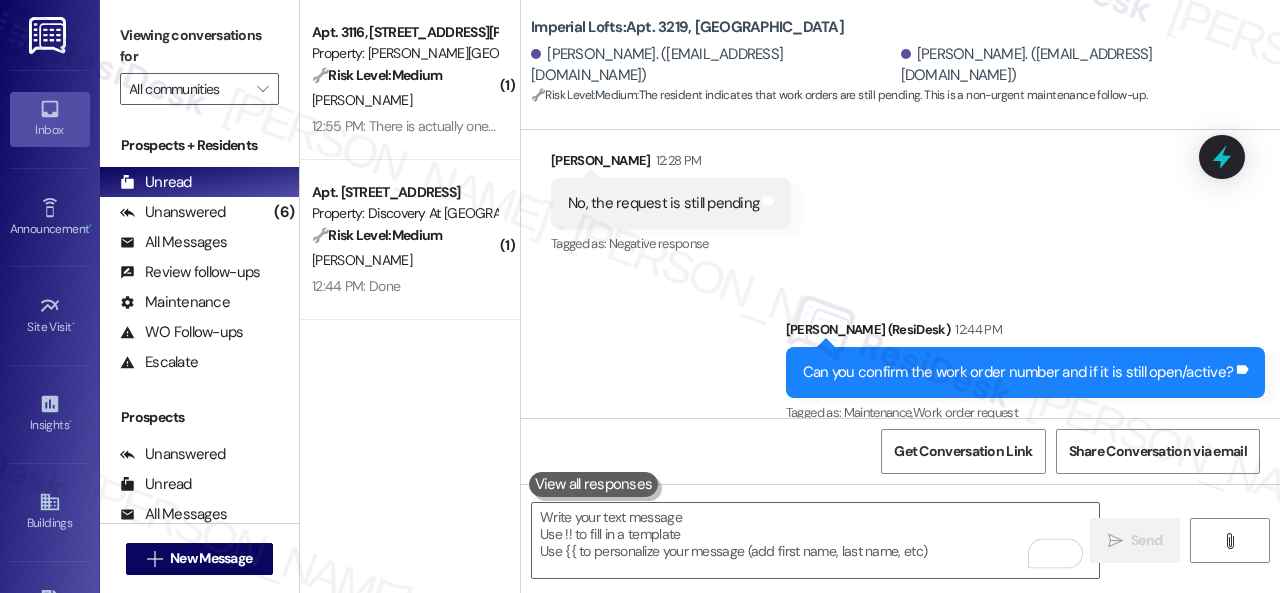 scroll, scrollTop: 6666, scrollLeft: 0, axis: vertical 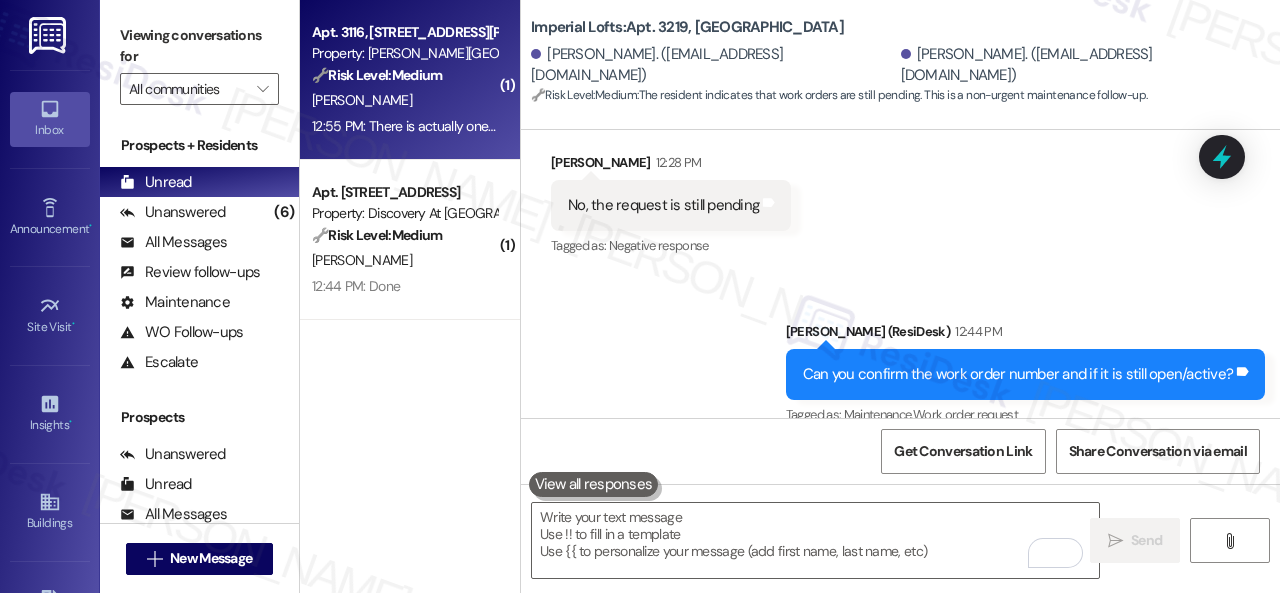 click on "S. Choudhary" at bounding box center [404, 100] 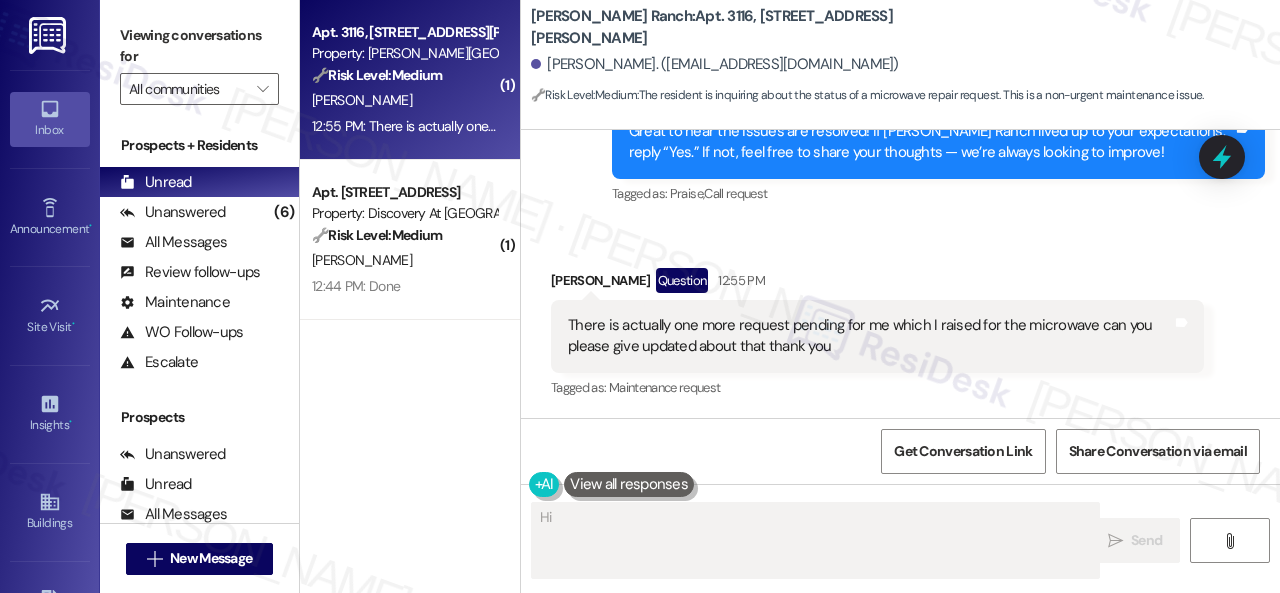 scroll, scrollTop: 866, scrollLeft: 0, axis: vertical 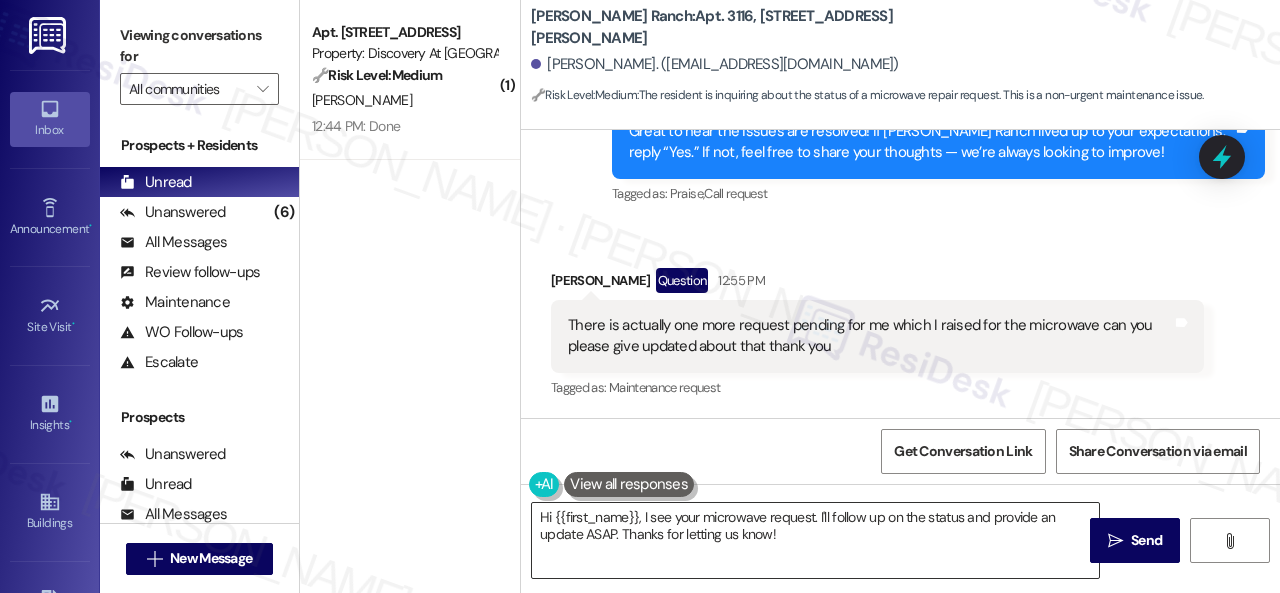 click on "Hi {{first_name}}, I see your microwave request. I'll follow up on the status and provide an update ASAP. Thanks for letting us know!" at bounding box center [815, 540] 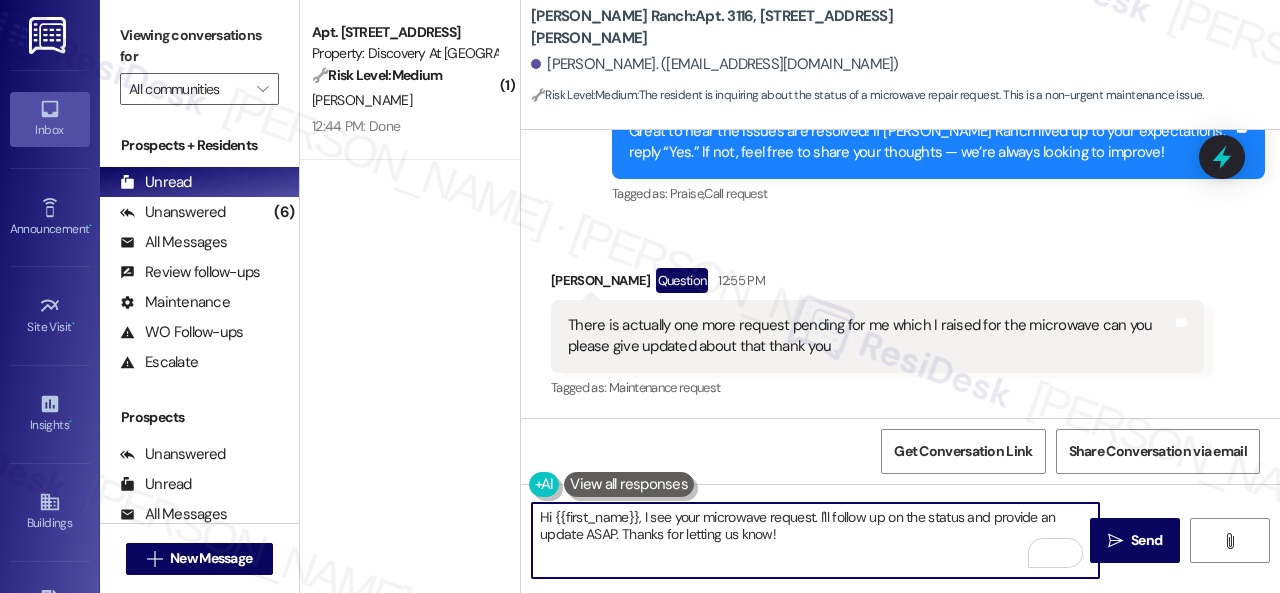 drag, startPoint x: 795, startPoint y: 541, endPoint x: 330, endPoint y: 521, distance: 465.4299 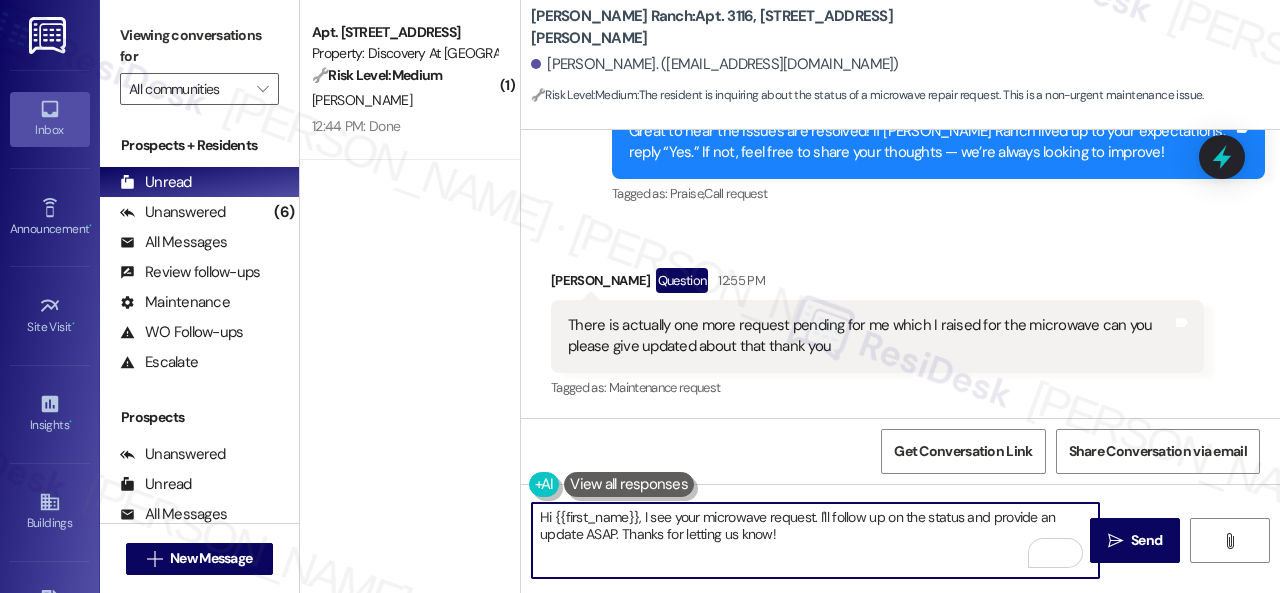 click on "( 1 ) Apt. 934, 150 Northpark Plaza Drive Property: Discovery At Kingwood 🔧  Risk Level:  Medium The resident confirmed they completed the review request. This is a standard follow-up, and no immediate action is required unless there's a problem with the review submission. D. Jenkins 12:44 PM: Done 12:44 PM: Done Craig Ranch:  Apt. 3116, 4101 S Custer Rd       Shubham Choudhary. (cshubhams2000@gmail.com)   🔧  Risk Level:  Medium :  The resident is inquiring about the status of a microwave repair request. This is a non-urgent maintenance issue. Lease started May 25, 2025 at 8:00 PM Survey, sent via SMS Residesk Automated Survey May 30, 2025 at 2:09 PM This message is part of our periodic resident outreach. Please disregard if you've already paid or you're on auto-pay!
Tags and notes Tagged as:   Rent payment reminders ,  Click to highlight conversations about Rent payment reminders Rent/payments Click to highlight conversations about Rent/payments Survey, sent via SMS Residesk Automated Survey" at bounding box center [790, 296] 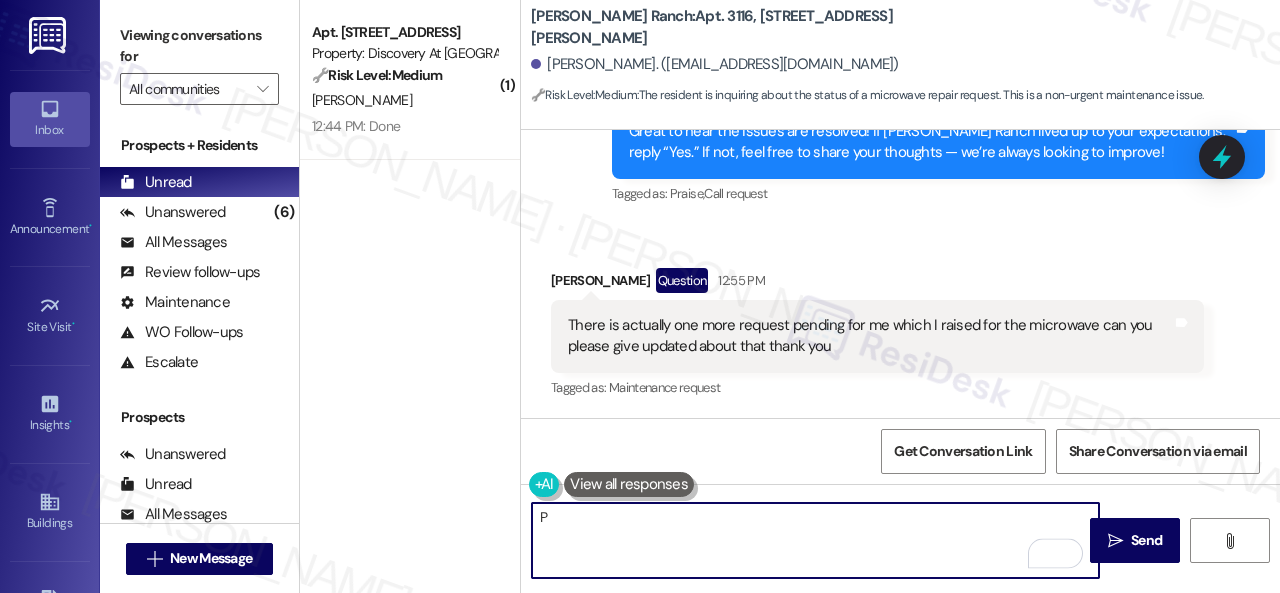 paste on "lease provide the work order number, and I'll gladly follow up with the site team immediately. Thank you!" 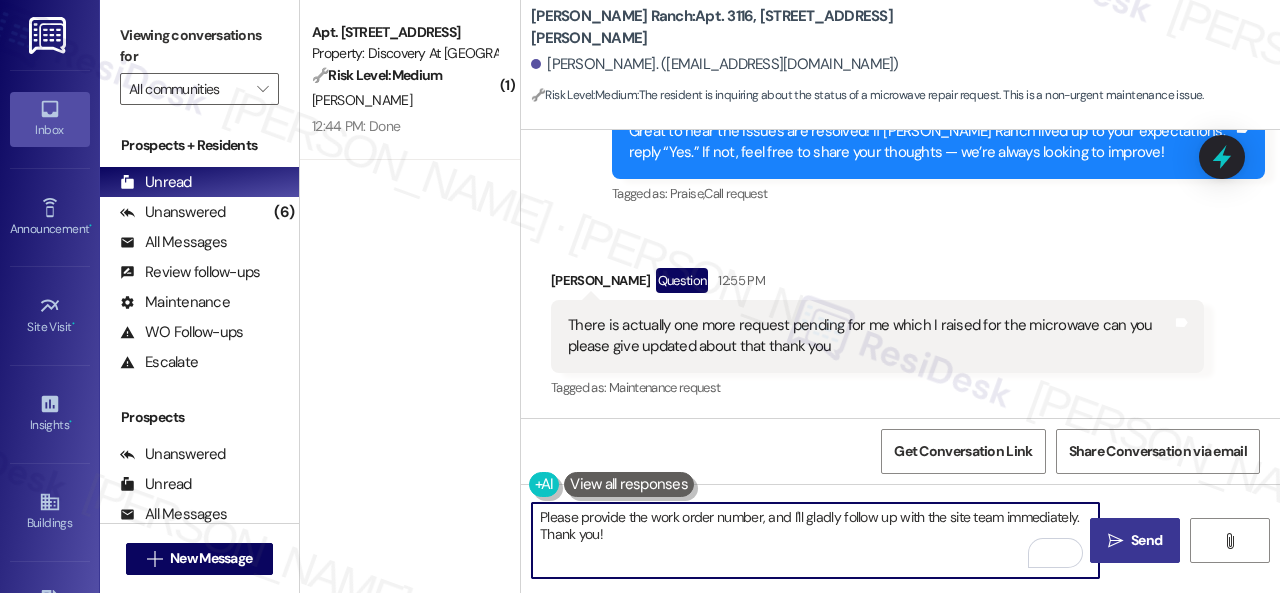 type on "Please provide the work order number, and I'll gladly follow up with the site team immediately. Thank you!" 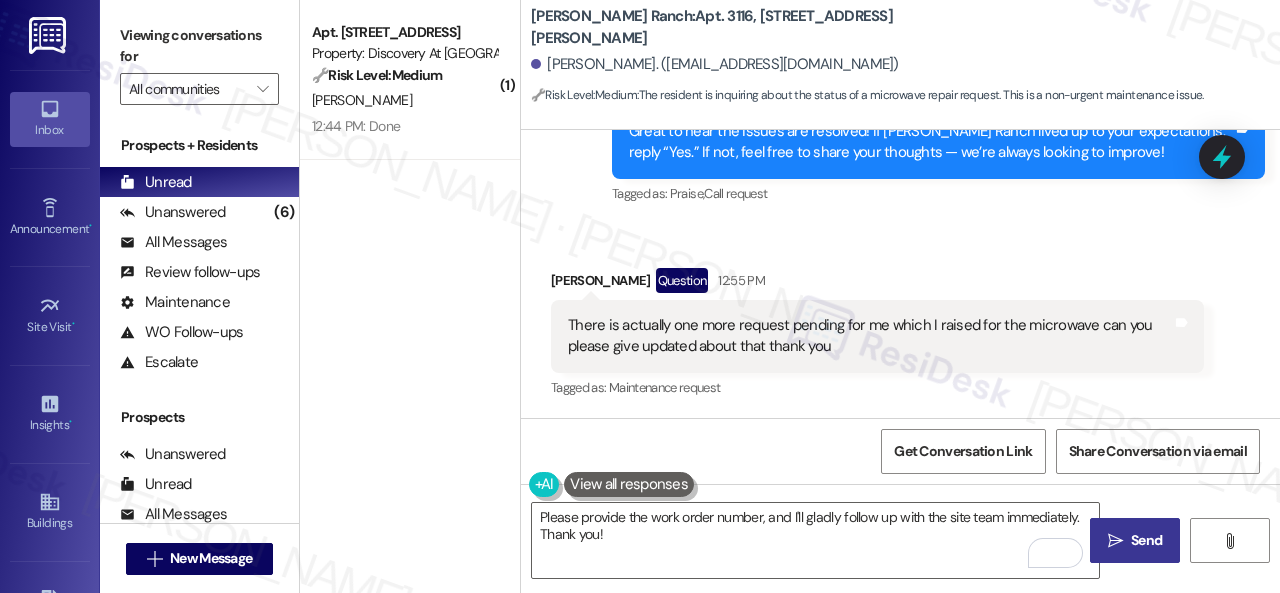 click on "Send" at bounding box center [1146, 540] 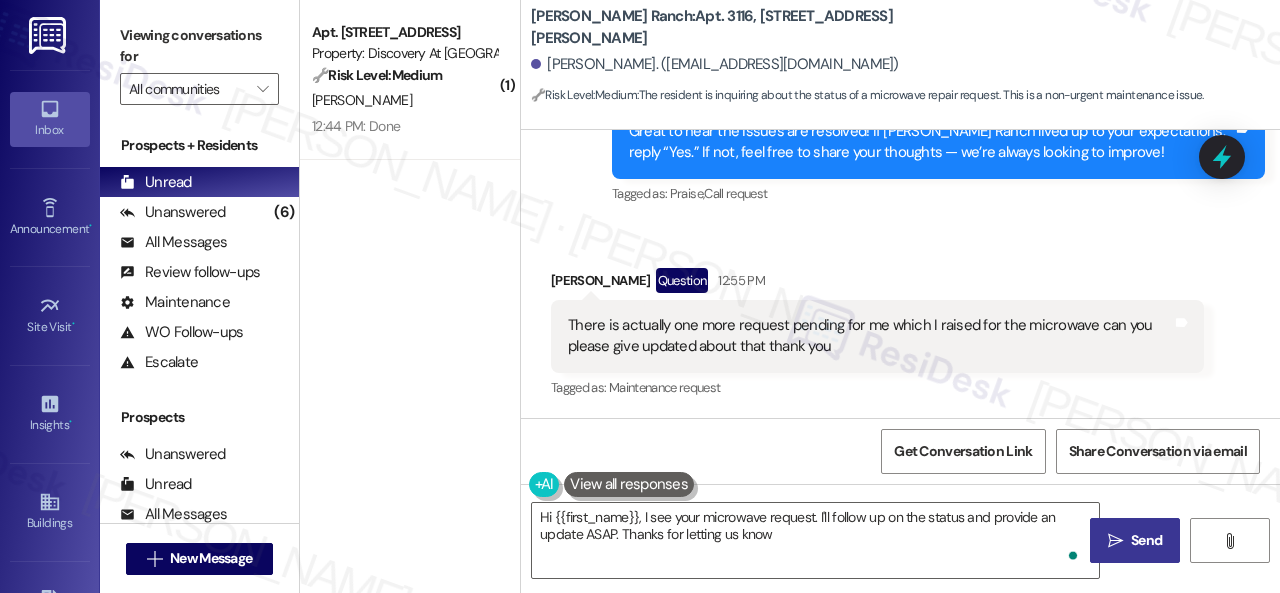 type on "Hi {{first_name}}, I see your microwave request. I'll follow up on the status and provide an update ASAP. Thanks for letting us know!" 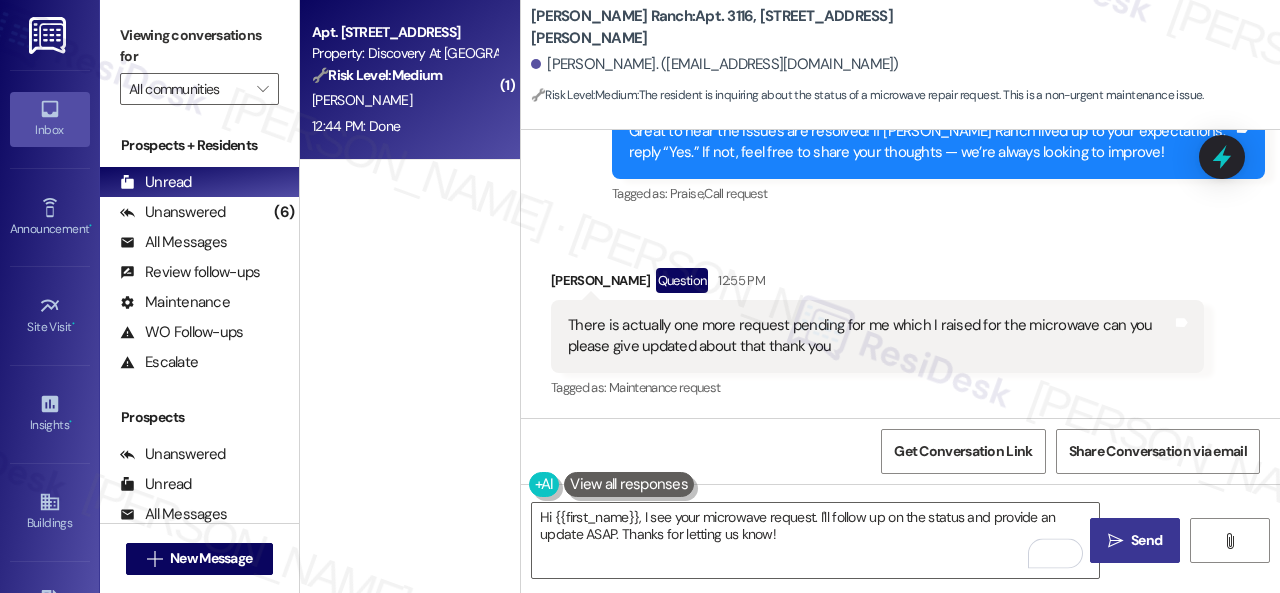 click on "D. Jenkins" at bounding box center [404, 100] 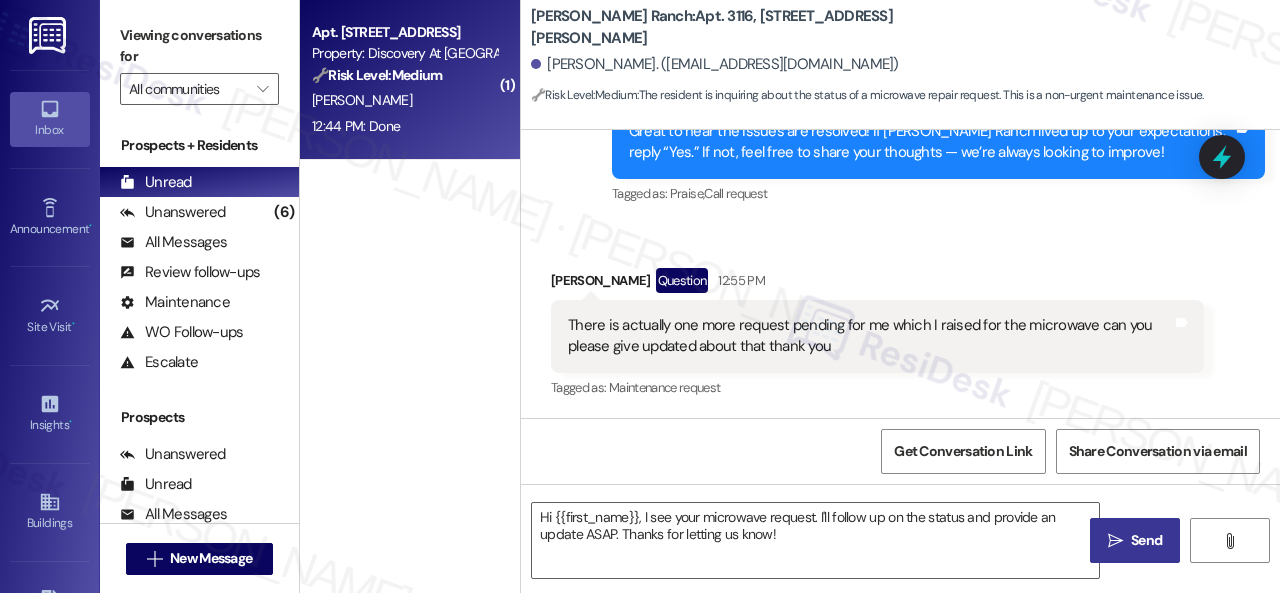 type on "Fetching suggested responses. Please feel free to read through the conversation in the meantime." 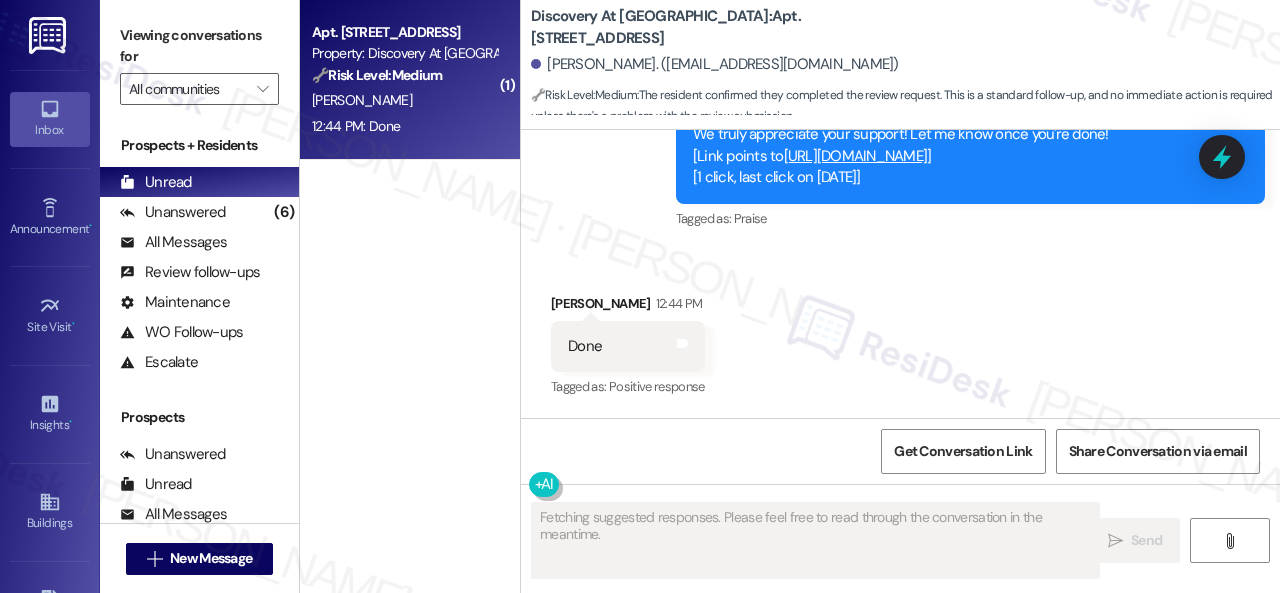 scroll, scrollTop: 8712, scrollLeft: 0, axis: vertical 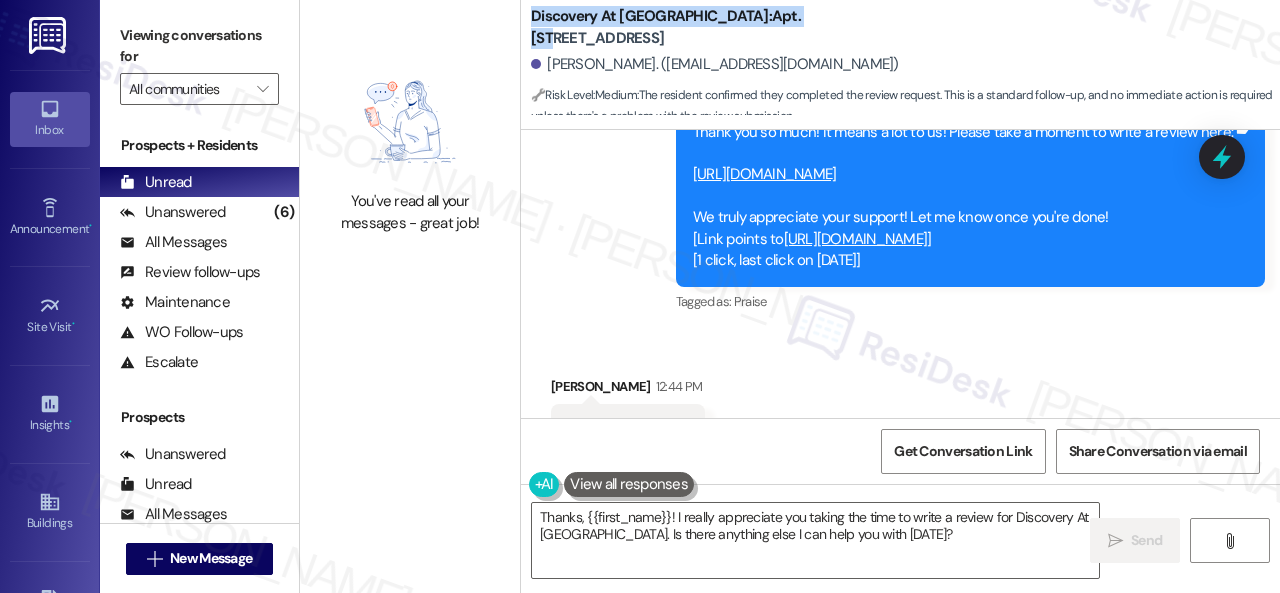 drag, startPoint x: 533, startPoint y: 23, endPoint x: 744, endPoint y: 37, distance: 211.46394 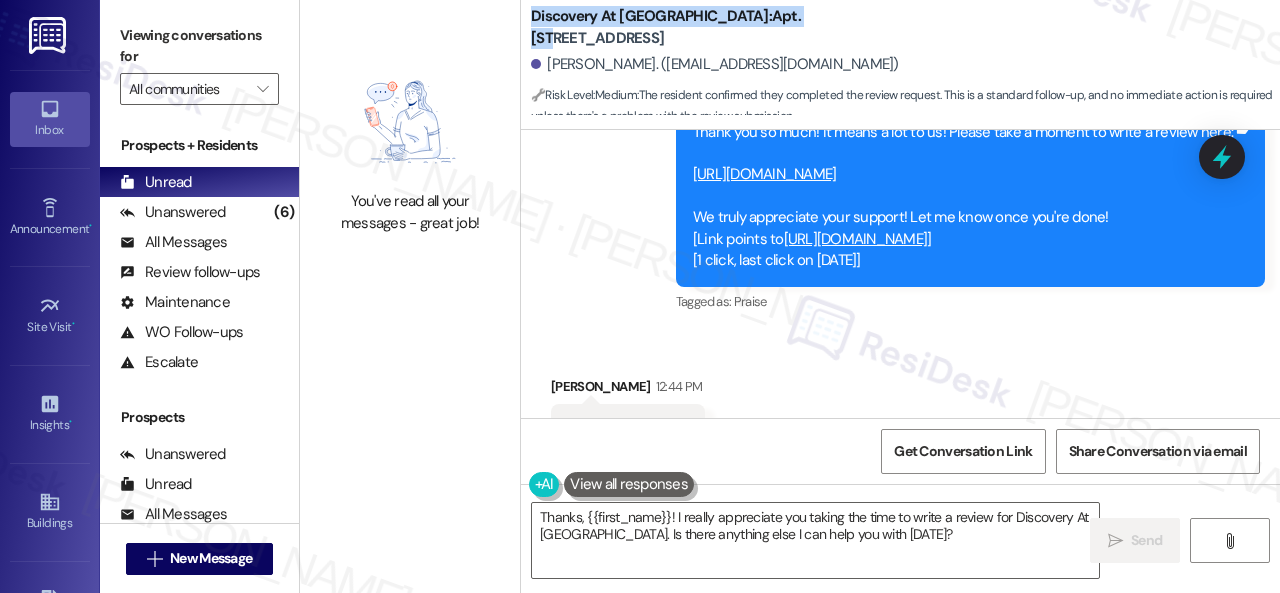 click on "Discovery At Kingwood:  Apt. 934, 150 Northpark Plaza Drive" at bounding box center [731, 27] 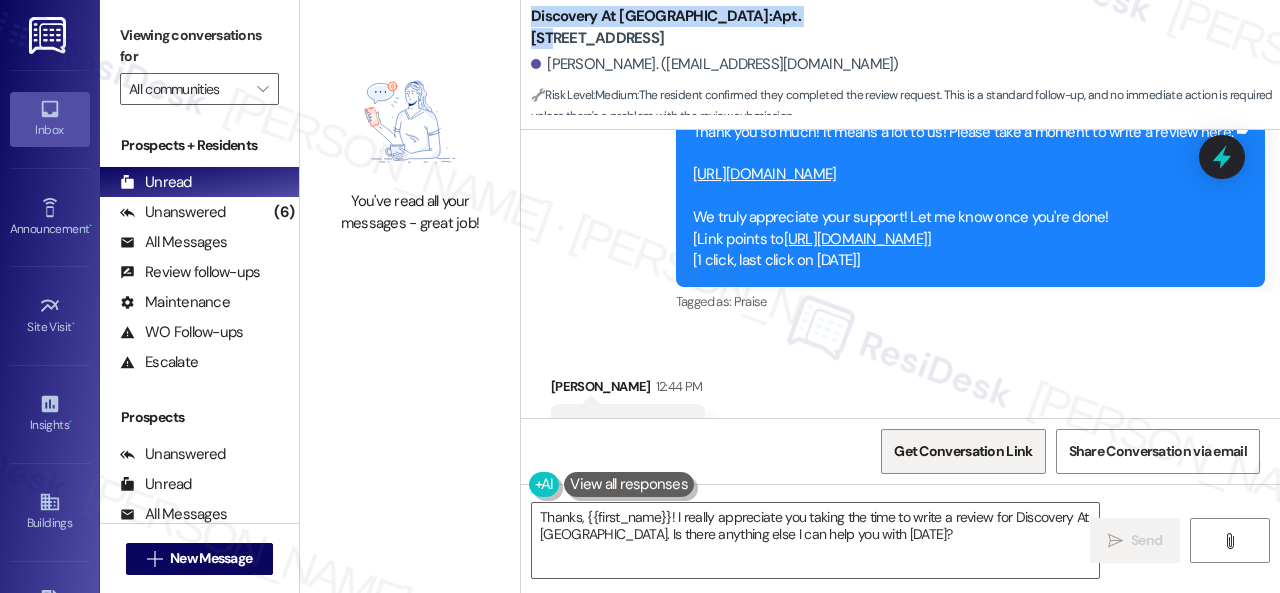 click on "Get Conversation Link" at bounding box center [963, 451] 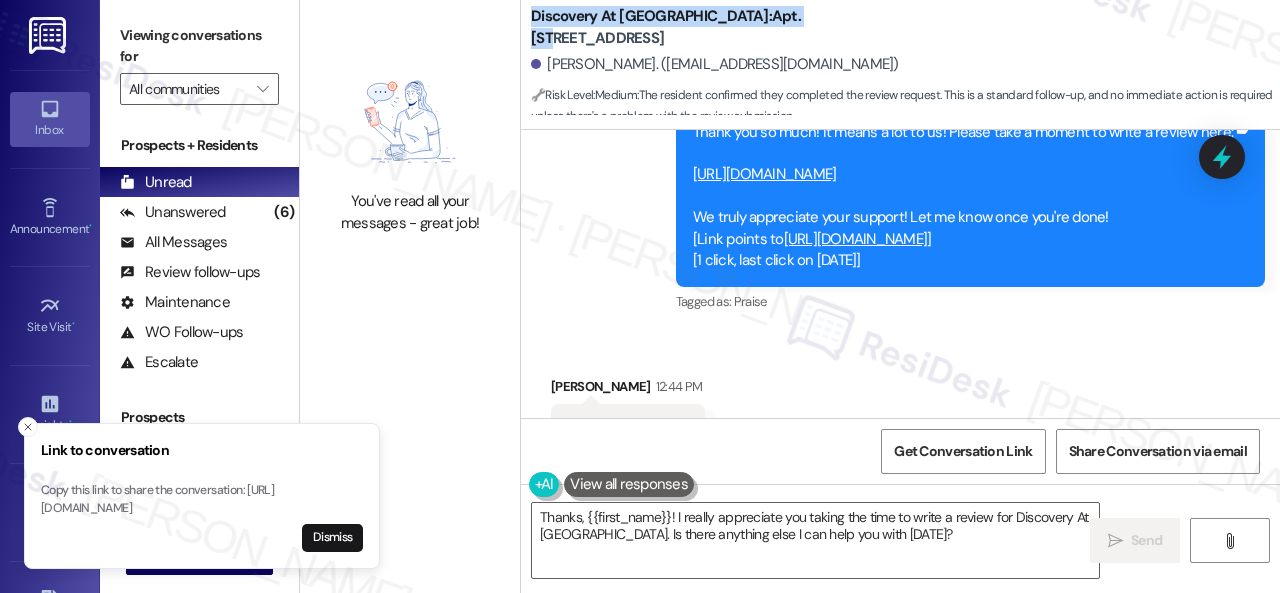 click on "Durelle Jenkins. (durelletj@yahoo.com)" at bounding box center (905, 65) 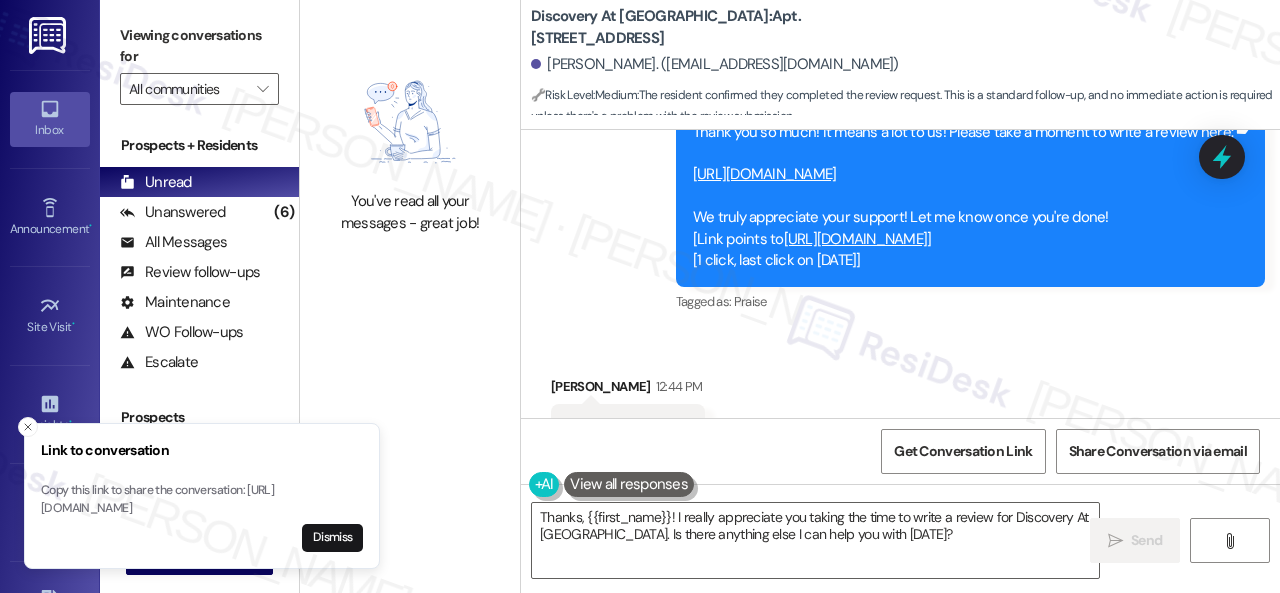 click on "https://www.theresidesk.com/links/review-OnAprPrxj" at bounding box center [765, 174] 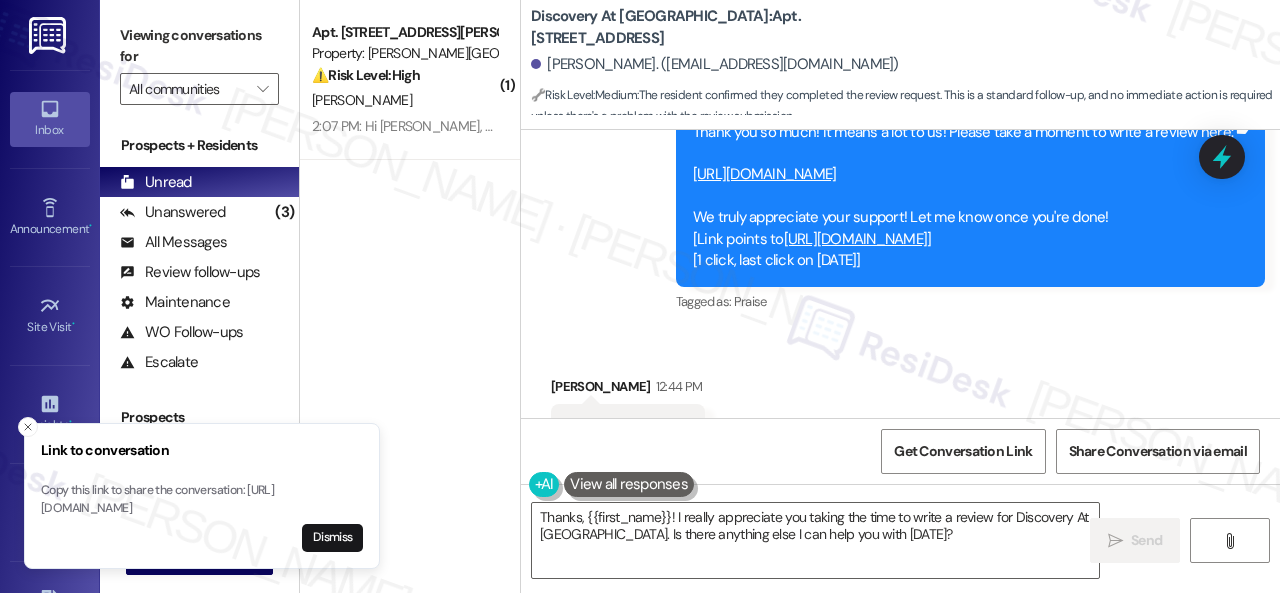 click on "Received via SMS Durelle Jenkins 12:44 PM Done Tags and notes Tagged as:   Positive response Click to highlight conversations about Positive response" at bounding box center (900, 415) 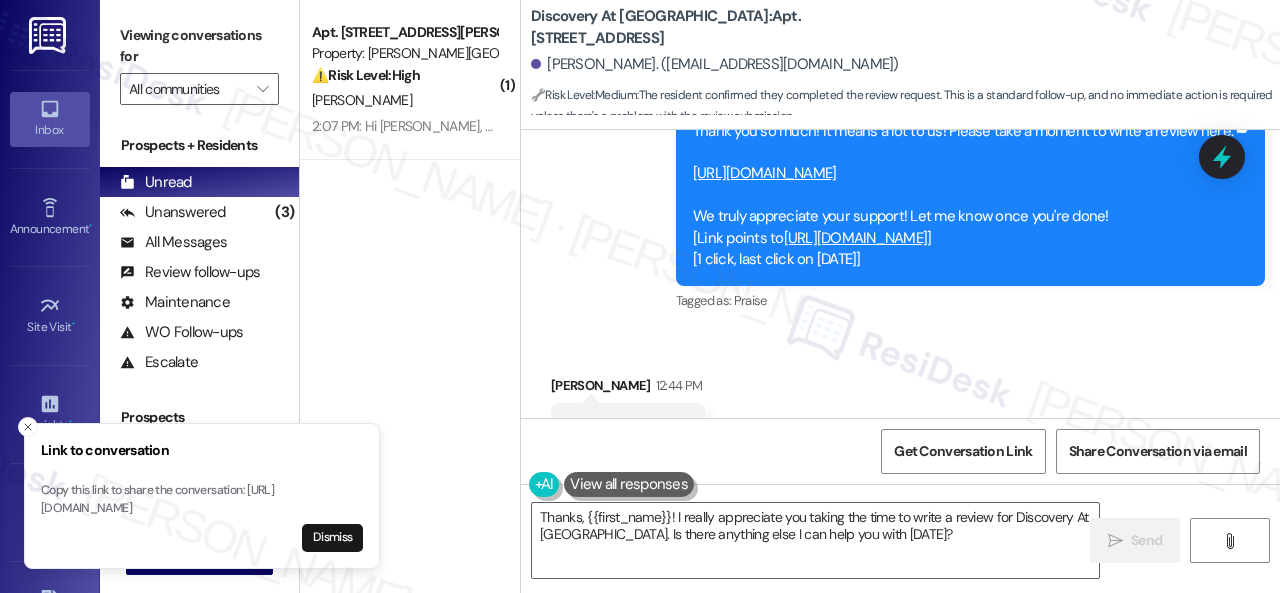 scroll, scrollTop: 8813, scrollLeft: 0, axis: vertical 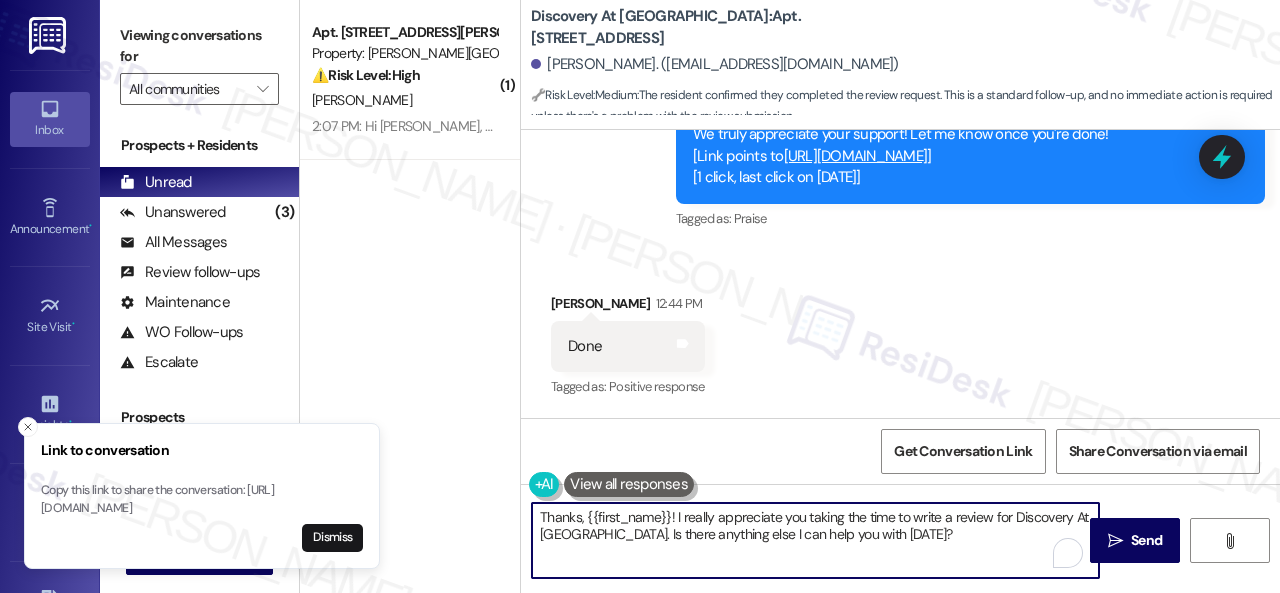drag, startPoint x: 902, startPoint y: 542, endPoint x: 745, endPoint y: 522, distance: 158.26875 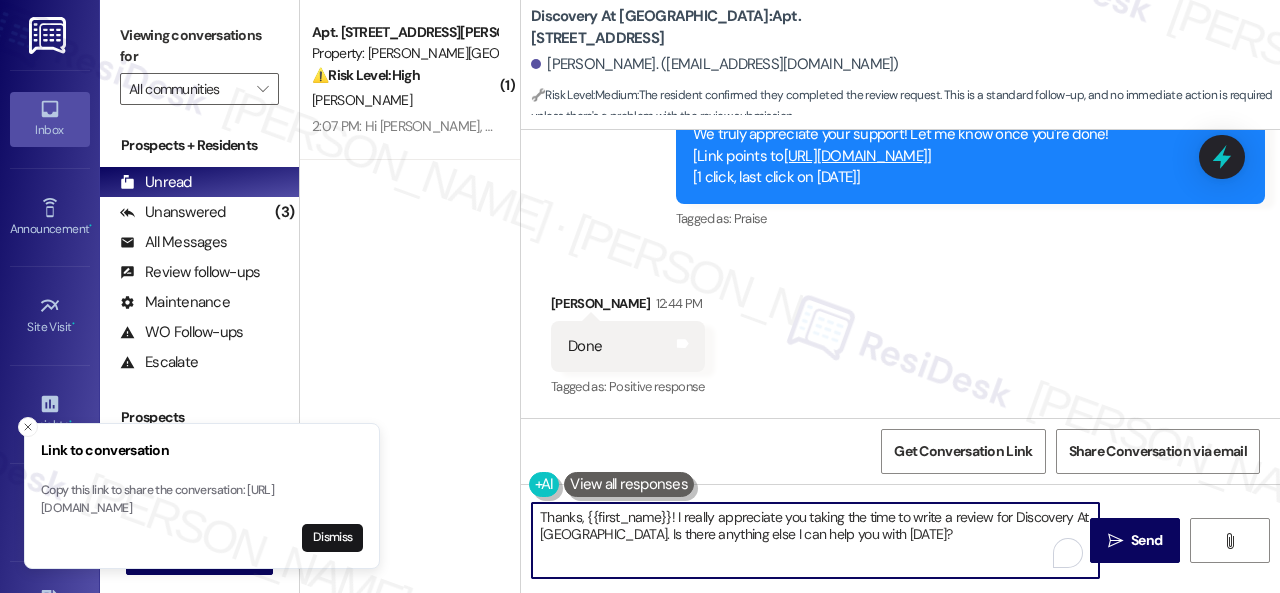 click on "( 1 ) Apt. 1238, 4101 S Custer Rd Property: Craig Ranch ⚠️  Risk Level:  High The resident is reporting low water pressure in the shower, and a previous work order was incorrectly marked as complete without addressing the issue. This constitutes an urgent maintenance issue affecting habitability and requires prompt attention to prevent further inconvenience and potential property damage. N. Ravishankar 2:07 PM: Hi Sarah, thank you for your response.
The issue is with low water pressure from the shower in the bathroom. It’s quite weak and makes it uncomfortable to use. The previous request was marked as completed, but no one came by, and the issue remains unresolved.
I haven’t submitted a new work order yet — if you could submit one on my behalf, I’d really appreciate it. The maintenance team is welcome to enter the unit at any time, even if I’m not home. I don’t have any children in the apartment.
Let me know if you need anything else. Thanks again for assisting! Discovery At Kingwood:" at bounding box center [790, 296] 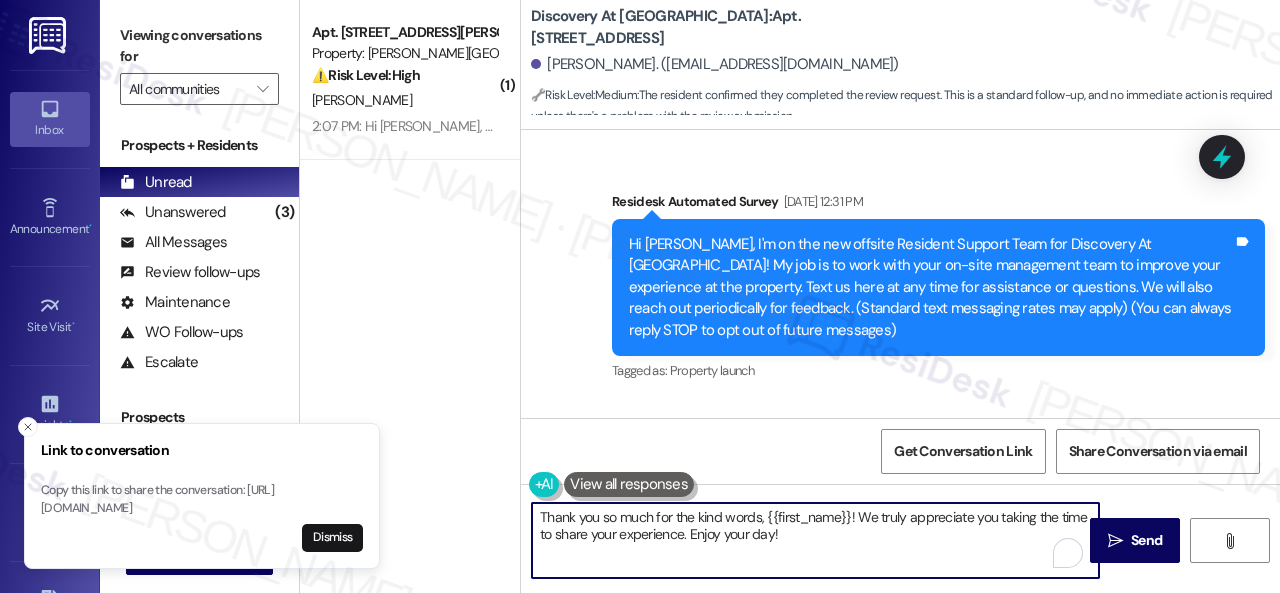 type on "Thank you so much for the kind words, {{first_name}}! We truly appreciate you taking the time to share your experience. Enjoy your day!" 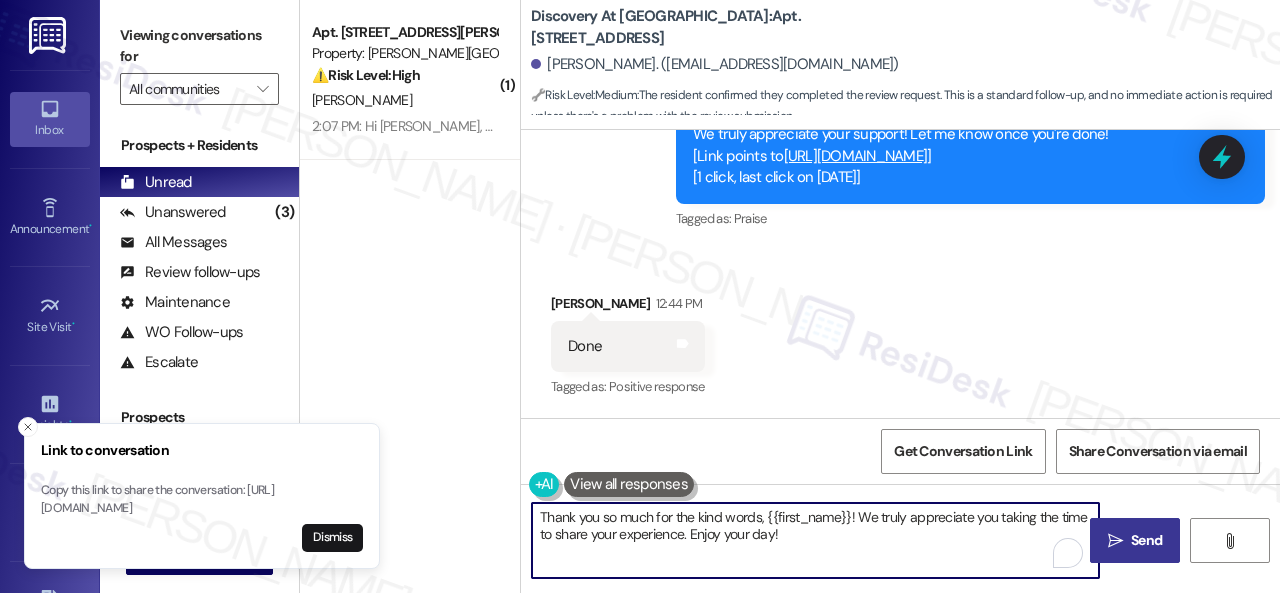 drag, startPoint x: 0, startPoint y: 0, endPoint x: 1126, endPoint y: 537, distance: 1247.4955 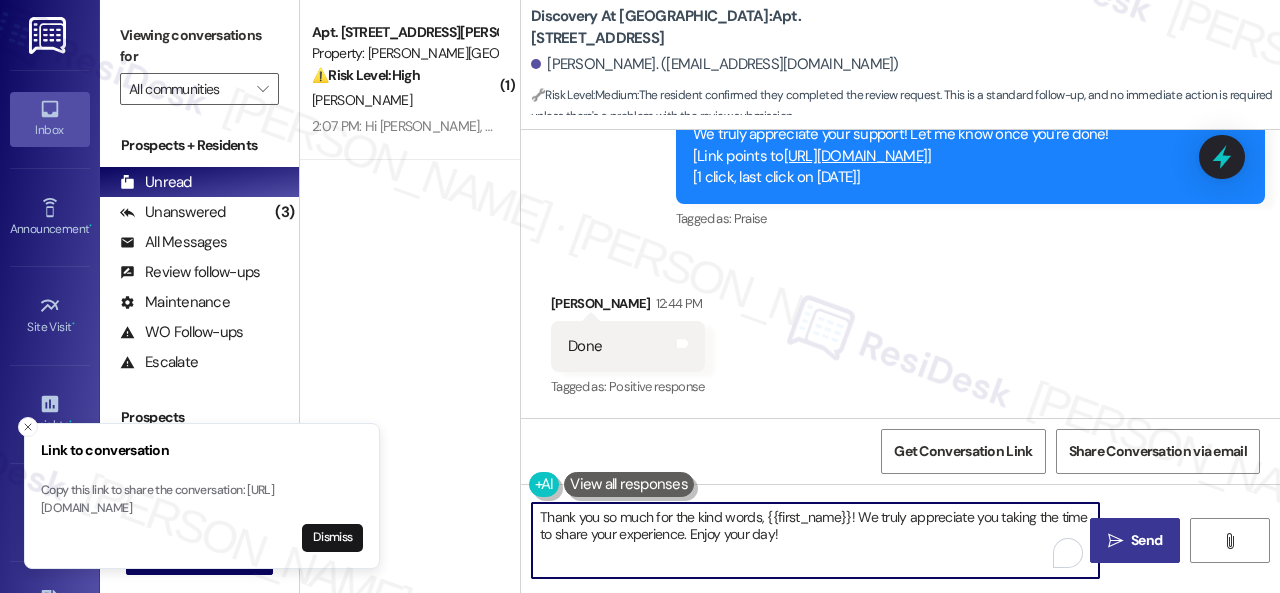 click on "Send" at bounding box center [1146, 540] 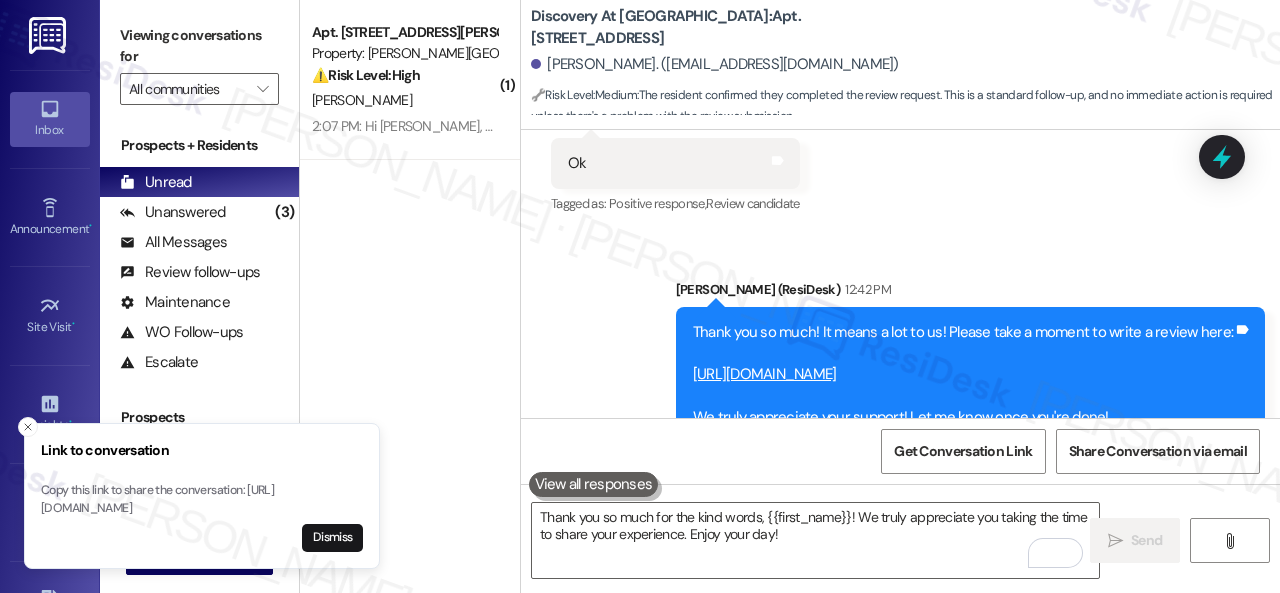 scroll, scrollTop: 8412, scrollLeft: 0, axis: vertical 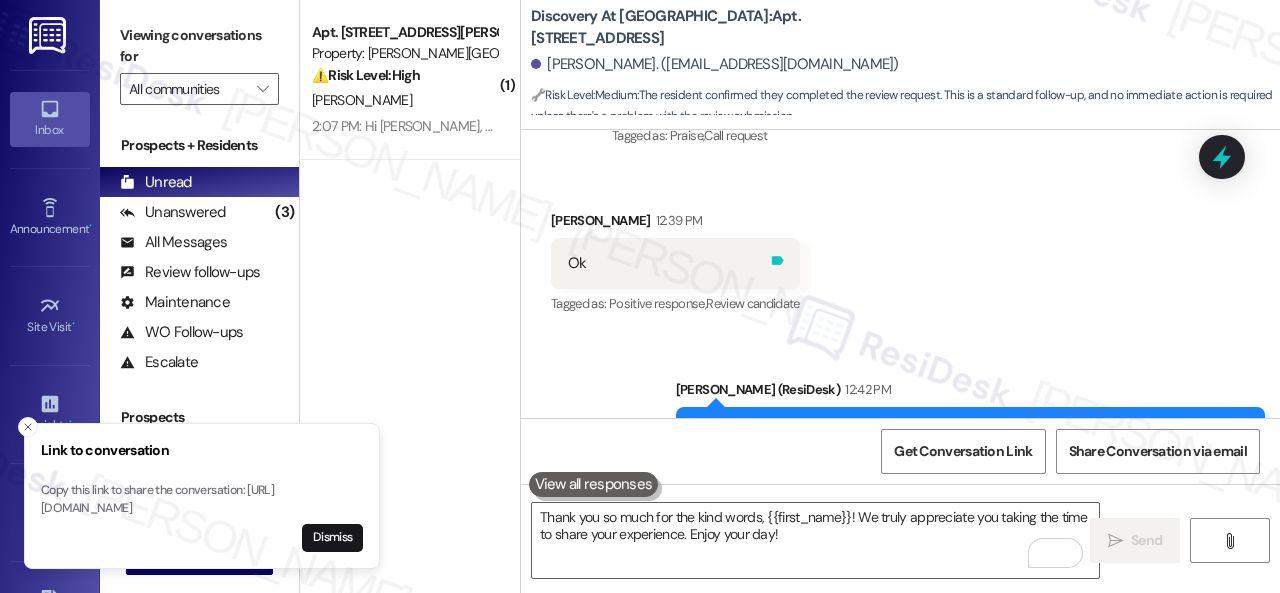 click 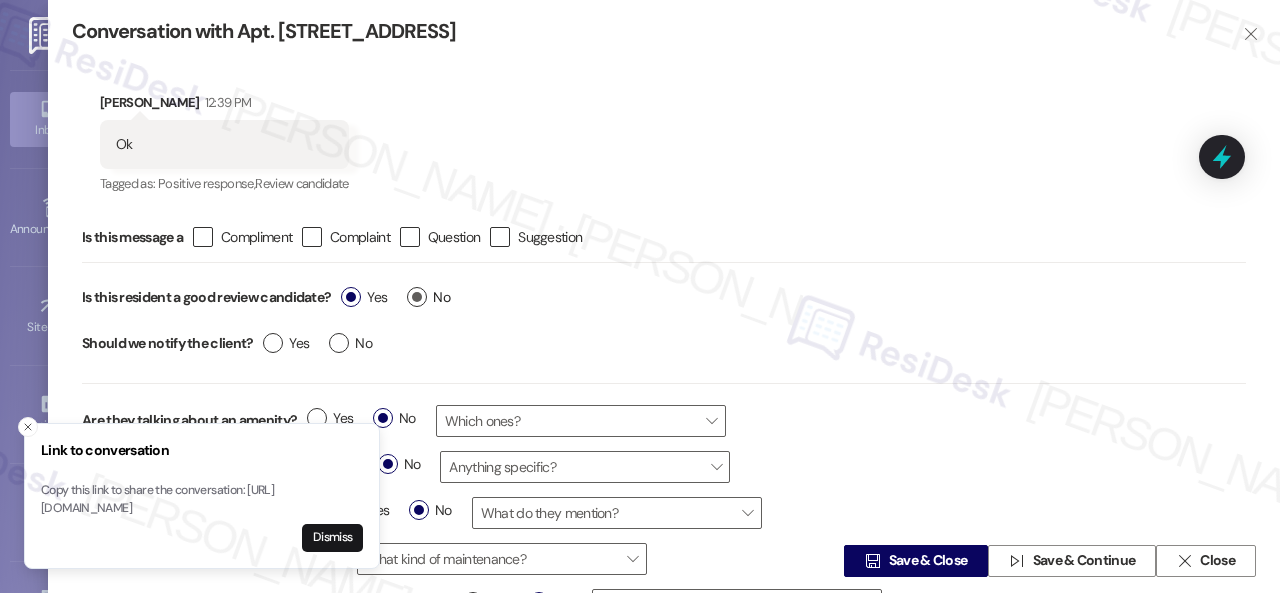 click on "No" at bounding box center (428, 297) 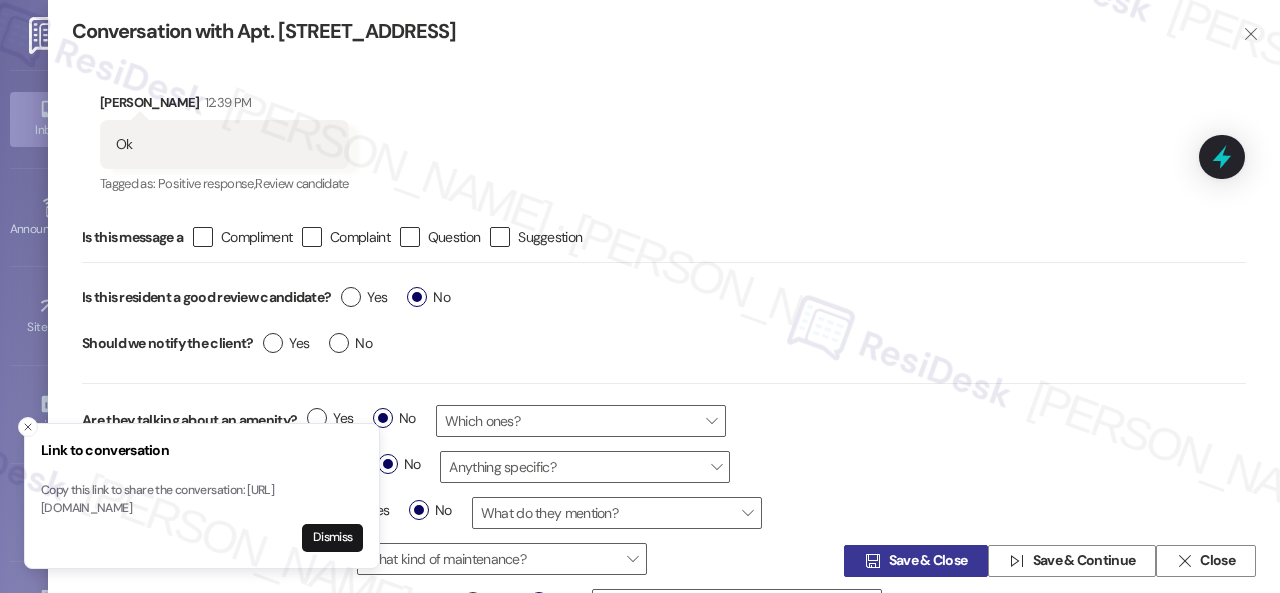 click on " Save & Close" at bounding box center [916, 561] 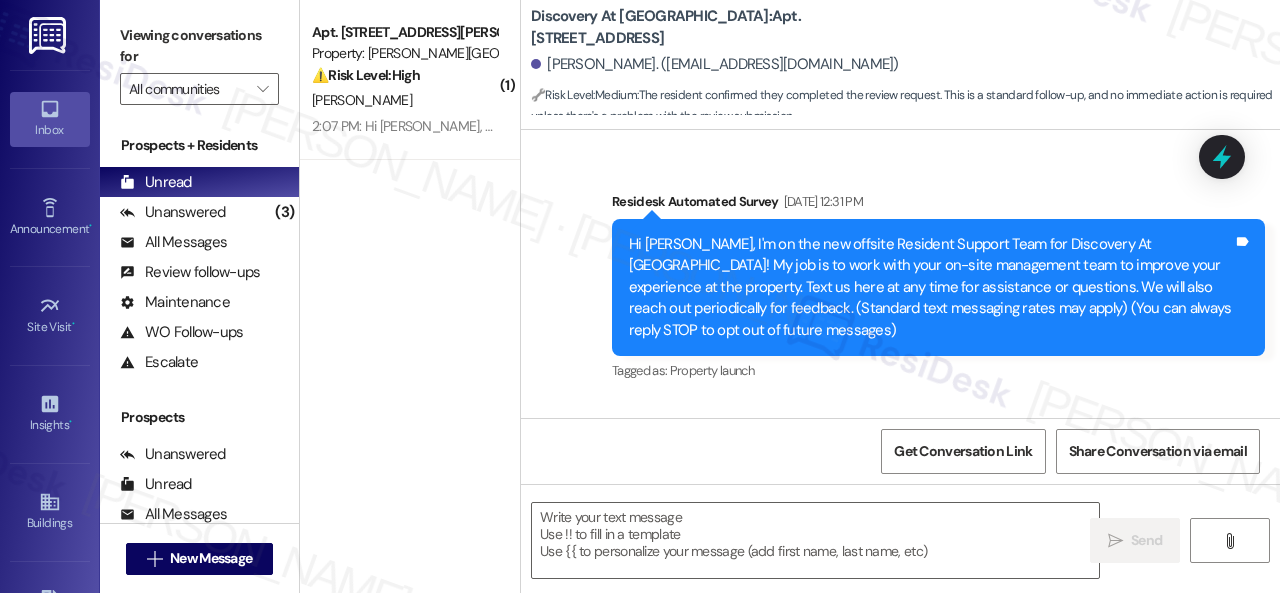 type on "Fetching suggested responses. Please feel free to read through the conversation in the meantime." 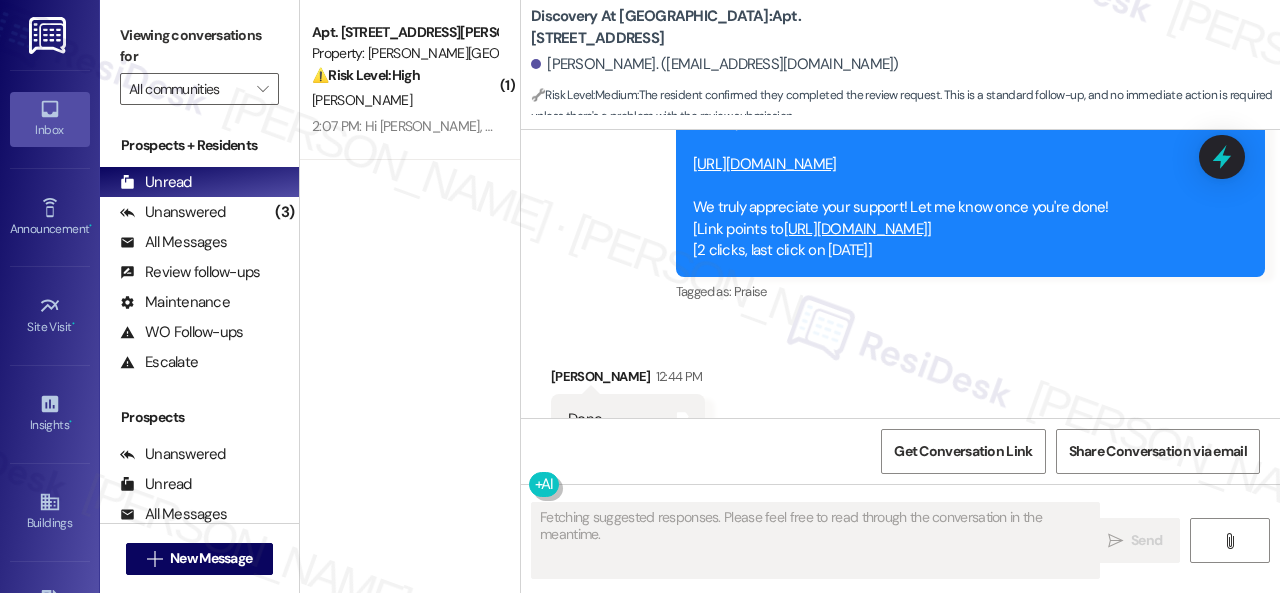 scroll, scrollTop: 8812, scrollLeft: 0, axis: vertical 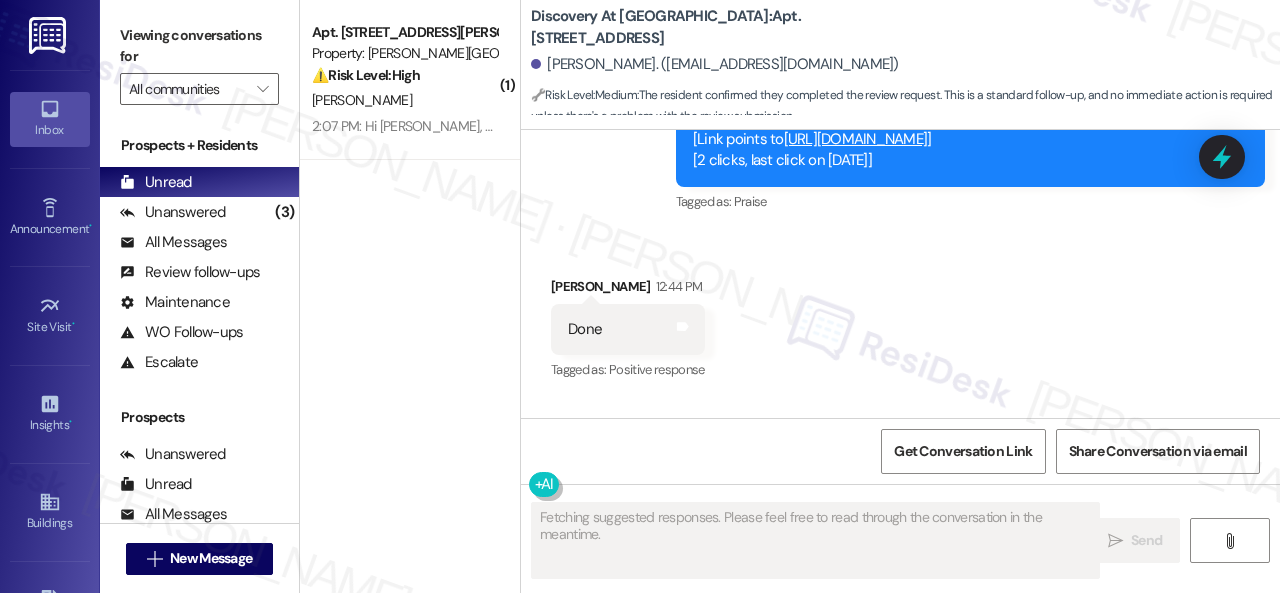 click on "( 1 ) Apt. 1238, 4101 S Custer Rd Property: Craig Ranch ⚠️  Risk Level:  High The resident is reporting low water pressure in the shower, and a previous work order was incorrectly marked as complete without addressing the issue. This constitutes an urgent maintenance issue affecting habitability and requires prompt attention to prevent further inconvenience and potential property damage. N. Ravishankar 2:07 PM: Hi Sarah, thank you for your response.
The issue is with low water pressure from the shower in the bathroom. It’s quite weak and makes it uncomfortable to use. The previous request was marked as completed, but no one came by, and the issue remains unresolved.
I haven’t submitted a new work order yet — if you could submit one on my behalf, I’d really appreciate it. The maintenance team is welcome to enter the unit at any time, even if I’m not home. I don’t have any children in the apartment.
Let me know if you need anything else. Thanks again for assisting!" at bounding box center (410, 225) 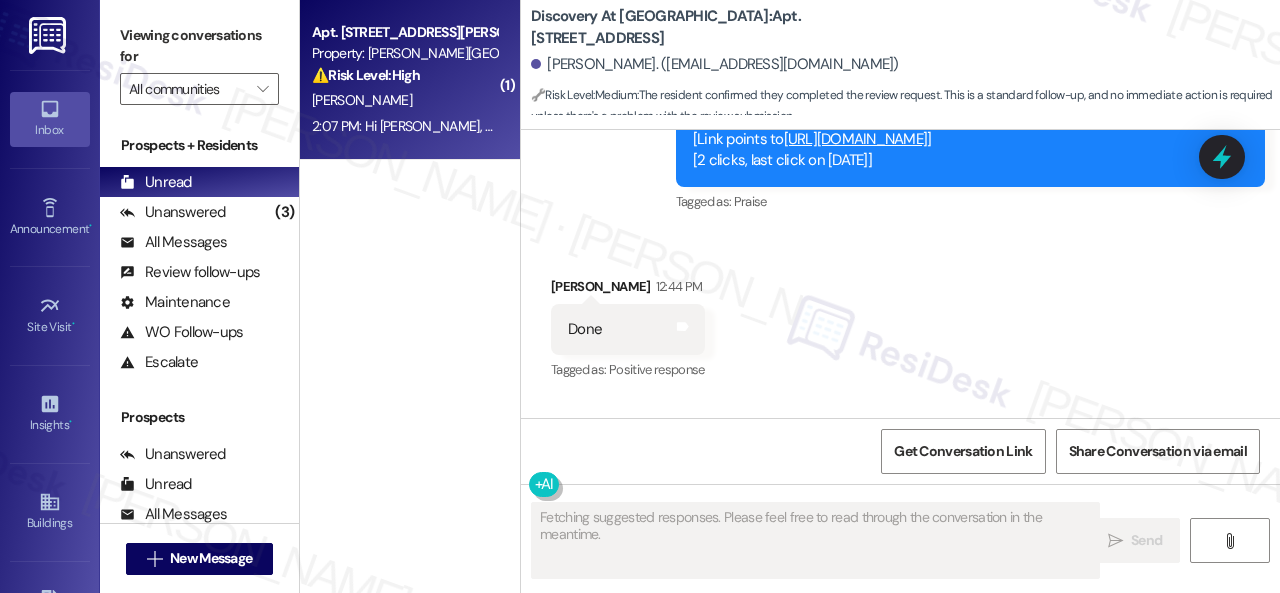 click on "N. Ravishankar" at bounding box center (404, 100) 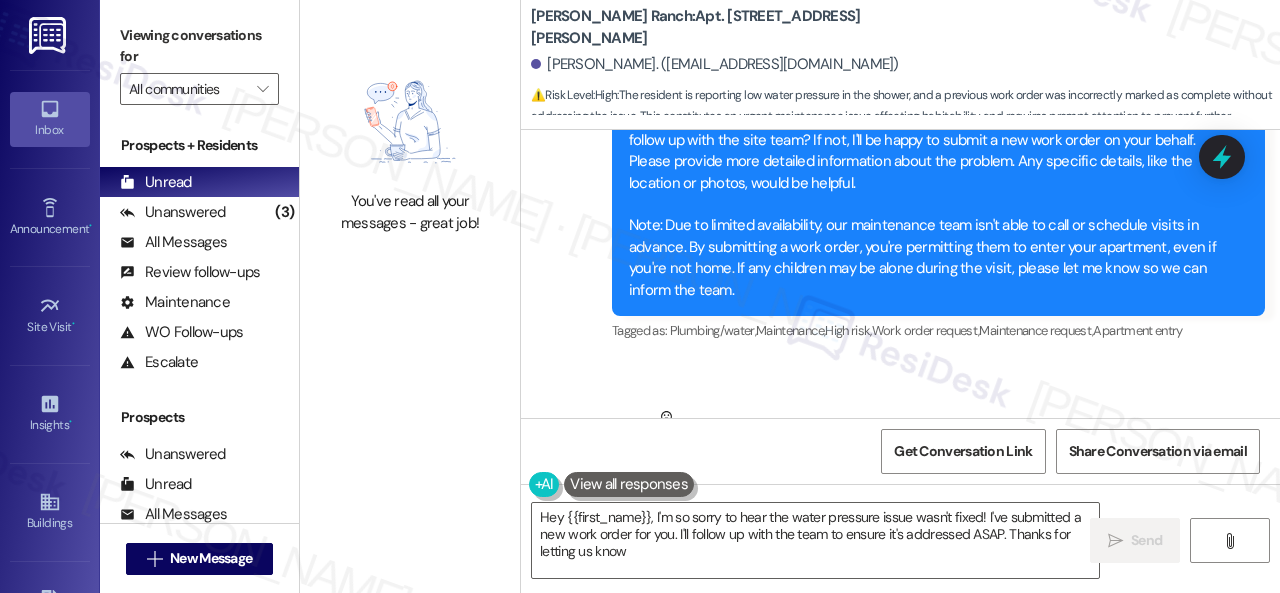 type on "Hey {{first_name}}, I'm so sorry to hear the water pressure issue wasn't fixed! I've submitted a new work order for you. I'll follow up with the team to ensure it's addressed ASAP. Thanks for letting us know!" 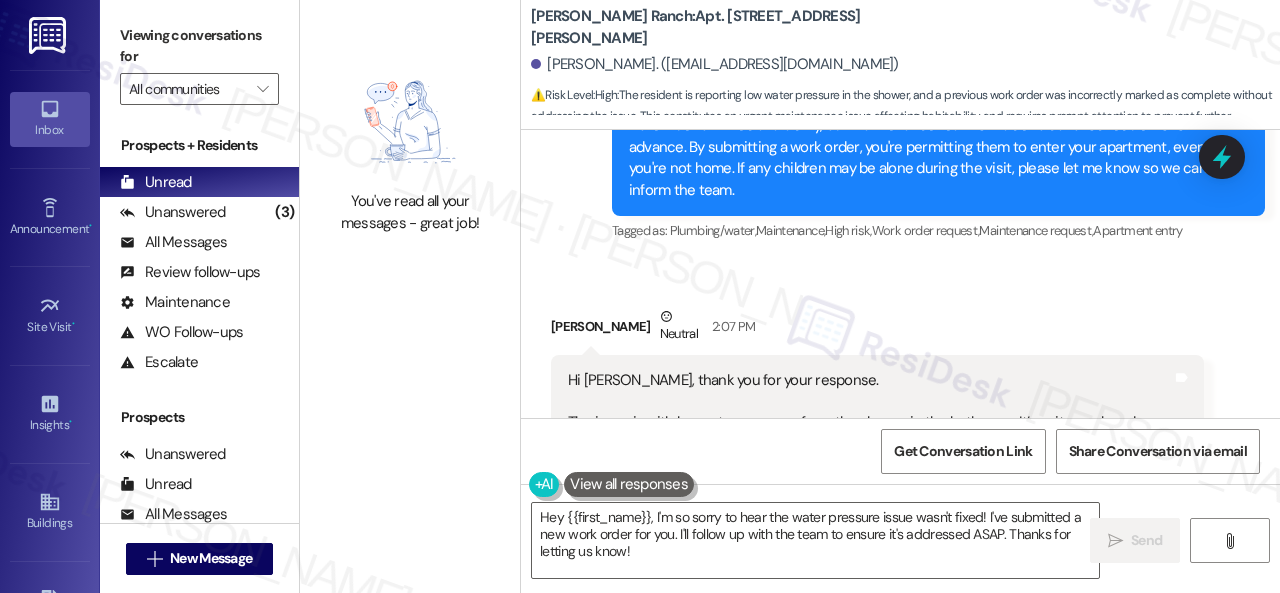 scroll, scrollTop: 3210, scrollLeft: 0, axis: vertical 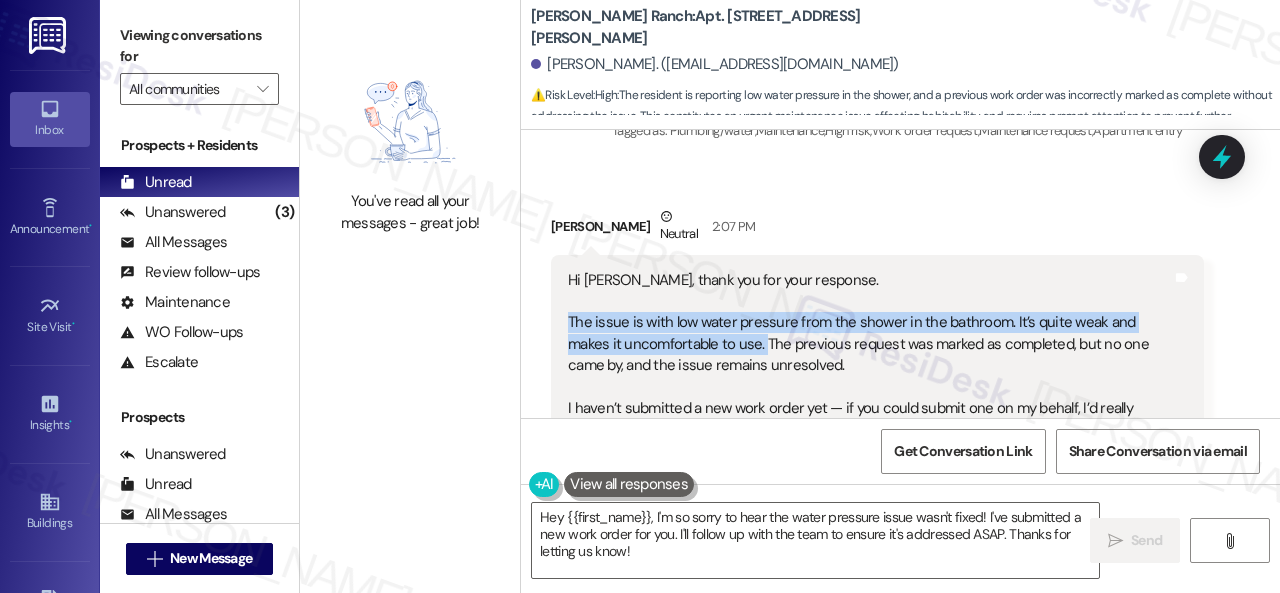 drag, startPoint x: 564, startPoint y: 278, endPoint x: 762, endPoint y: 307, distance: 200.11247 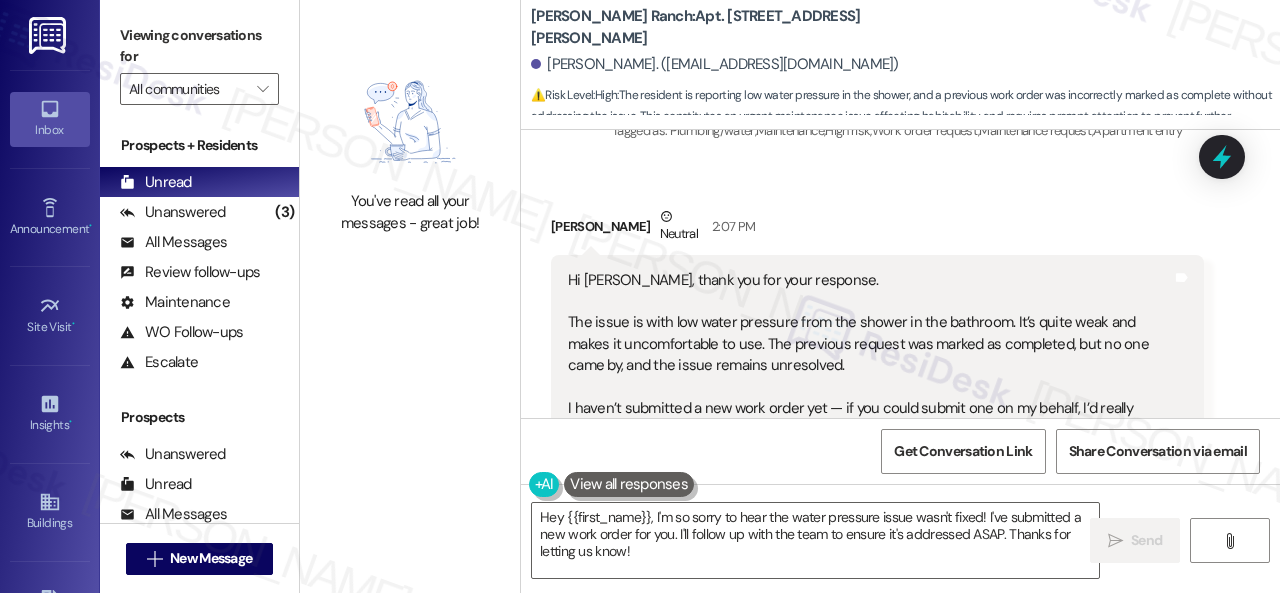 click on "Nithin Ravishankar   Neutral 2:07 PM" at bounding box center [877, 230] 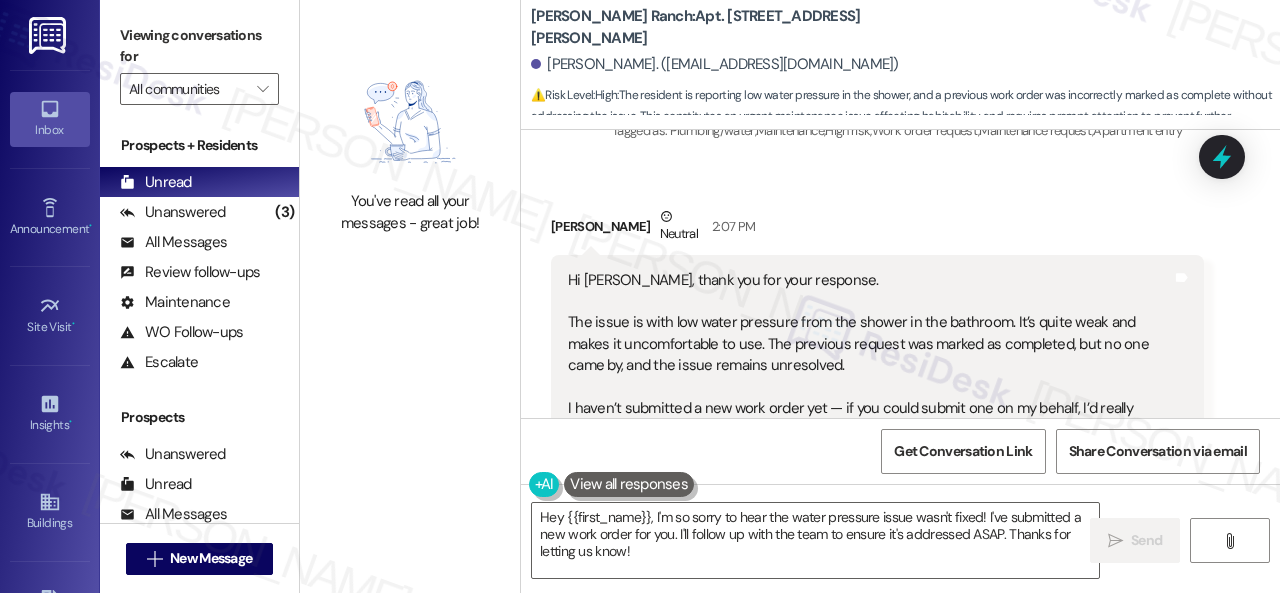 click on "Nithin Ravishankar   Neutral 2:07 PM" at bounding box center [877, 230] 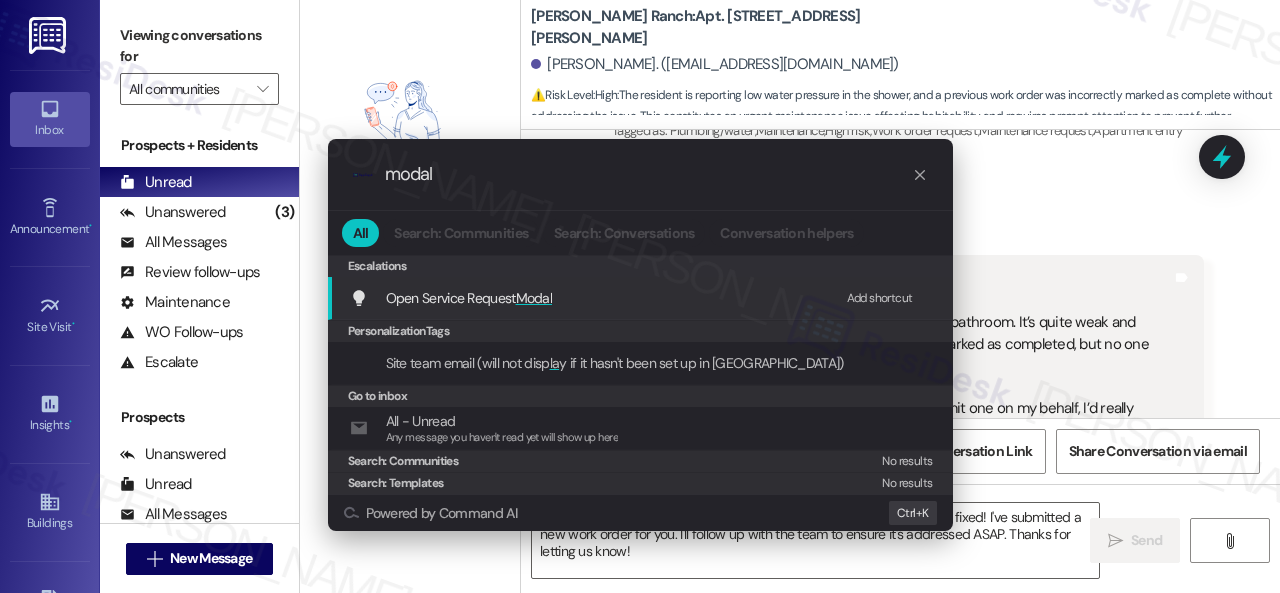 click on "Add shortcut" at bounding box center (880, 298) 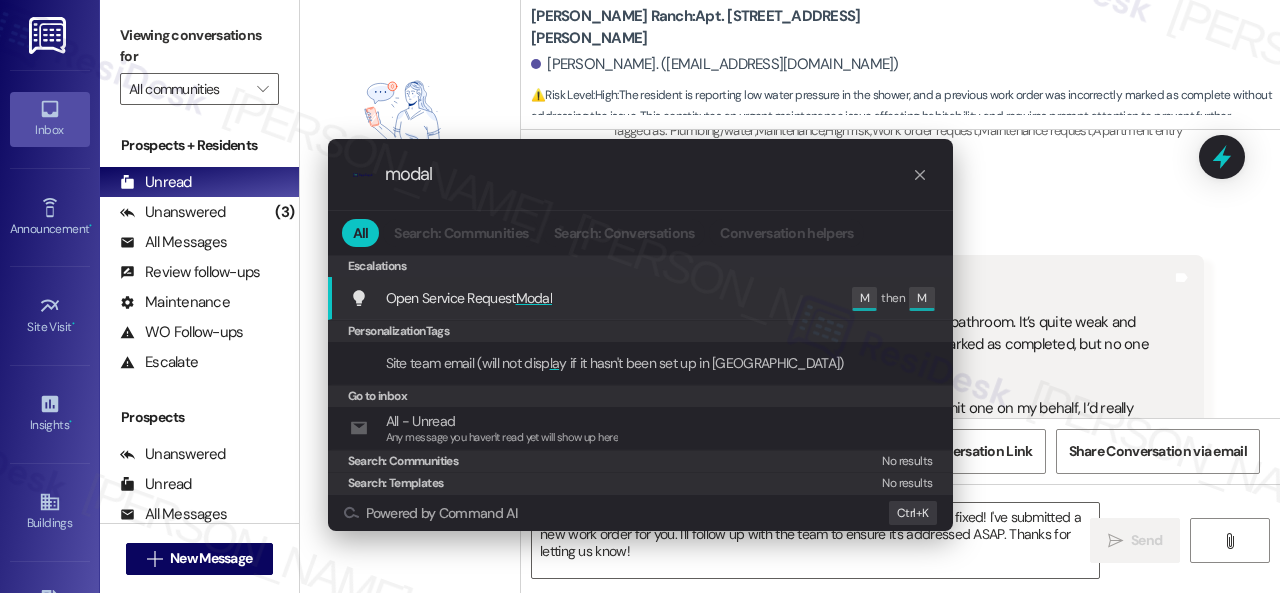 click on "Open Service Request  Modal" at bounding box center (469, 298) 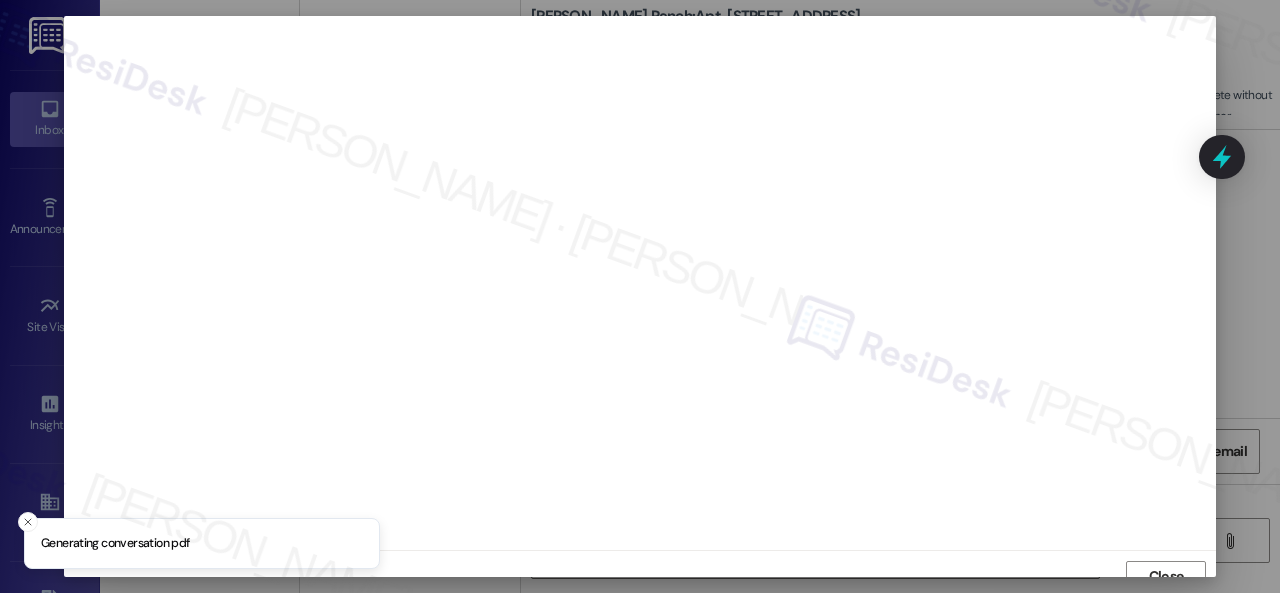 scroll, scrollTop: 15, scrollLeft: 0, axis: vertical 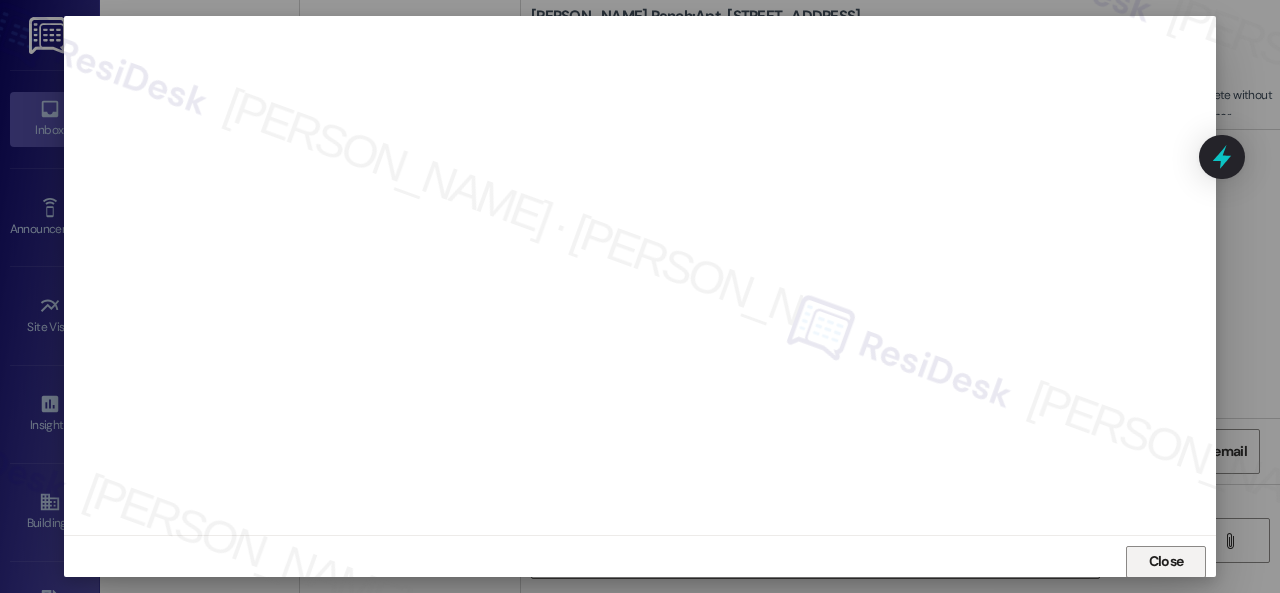 click on "Close" at bounding box center (1166, 561) 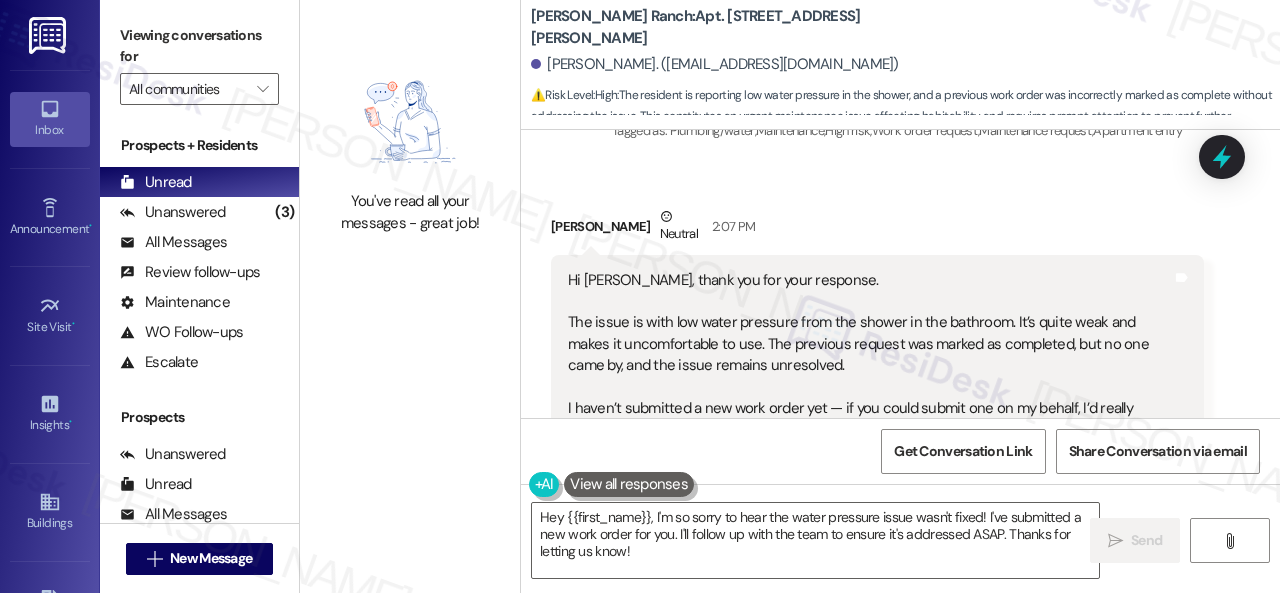 click on "Nithin Ravishankar   Neutral 2:07 PM" at bounding box center (877, 230) 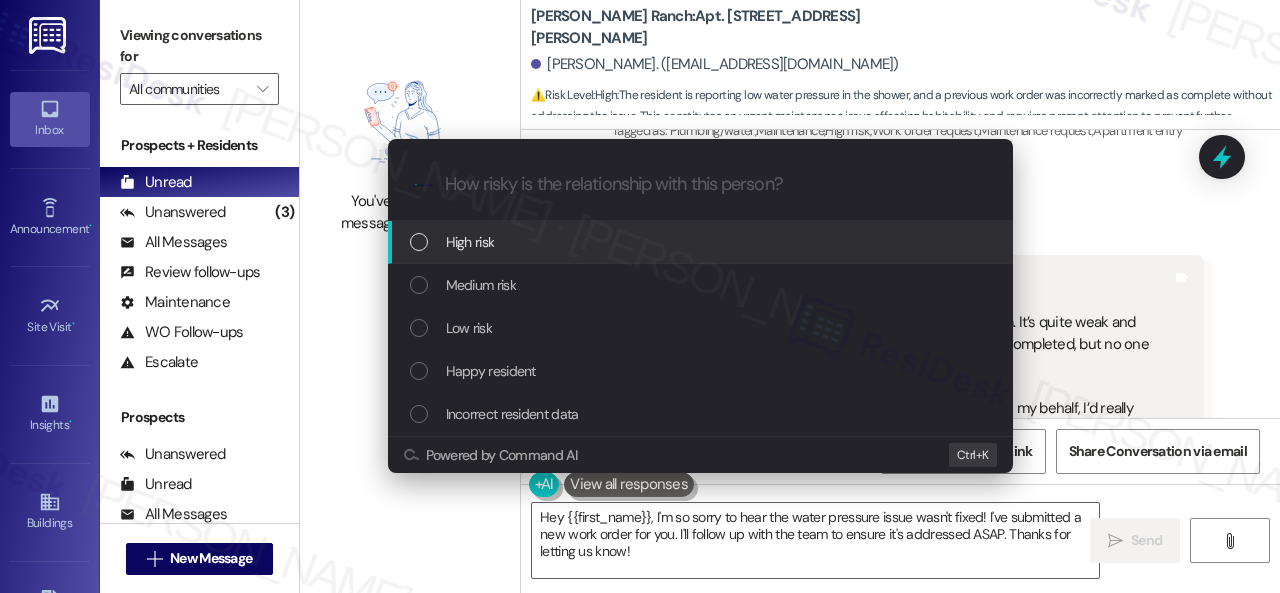 click on "High risk" at bounding box center (702, 242) 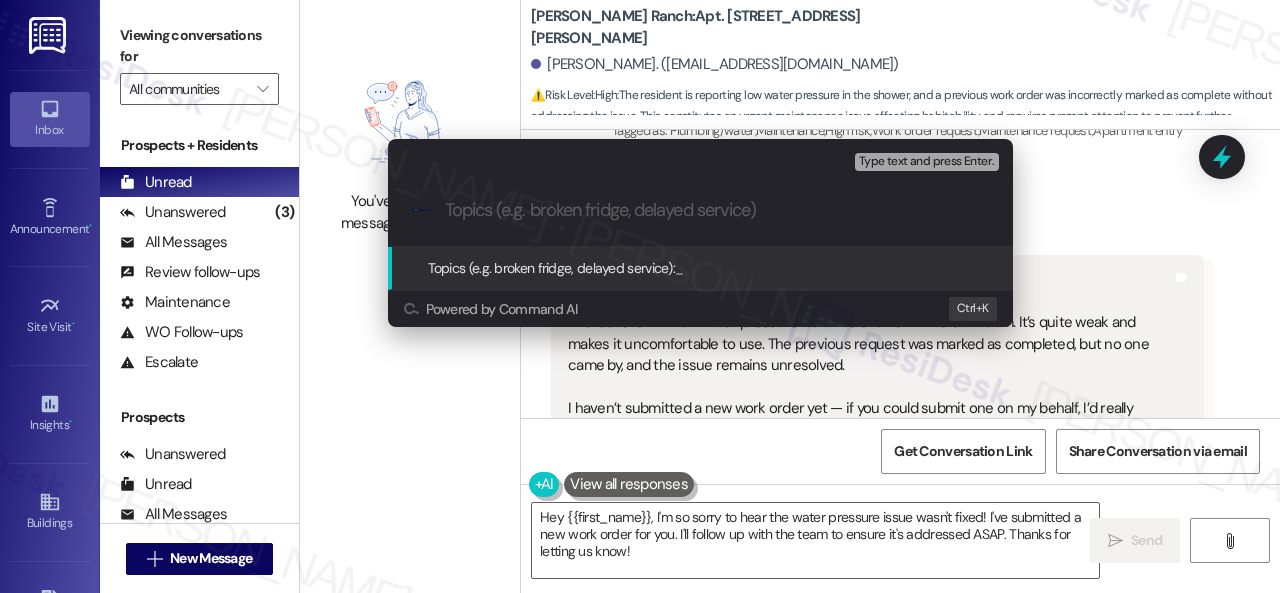 paste on "Work Order filed by ResiDesk 290179" 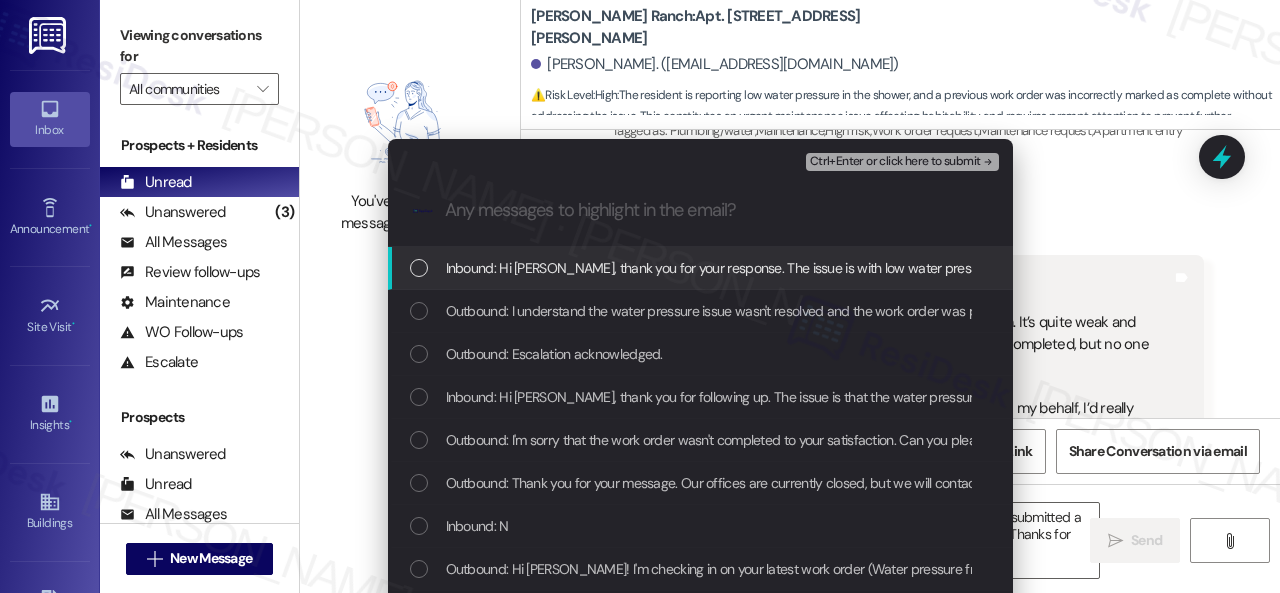 click on "Inbound: Hi Sarah, thank you for your response.
The issue is with low water pressure from the shower in the bathroom. It’s quite weak and makes it uncomfortable to use. The previous request was marked as completed, but no one came by, and the issue remains unresolved.
I haven’t submitted a new work order yet — if you could submit one on my behalf, I’d really appreciate it. The maintenance team is welcome to enter the unit at any time, even if I’m not home. I don’t have any children in the apartment.
Let me know if you need anything else. Thanks again for assisting!" at bounding box center [2135, 268] 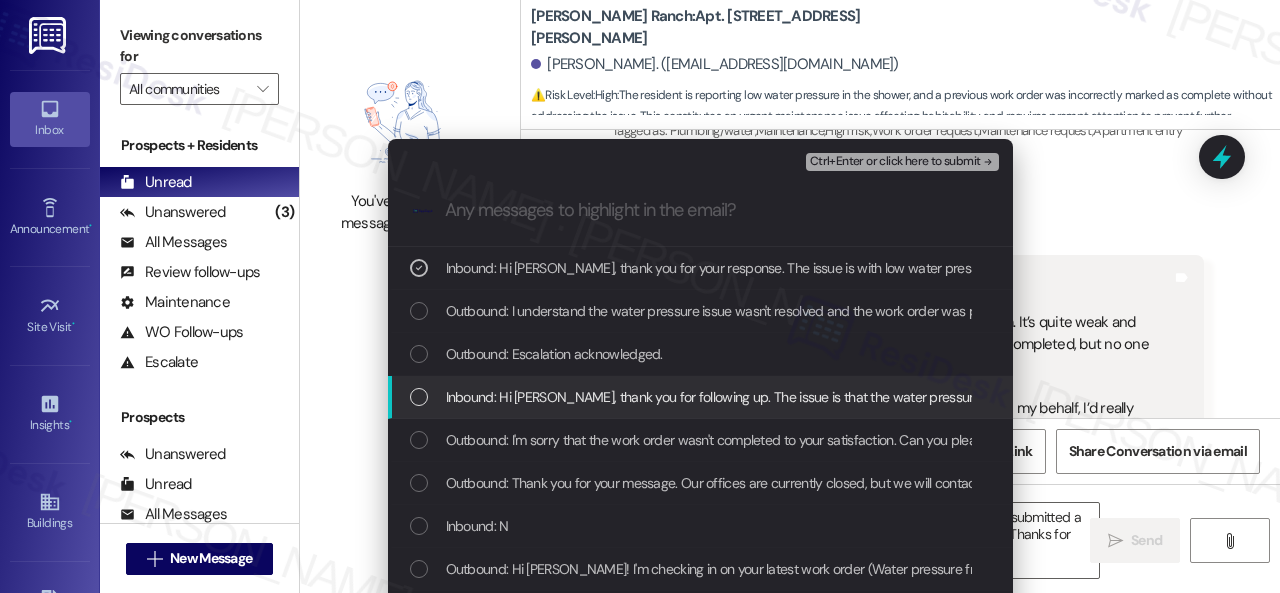 click on "Inbound: Hi Sarah, thank you for following up. The issue is that the water pressure from the shower is very low. I had submitted a maintenance request asking if it could be checked and possibly adjusted to improve the pressure. However, no one has come by yet, and the request was marked as completed even though nothing was done.
I’d really appreciate it if someone could take a proper look. Thank you!" at bounding box center [1660, 397] 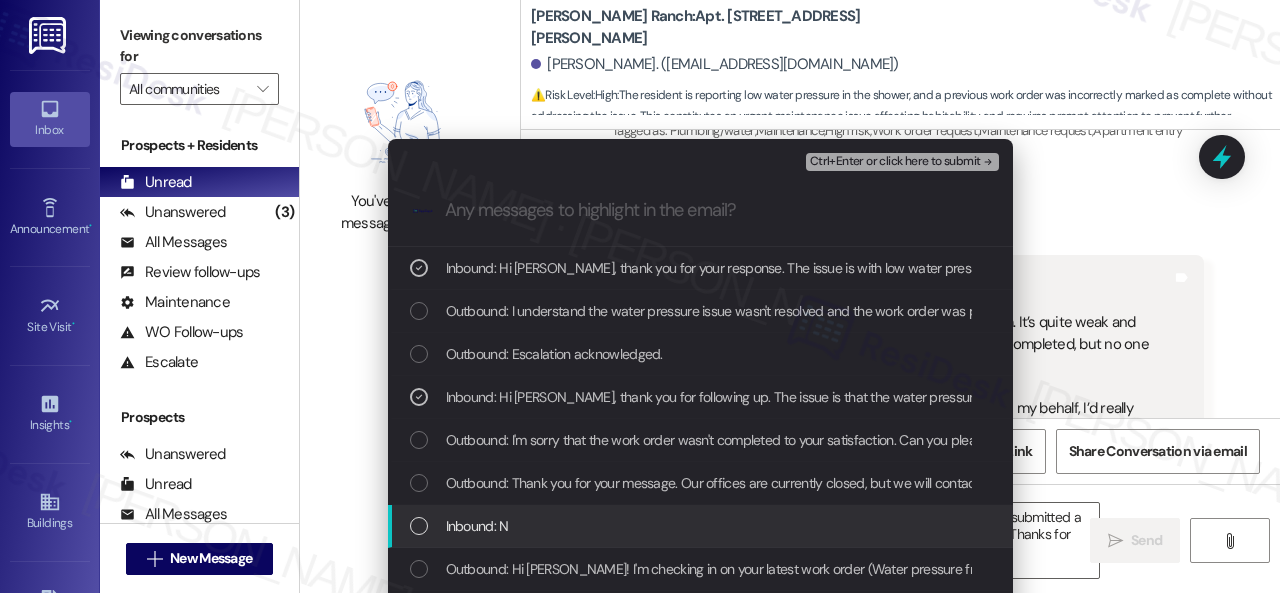 click on "Inbound: N" at bounding box center (477, 526) 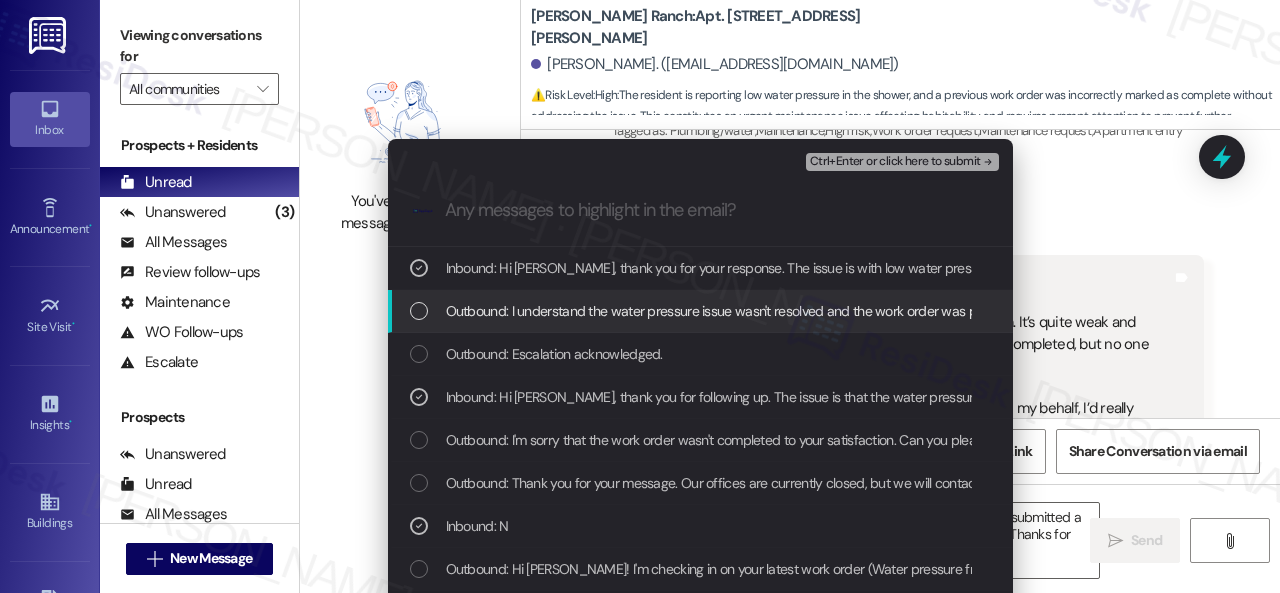 click on "Ctrl+Enter or click here to submit" at bounding box center [895, 162] 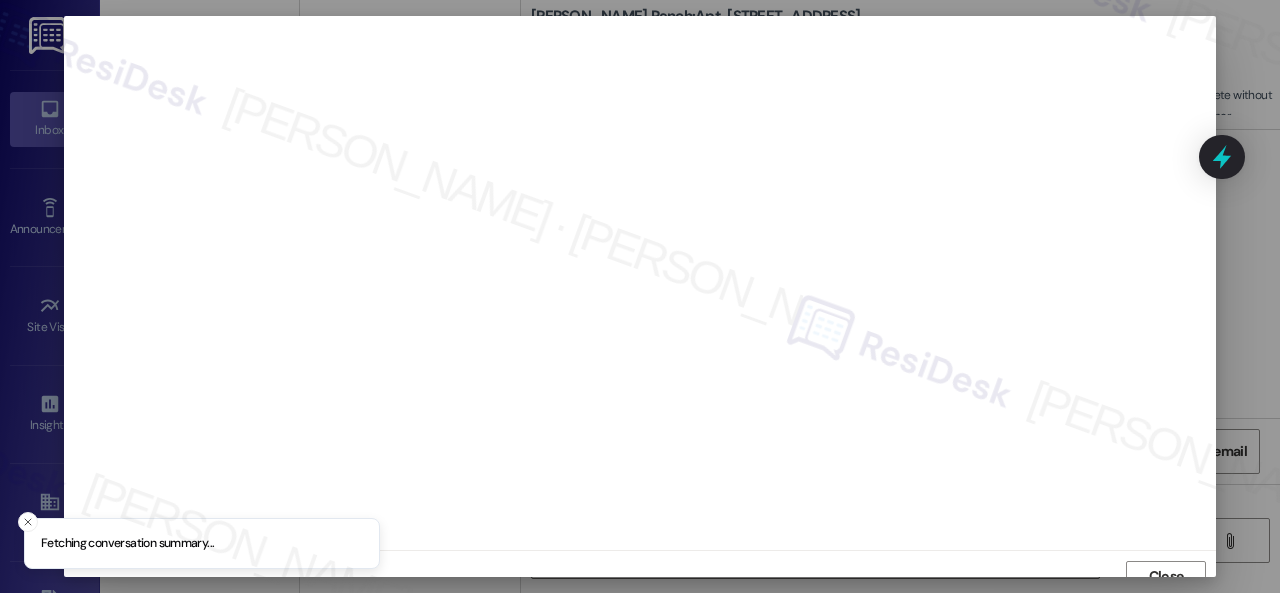 scroll, scrollTop: 15, scrollLeft: 0, axis: vertical 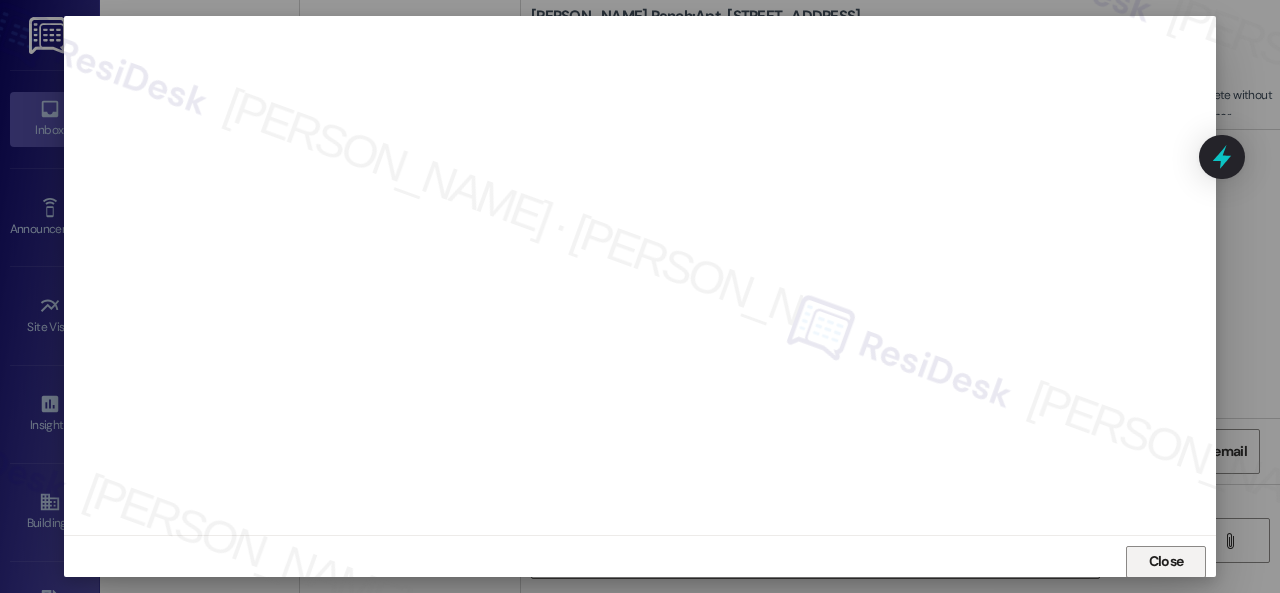 click on "Close" at bounding box center (1166, 561) 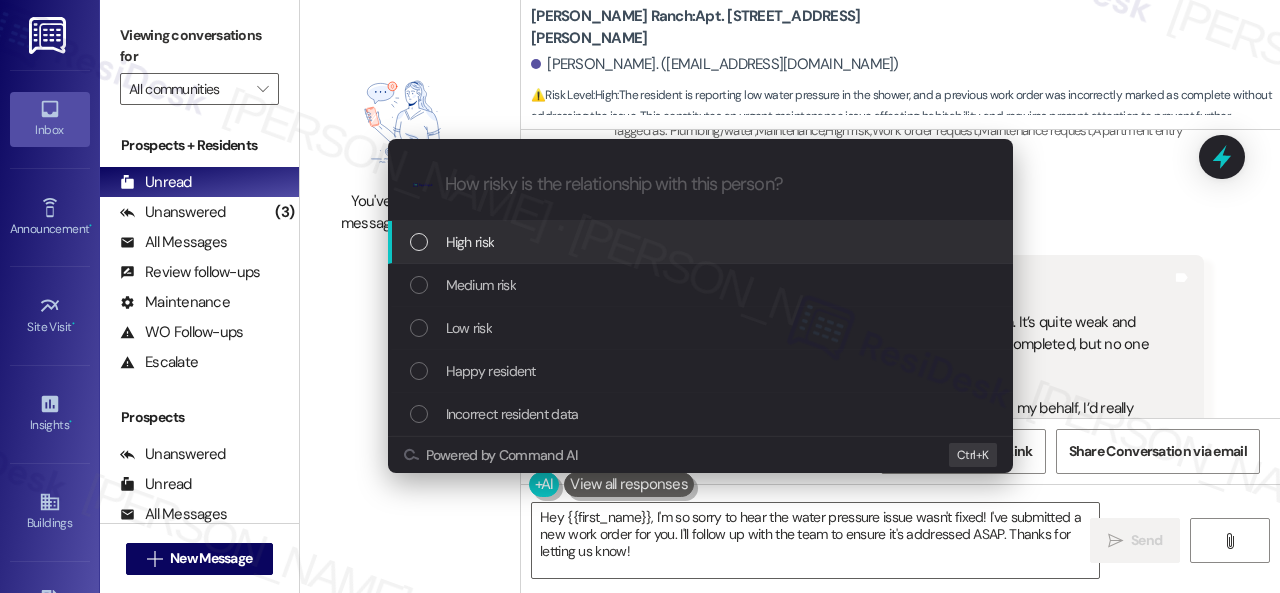 click on "High risk" at bounding box center [470, 242] 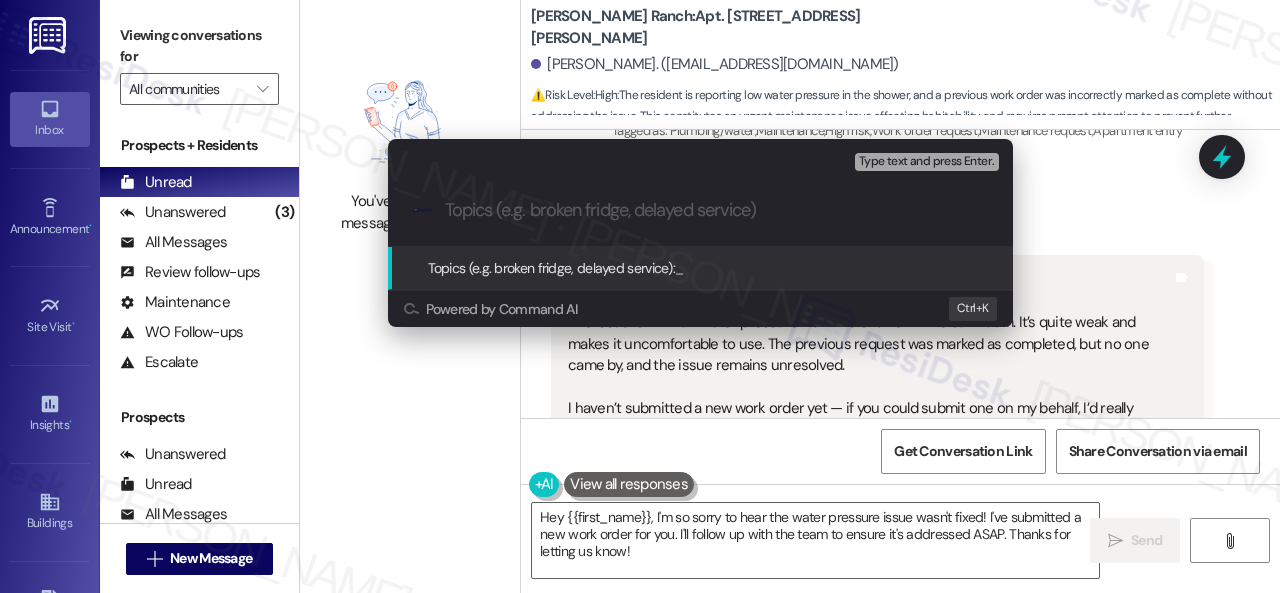 paste on "Work Order filed by ResiDesk 290179" 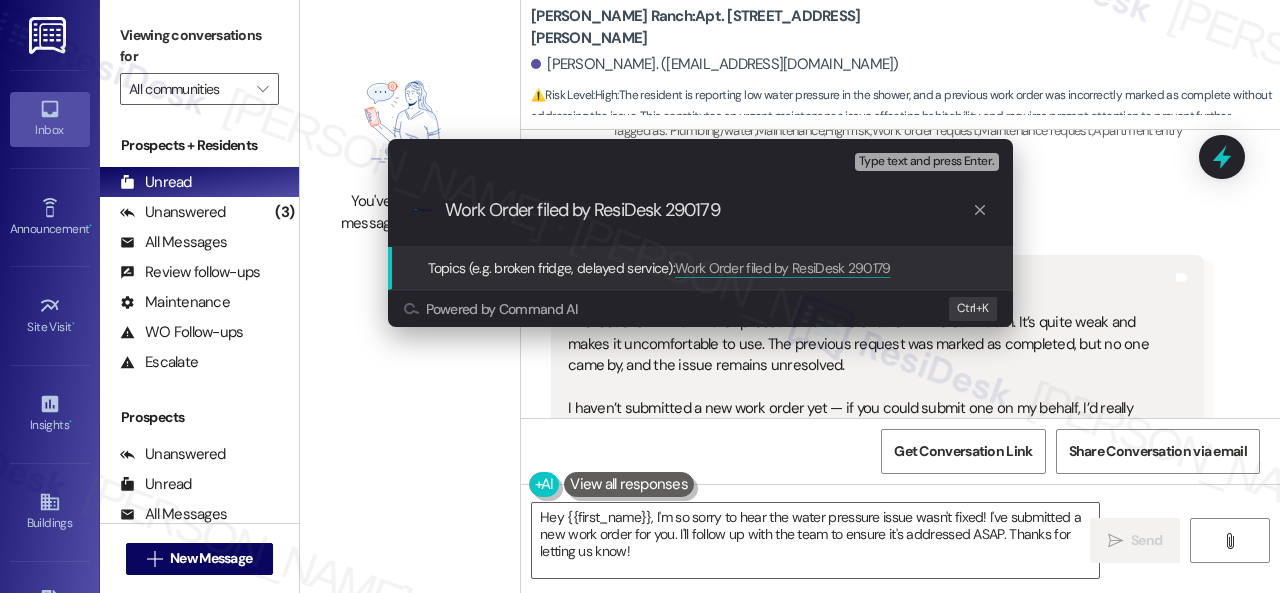 type 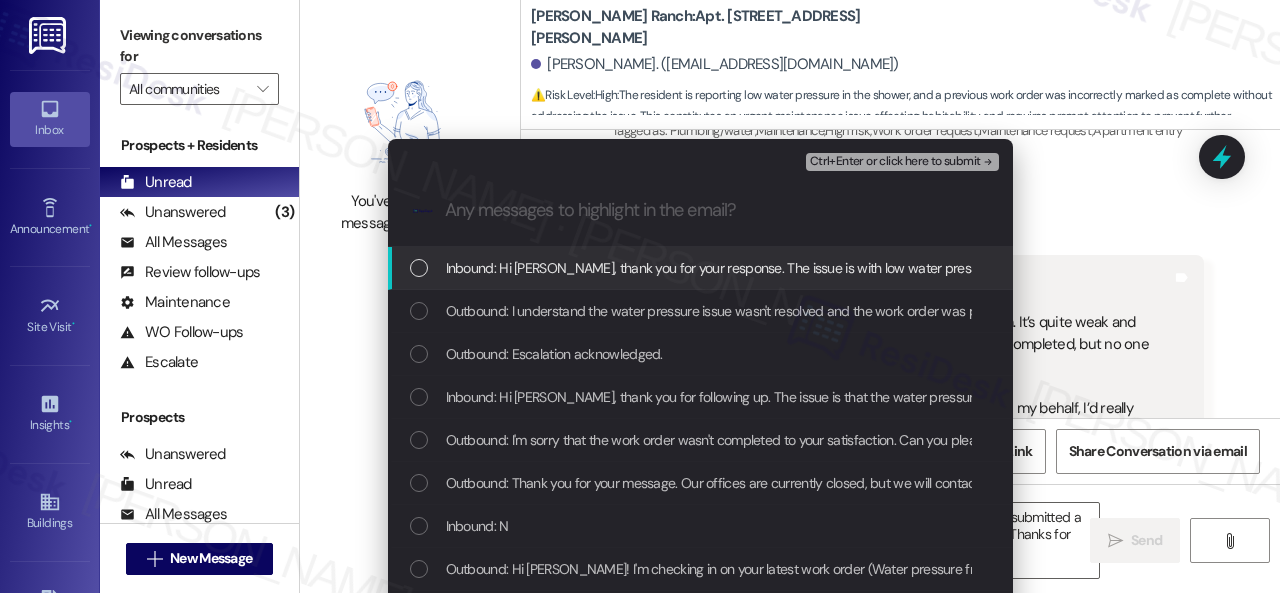 click on "Inbound: Hi Sarah, thank you for your response.
The issue is with low water pressure from the shower in the bathroom. It’s quite weak and makes it uncomfortable to use. The previous request was marked as completed, but no one came by, and the issue remains unresolved.
I haven’t submitted a new work order yet — if you could submit one on my behalf, I’d really appreciate it. The maintenance team is welcome to enter the unit at any time, even if I’m not home. I don’t have any children in the apartment.
Let me know if you need anything else. Thanks again for assisting!" at bounding box center (2135, 268) 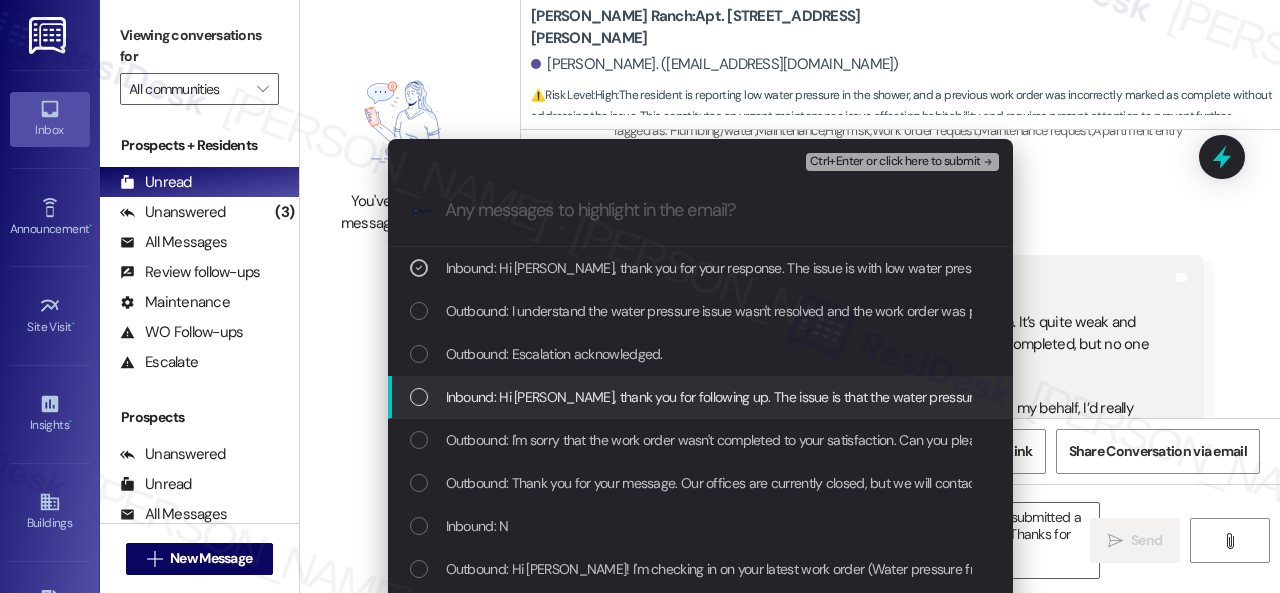click on "Inbound: Hi Sarah, thank you for following up. The issue is that the water pressure from the shower is very low. I had submitted a maintenance request asking if it could be checked and possibly adjusted to improve the pressure. However, no one has come by yet, and the request was marked as completed even though nothing was done.
I’d really appreciate it if someone could take a proper look. Thank you!" at bounding box center [1660, 397] 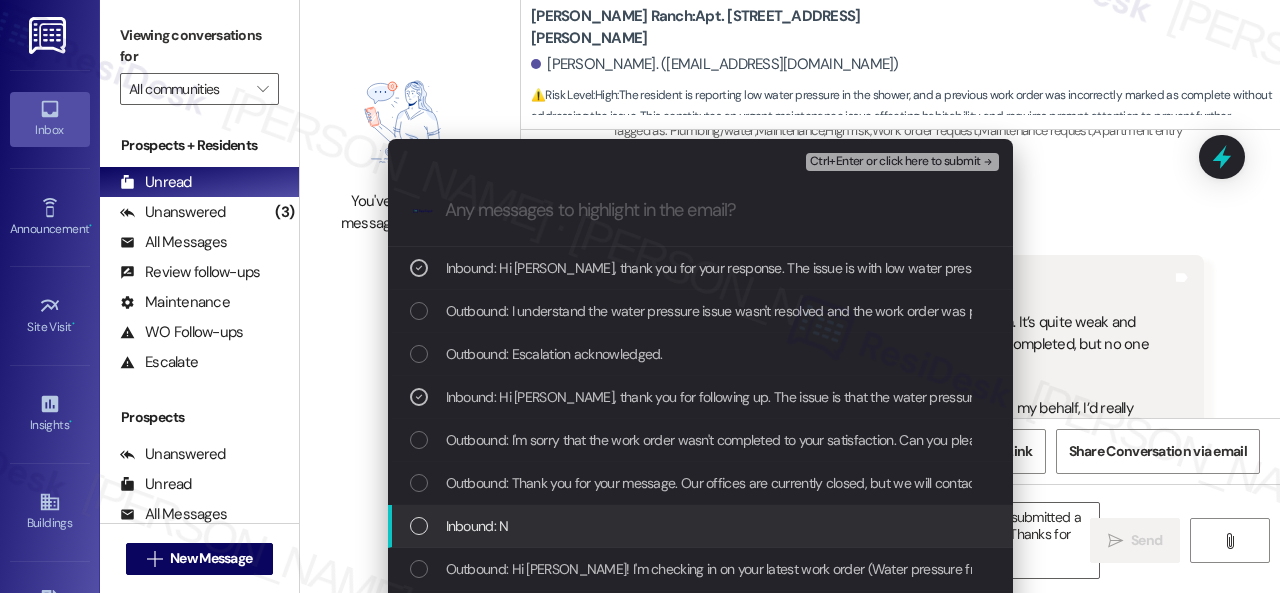 click on "Inbound: N" at bounding box center (477, 526) 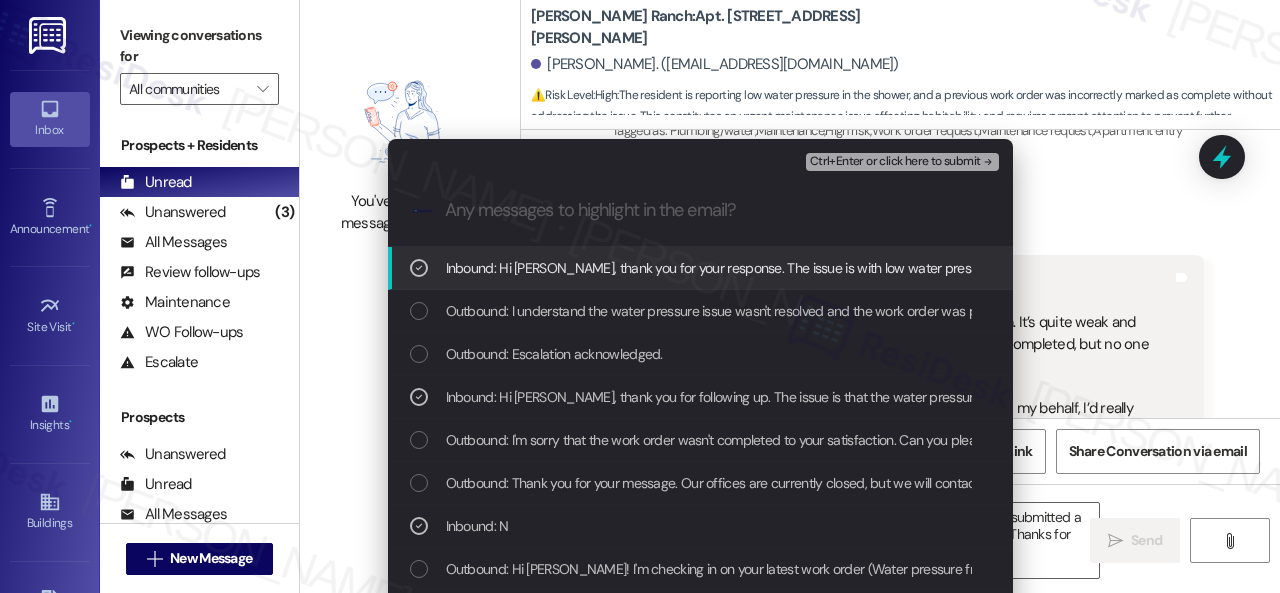 click on "Ctrl+Enter or click here to submit" at bounding box center (895, 162) 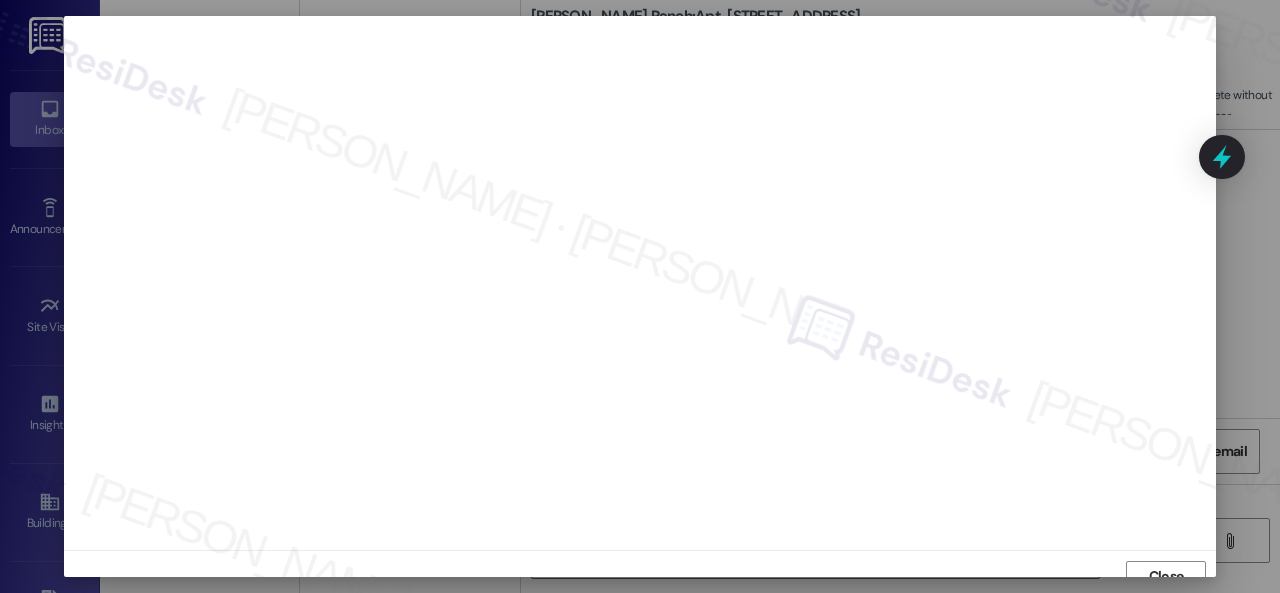 scroll, scrollTop: 15, scrollLeft: 0, axis: vertical 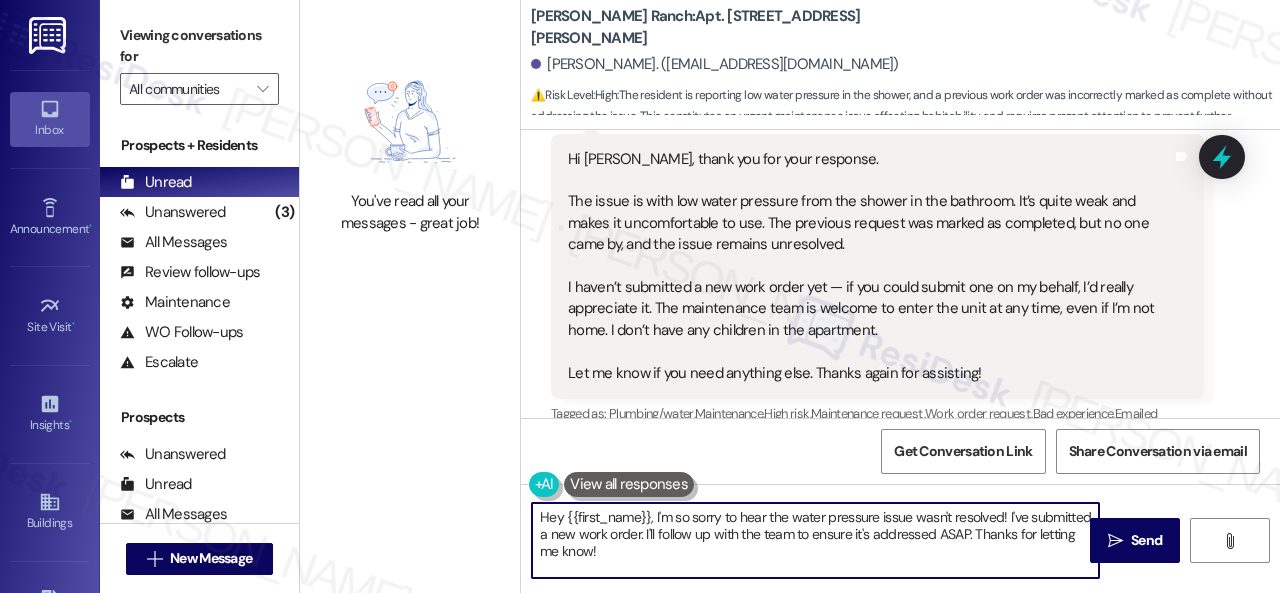 drag, startPoint x: 658, startPoint y: 550, endPoint x: 448, endPoint y: 475, distance: 222.99103 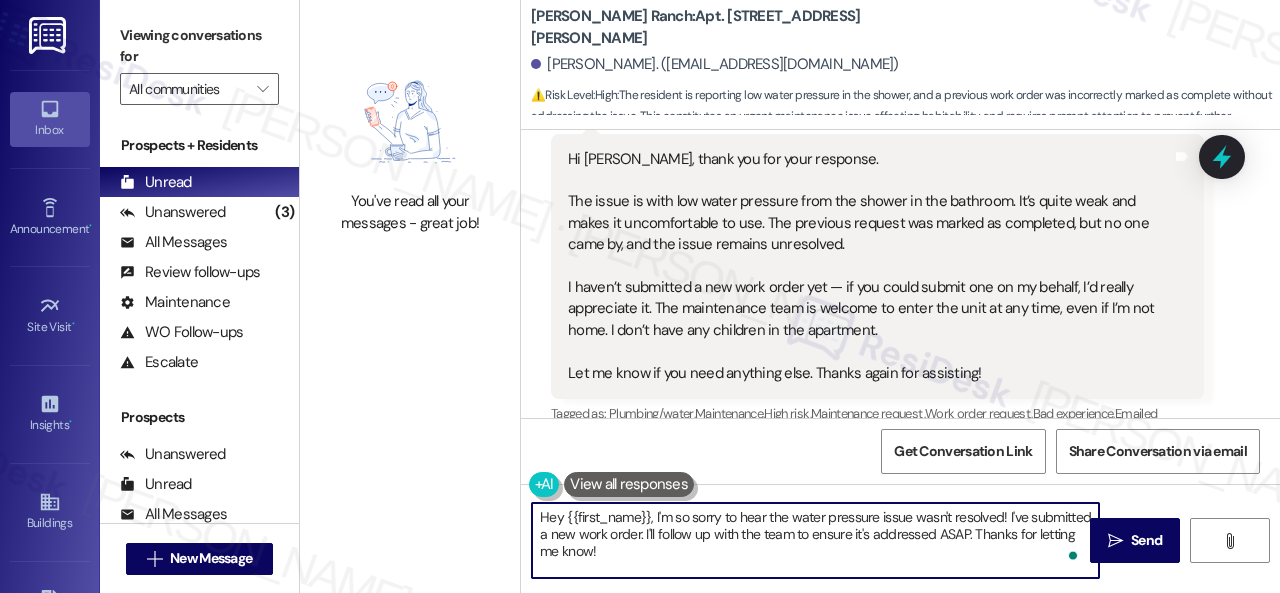 paste on "Thank you. I've submitted a work order on your behalf and notified the site team. Please let me know if you have an update or need anything else." 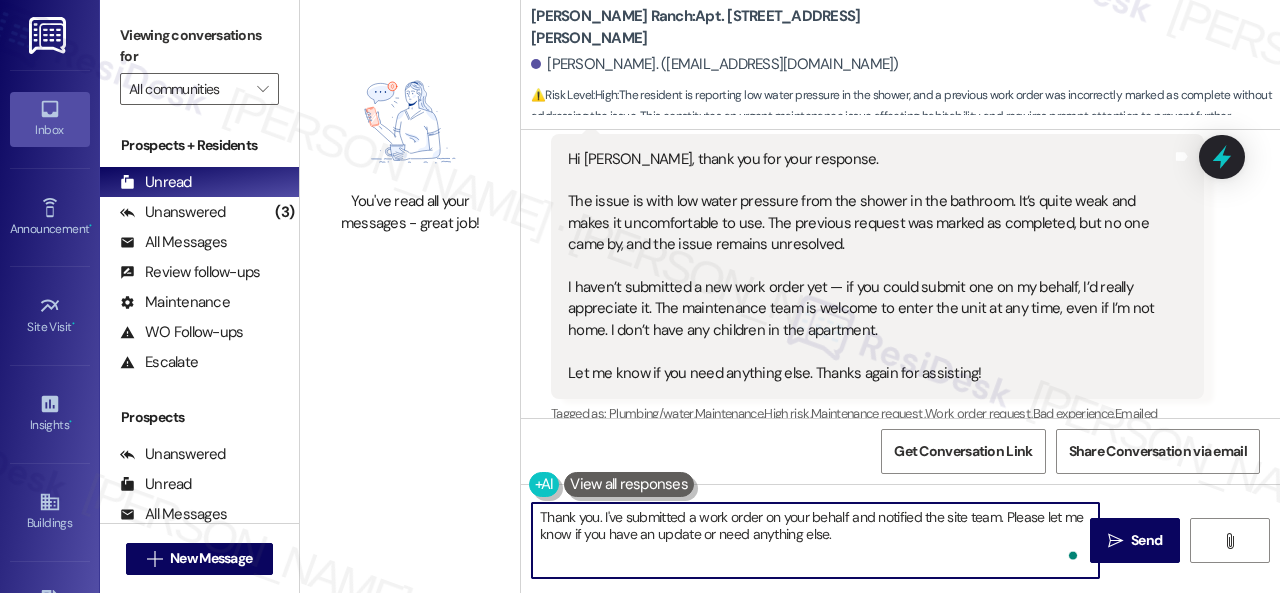 click on "Thank you. I've submitted a work order on your behalf and notified the site team. Please let me know if you have an update or need anything else." at bounding box center (815, 540) 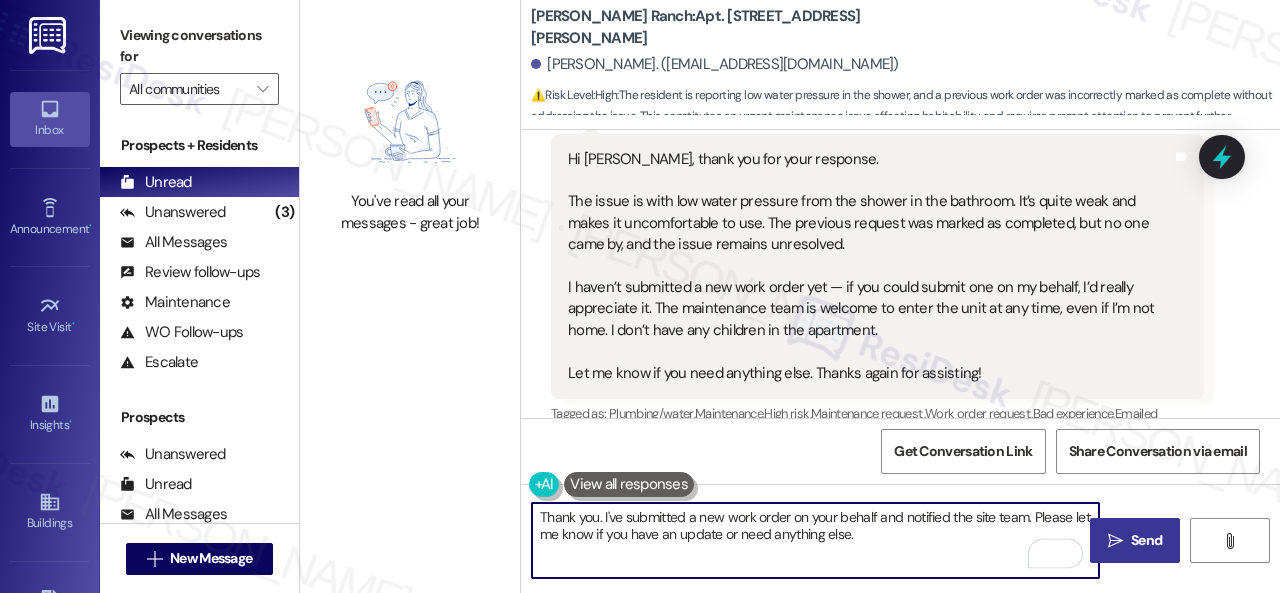 type on "Thank you. I've submitted a new work order on your behalf and notified the site team. Please let me know if you have an update or need anything else." 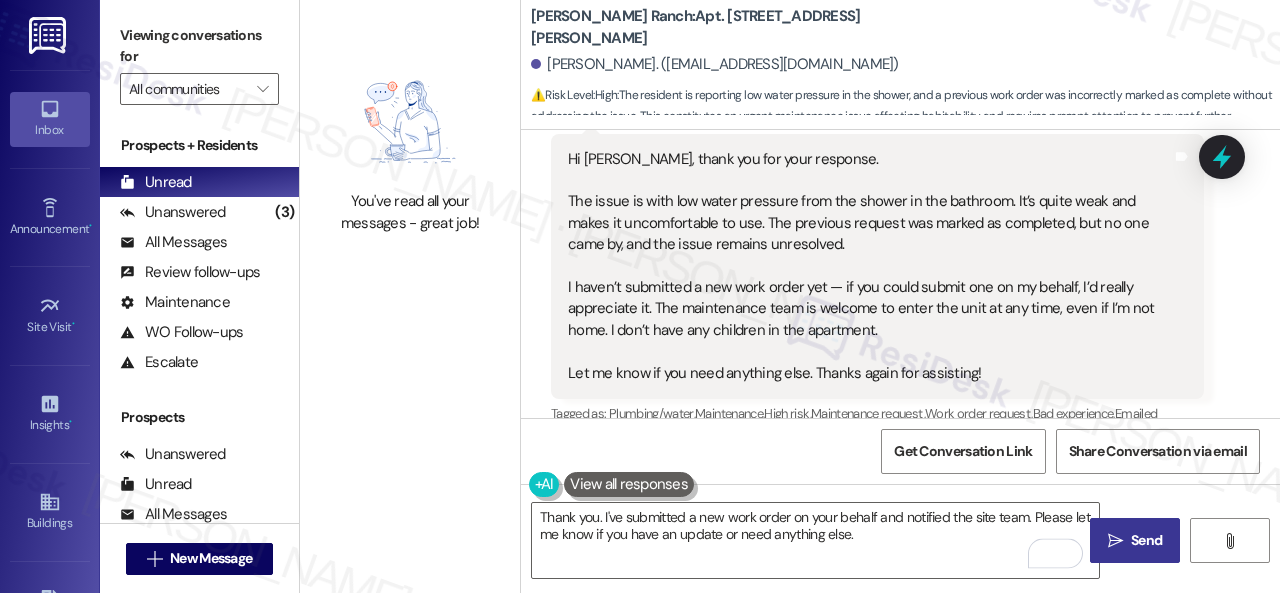 click on " Send" at bounding box center [1135, 540] 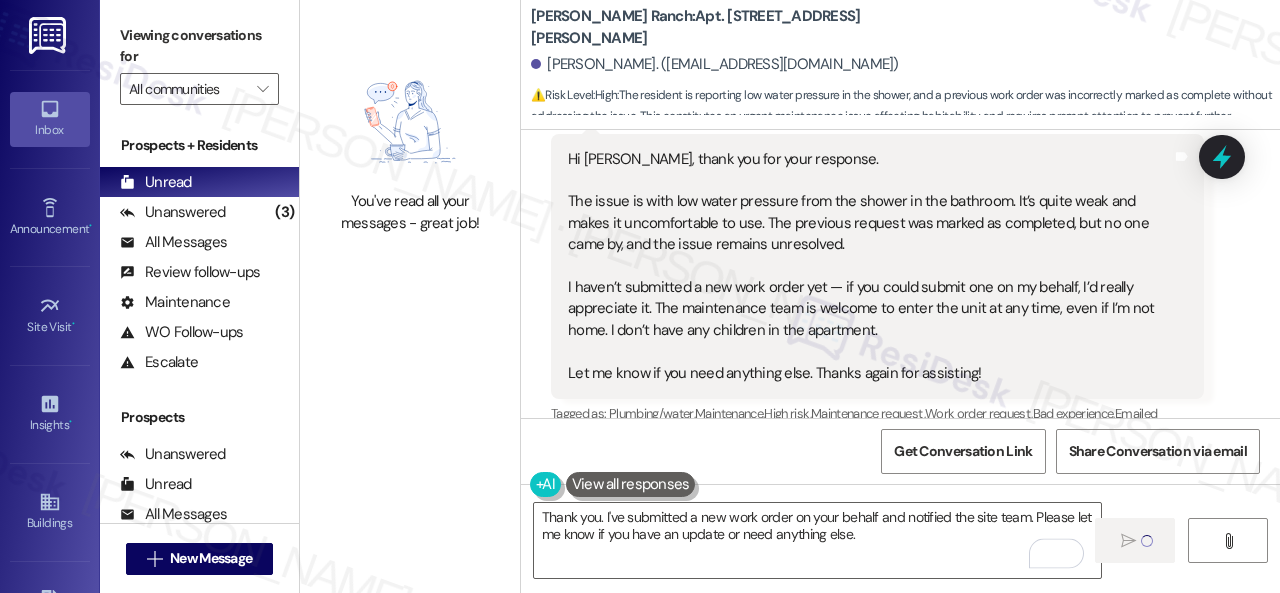 type 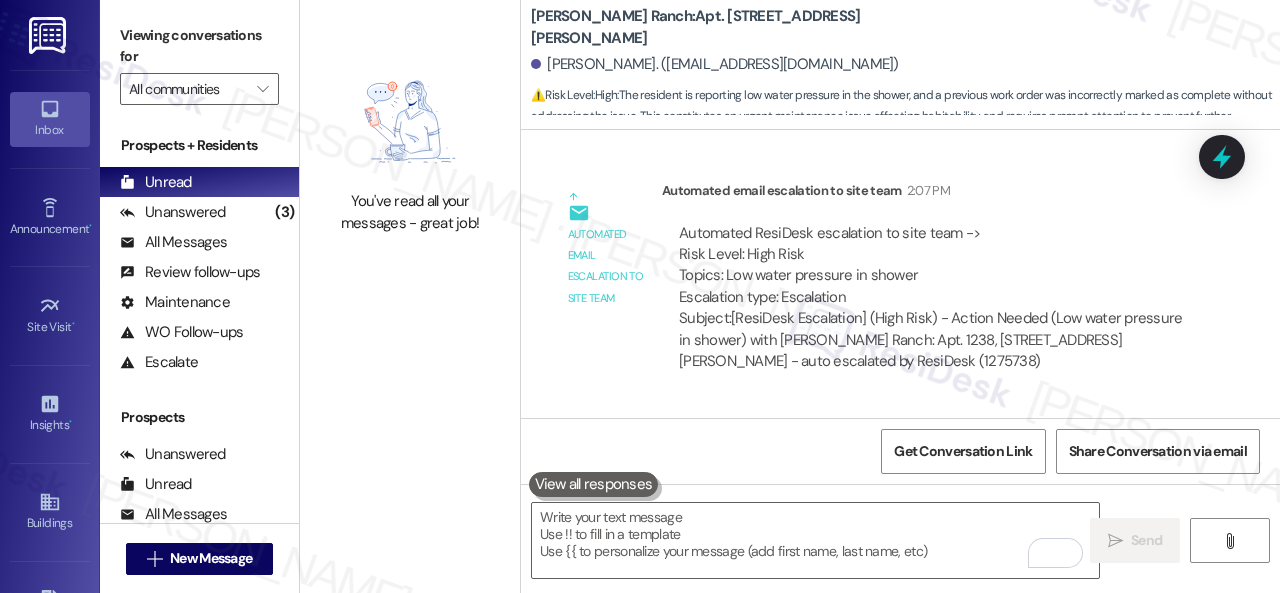 scroll, scrollTop: 4061, scrollLeft: 0, axis: vertical 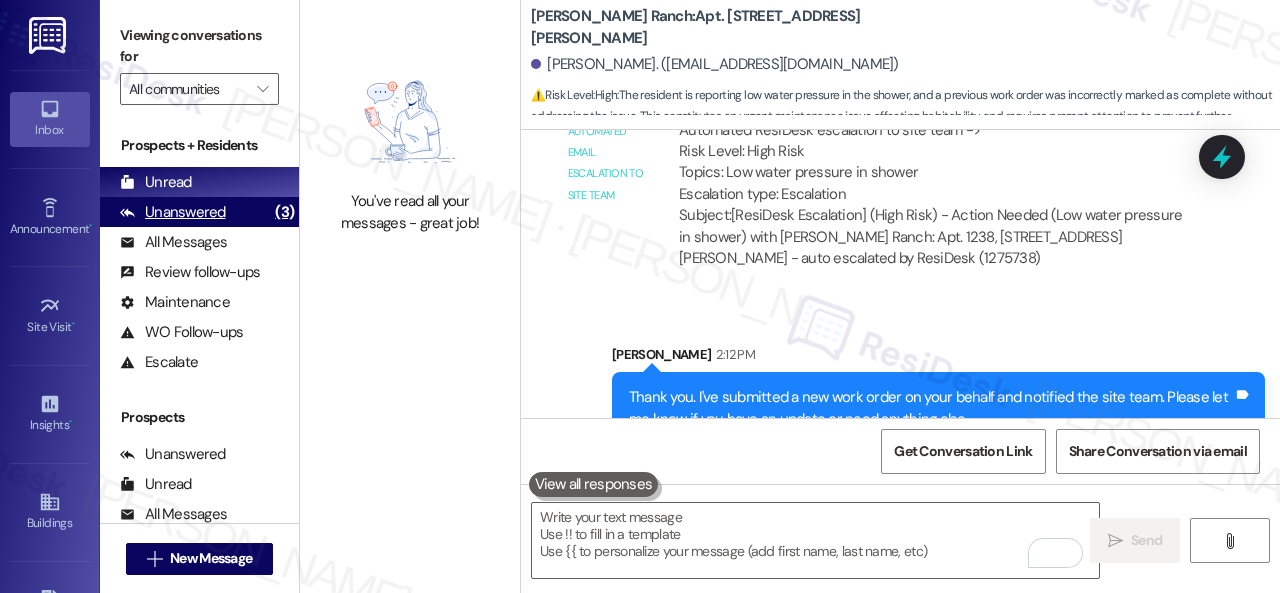 click on "Unanswered" at bounding box center [173, 212] 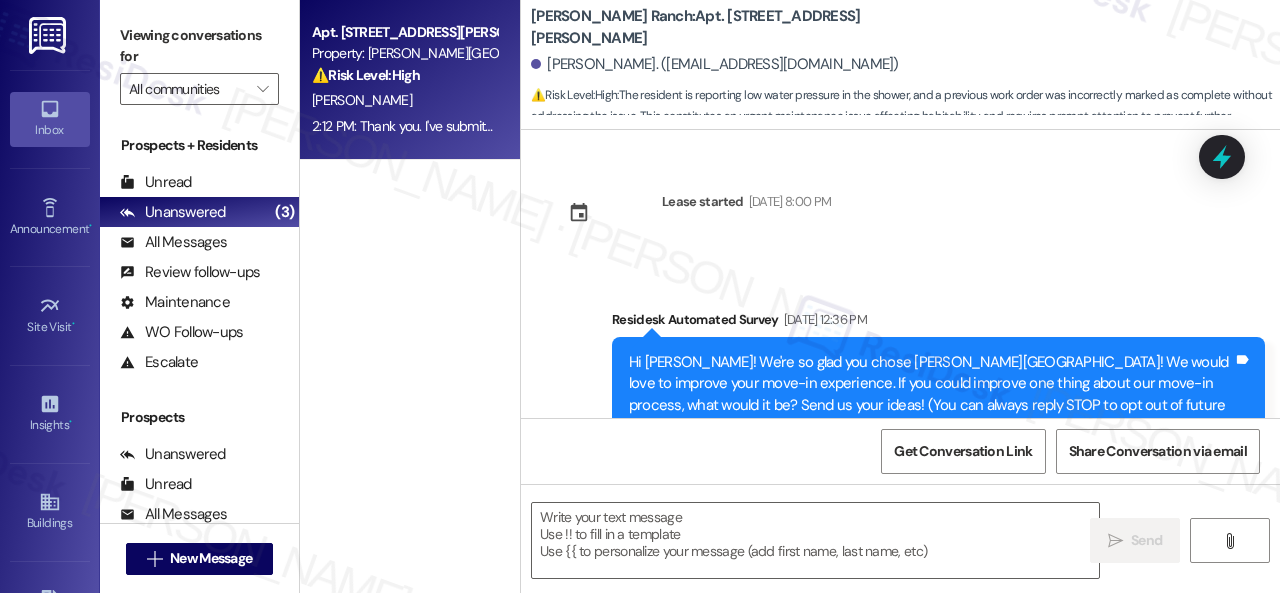 type on "Fetching suggested responses. Please feel free to read through the conversation in the meantime." 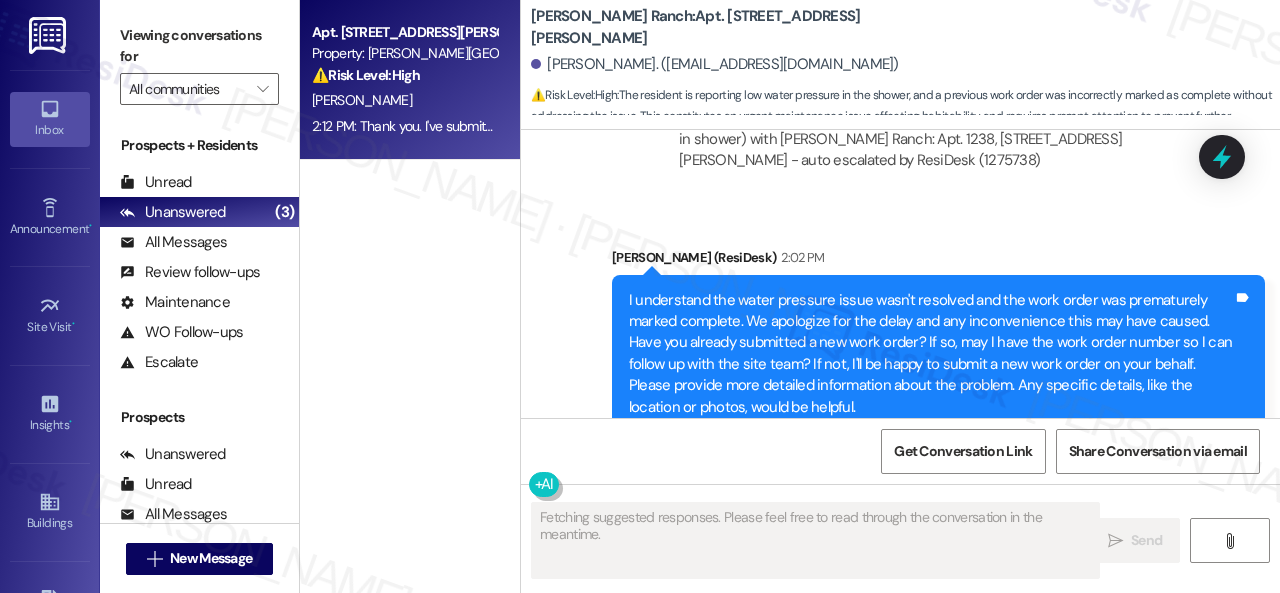 scroll, scrollTop: 3631, scrollLeft: 0, axis: vertical 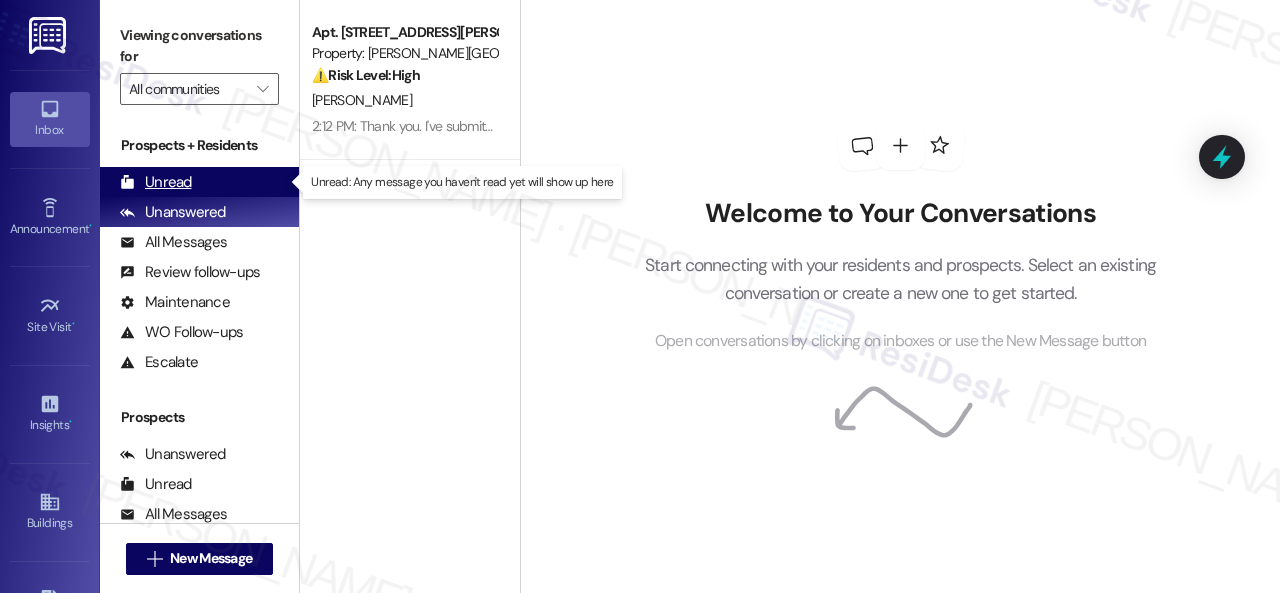 click on "Unread" at bounding box center [156, 182] 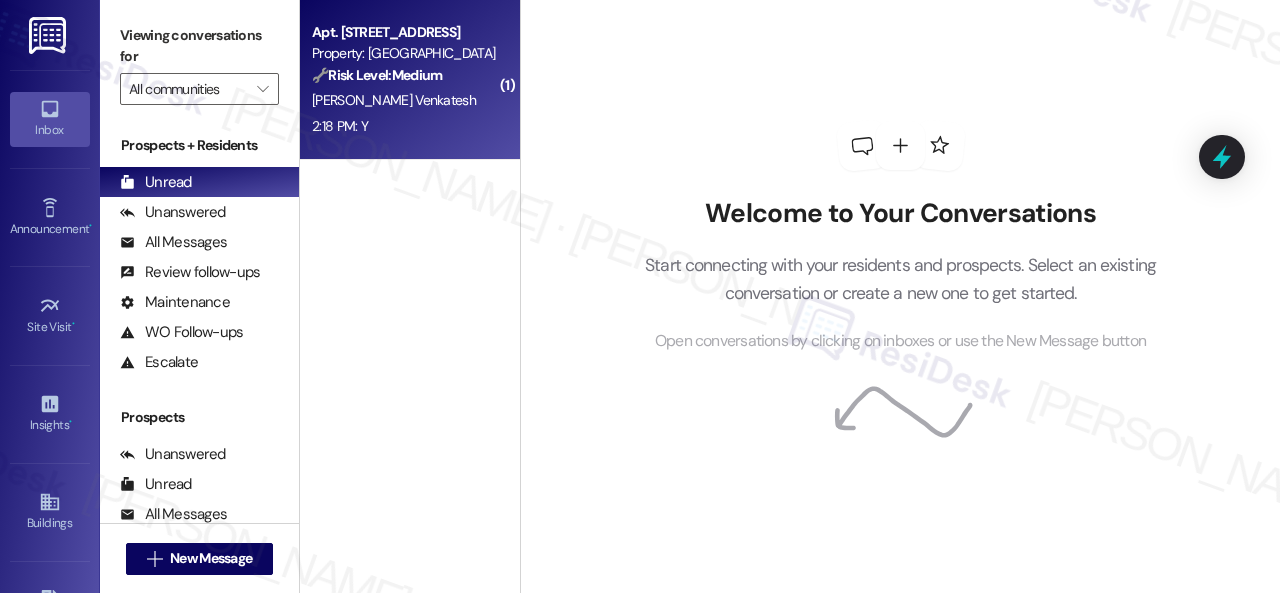 click on "2:18 PM: Y 2:18 PM: Y" at bounding box center (404, 126) 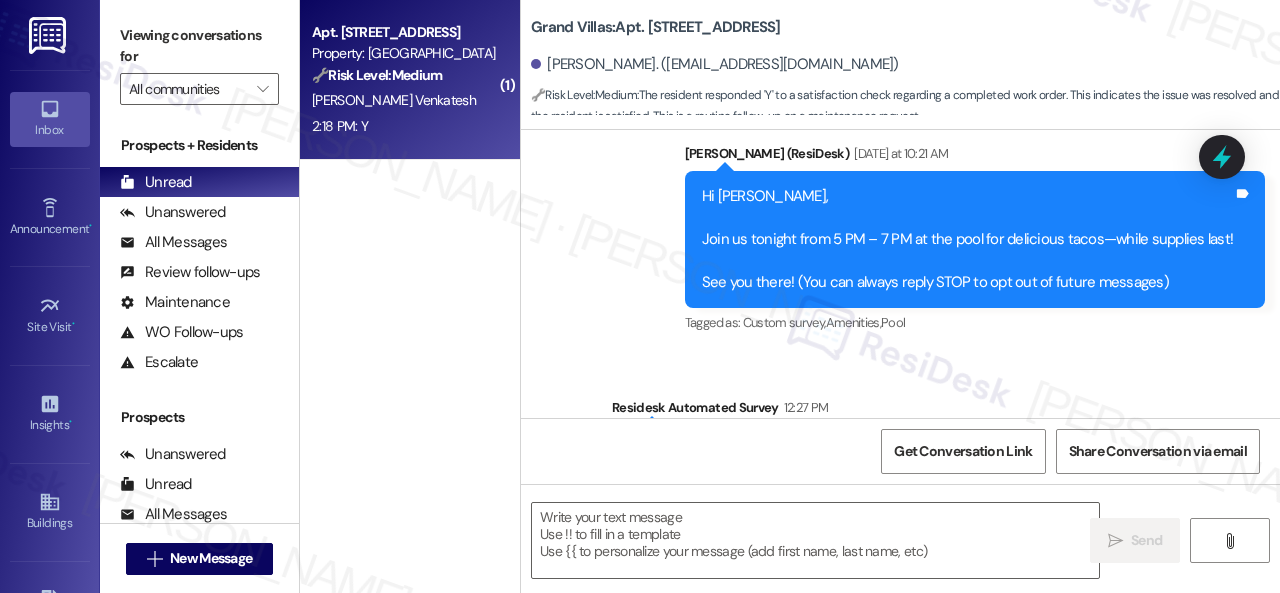 type on "Fetching suggested responses. Please feel free to read through the conversation in the meantime." 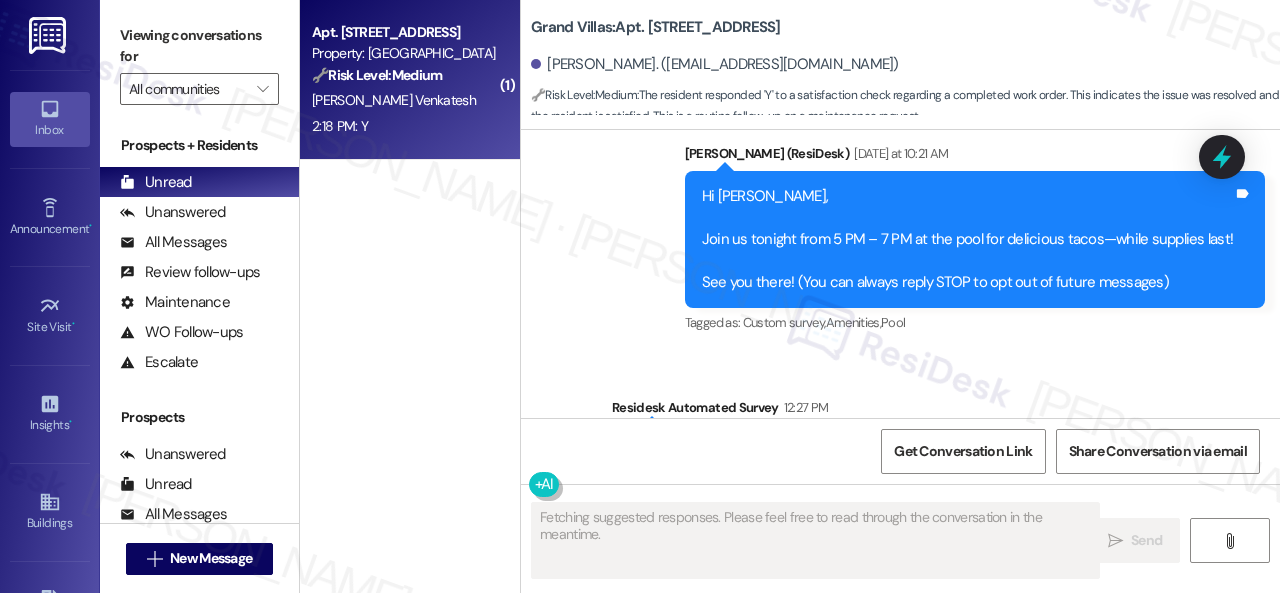 scroll, scrollTop: 459, scrollLeft: 0, axis: vertical 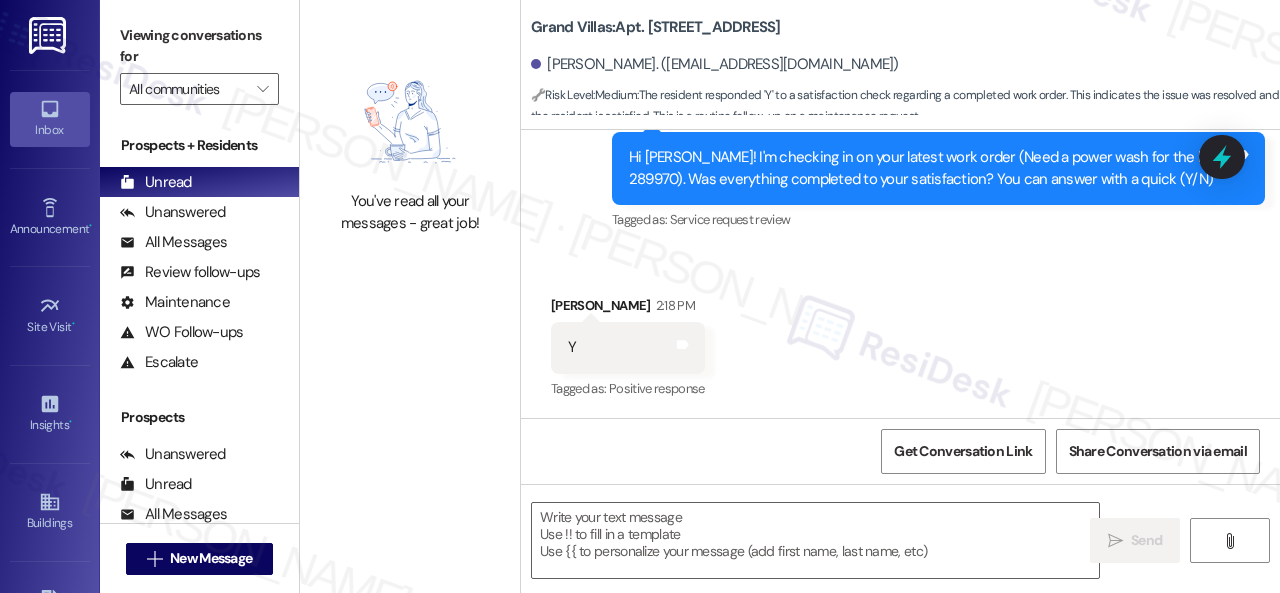 click on "Received via SMS Sheshashayan Madihalli Venkatesh 2:18 PM Y Tags and notes Tagged as:   Positive response Click to highlight conversations about Positive response" at bounding box center [628, 349] 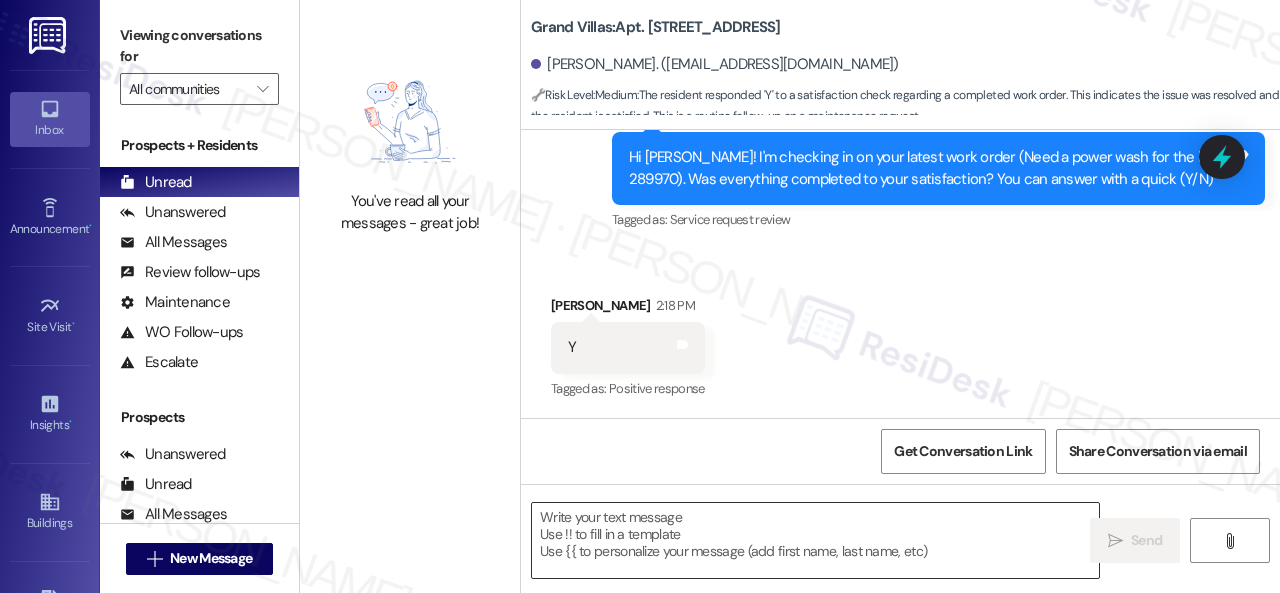 click at bounding box center [815, 540] 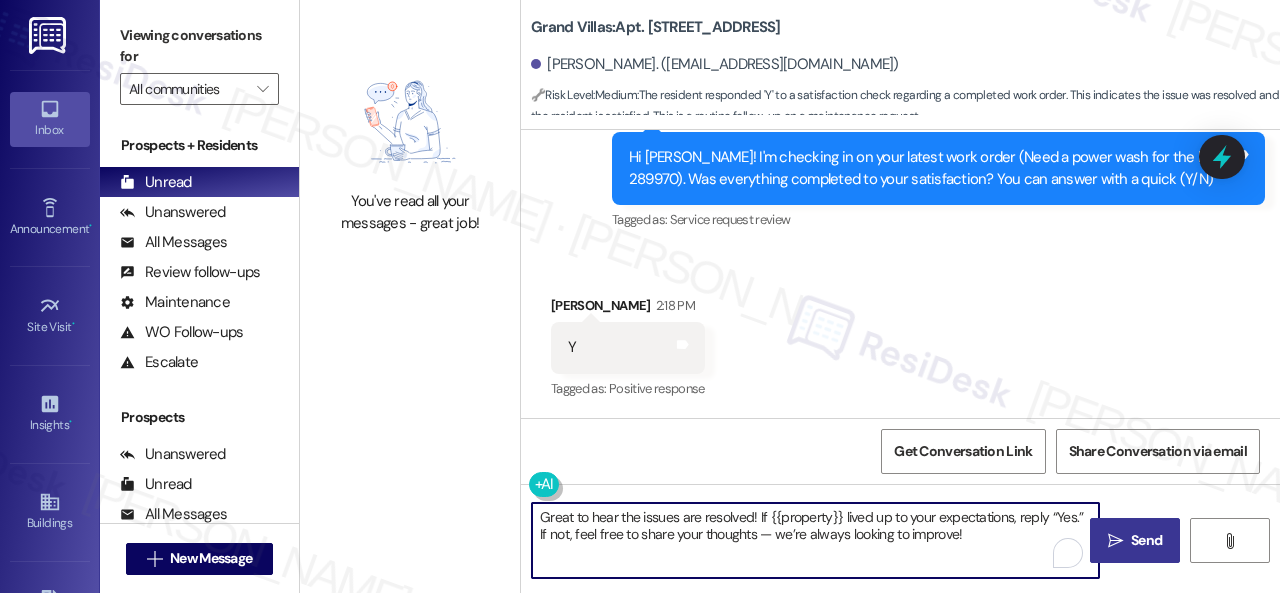 type on "Great to hear the issues are resolved! If {{property}} lived up to your expectations, reply “Yes.” If not, feel free to share your thoughts — we’re always looking to improve!" 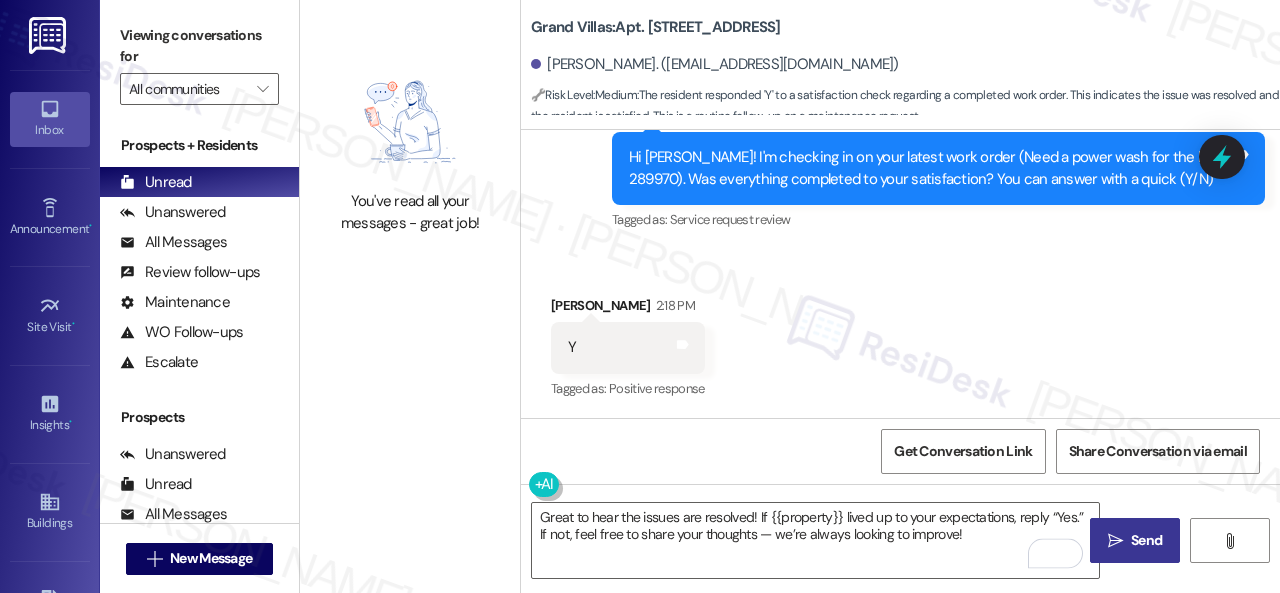 click on "Send" at bounding box center [1146, 540] 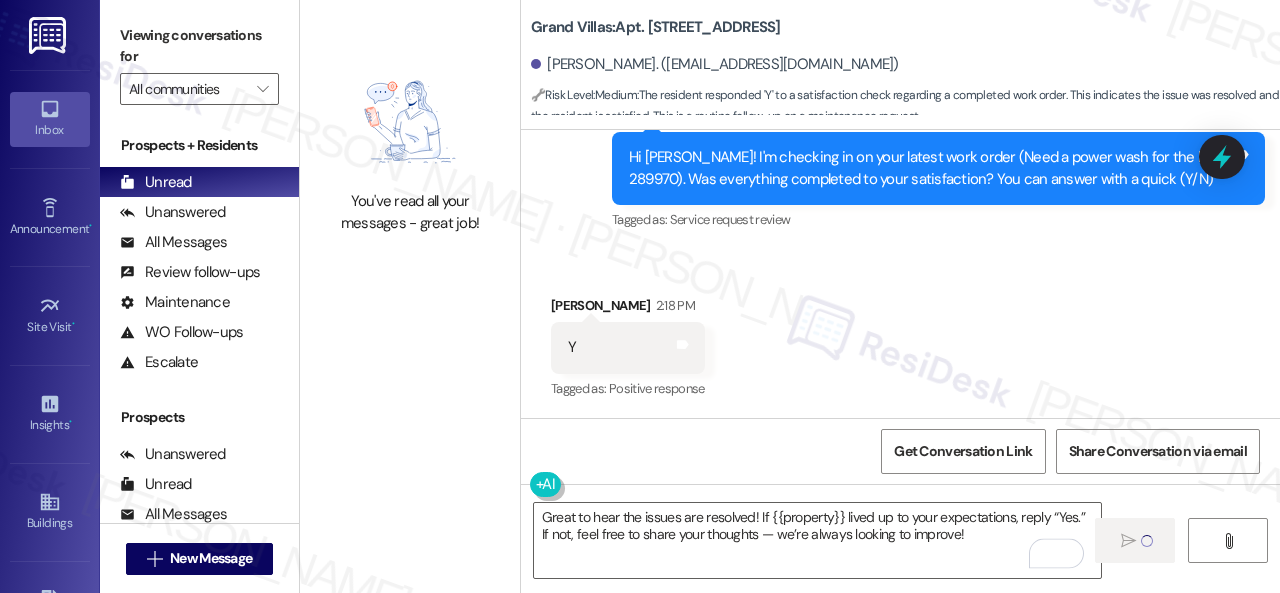 type 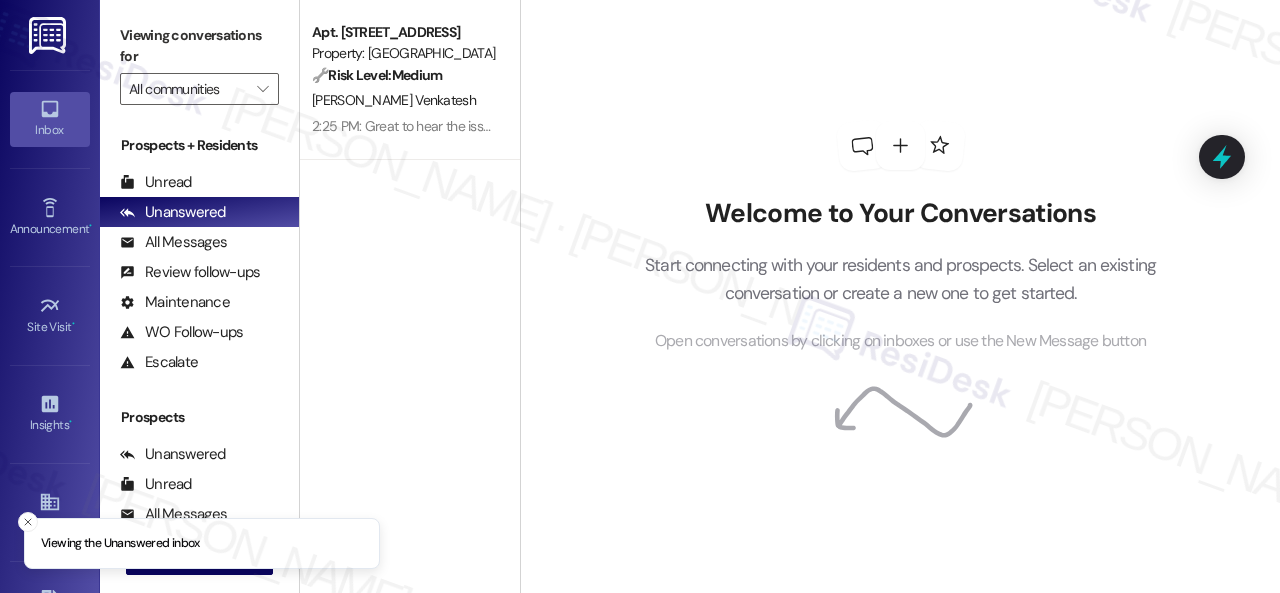 scroll, scrollTop: 0, scrollLeft: 0, axis: both 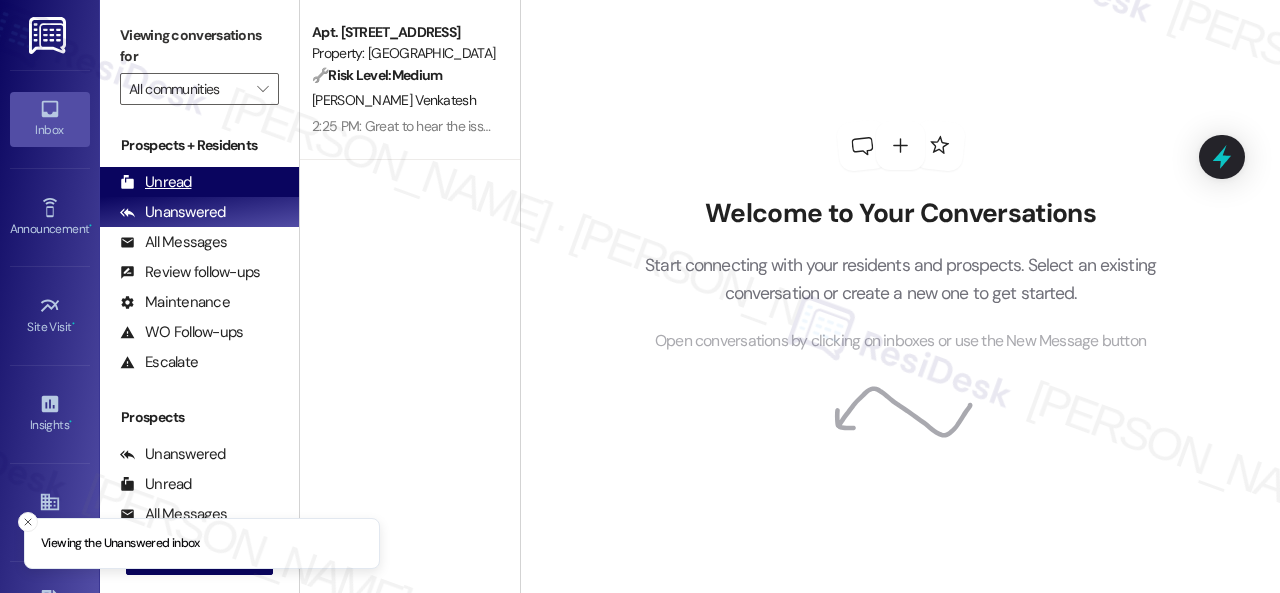 click on "Unread" at bounding box center (156, 182) 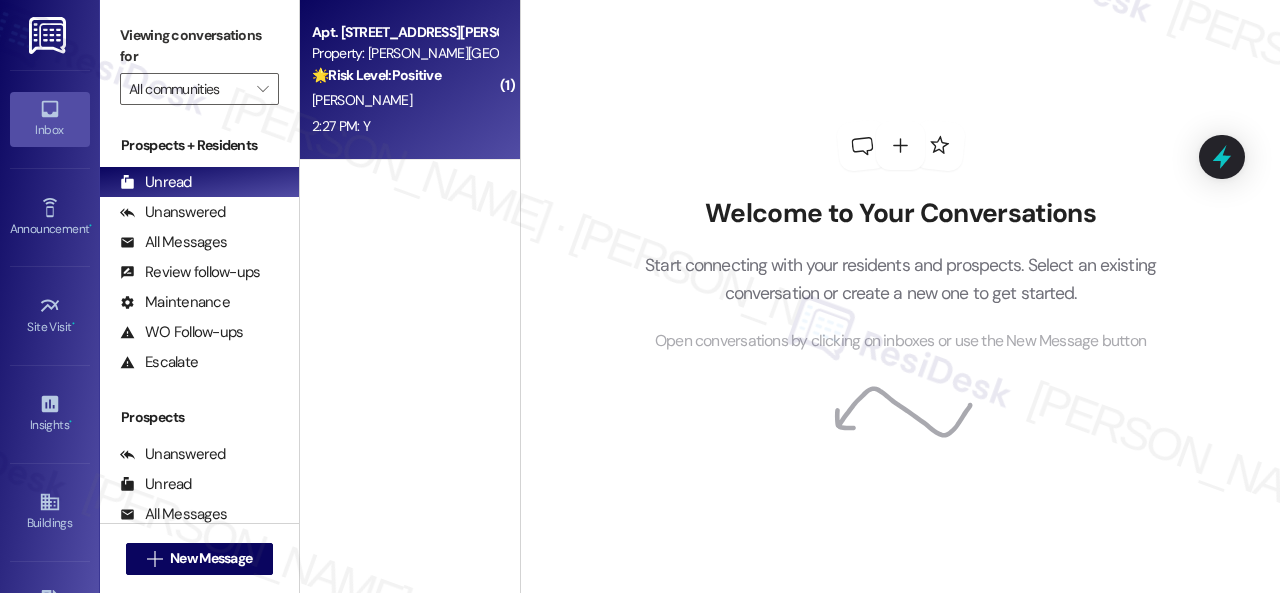 click on "S. Frillici" at bounding box center (404, 100) 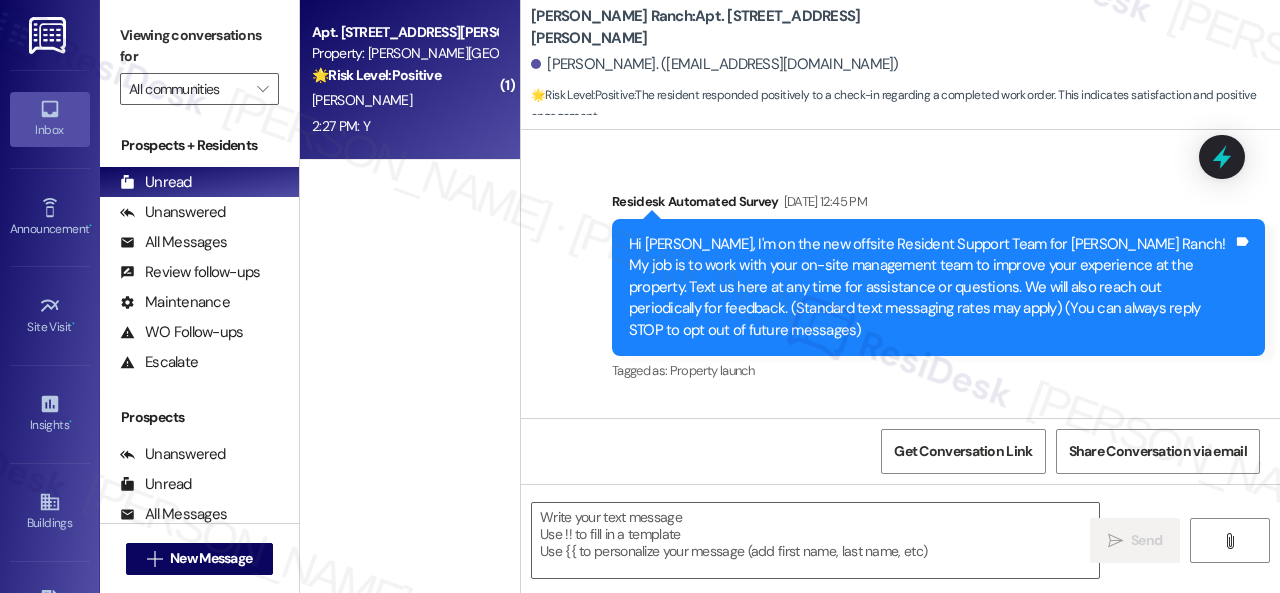 type on "Fetching suggested responses. Please feel free to read through the conversation in the meantime." 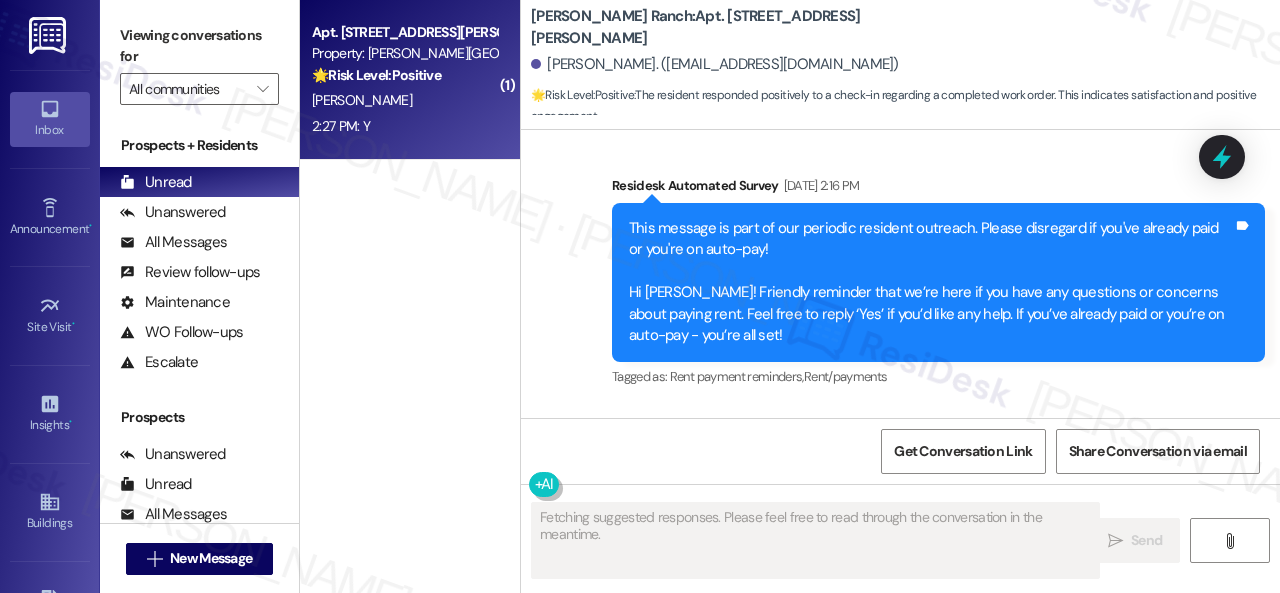 scroll, scrollTop: 2028, scrollLeft: 0, axis: vertical 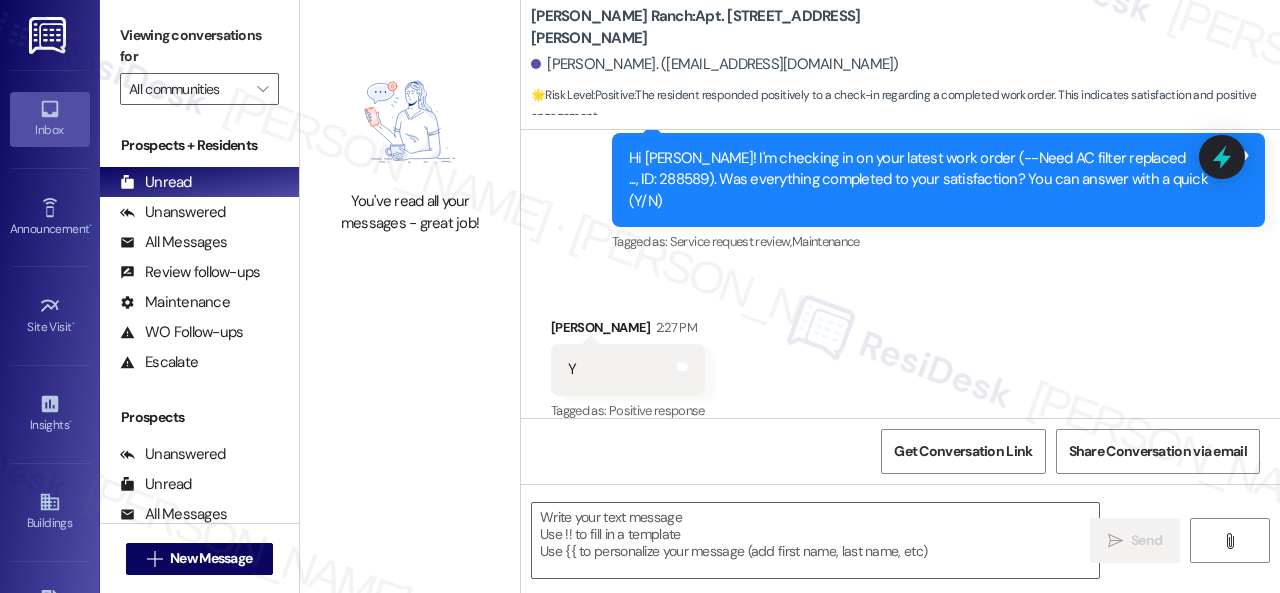 drag, startPoint x: 527, startPoint y: 207, endPoint x: 528, endPoint y: 217, distance: 10.049875 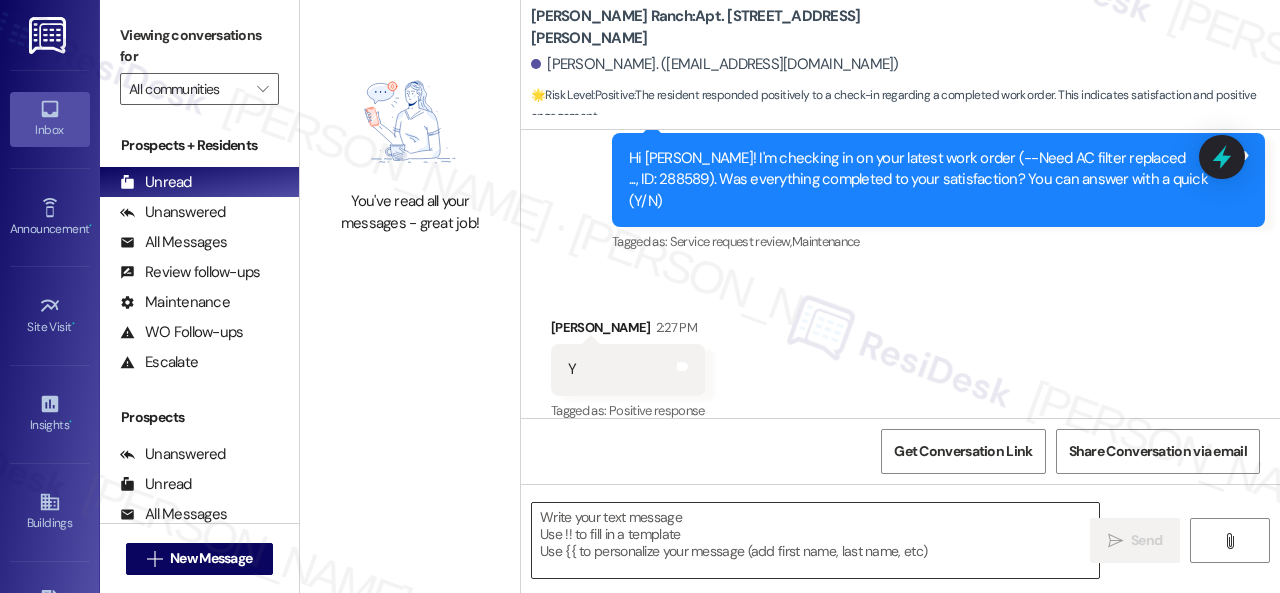 click at bounding box center (815, 540) 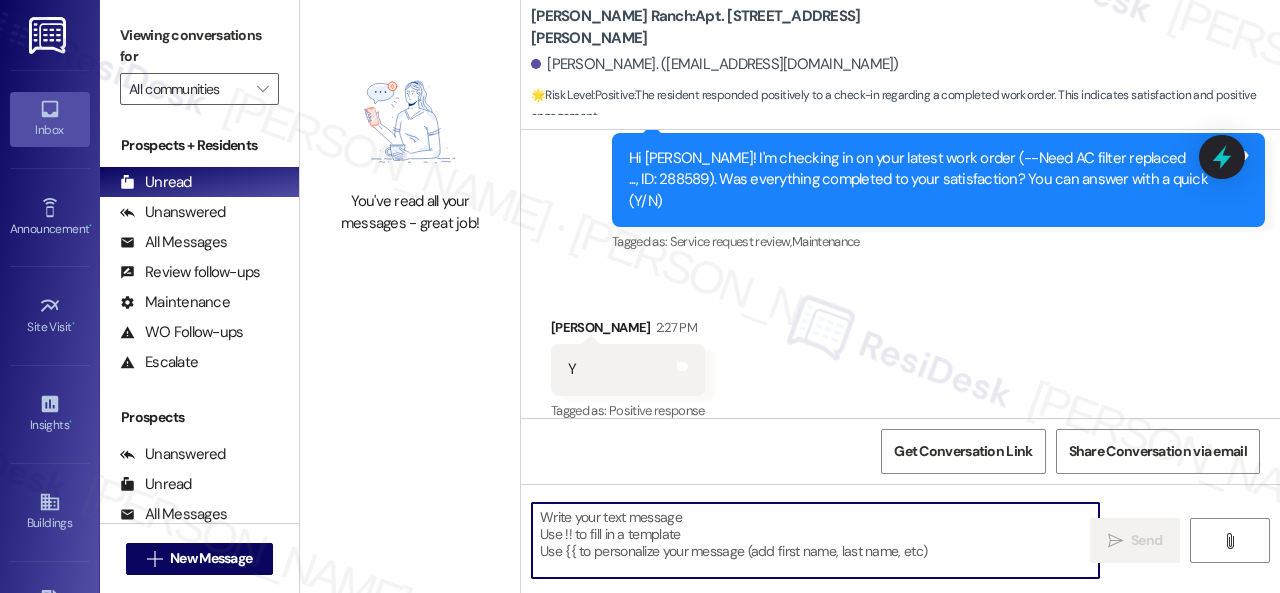 paste on "Great to hear the issues are resolved! If {{property}} lived up to your expectations, reply “Yes.” If not, feel free to share your thoughts — we’re always looking to improve!" 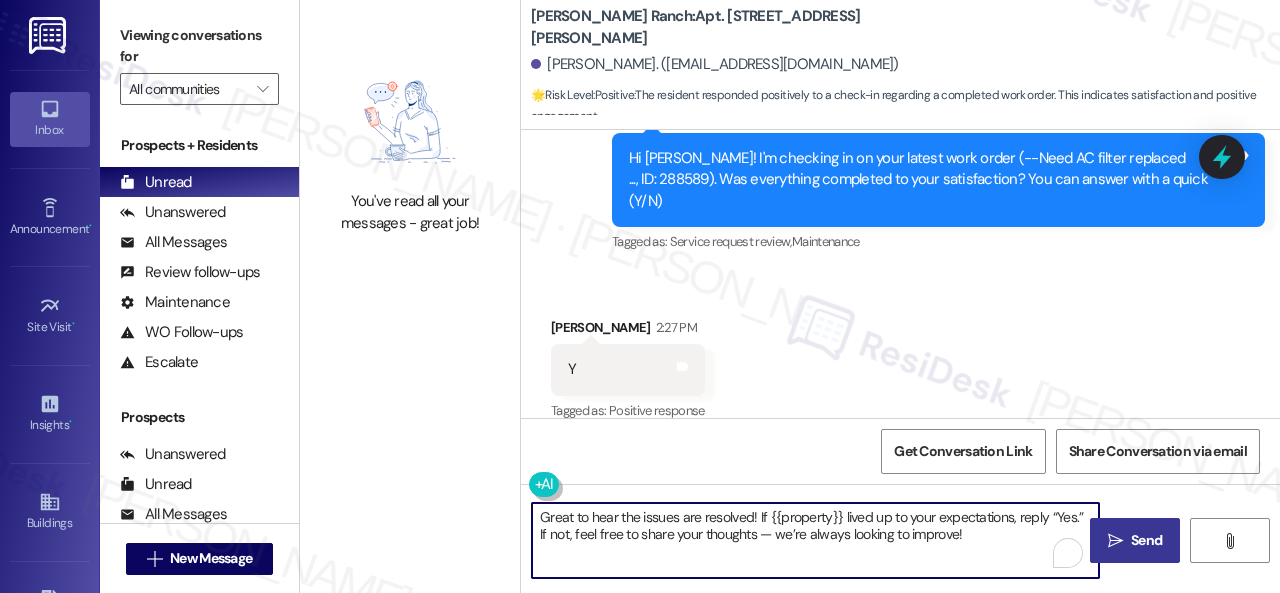 type on "Great to hear the issues are resolved! If {{property}} lived up to your expectations, reply “Yes.” If not, feel free to share your thoughts — we’re always looking to improve!" 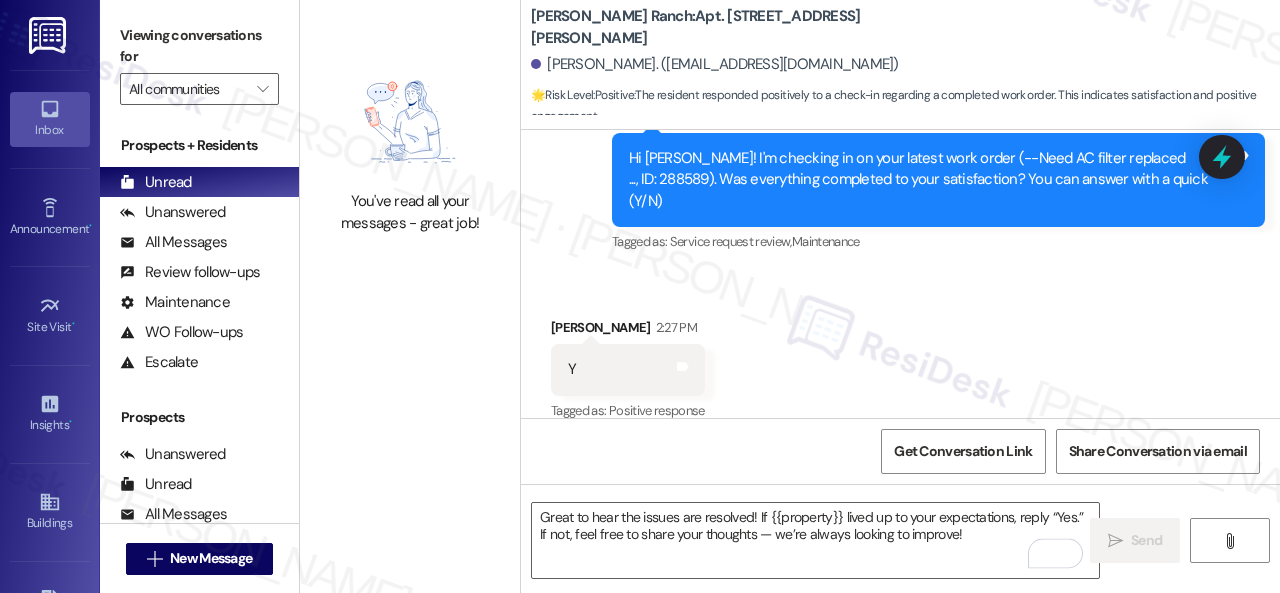 type 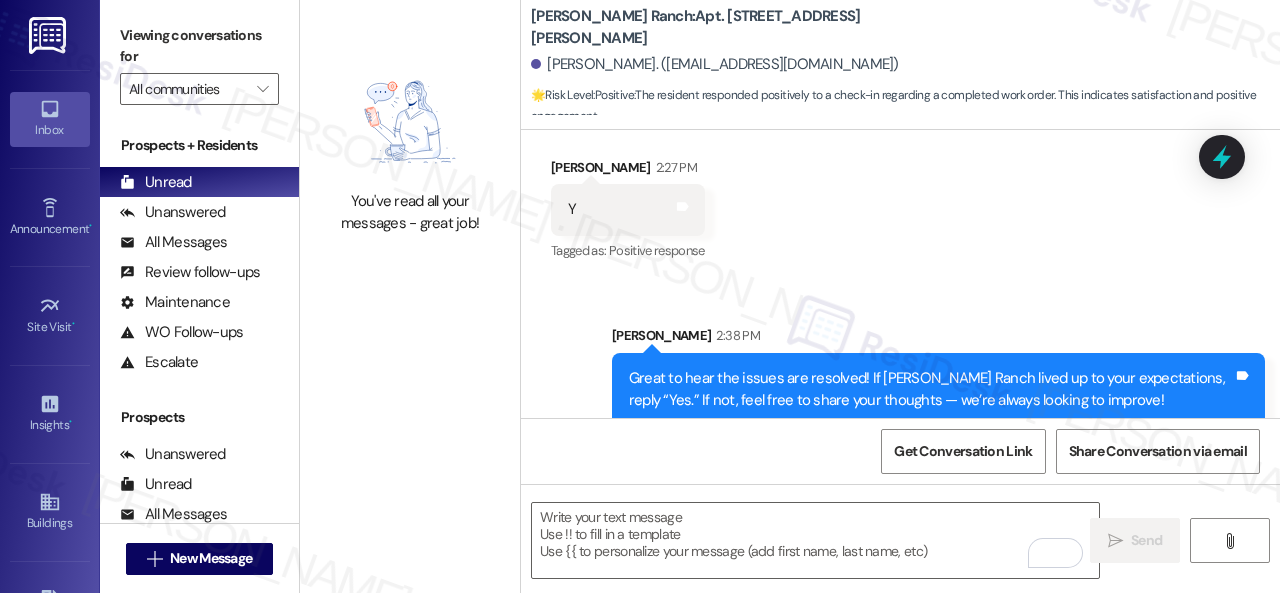 scroll, scrollTop: 2190, scrollLeft: 0, axis: vertical 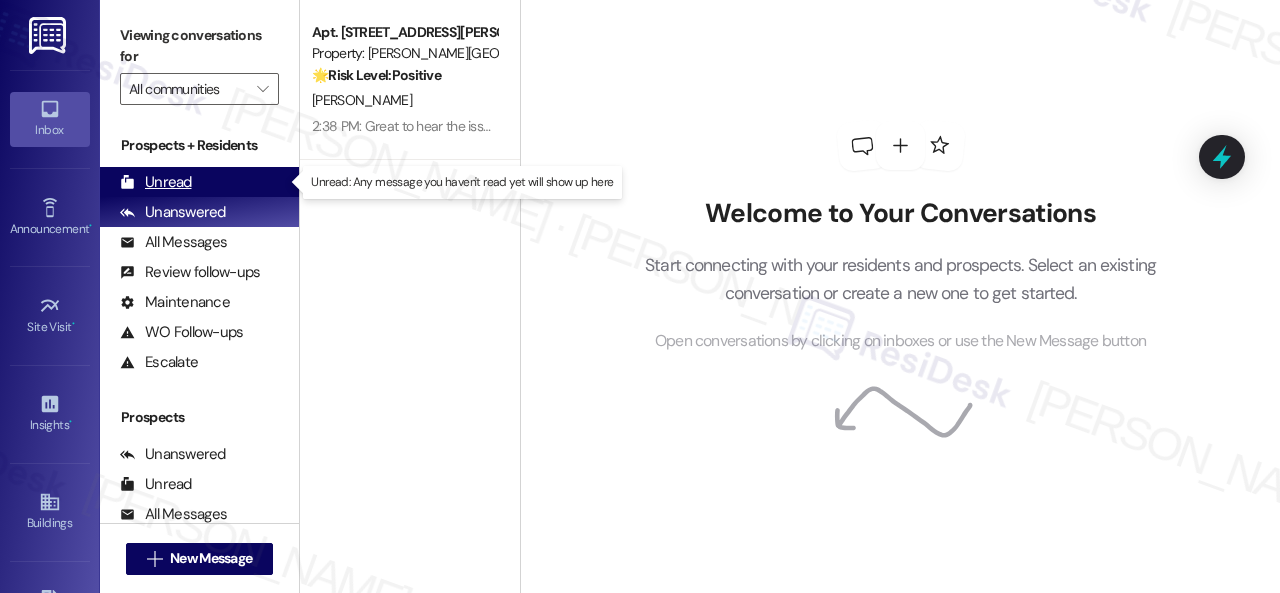 click on "Unread" at bounding box center [156, 182] 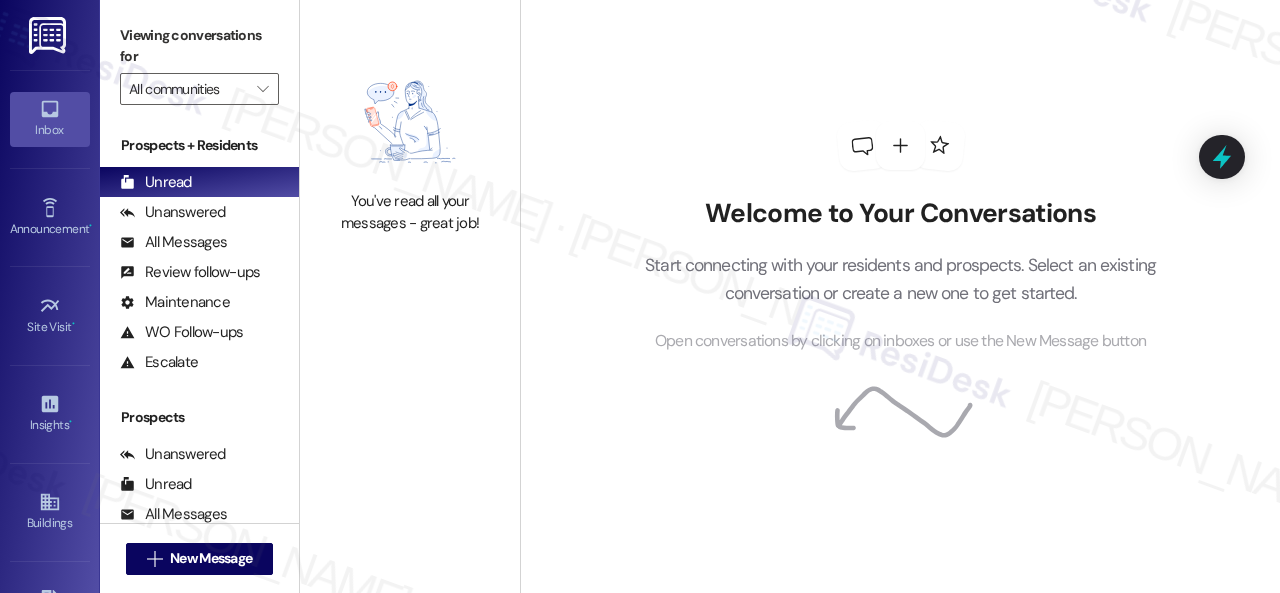 click on "Welcome to Your Conversations Start connecting with your residents and prospects. Select an existing conversation or create a new one to get started. Open conversations by clicking on inboxes or use the New Message button" at bounding box center (901, 237) 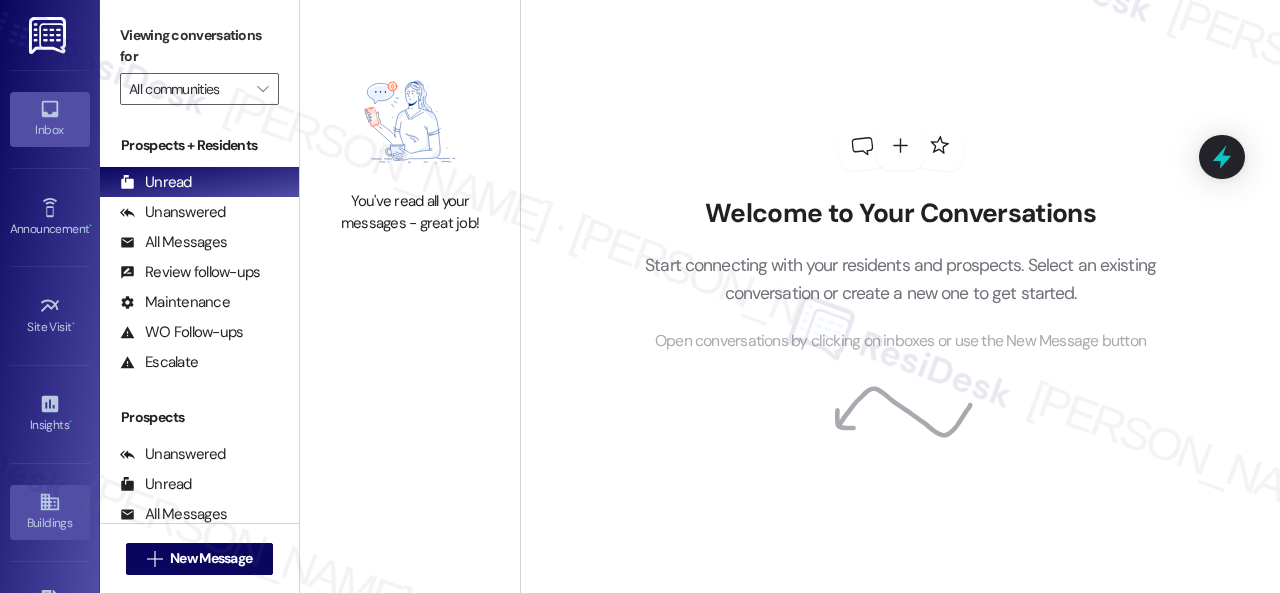 click 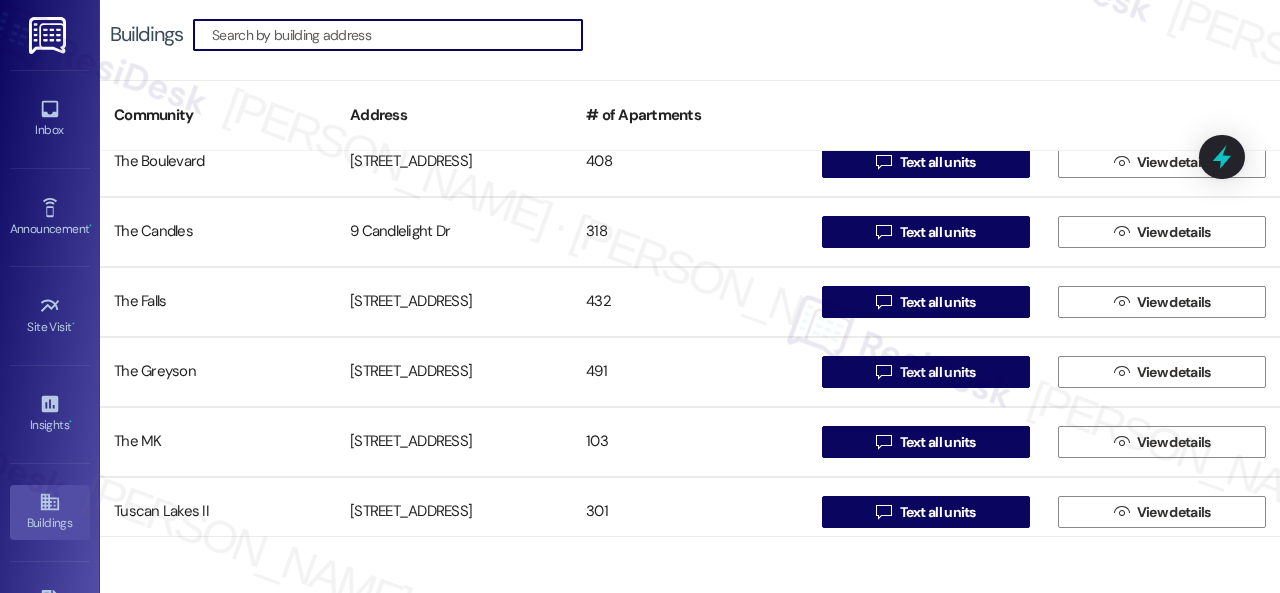 scroll, scrollTop: 1434, scrollLeft: 0, axis: vertical 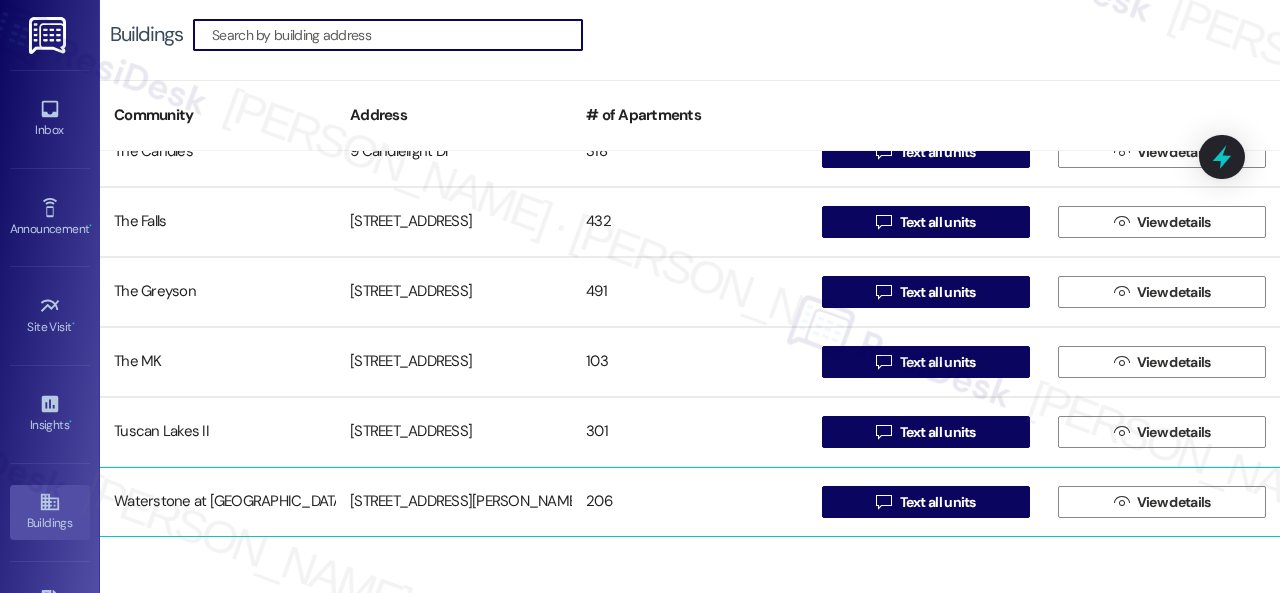 click on "Waterstone at [GEOGRAPHIC_DATA]" at bounding box center [218, 502] 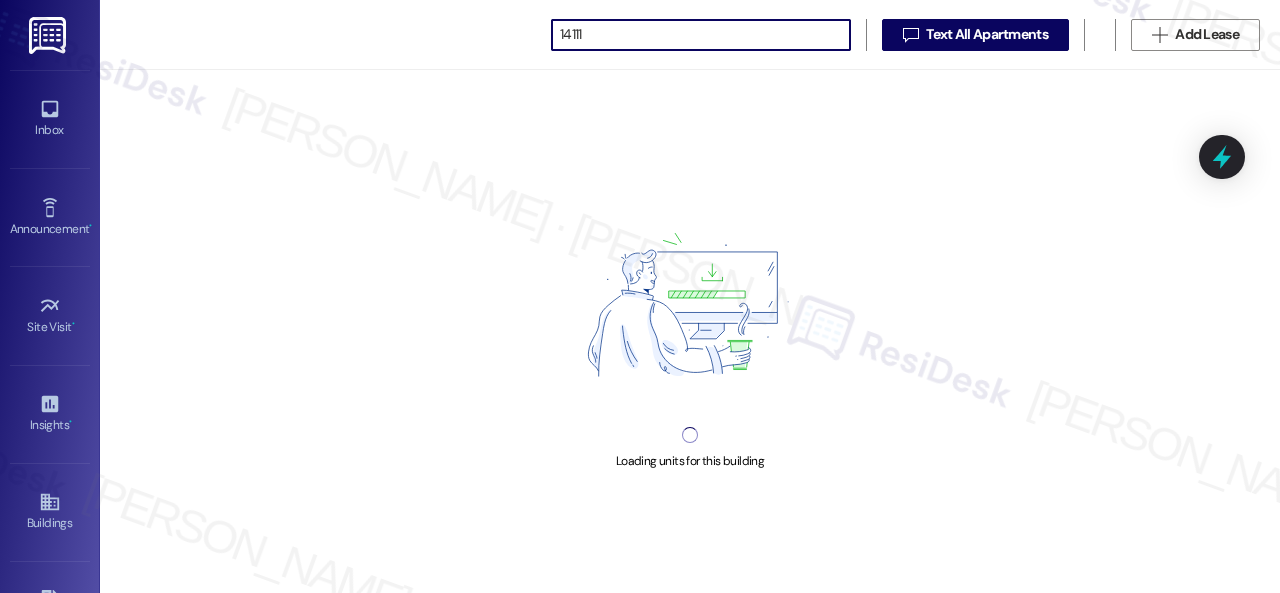 scroll, scrollTop: 0, scrollLeft: 0, axis: both 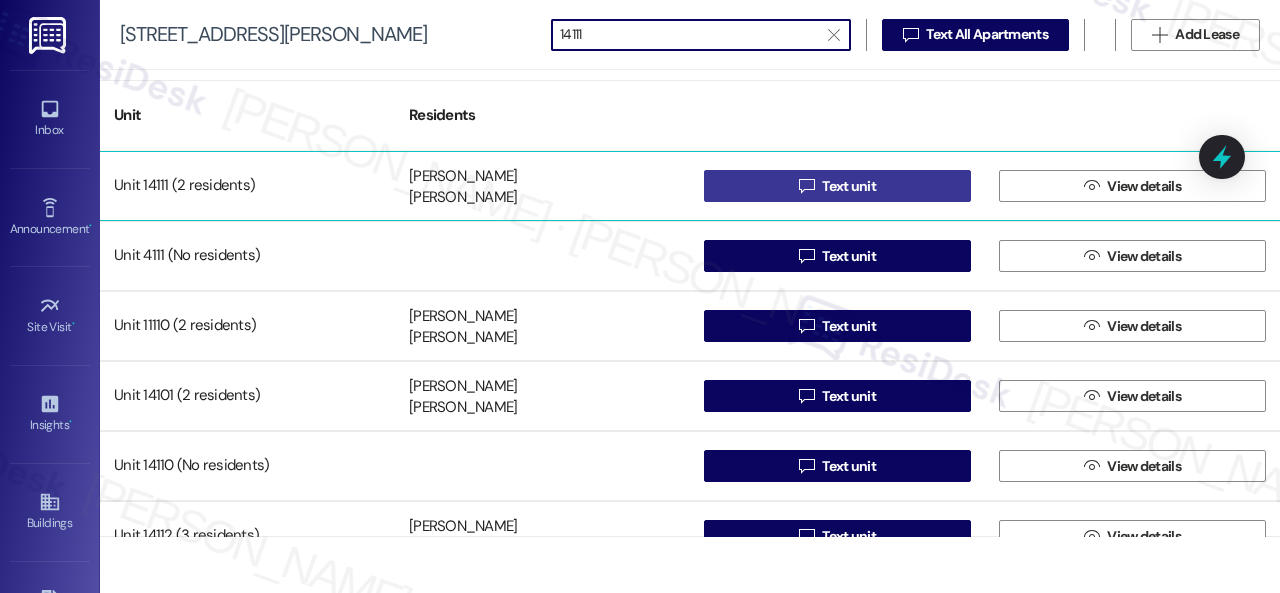 type on "14111" 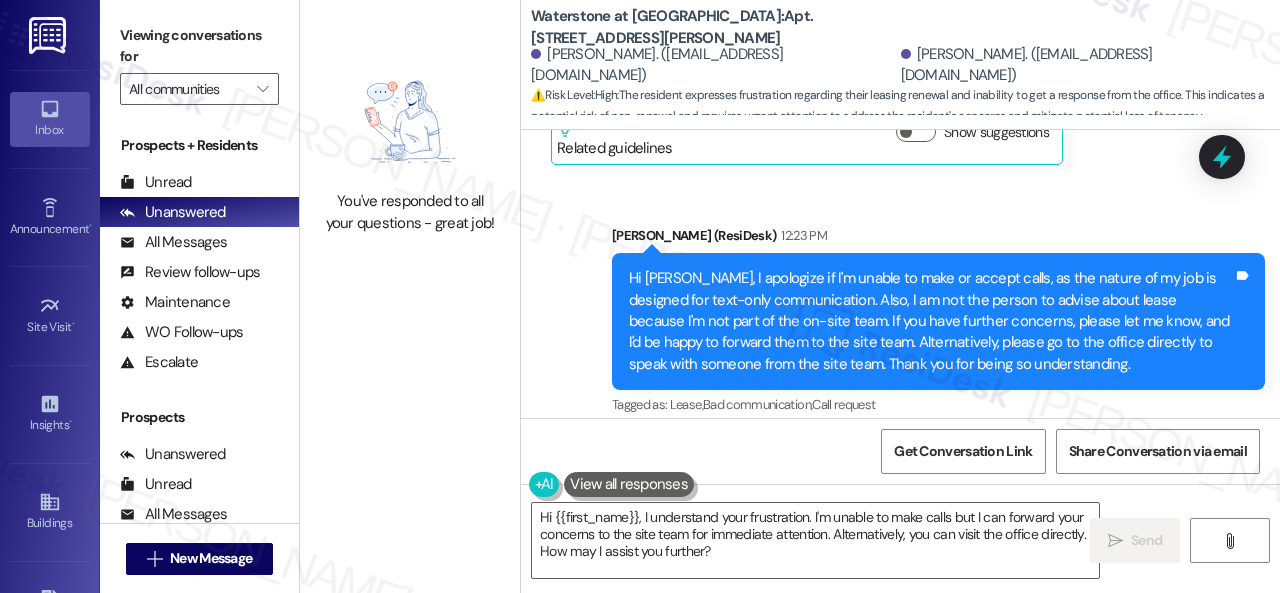scroll, scrollTop: 29766, scrollLeft: 0, axis: vertical 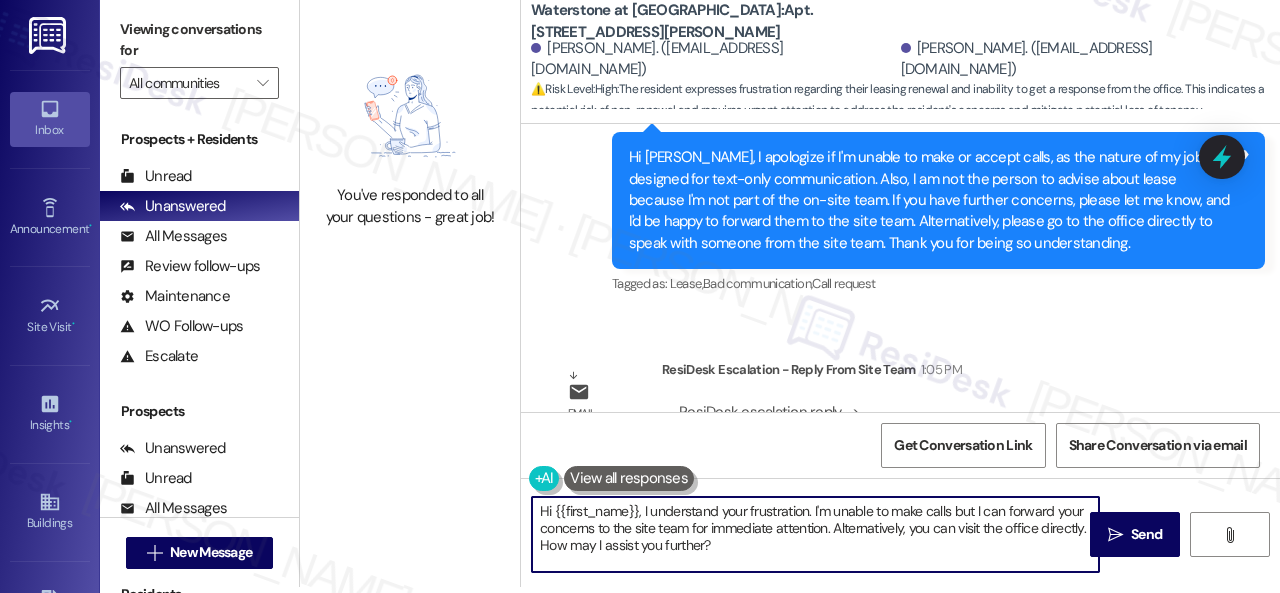 drag, startPoint x: 555, startPoint y: 508, endPoint x: 848, endPoint y: 569, distance: 299.28247 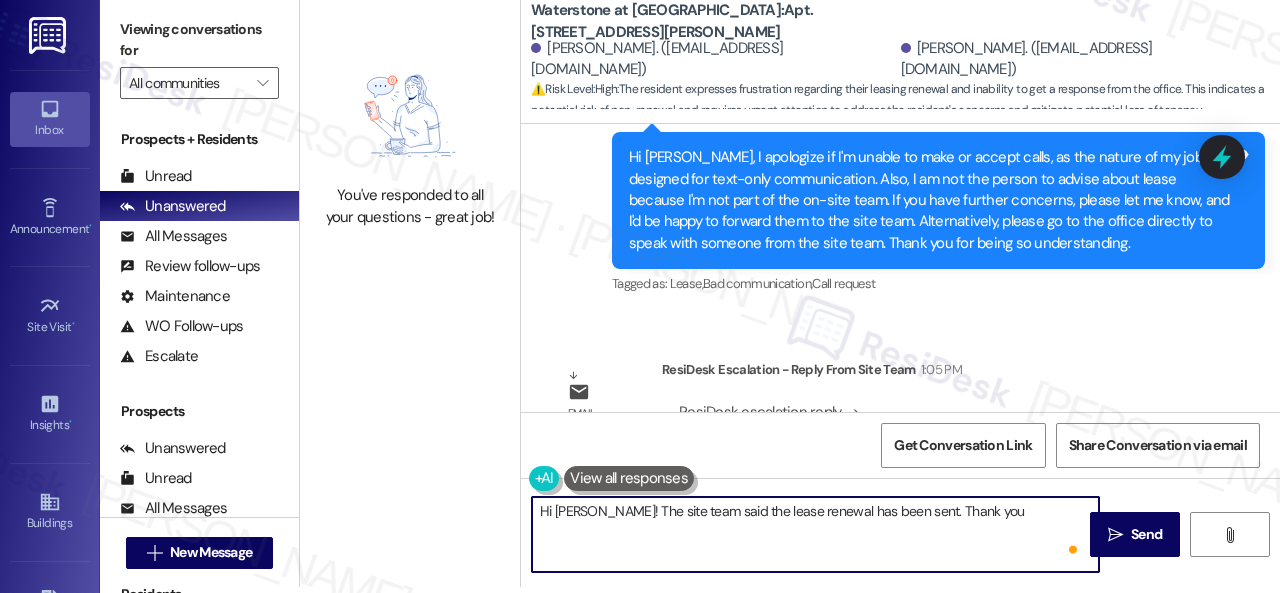 type on "Hi [PERSON_NAME]! The site team said the lease renewal has been sent. Thank you." 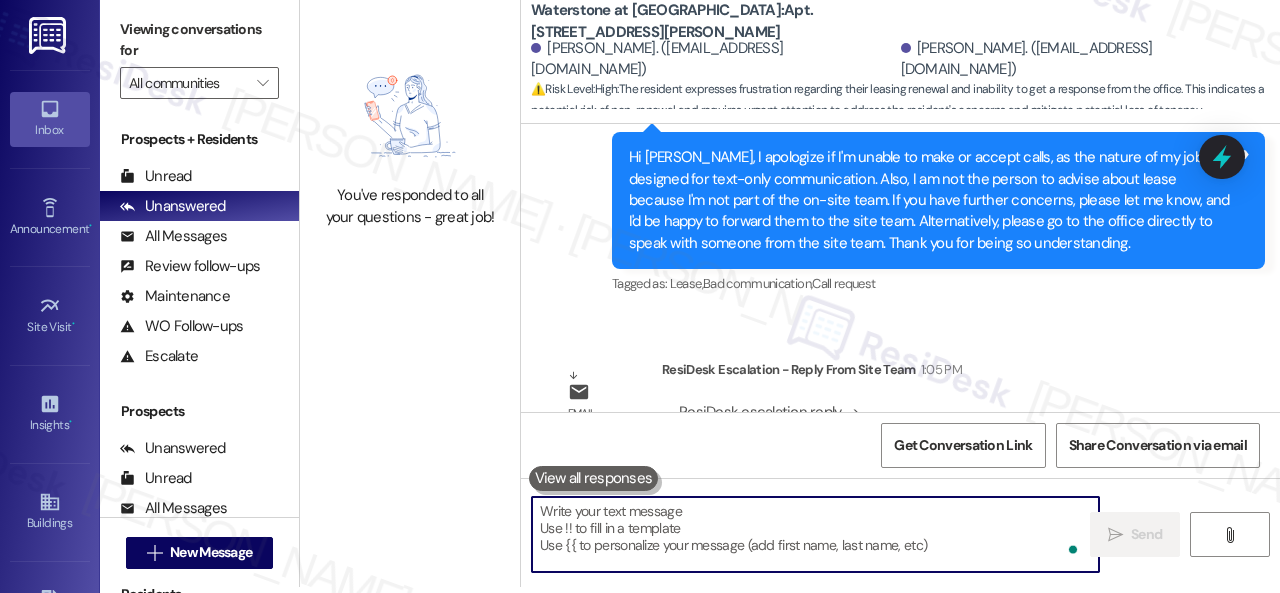 scroll, scrollTop: 0, scrollLeft: 0, axis: both 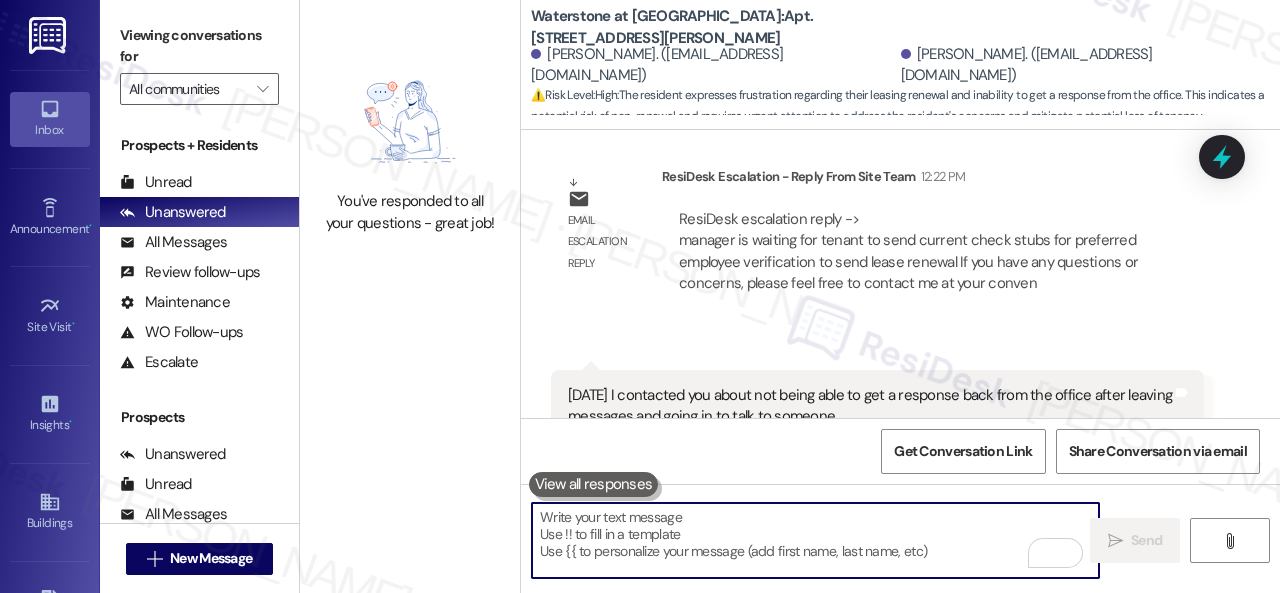 type 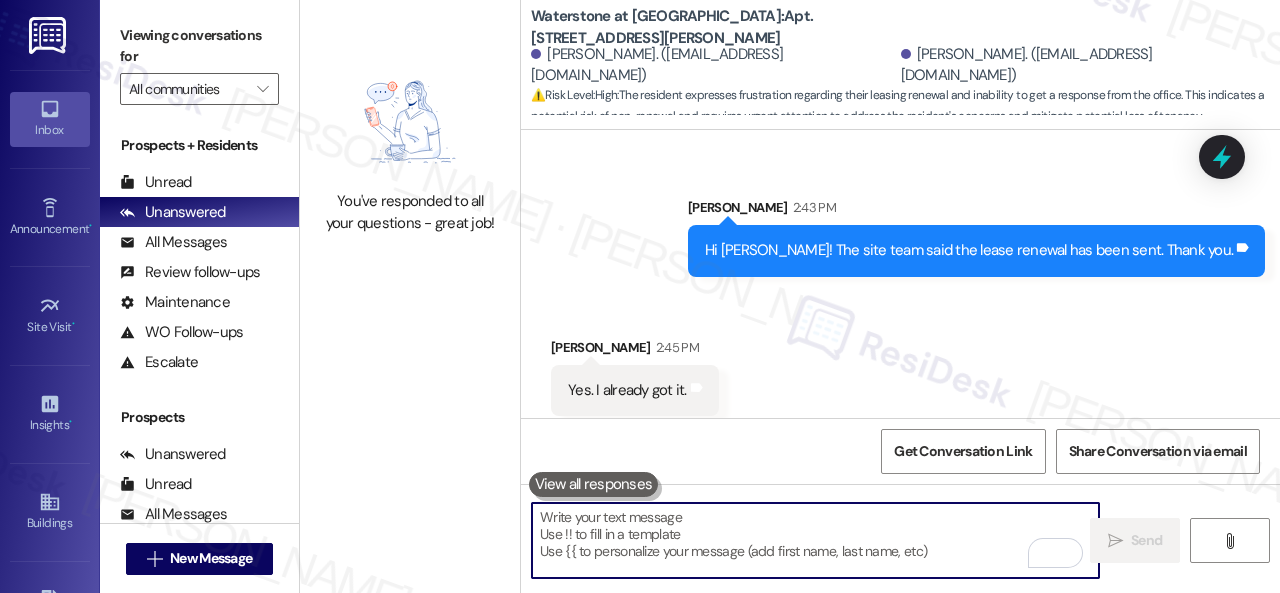 scroll, scrollTop: 30184, scrollLeft: 0, axis: vertical 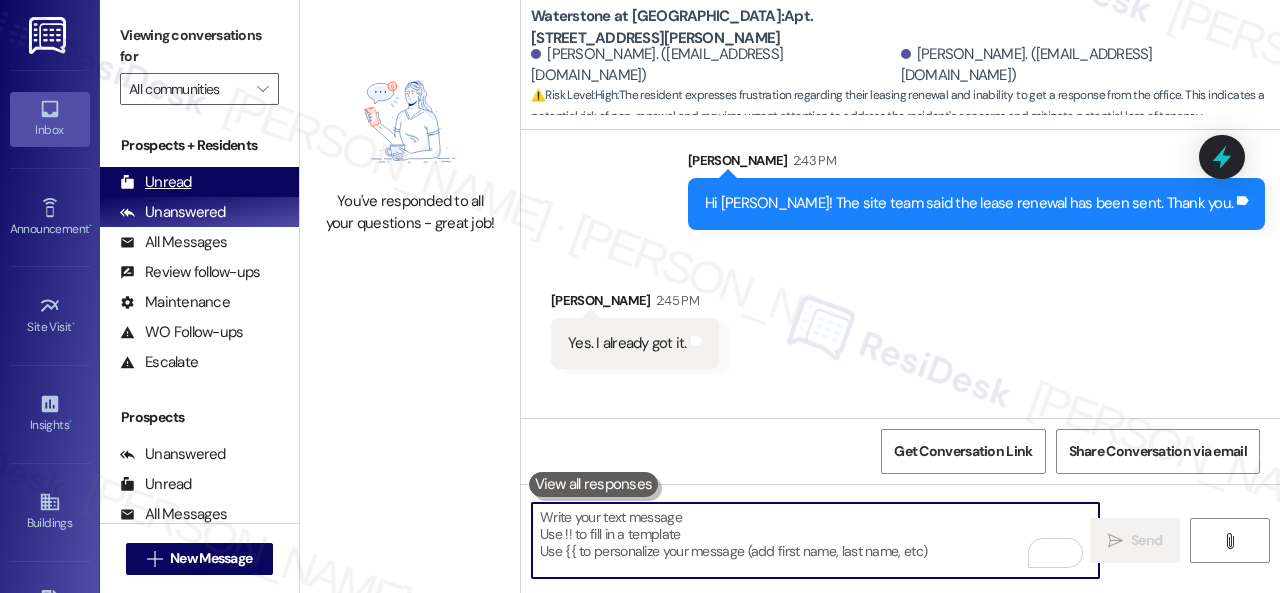 click on "Unread" at bounding box center (156, 182) 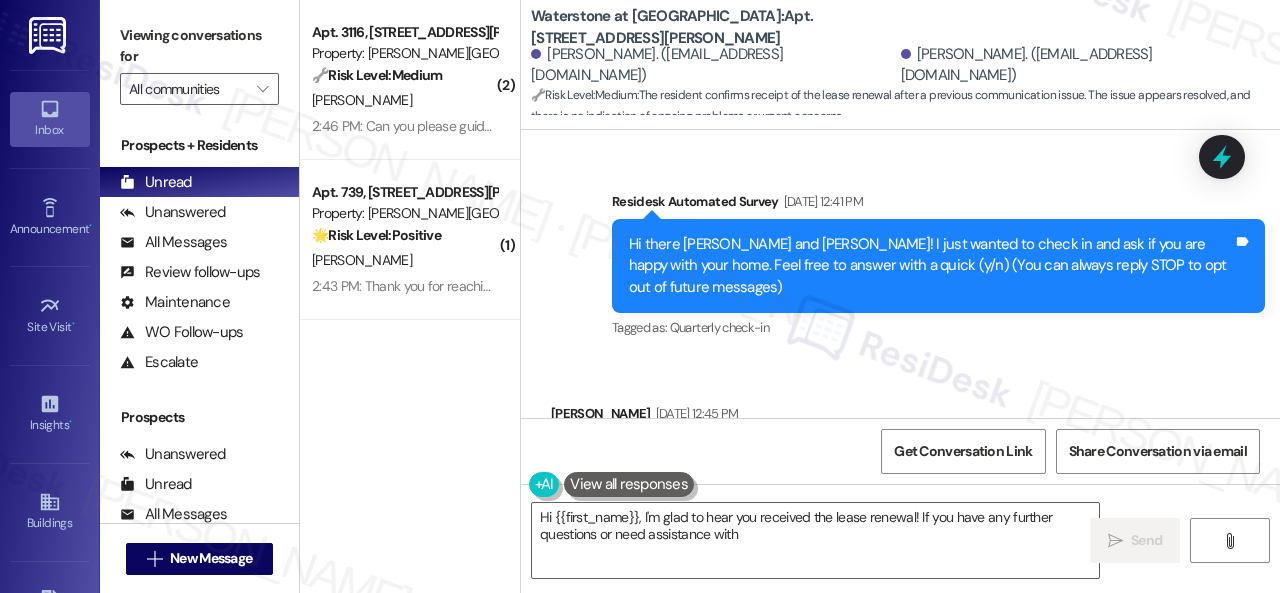 scroll, scrollTop: 30272, scrollLeft: 0, axis: vertical 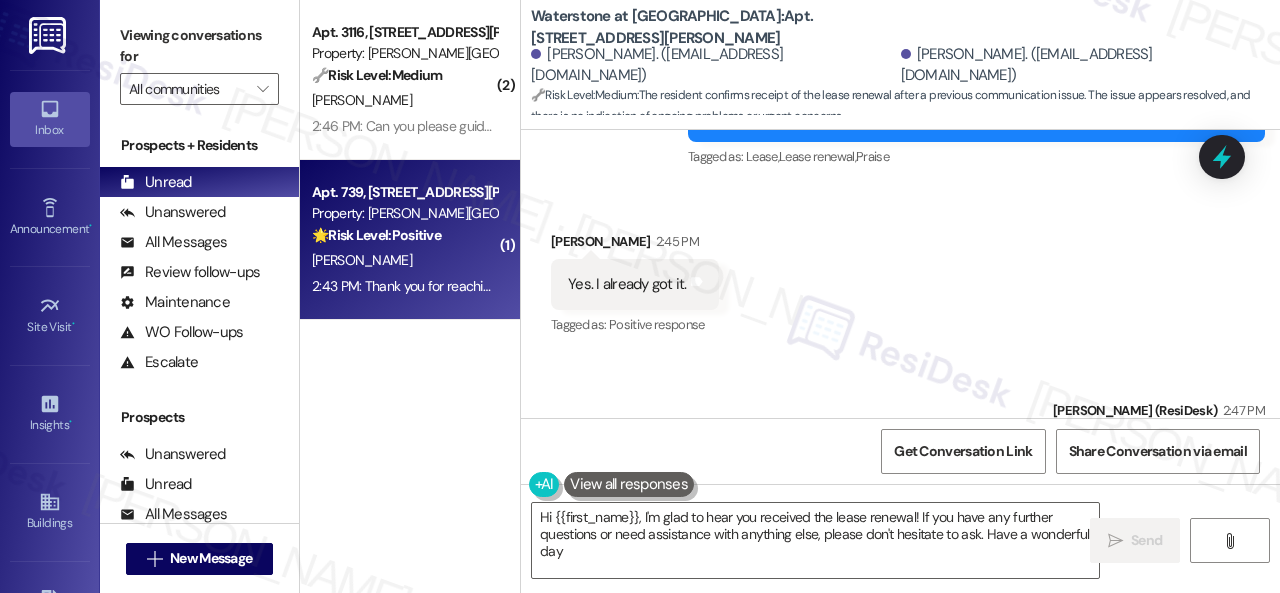 type on "Hi {{first_name}}, I'm glad to hear you received the lease renewal! If you have any further questions or need assistance with anything else, please don't hesitate to ask. Have a wonderful day!" 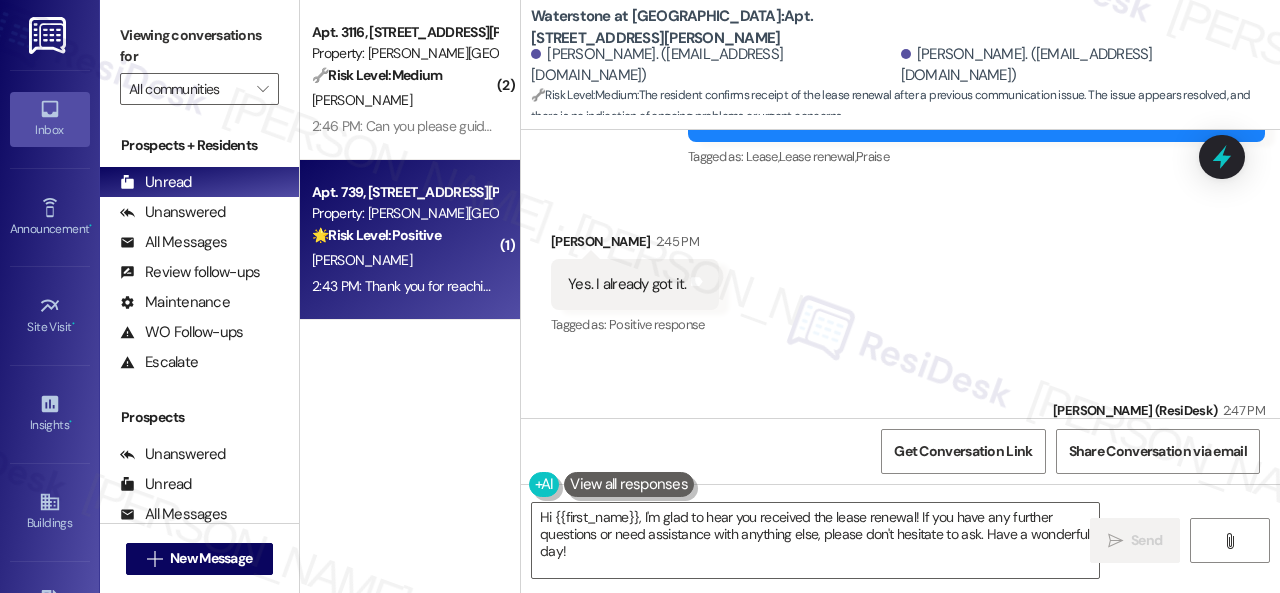 click on "[PERSON_NAME]" at bounding box center [404, 260] 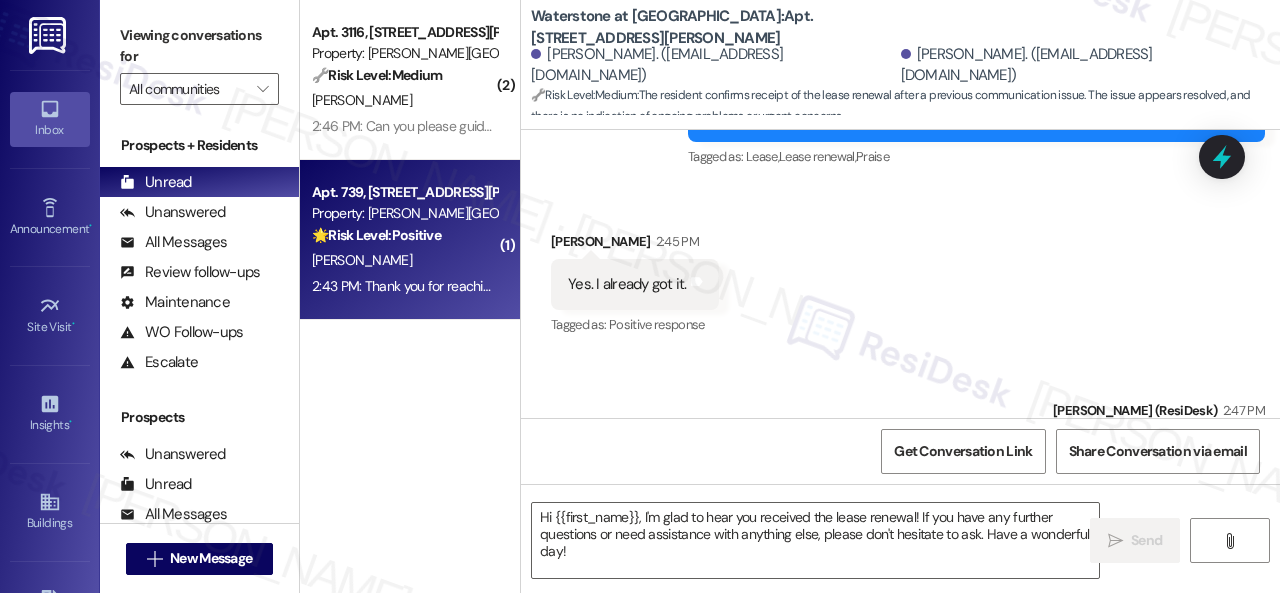 type on "Fetching suggested responses. Please feel free to read through the conversation in the meantime." 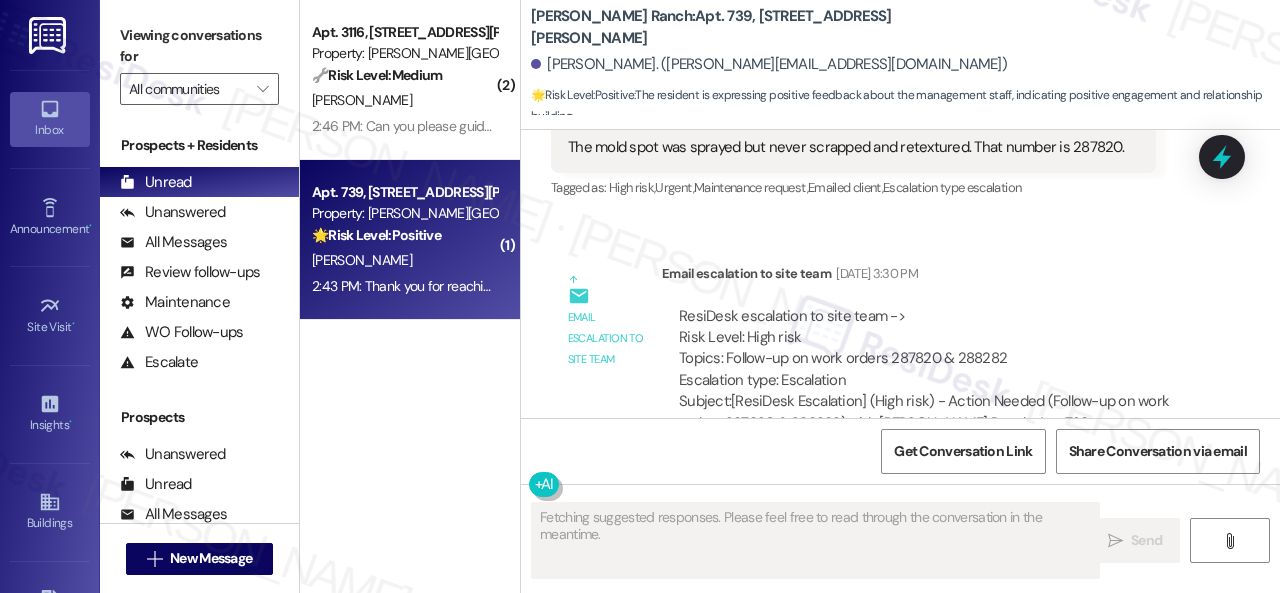scroll, scrollTop: 9843, scrollLeft: 0, axis: vertical 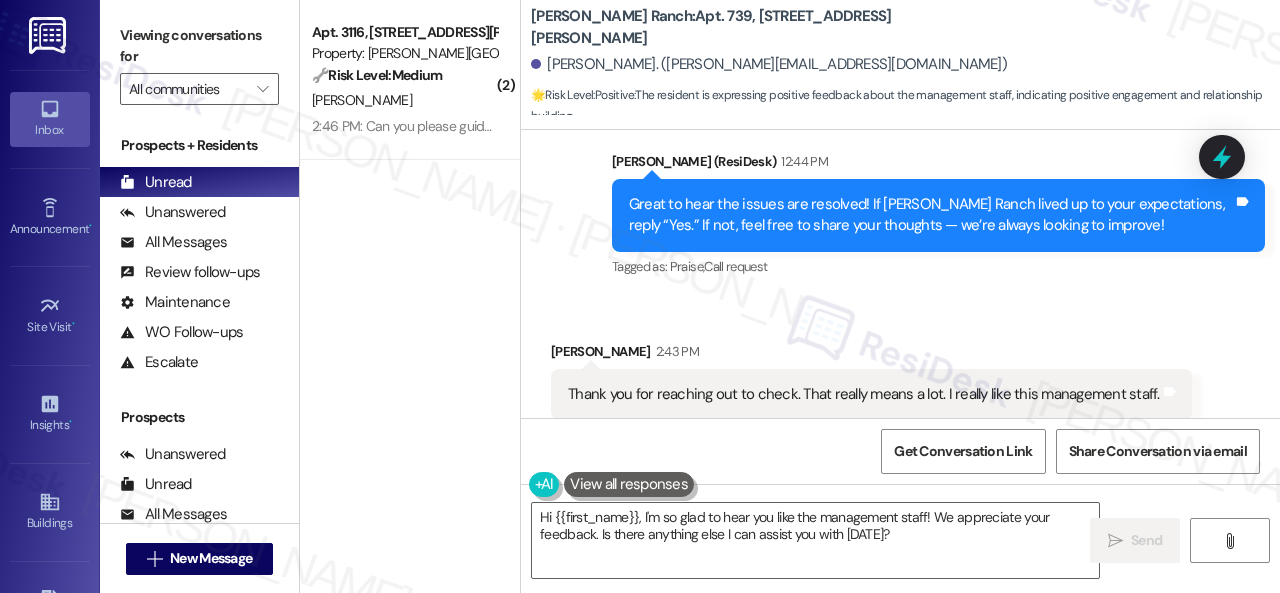 click on "Received via SMS Lamont Finley 2:43 PM Thank you for reaching out to check. That really means a lot. I really like this management staff. Tags and notes Tagged as:   Praise Click to highlight conversations about Praise" at bounding box center (900, 380) 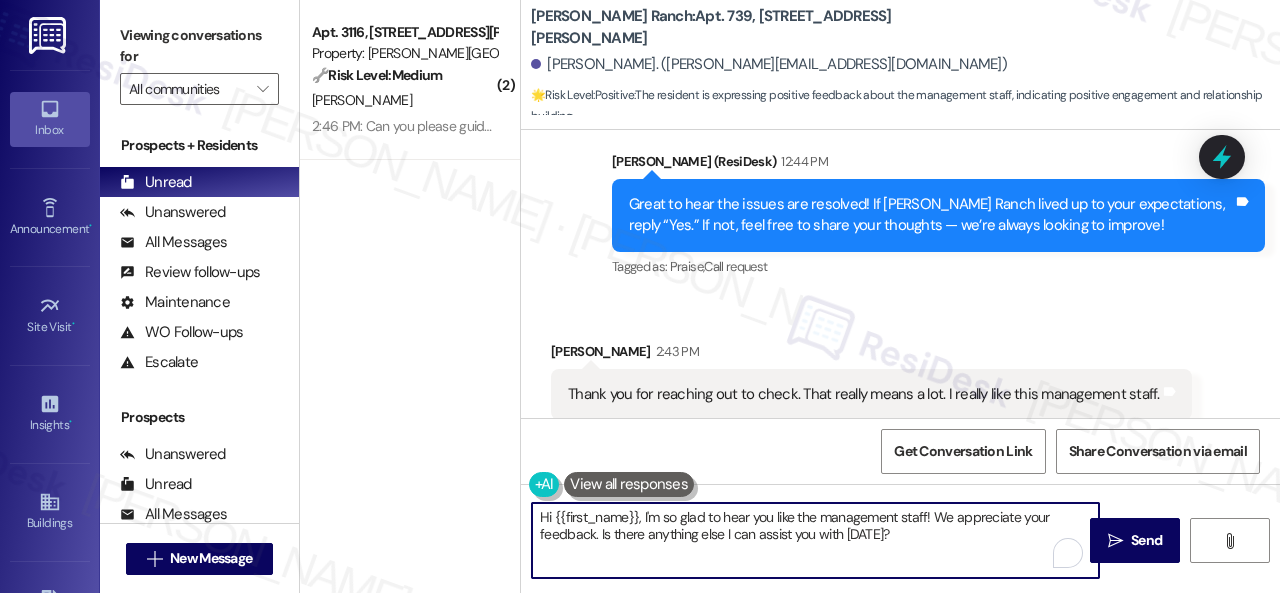 drag, startPoint x: 908, startPoint y: 539, endPoint x: 657, endPoint y: 513, distance: 252.34302 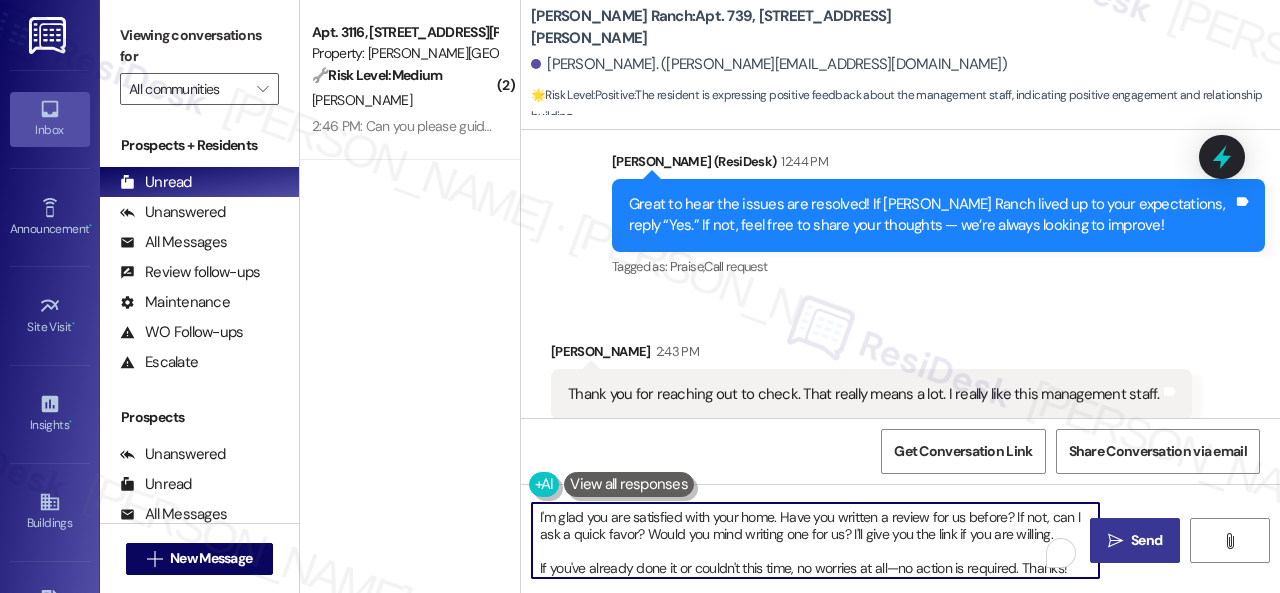 type on "I'm glad you are satisfied with your home. Have you written a review for us before? If not, can I ask a quick favor? Would you mind writing one for us? I'll give you the link if you are willing.
If you've already done it or couldn't this time, no worries at all—no action is required. Thanks!" 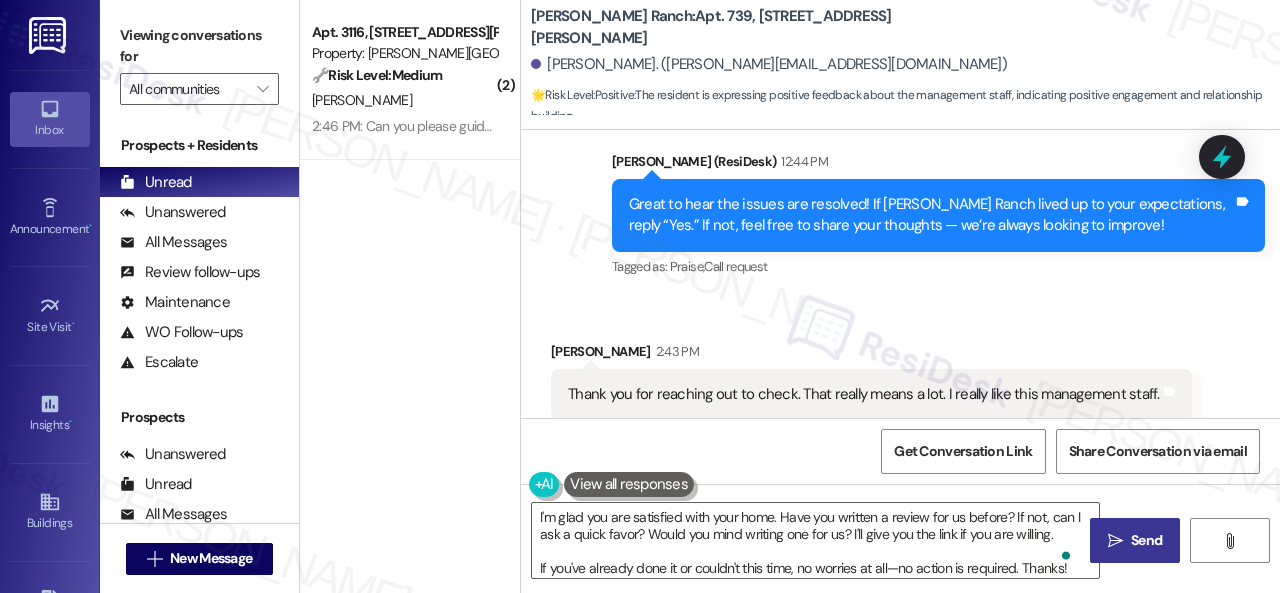 click on "Send" at bounding box center (1146, 540) 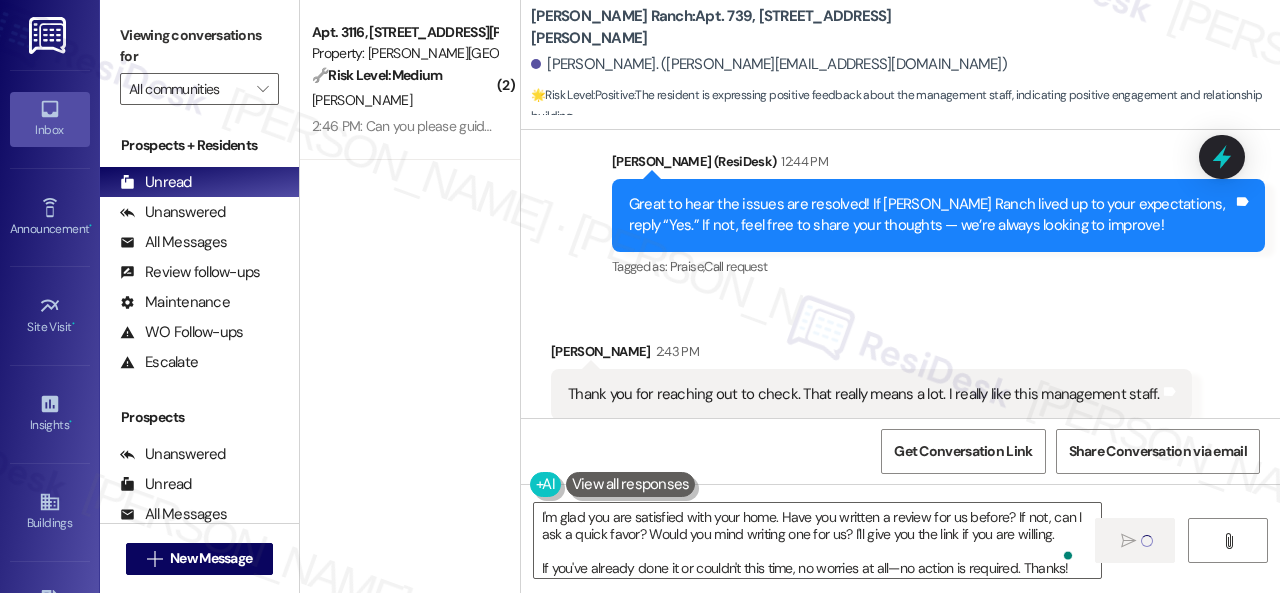 type 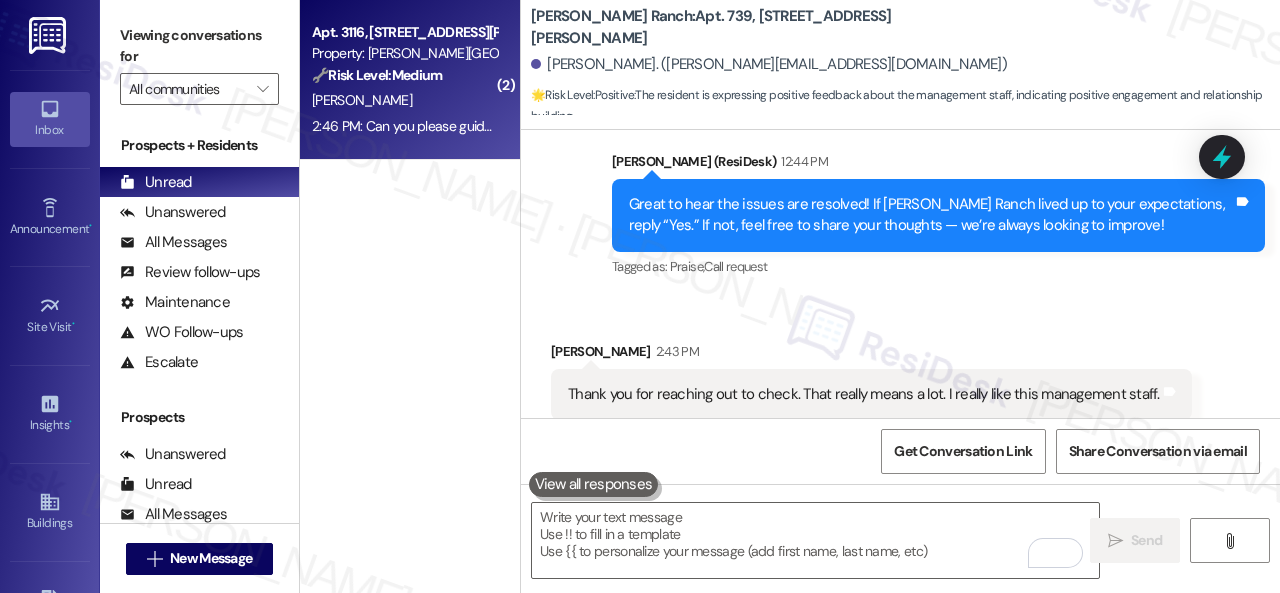 click on "S. Choudhary" at bounding box center [404, 100] 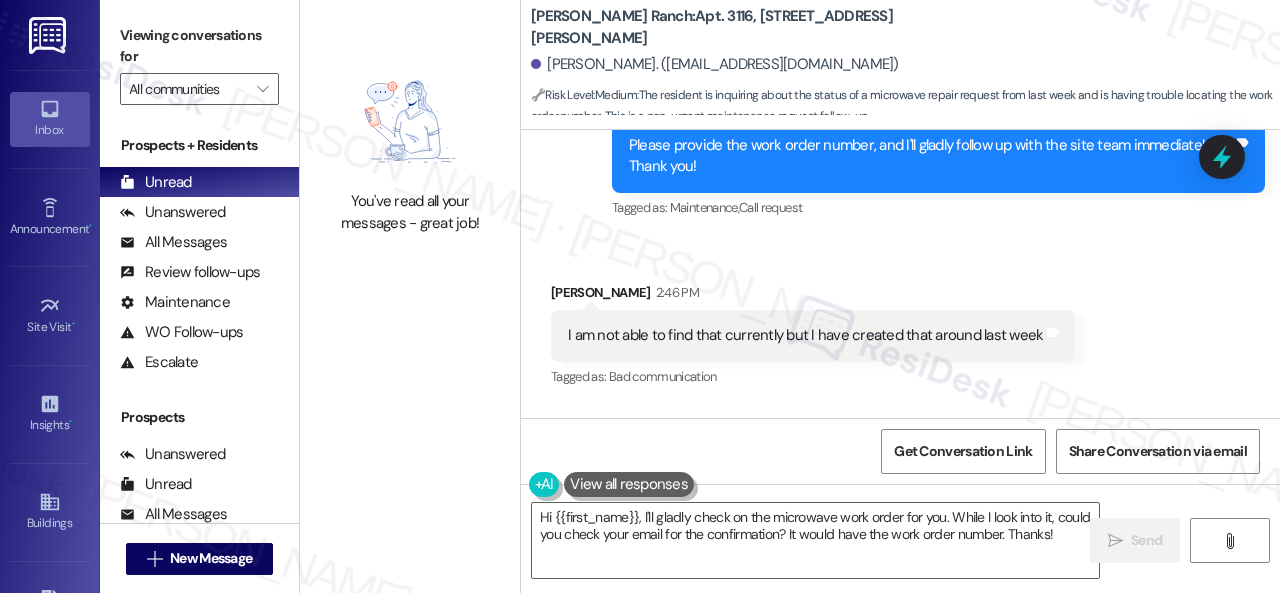 scroll, scrollTop: 1264, scrollLeft: 0, axis: vertical 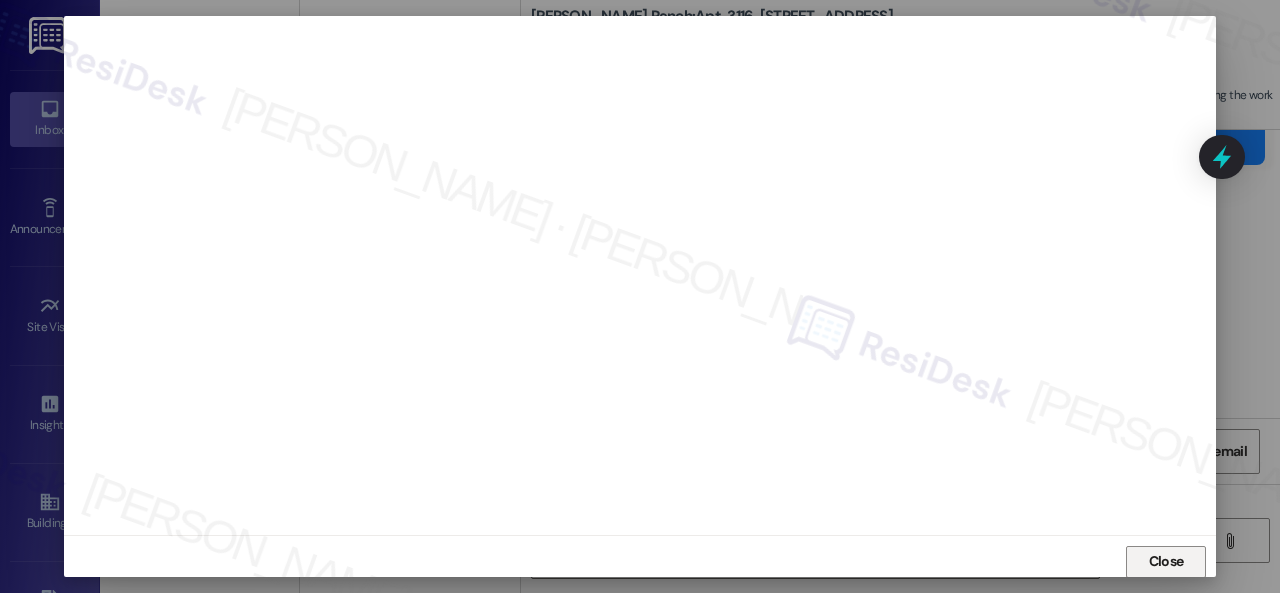 click on "Close" at bounding box center [1166, 561] 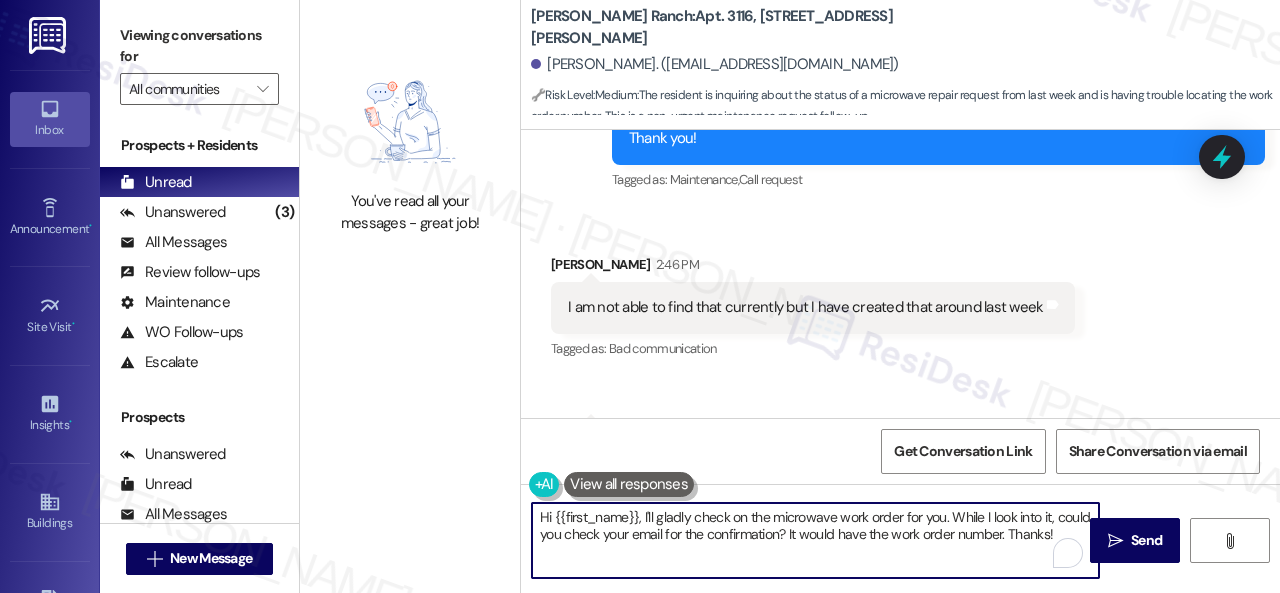 drag, startPoint x: 534, startPoint y: 507, endPoint x: 444, endPoint y: 465, distance: 99.31767 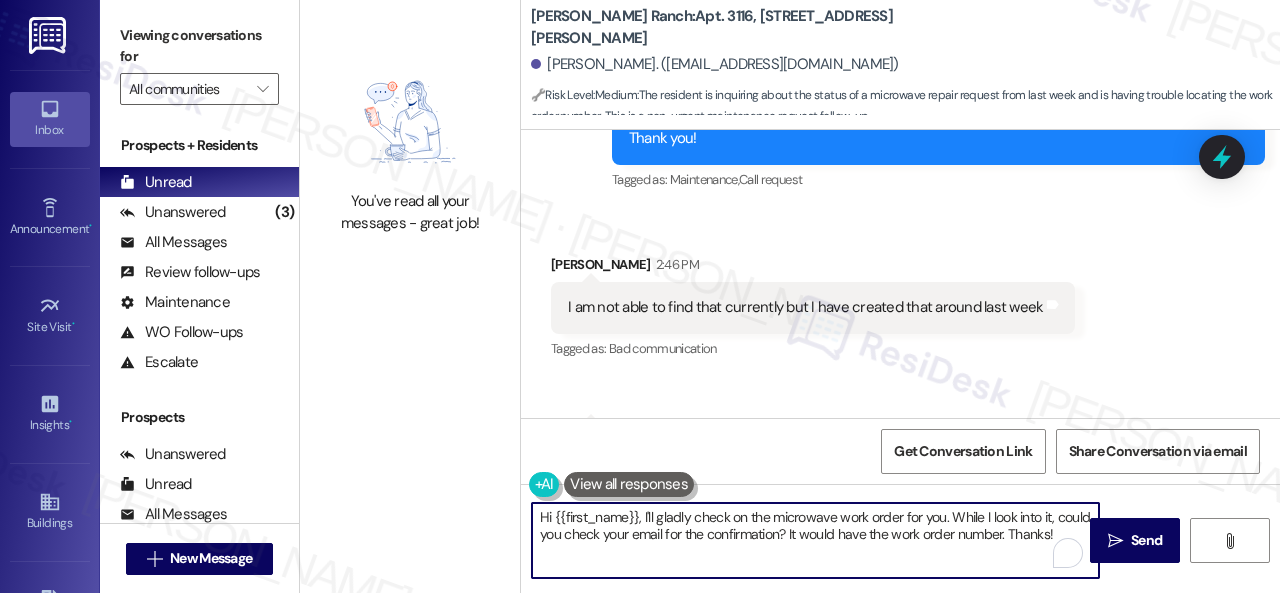 click on "You've read all your messages - great job! Craig Ranch:  Apt. 3116, 4101 S Custer Rd       Shubham Choudhary. (cshubhams2000@gmail.com)   🔧  Risk Level:  Medium :  The resident is inquiring about the status of a microwave repair request from last week and is having trouble locating the work order number. This is a non-urgent maintenance request follow-up. Lease started May 25, 2025 at 8:00 PM Survey, sent via SMS Residesk Automated Survey May 30, 2025 at 2:09 PM This message is part of our periodic resident outreach. Please disregard if you've already paid or you're on auto-pay!
Hi Shubham! Friendly reminder that we’re here if you have any questions or concerns about paying rent. Feel free to reply ‘Yes’ if you’d like any help. If you’ve already paid or you’re on auto-pay - you’re all set! (You can always reply STOP to opt out of future messages) Tags and notes Tagged as:   Rent payment reminders ,  Click to highlight conversations about Rent payment reminders Rent/payments" at bounding box center (790, 296) 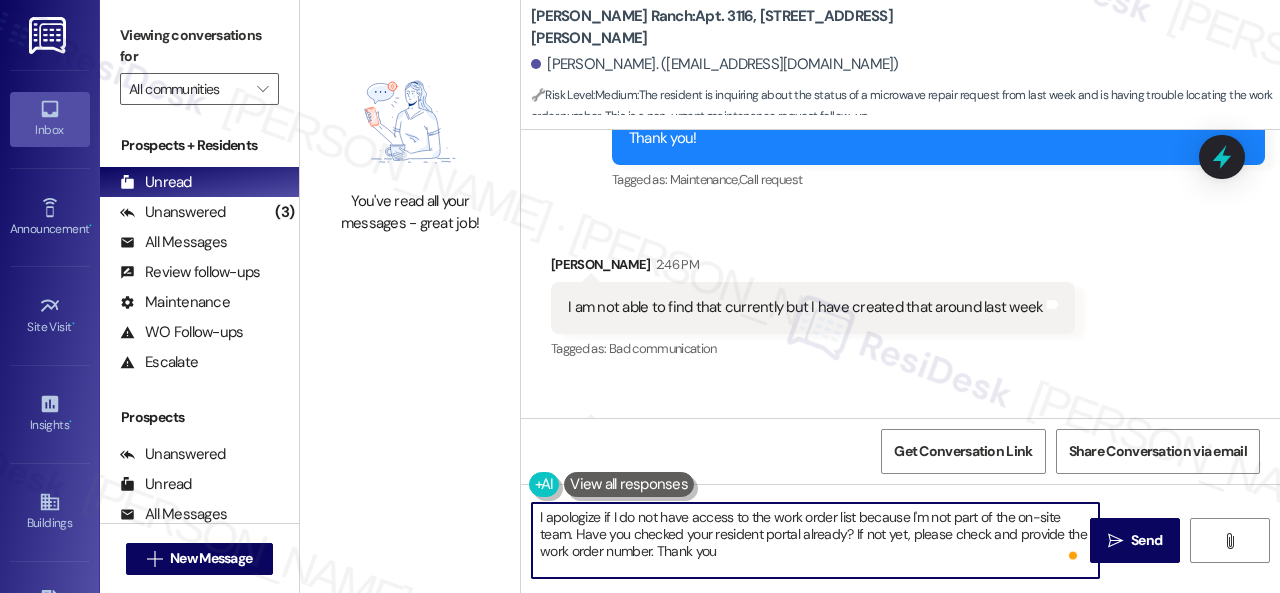 type on "I apologize if I do not have access to the work order list because I'm not part of the on-site team. Have you checked your resident portal already? If not yet, please check and provide the work order number. Thank you." 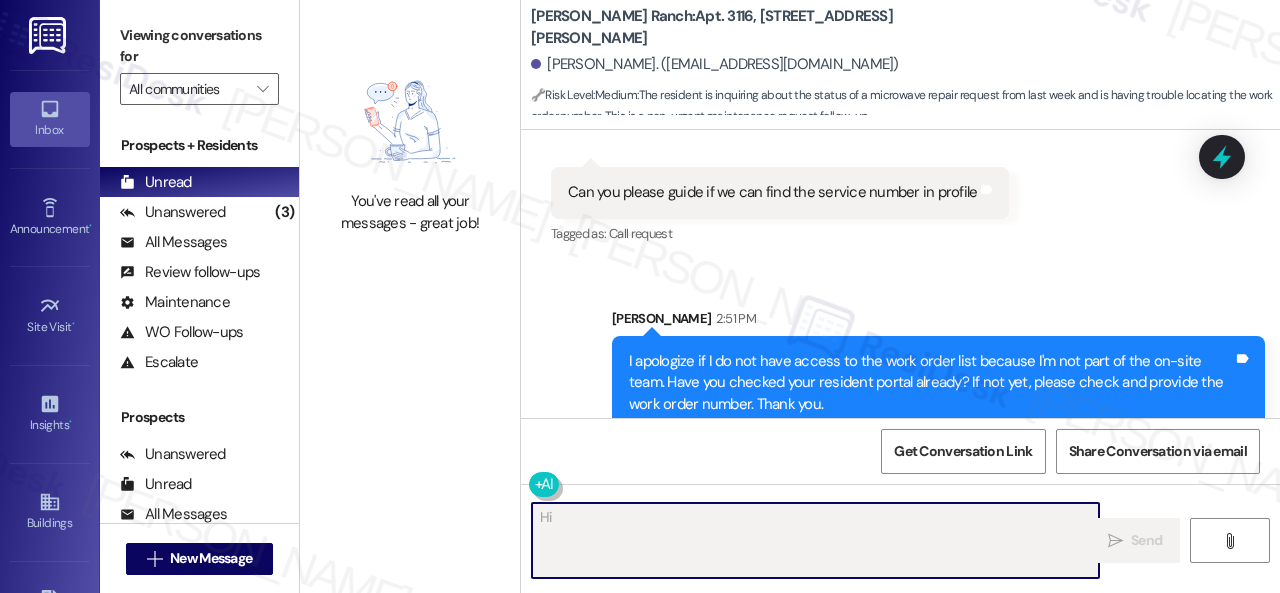 scroll, scrollTop: 1548, scrollLeft: 0, axis: vertical 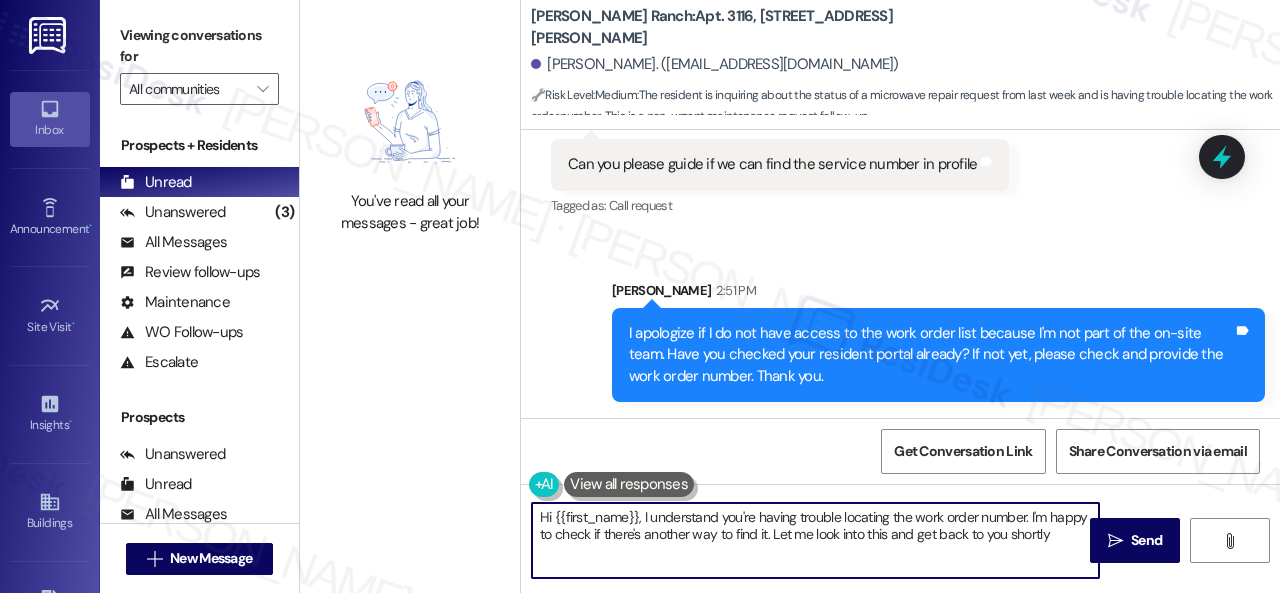type on "Hi {{first_name}}, I understand you're having trouble locating the work order number. I'm happy to check if there's another way to find it. Let me look into this and get back to you shortly!" 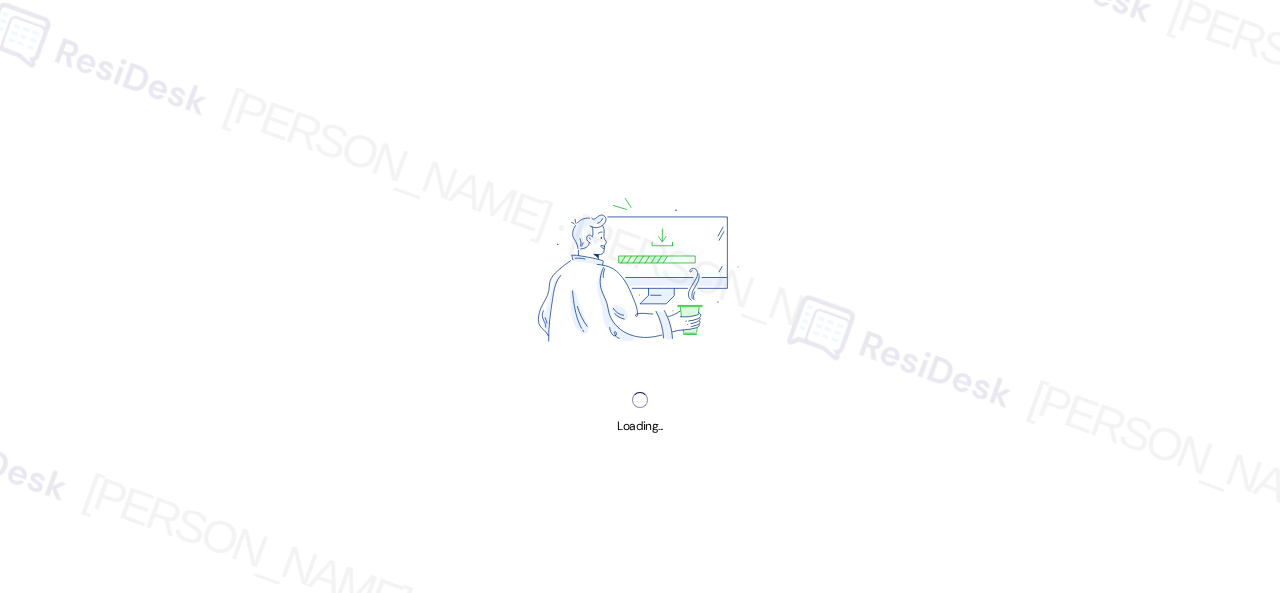 scroll, scrollTop: 0, scrollLeft: 0, axis: both 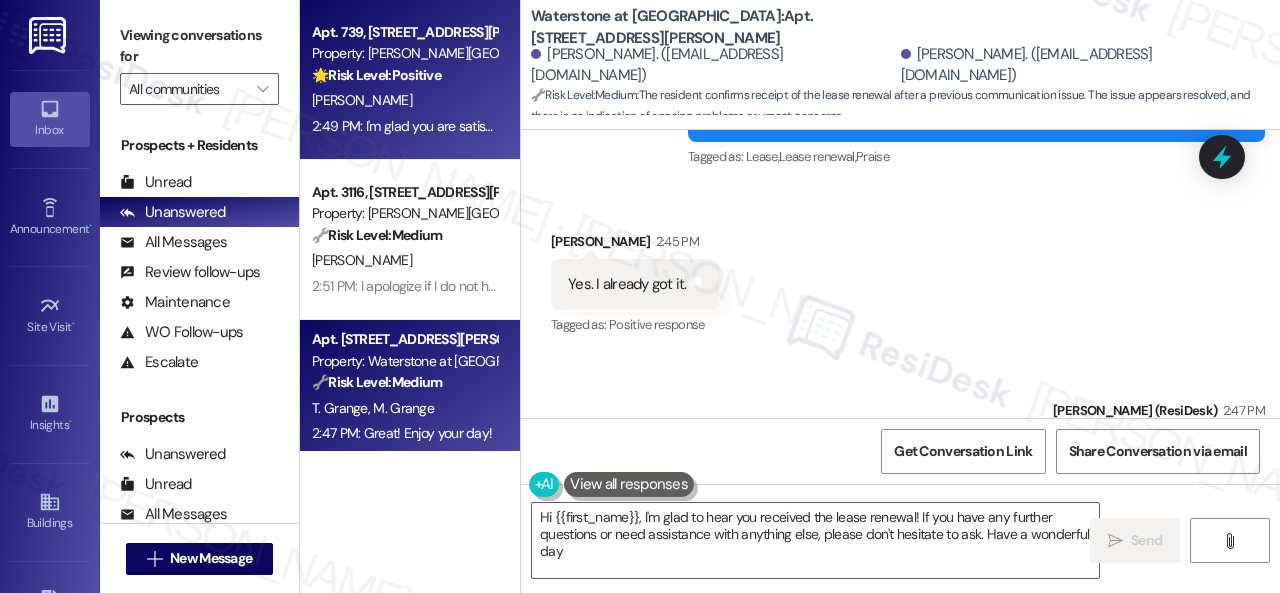 type on "Hi {{first_name}}, I'm glad to hear you received the lease renewal! If you have any further questions or need assistance with anything else, please don't hesitate to ask. Have a wonderful day!" 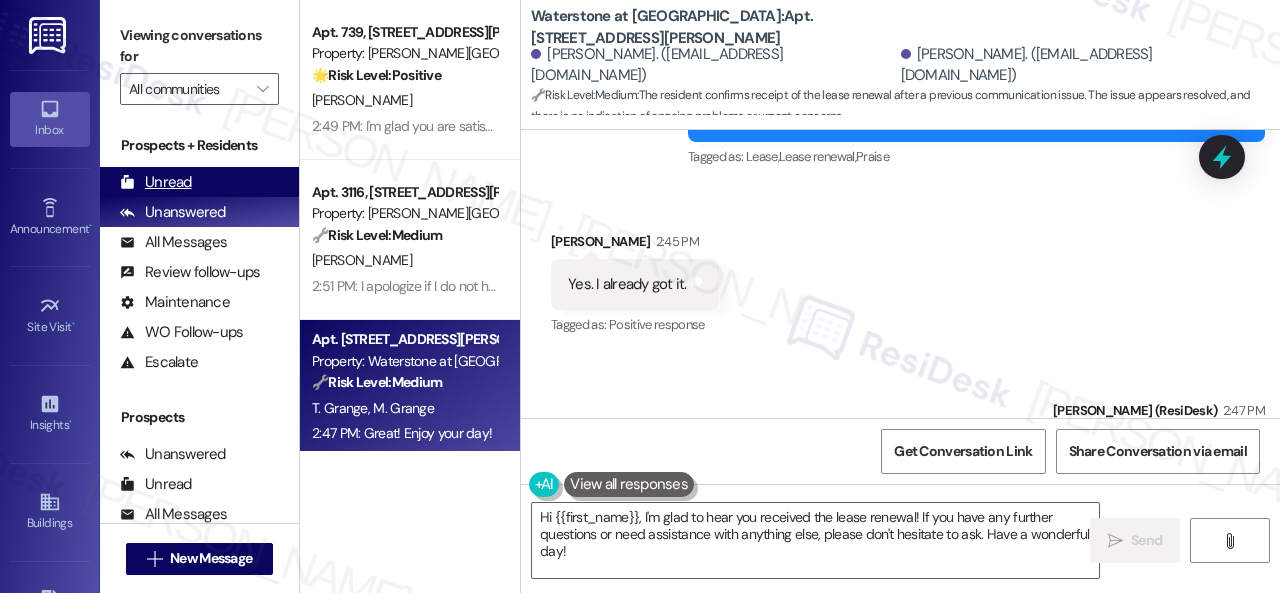 click on "Unread" at bounding box center [156, 182] 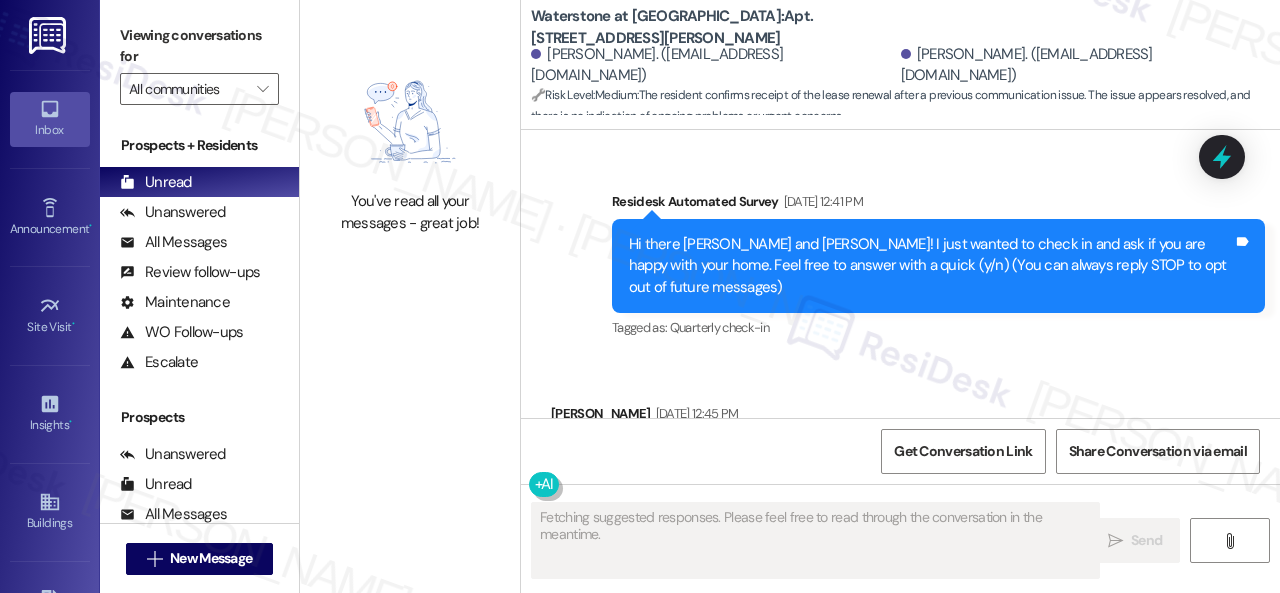 scroll, scrollTop: 30272, scrollLeft: 0, axis: vertical 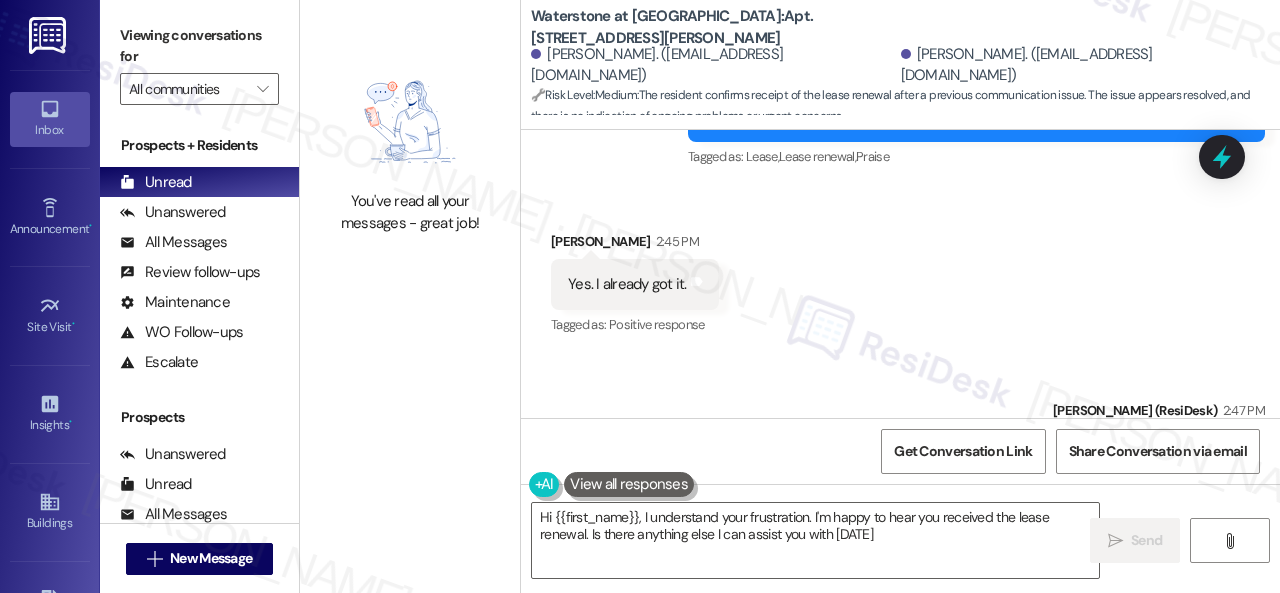 type on "Hi {{first_name}}, I understand your frustration. I'm happy to hear you received the lease renewal. Is there anything else I can assist you with [DATE]?" 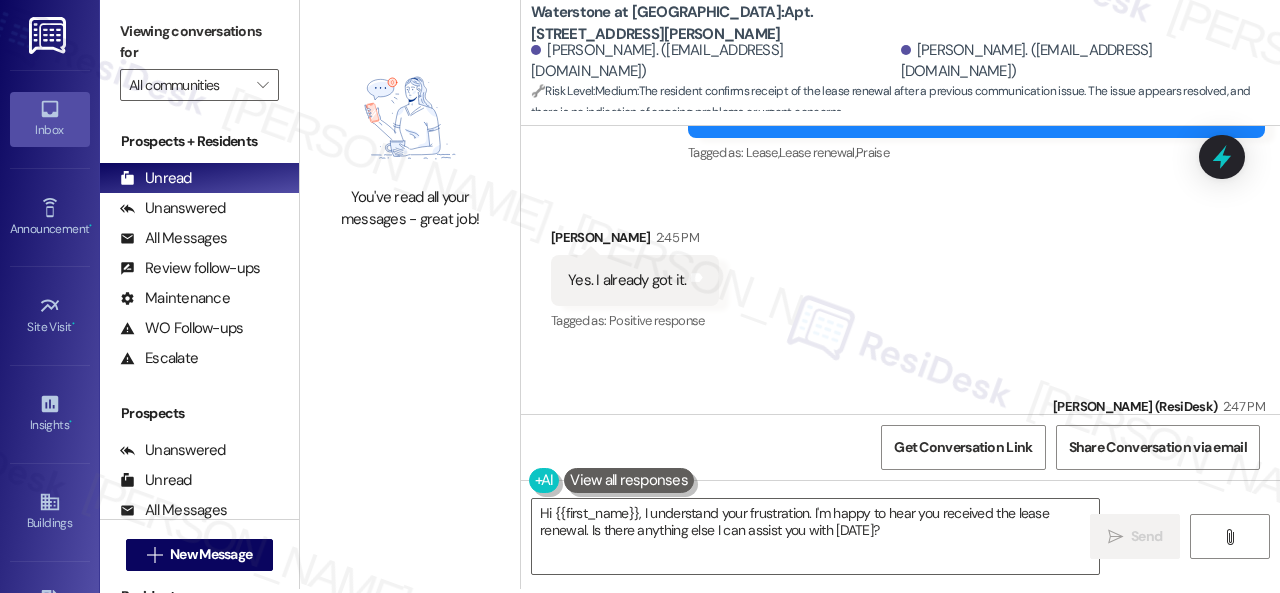 scroll, scrollTop: 6, scrollLeft: 0, axis: vertical 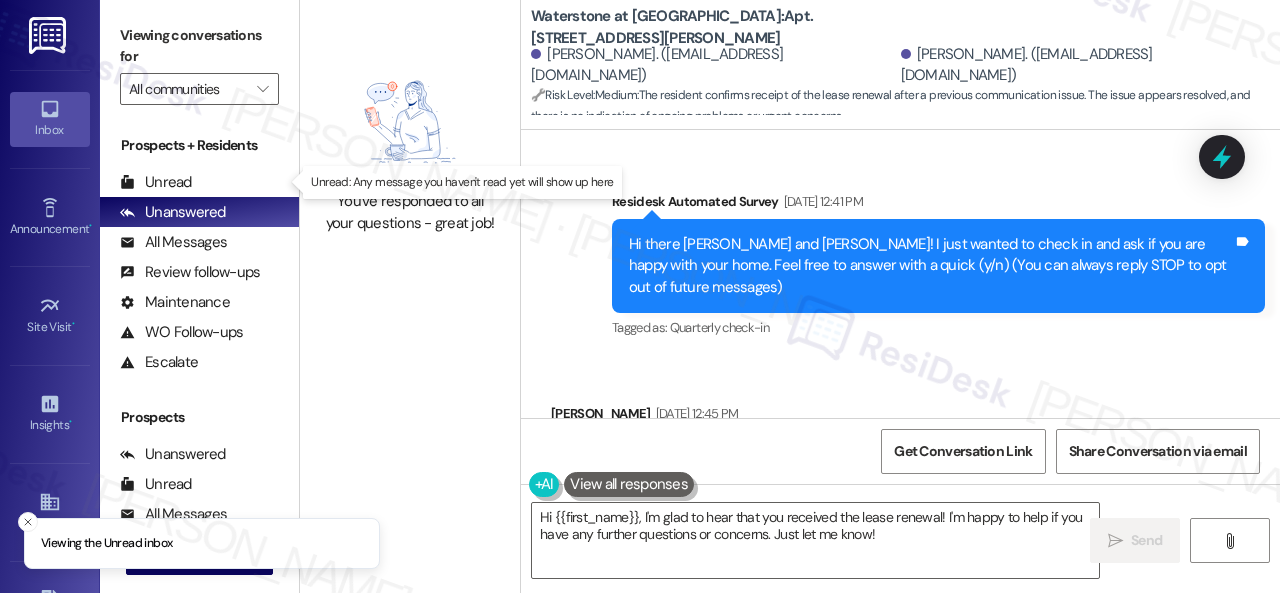 click on "Unread" at bounding box center [156, 182] 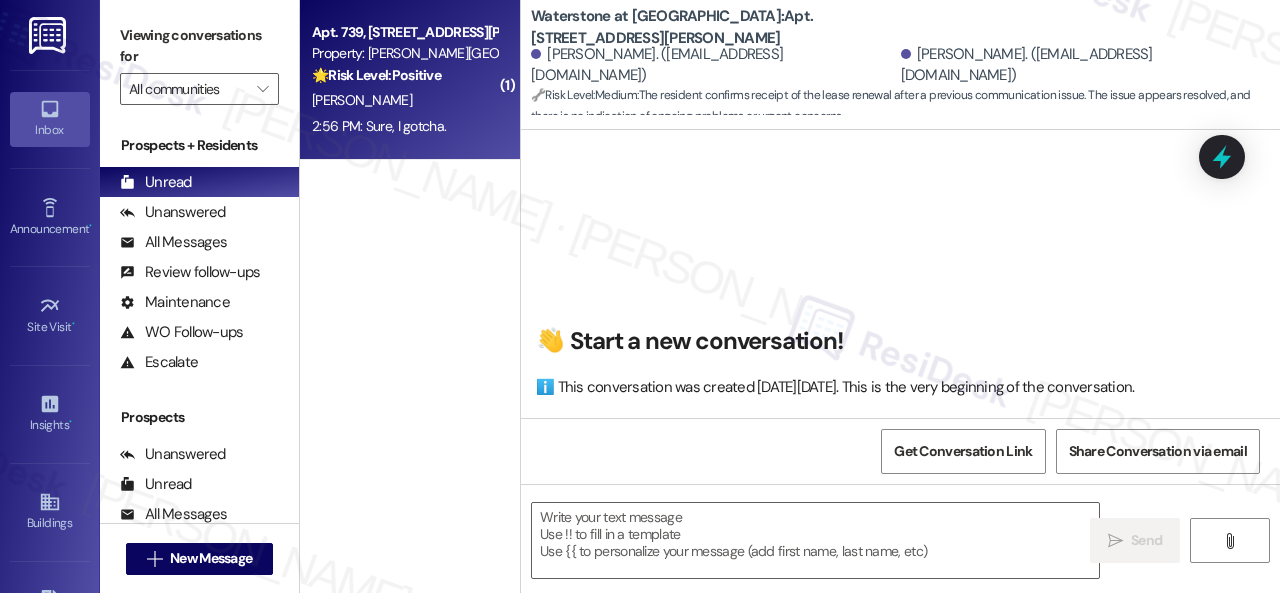 click on "2:56 PM: Sure, I gotcha. 2:56 PM: Sure, I gotcha." at bounding box center [404, 126] 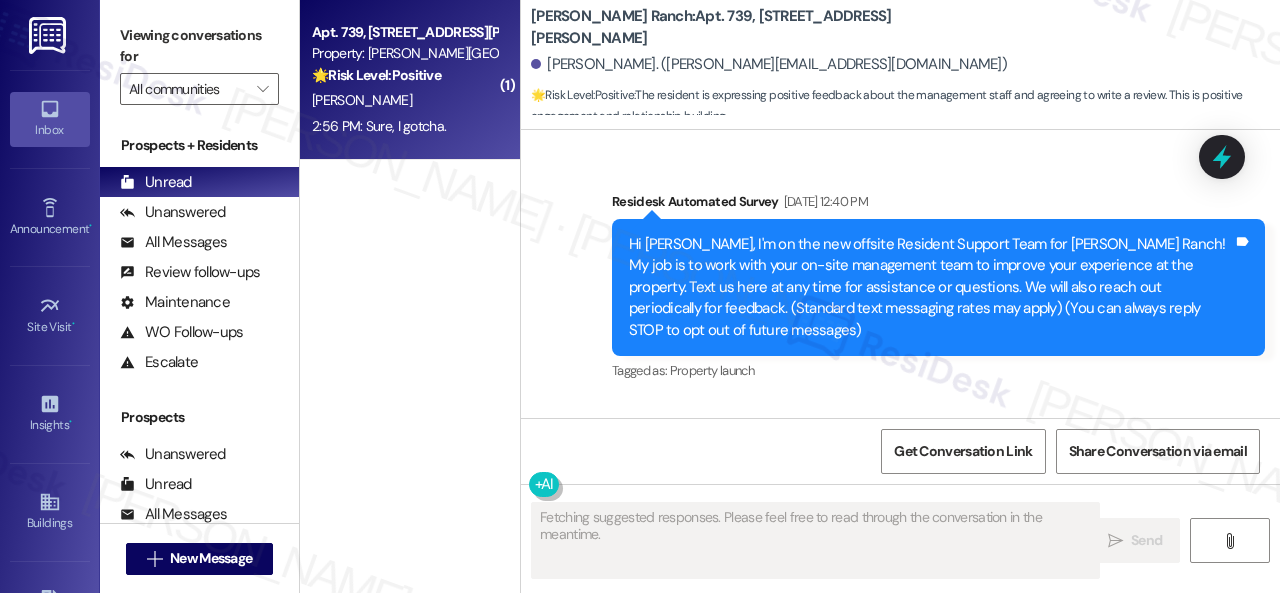 scroll, scrollTop: 10246, scrollLeft: 0, axis: vertical 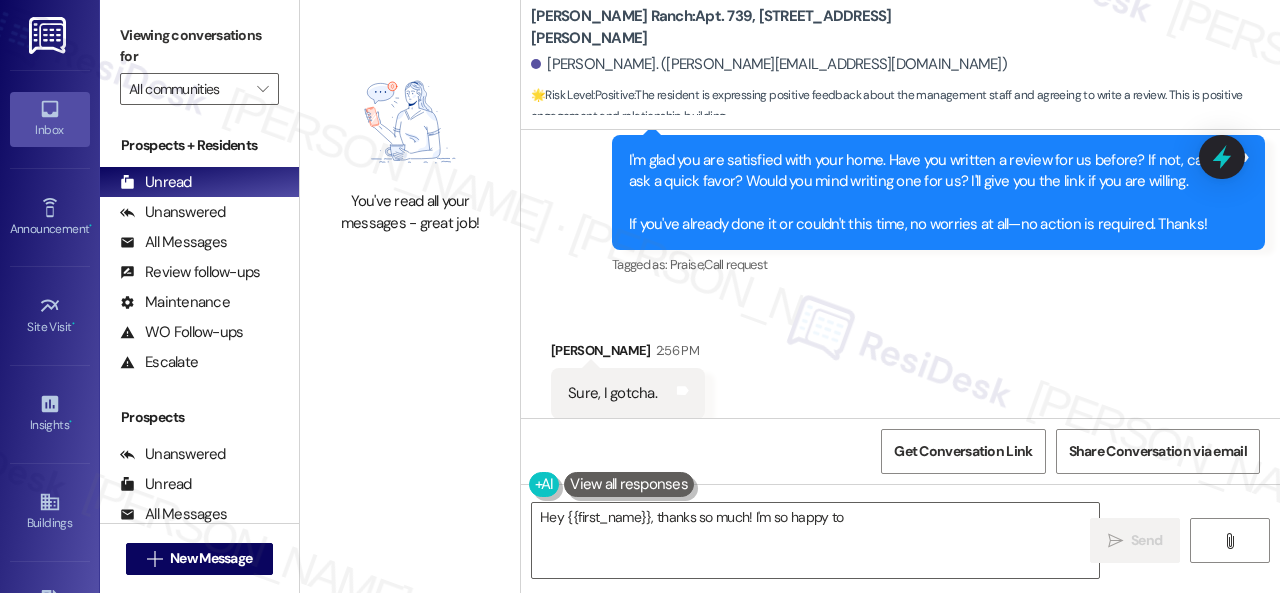 click on "Sure, I gotcha. Tags and notes" at bounding box center [628, 393] 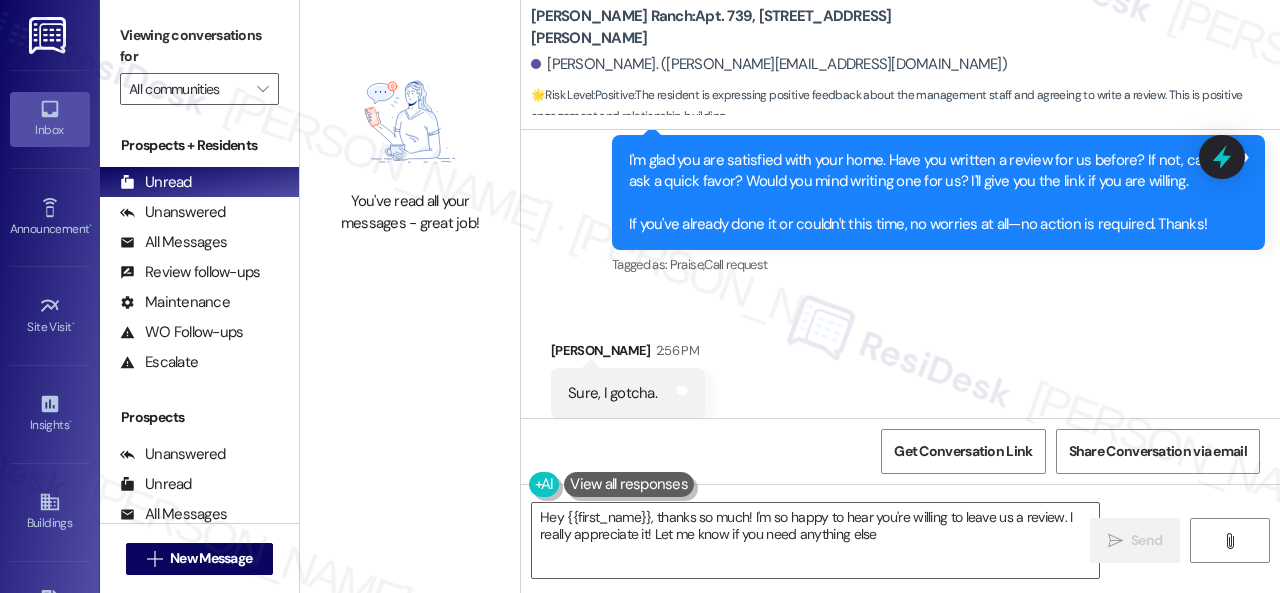 type on "Hey {{first_name}}, thanks so much! I'm so happy to hear you're willing to leave us a review. I really appreciate it! Let me know if you need anything else!" 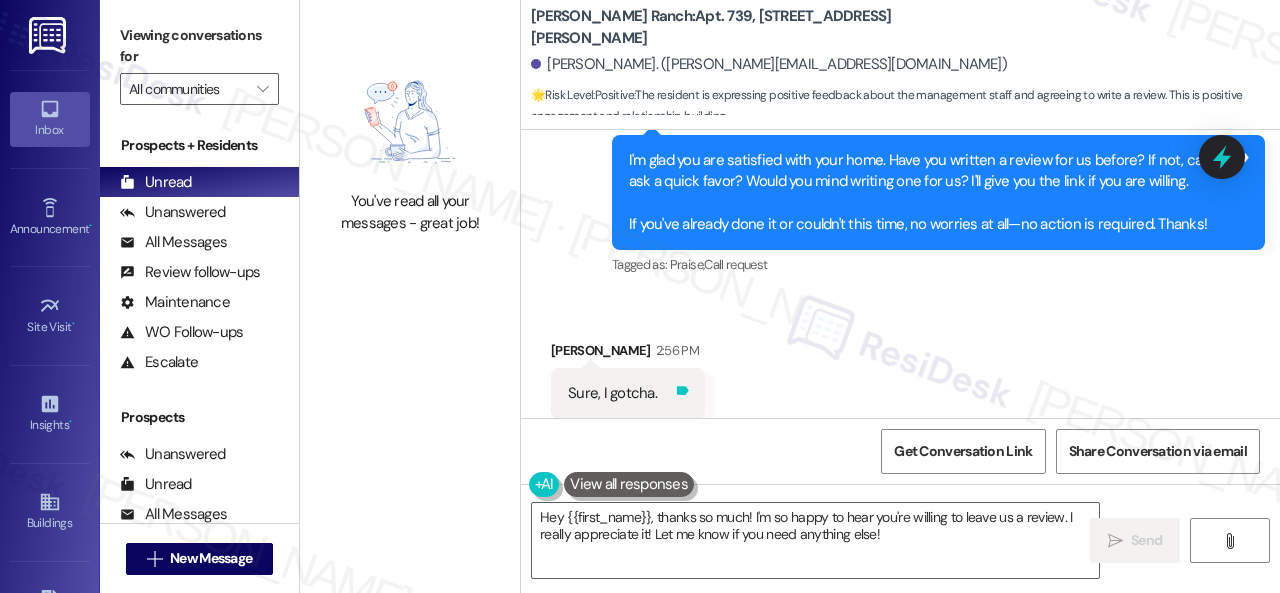click 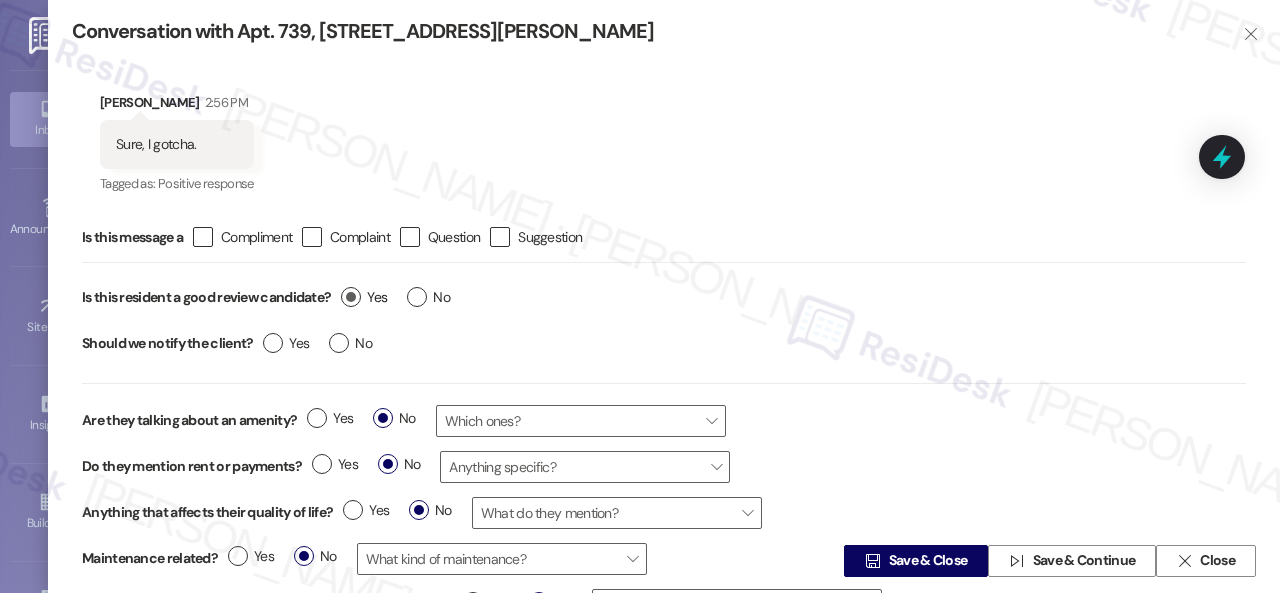 click on "Yes" at bounding box center (364, 297) 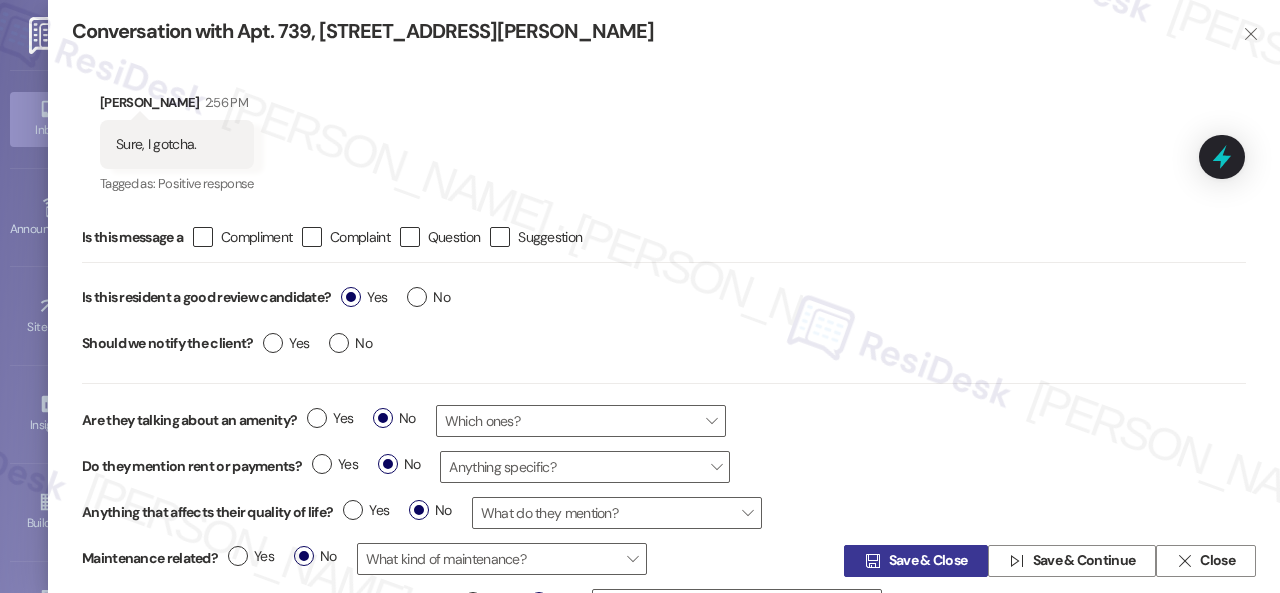 click on "Save & Close" at bounding box center (928, 561) 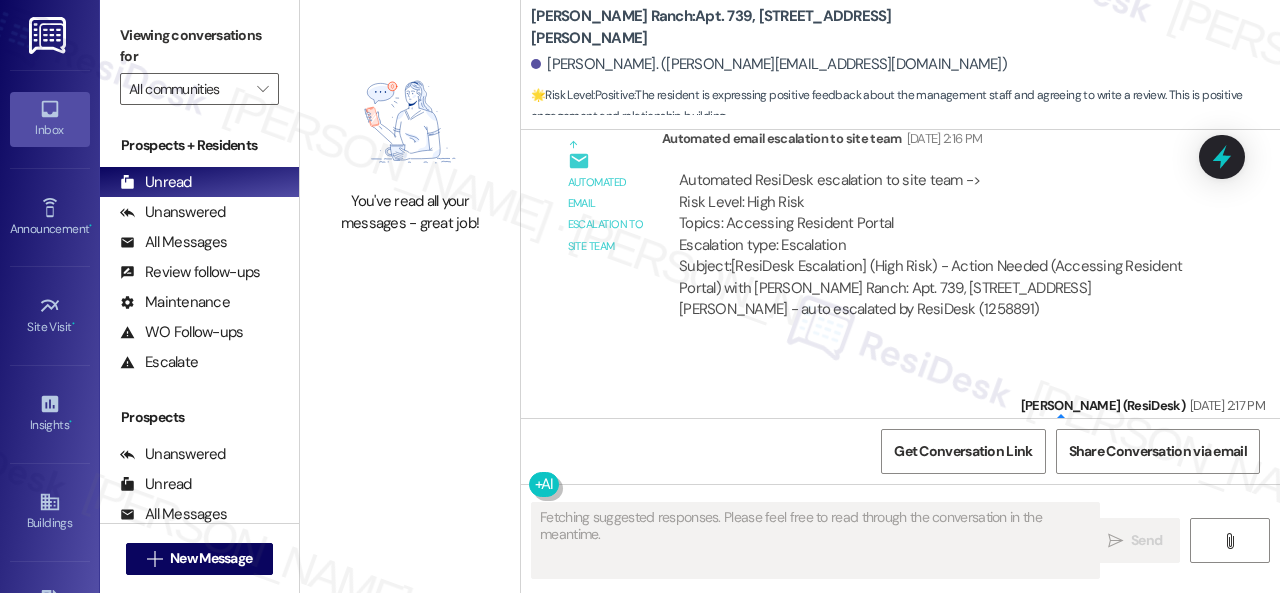 scroll, scrollTop: 10245, scrollLeft: 0, axis: vertical 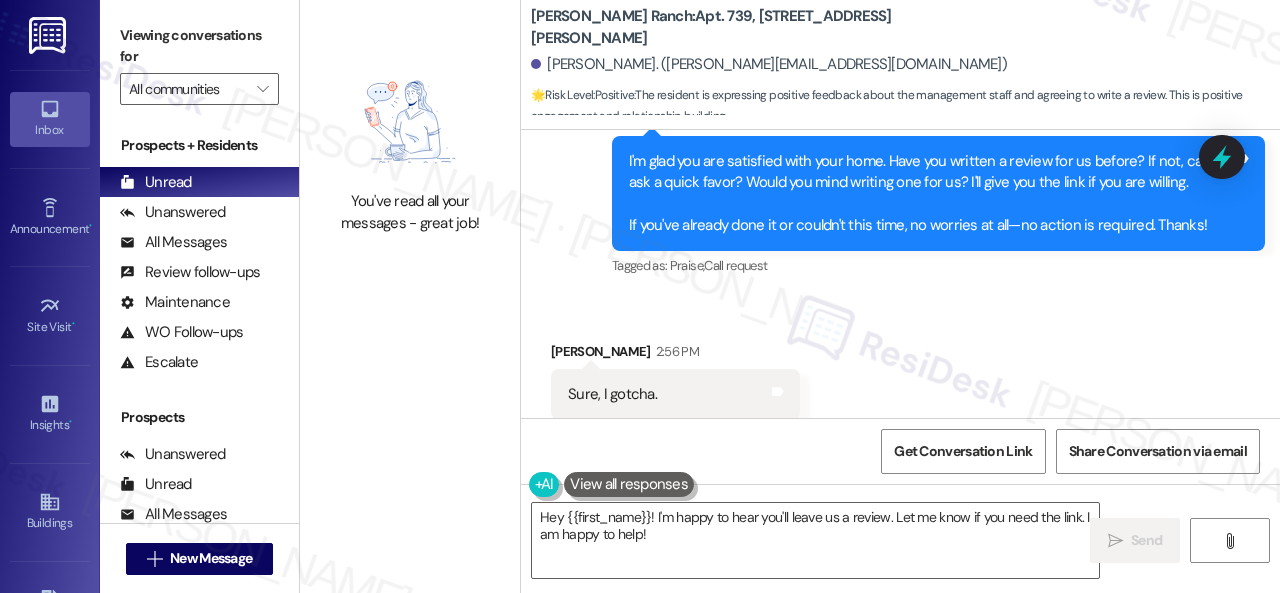 drag, startPoint x: 670, startPoint y: 260, endPoint x: 709, endPoint y: 311, distance: 64.202805 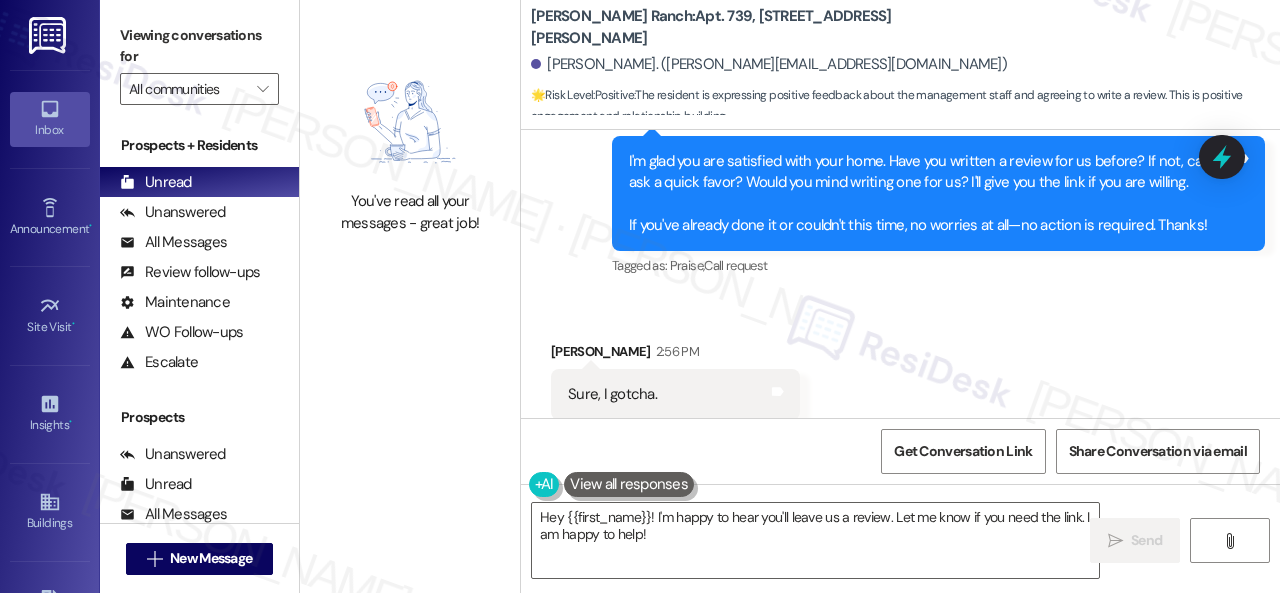 drag, startPoint x: 686, startPoint y: 533, endPoint x: 462, endPoint y: 474, distance: 231.6398 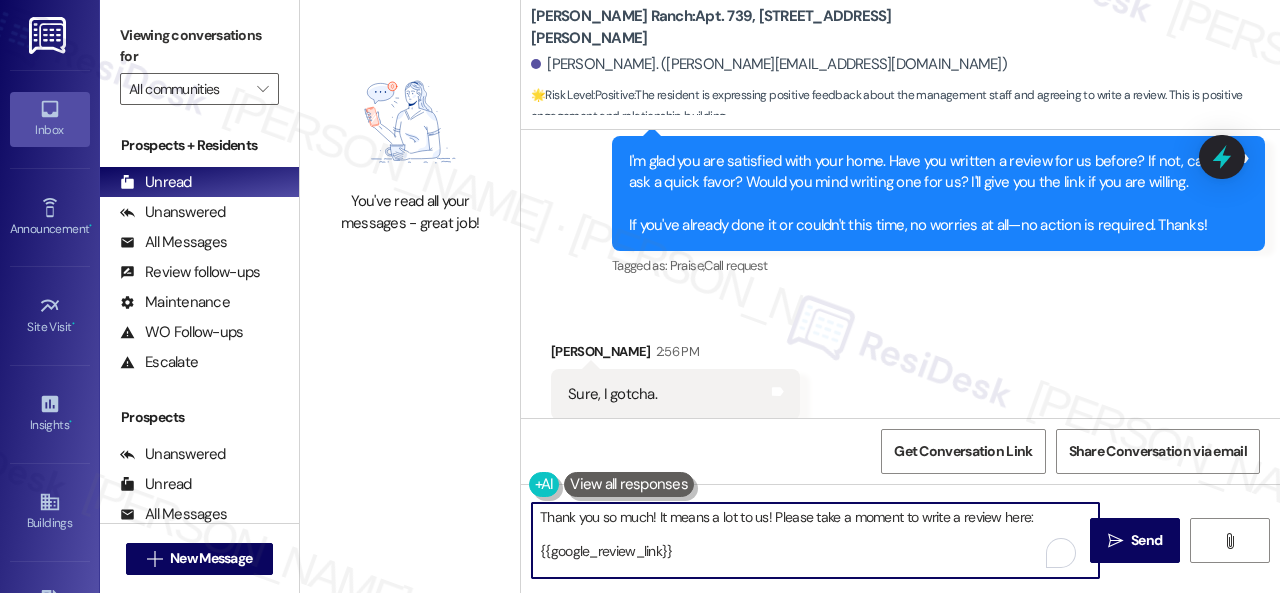 scroll, scrollTop: 8, scrollLeft: 0, axis: vertical 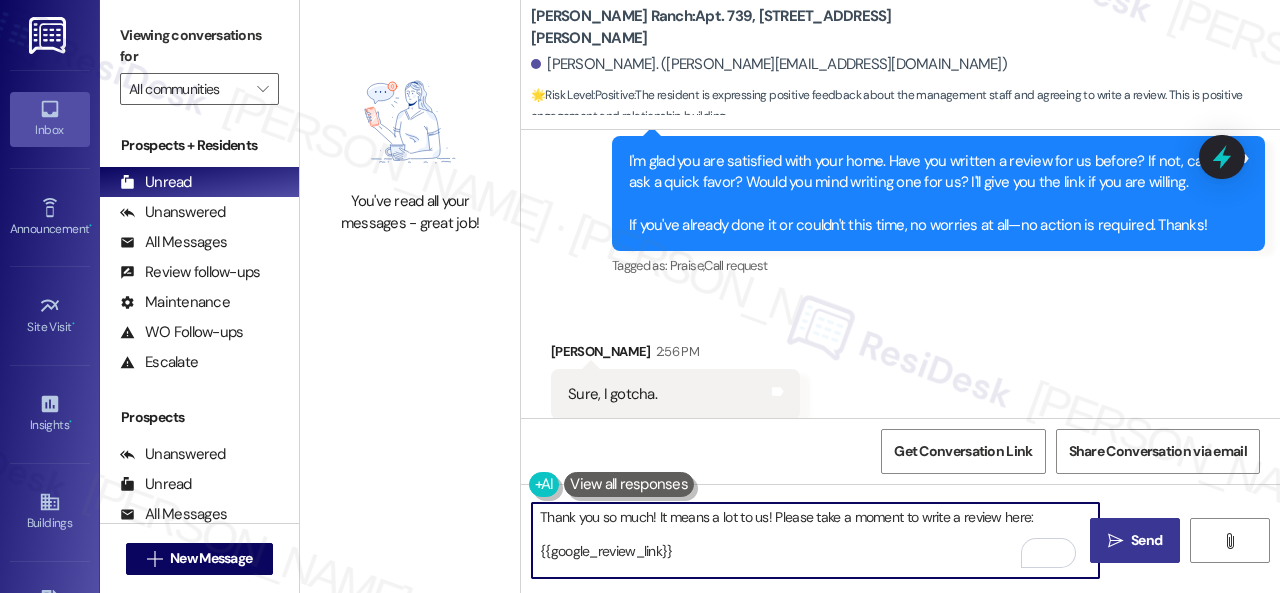 type on "Thank you so much! It means a lot to us! Please take a moment to write a review here:
{{google_review_link}}
We truly appreciate your support! Let me know once you're done!" 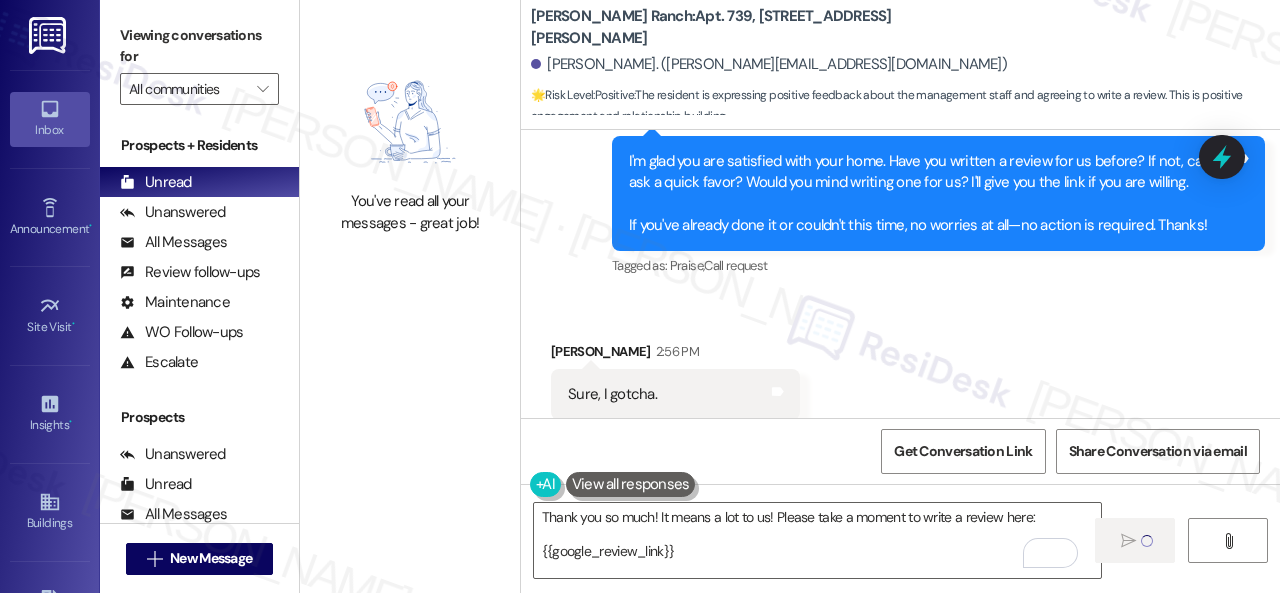 type 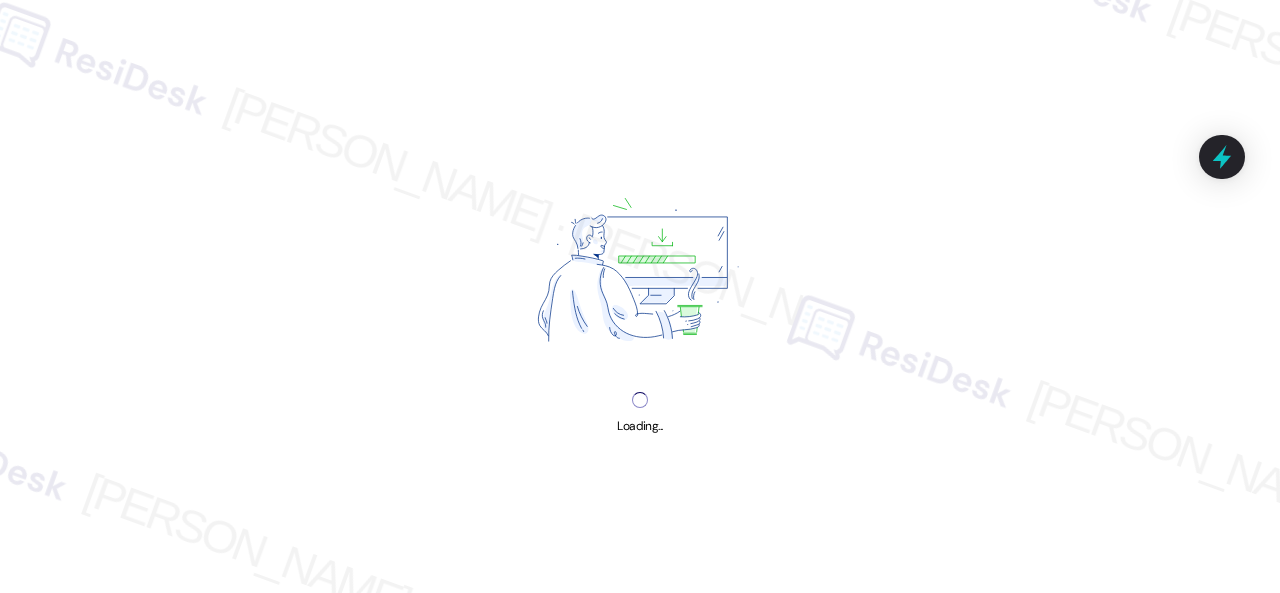 scroll, scrollTop: 0, scrollLeft: 0, axis: both 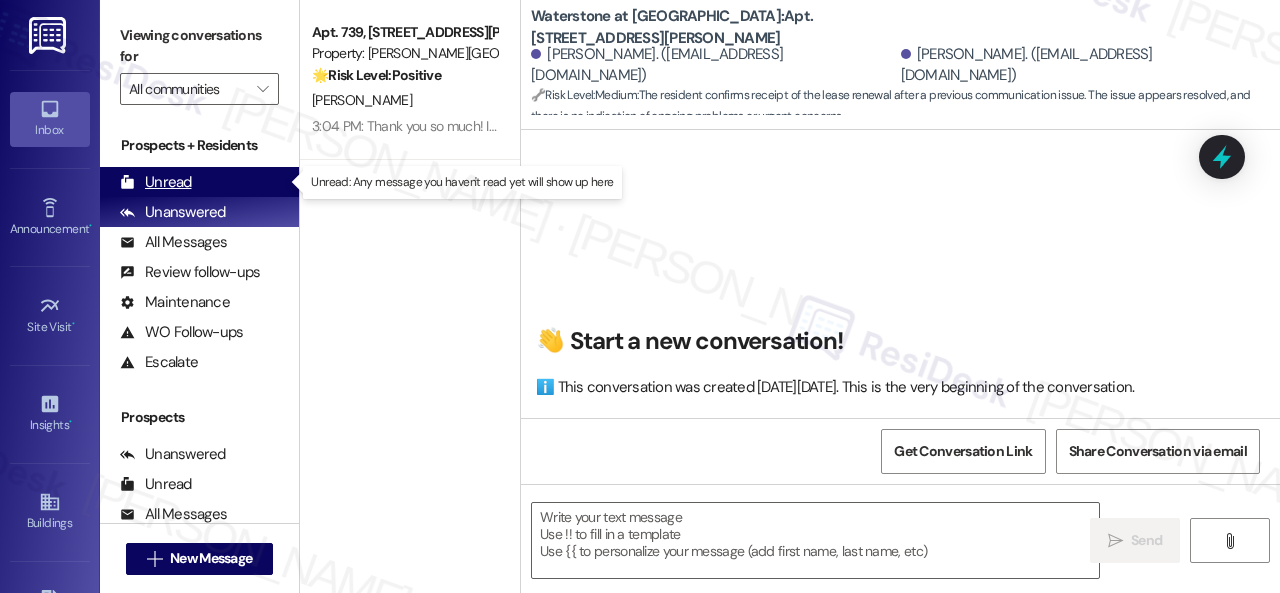 click on "Unread" at bounding box center [156, 182] 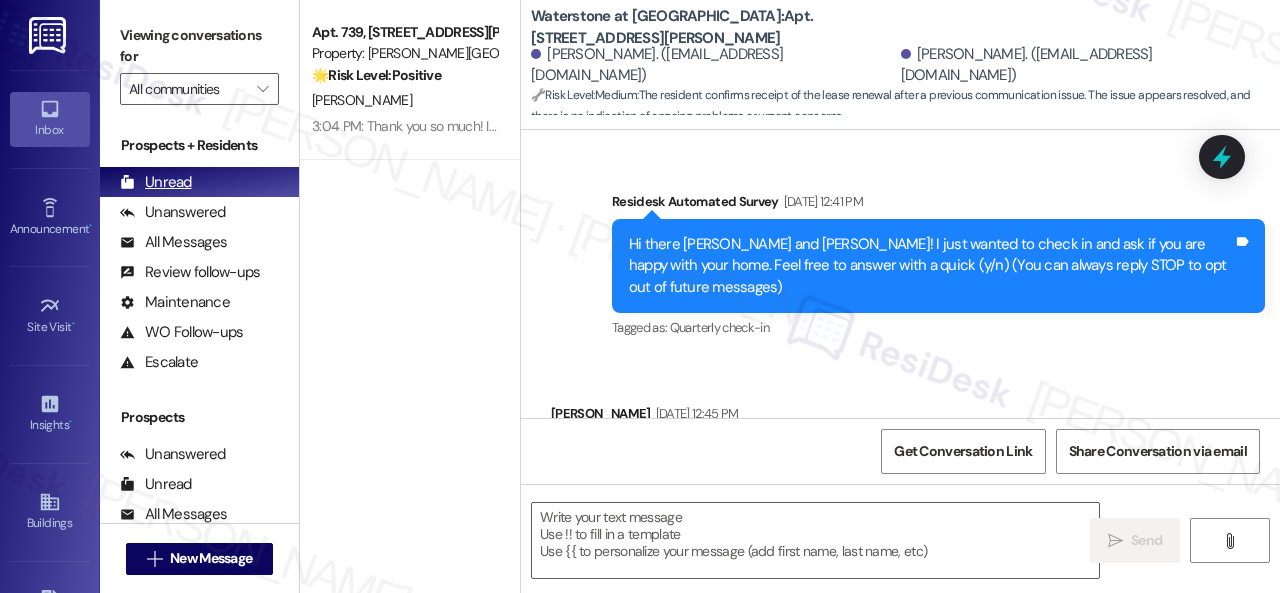 scroll, scrollTop: 0, scrollLeft: 0, axis: both 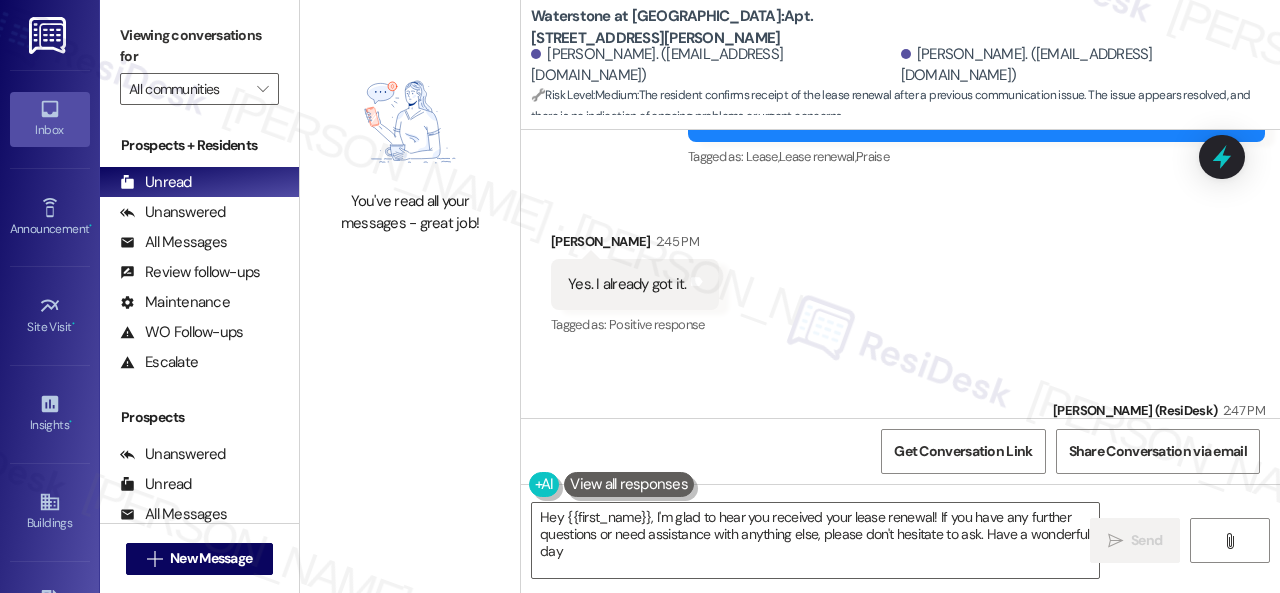 type on "Hey {{first_name}}, I'm glad to hear you received your lease renewal! If you have any further questions or need assistance with anything else, please don't hesitate to ask. Have a wonderful day!" 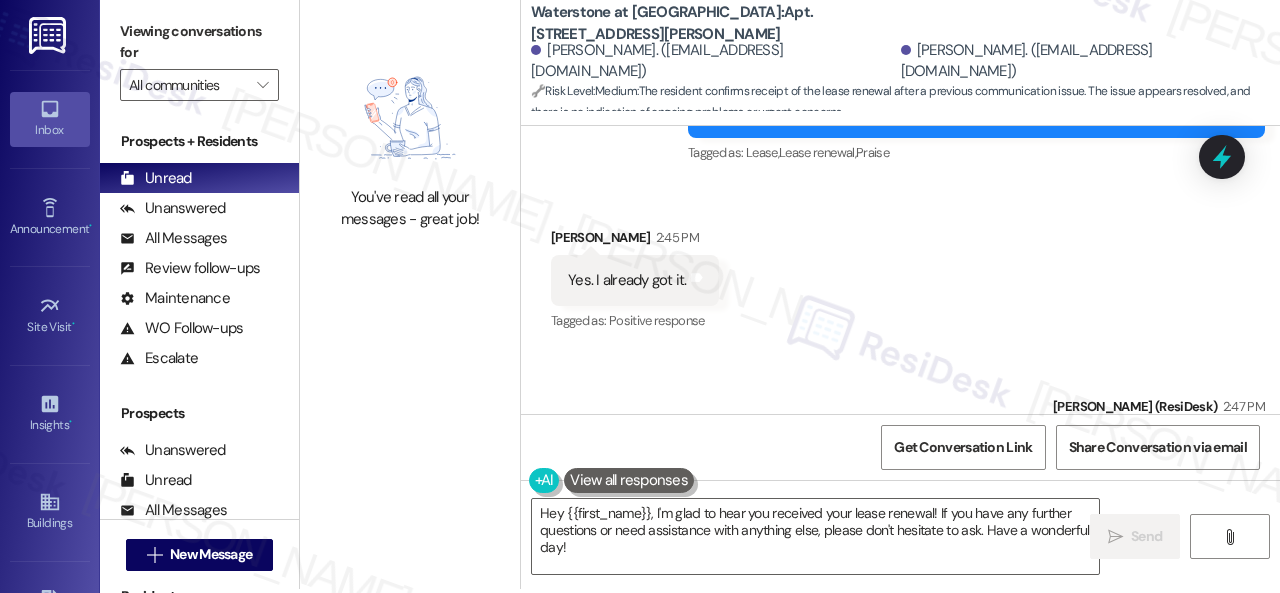 scroll, scrollTop: 6, scrollLeft: 0, axis: vertical 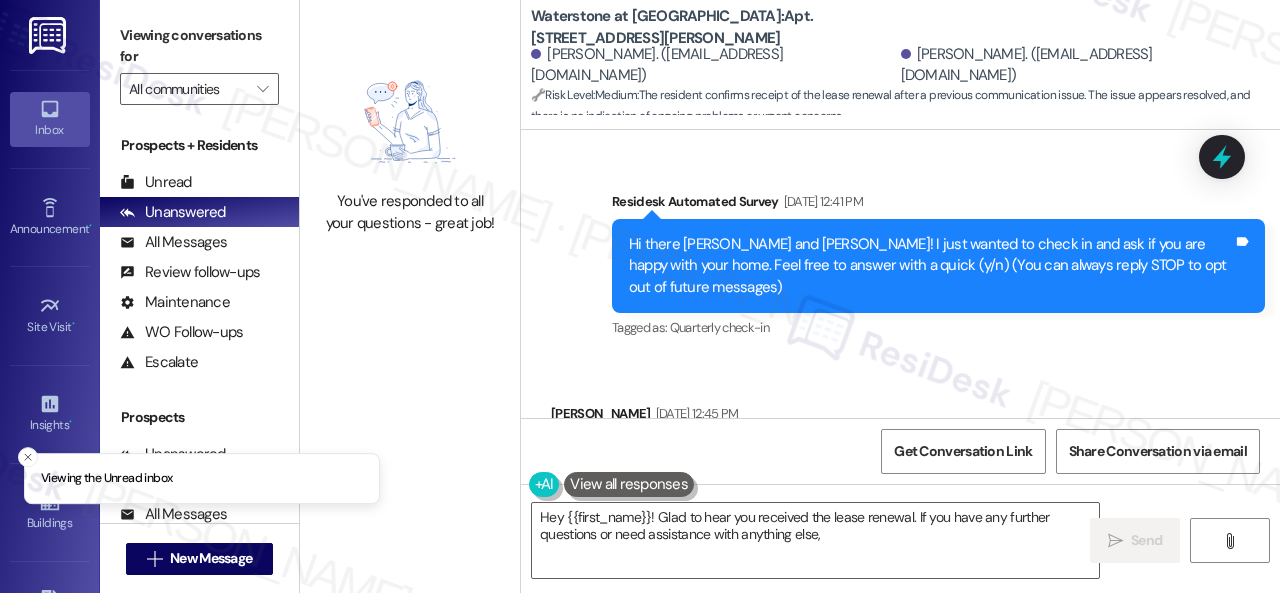 click on "Review follow-ups" at bounding box center (190, 272) 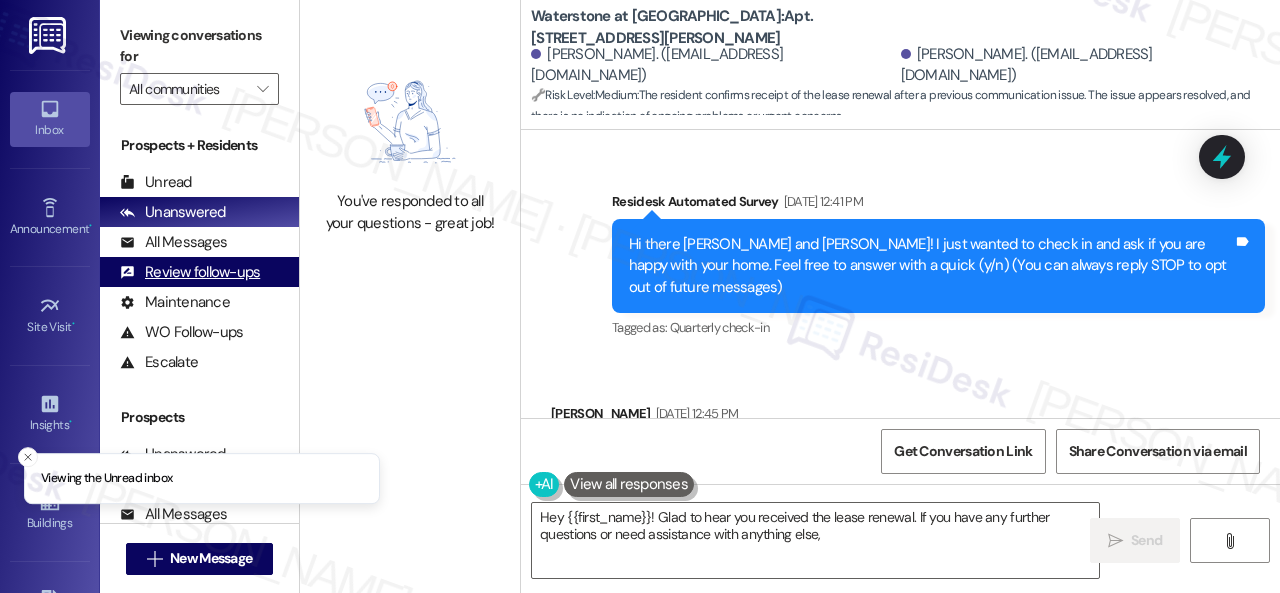 scroll, scrollTop: 0, scrollLeft: 0, axis: both 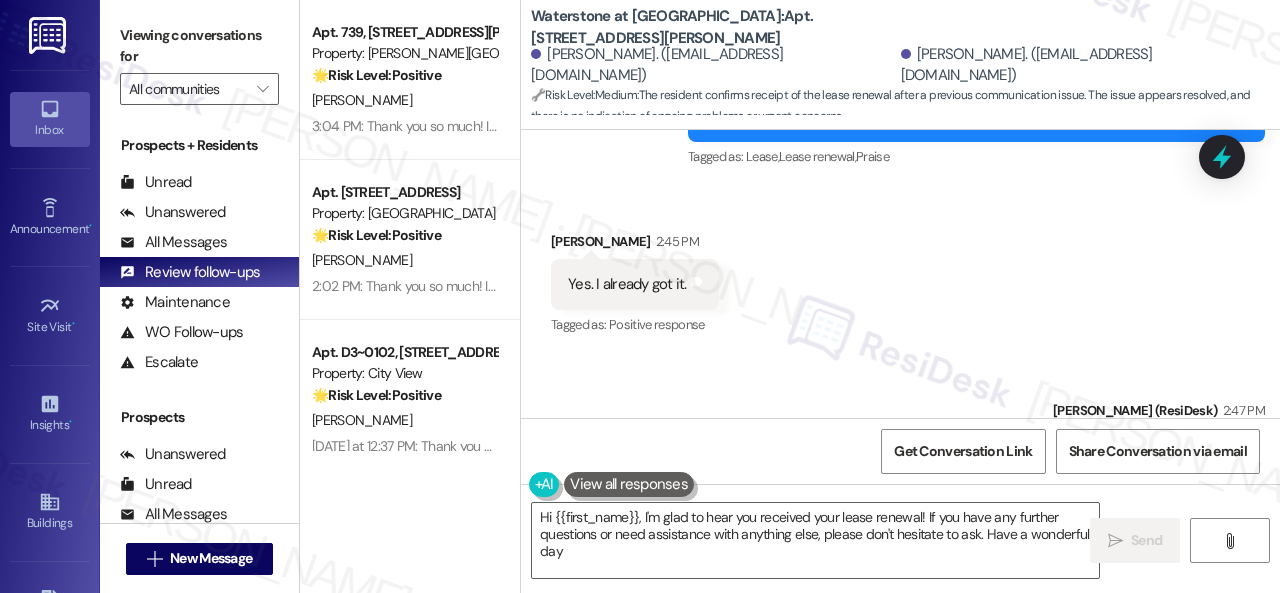 type on "Hi {{first_name}}, I'm glad to hear you received your lease renewal! If you have any further questions or need assistance with anything else, please don't hesitate to ask. Have a wonderful day!" 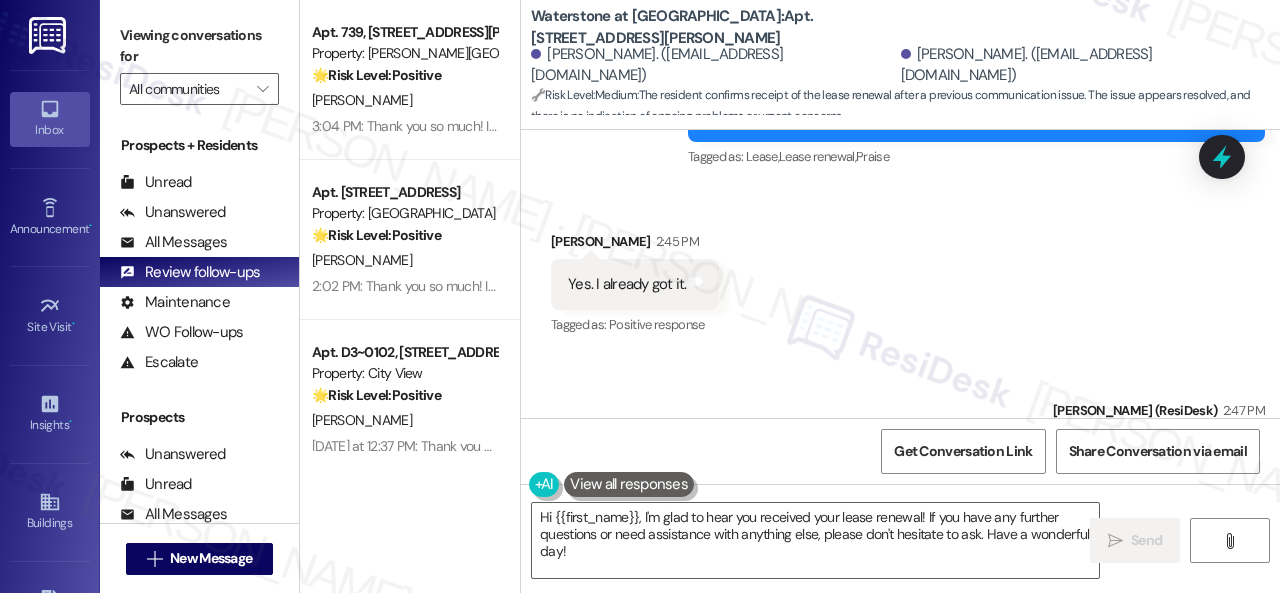 drag, startPoint x: 586, startPoint y: 294, endPoint x: 595, endPoint y: 277, distance: 19.235384 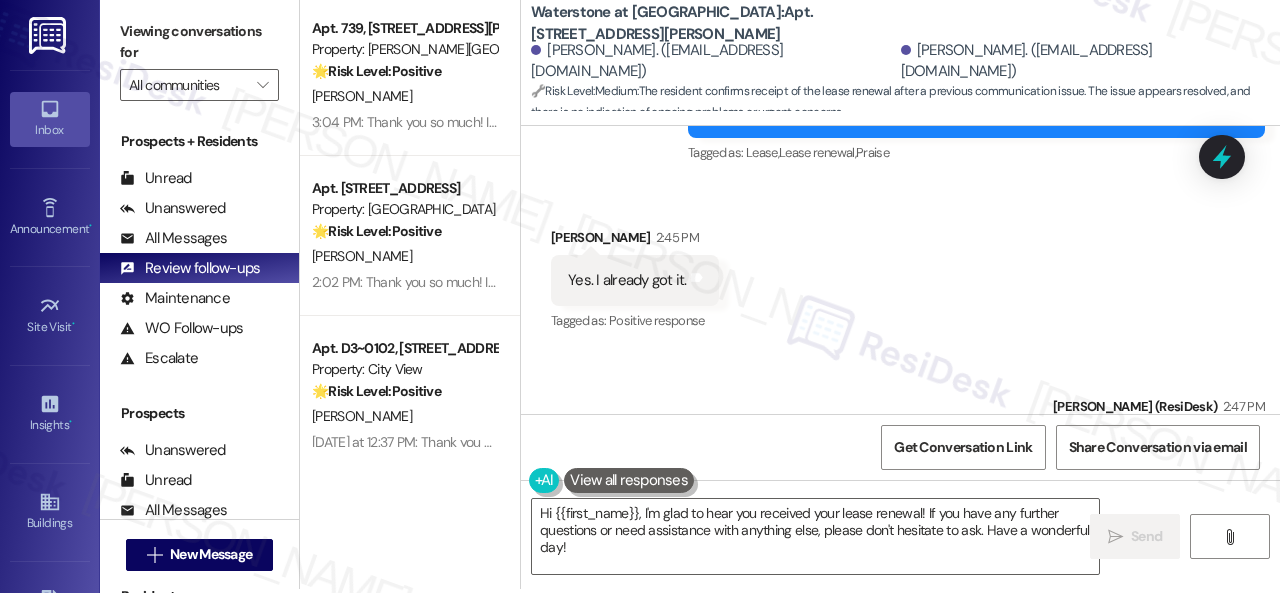 scroll, scrollTop: 6, scrollLeft: 0, axis: vertical 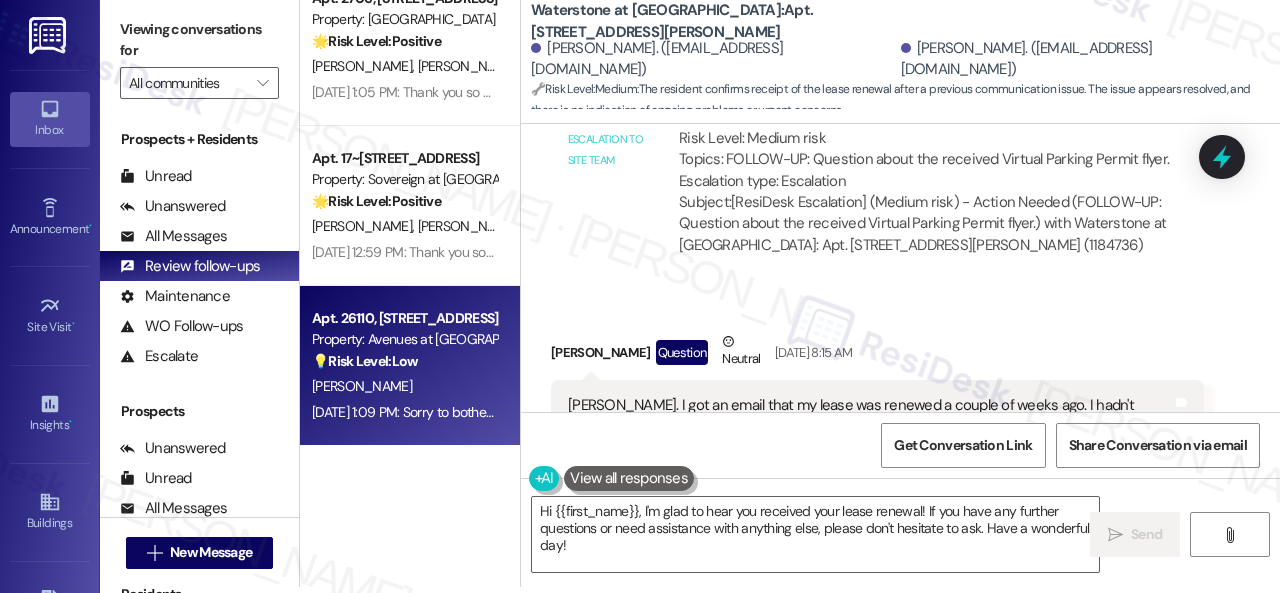 click on "D. Wallace" at bounding box center [404, 386] 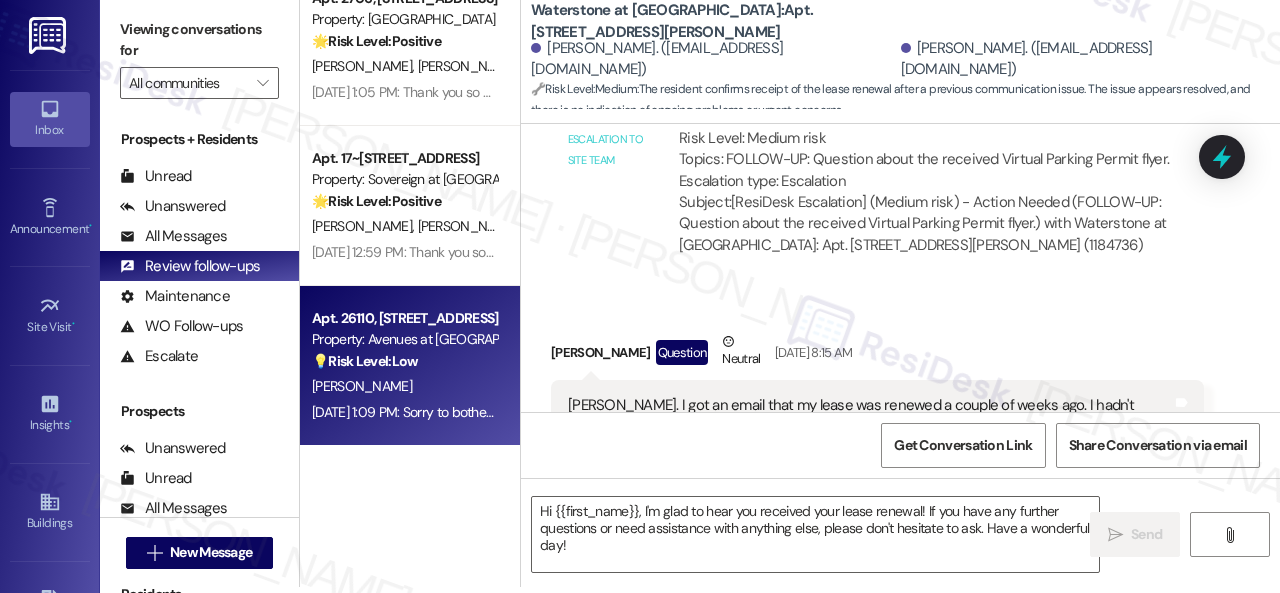 type on "Fetching suggested responses. Please feel free to read through the conversation in the meantime." 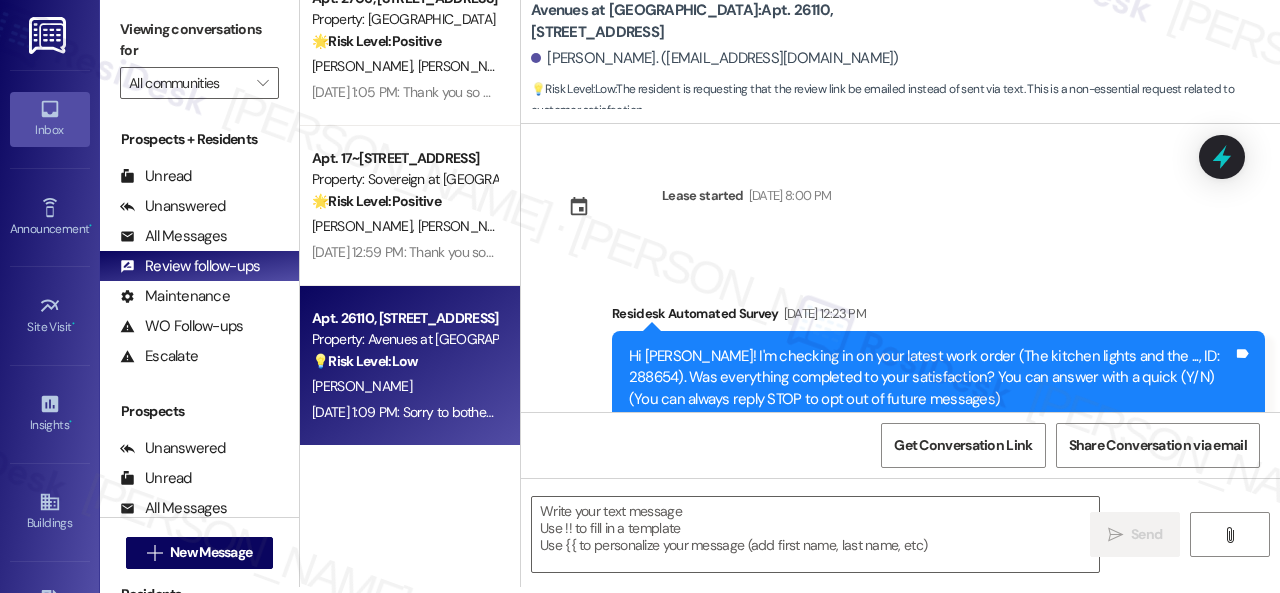 scroll, scrollTop: 0, scrollLeft: 0, axis: both 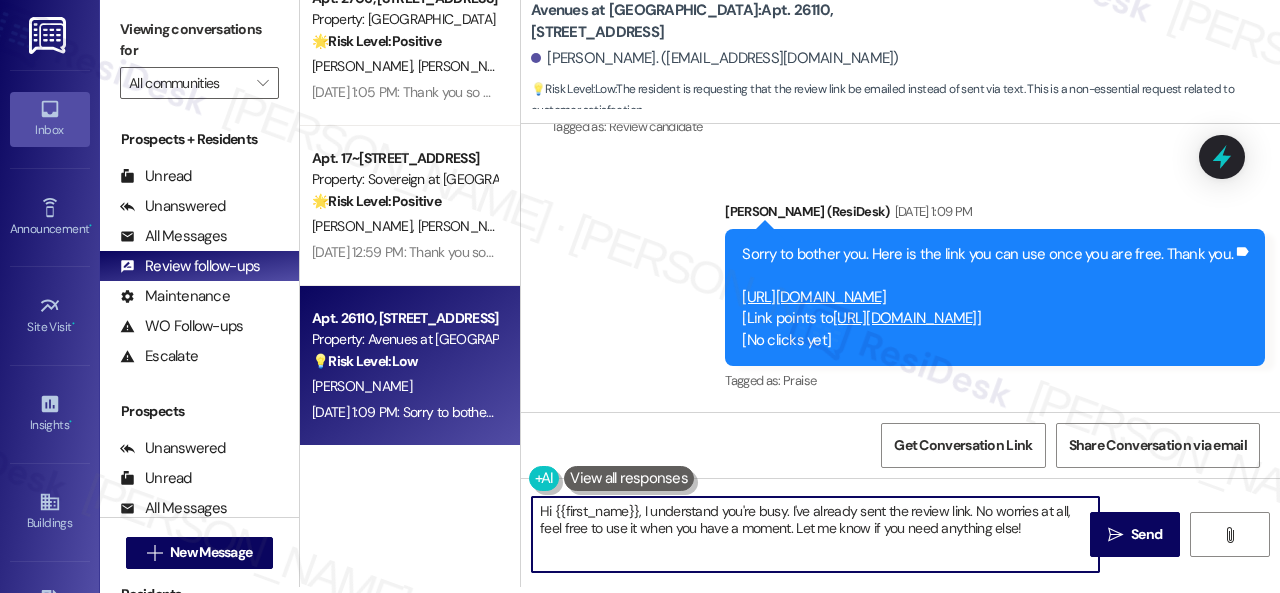 drag, startPoint x: 342, startPoint y: 437, endPoint x: 390, endPoint y: 445, distance: 48.6621 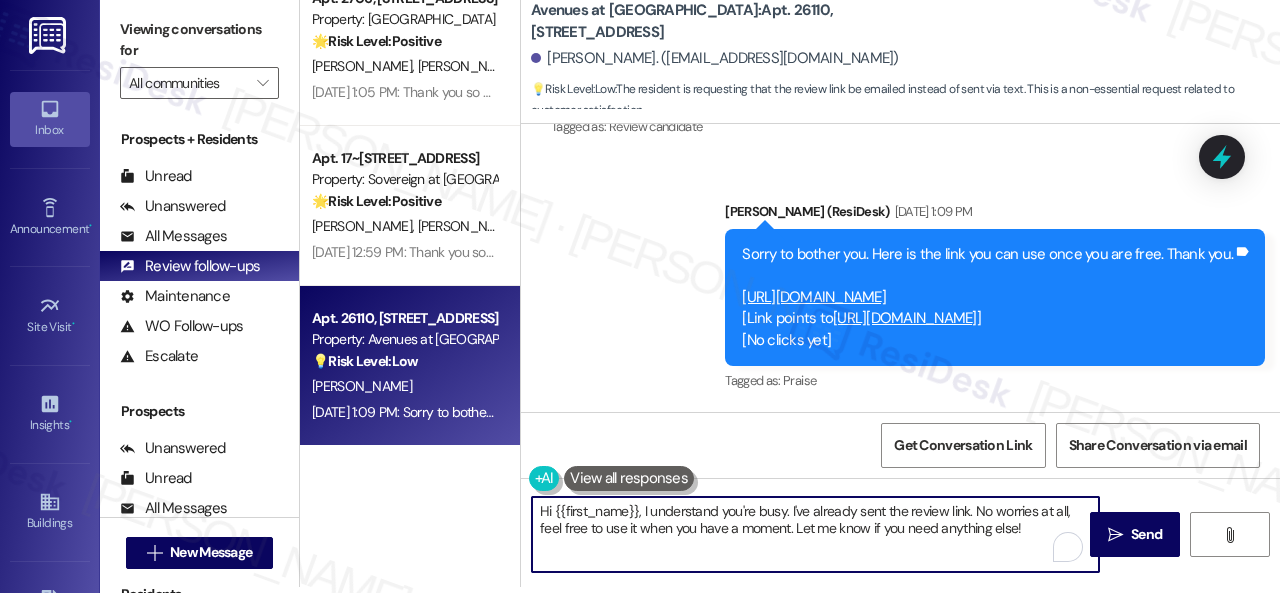 paste on "ello {{first_name}}! I hope you're doing well! I wanted to follow up and see if you’d still be open to sharing your experience at {{property}} in a review. Your feedback helps others and means a lot to us! If you have a moment, here’s the link: {{google_review_link}}.
Let me know once you are done. Thank you so much" 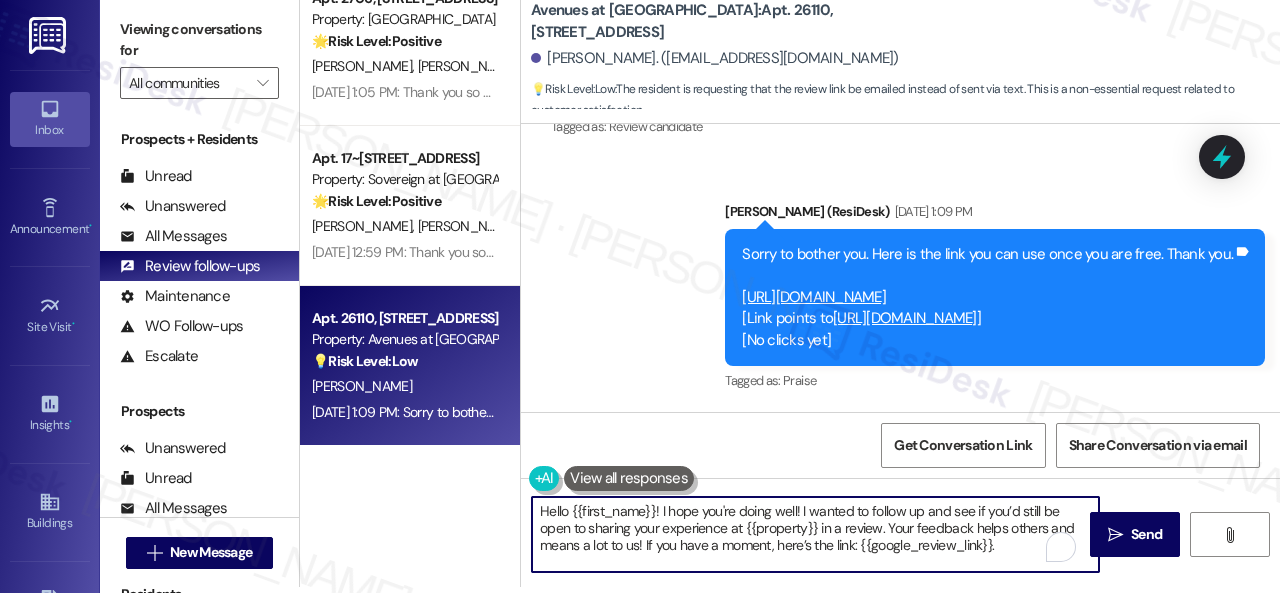 scroll, scrollTop: 16, scrollLeft: 0, axis: vertical 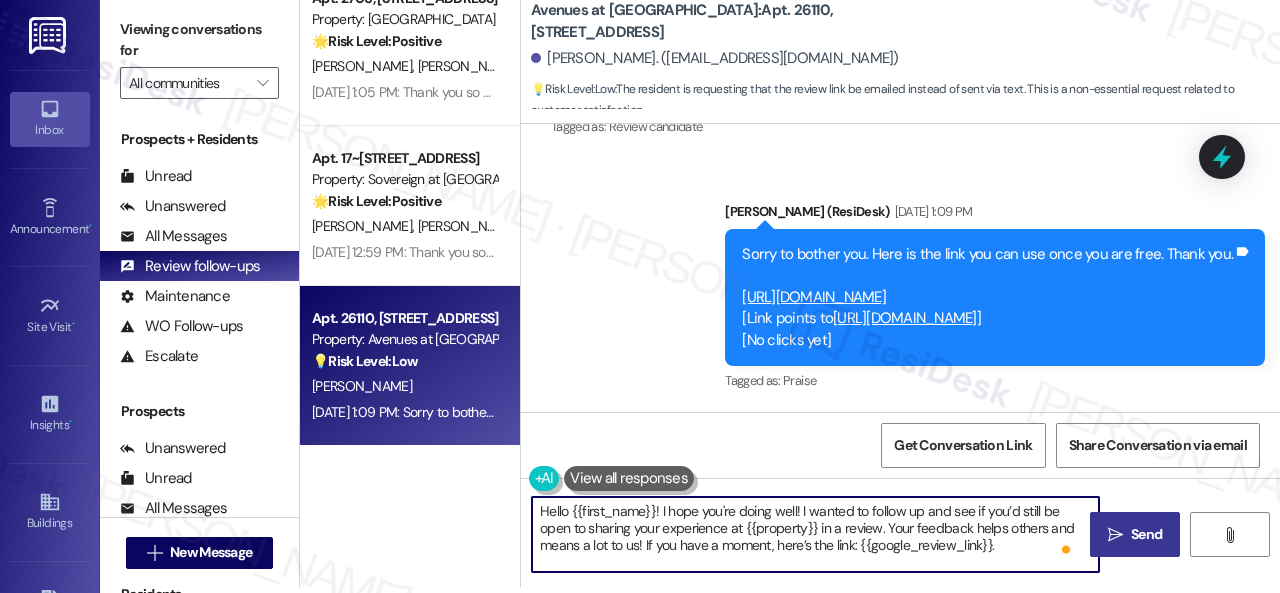 type on "Hello {{first_name}}! I hope you're doing well! I wanted to follow up and see if you’d still be open to sharing your experience at {{property}} in a review. Your feedback helps others and means a lot to us! If you have a moment, here’s the link: {{google_review_link}}.
Let me know once you are done. Thank you so much!" 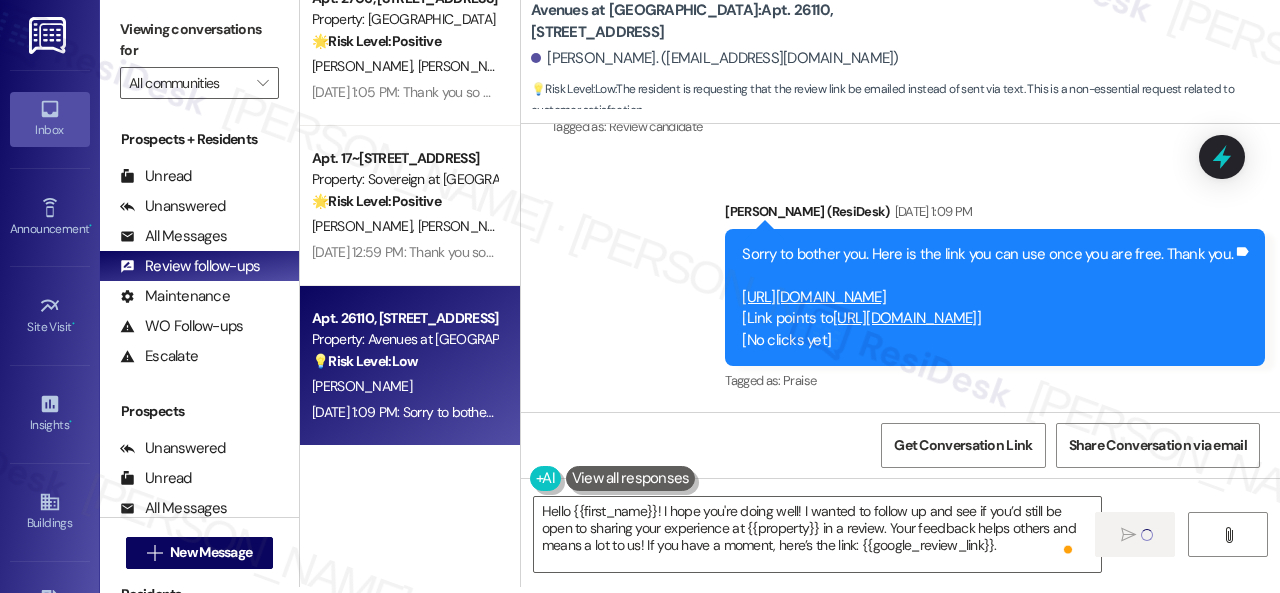 type 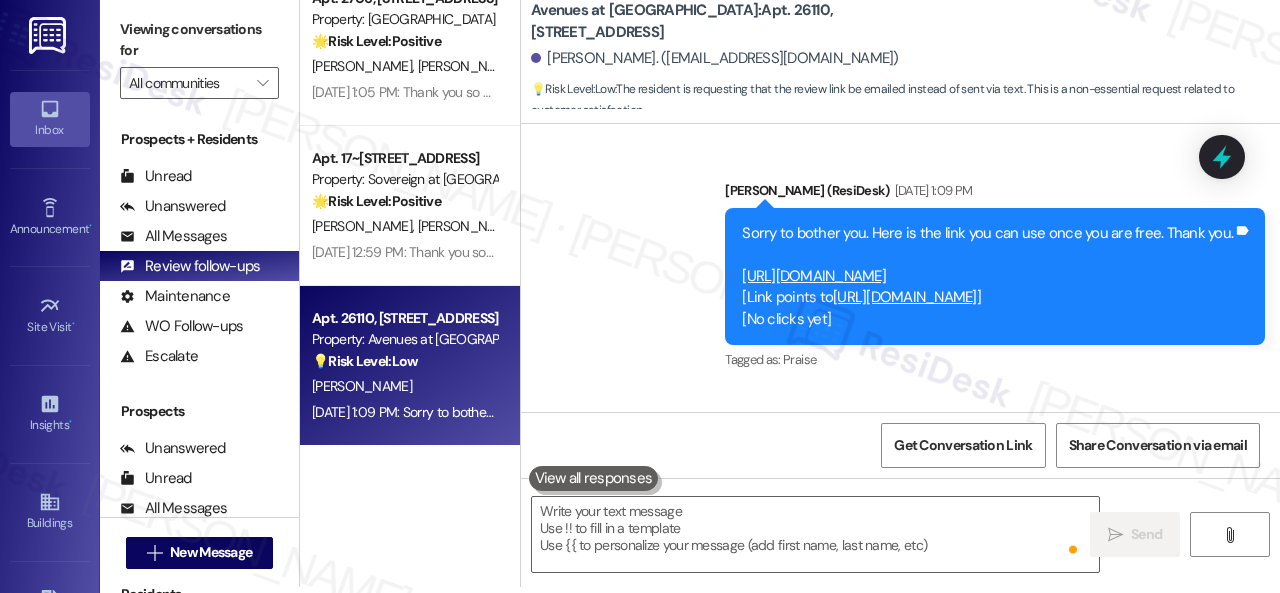 scroll, scrollTop: 0, scrollLeft: 0, axis: both 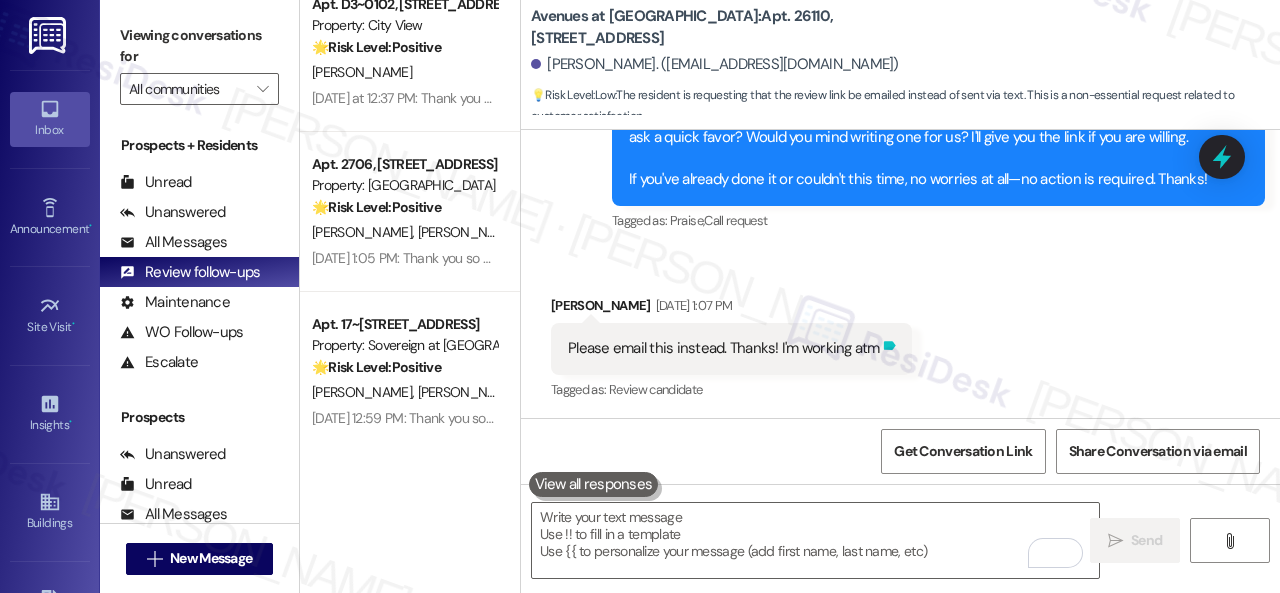 click 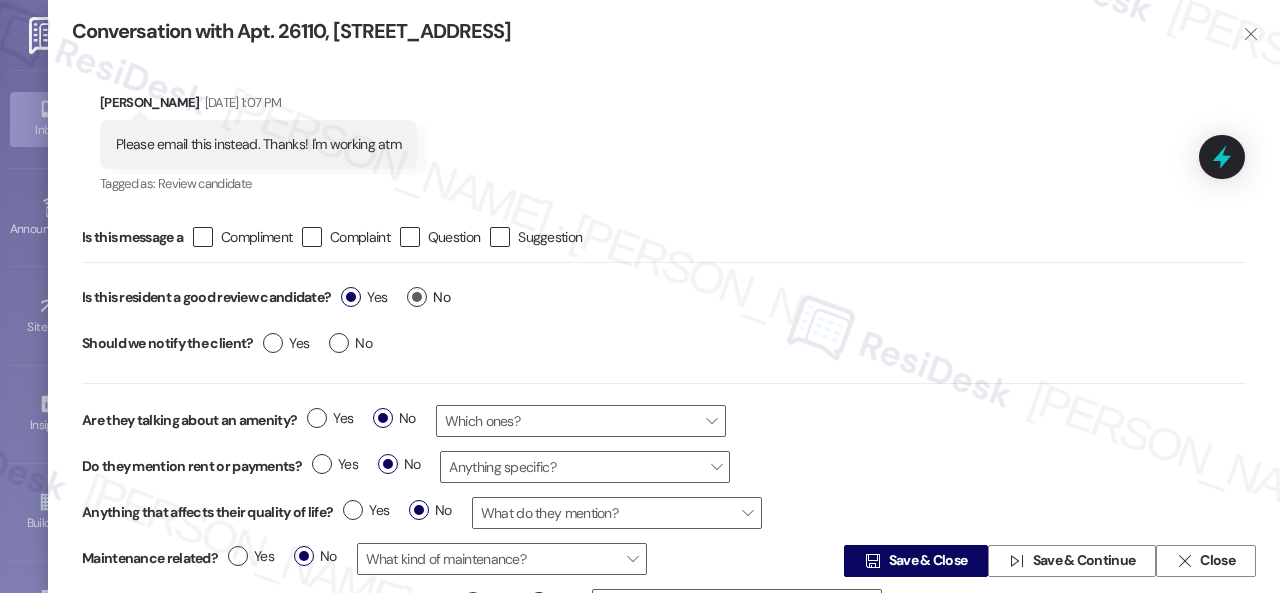 click on "No" at bounding box center [428, 297] 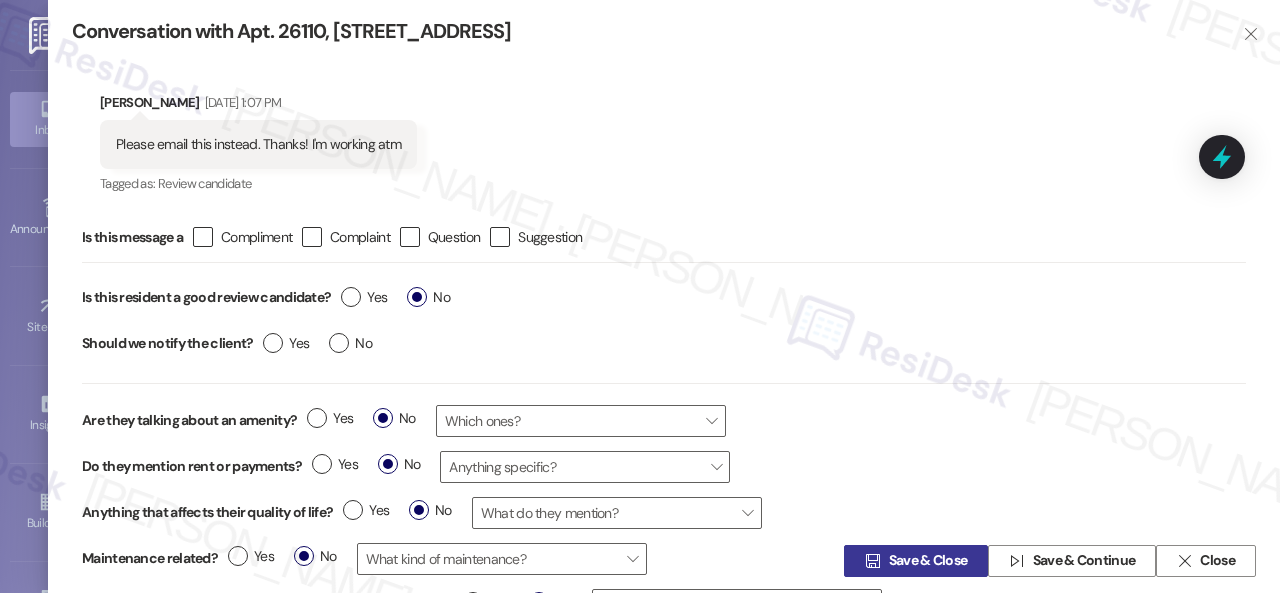 click on "Save & Close" at bounding box center [928, 561] 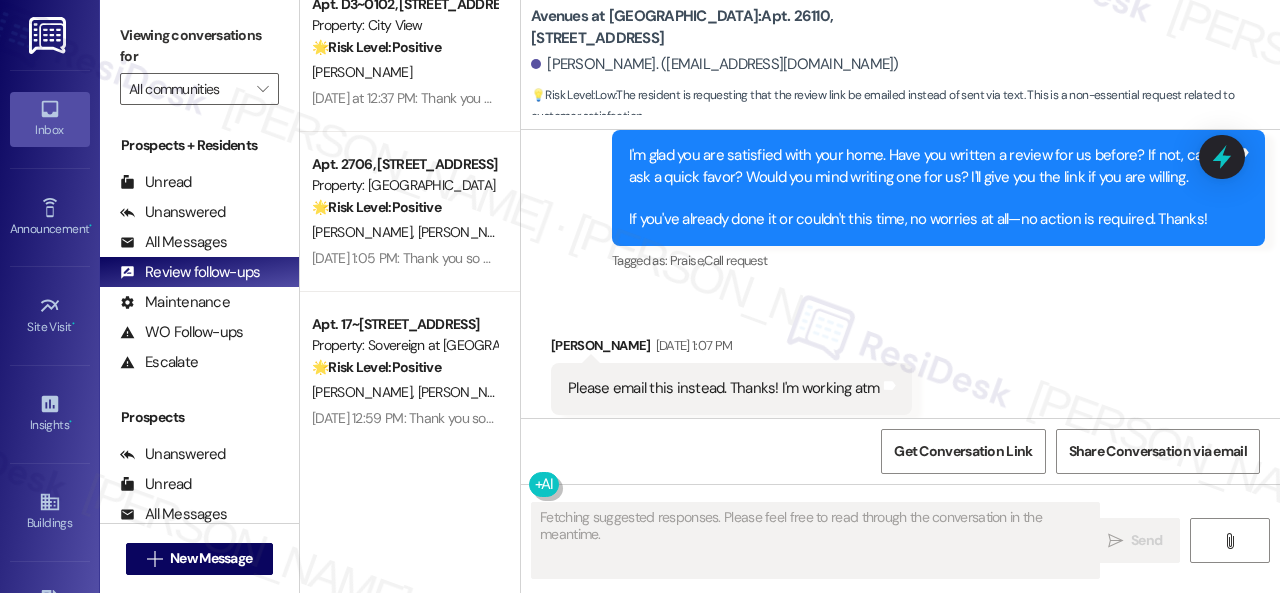 scroll, scrollTop: 957, scrollLeft: 0, axis: vertical 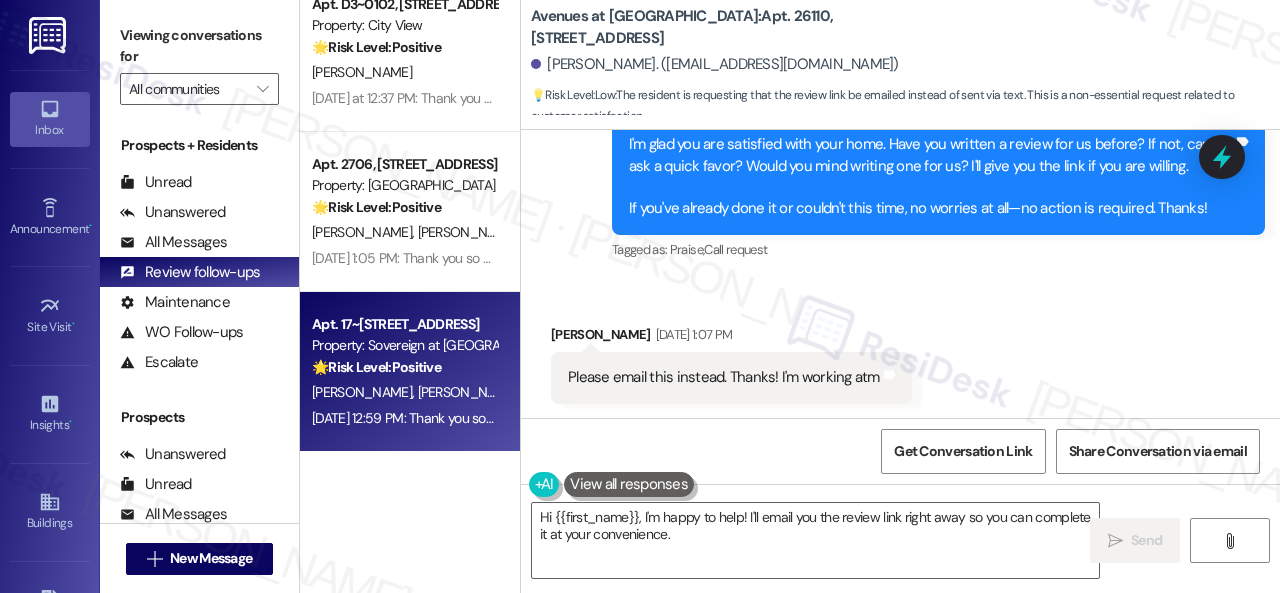 type on "Hi {{first_name}}, I'm happy to help! I'll email you the review link right away so you can complete it at your convenience. Thanks" 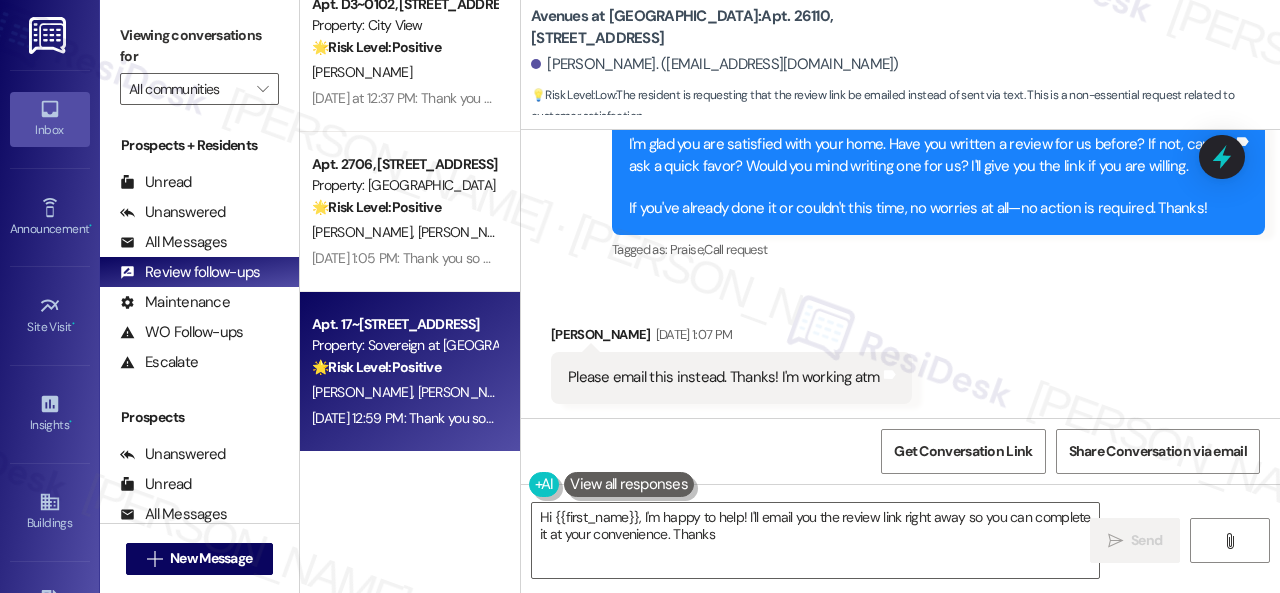 click on "D. Barry D. Jones" at bounding box center [404, 392] 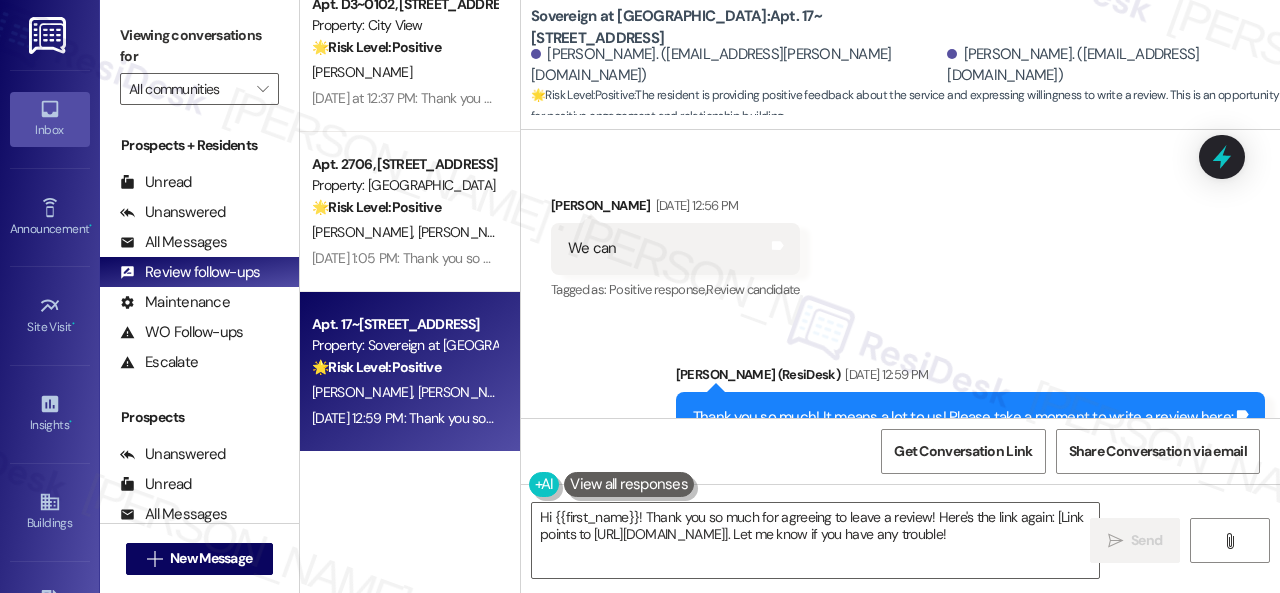 scroll, scrollTop: 3990, scrollLeft: 0, axis: vertical 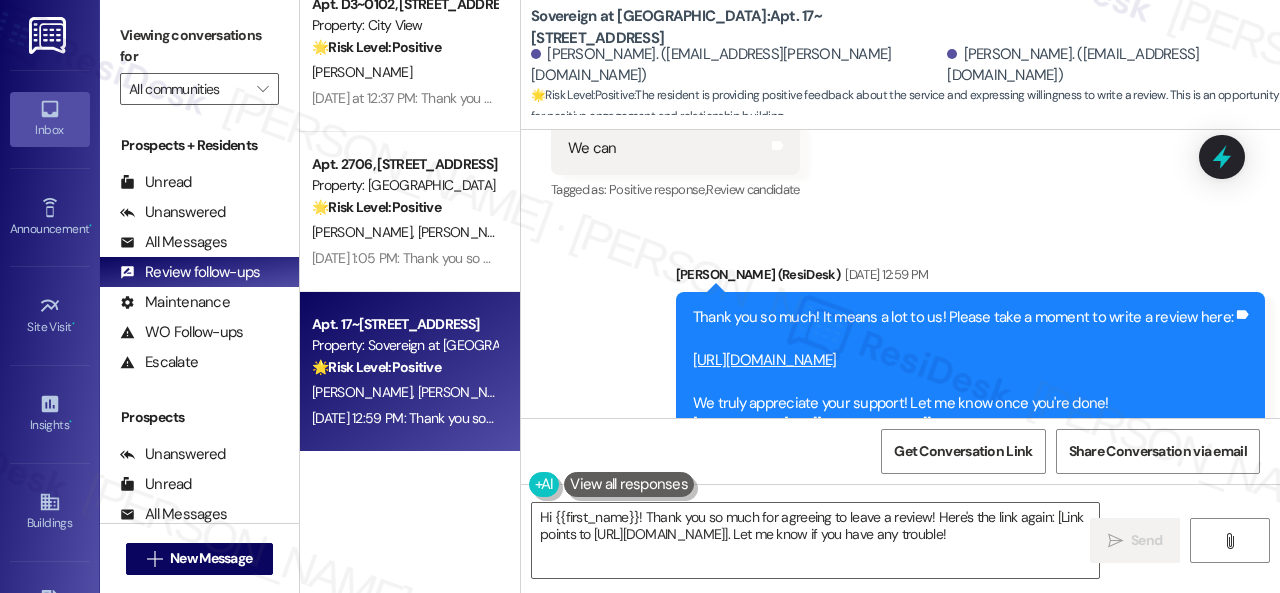 click on "https://www.theresidesk.com/links/review-7z5xghV6s" at bounding box center (765, 360) 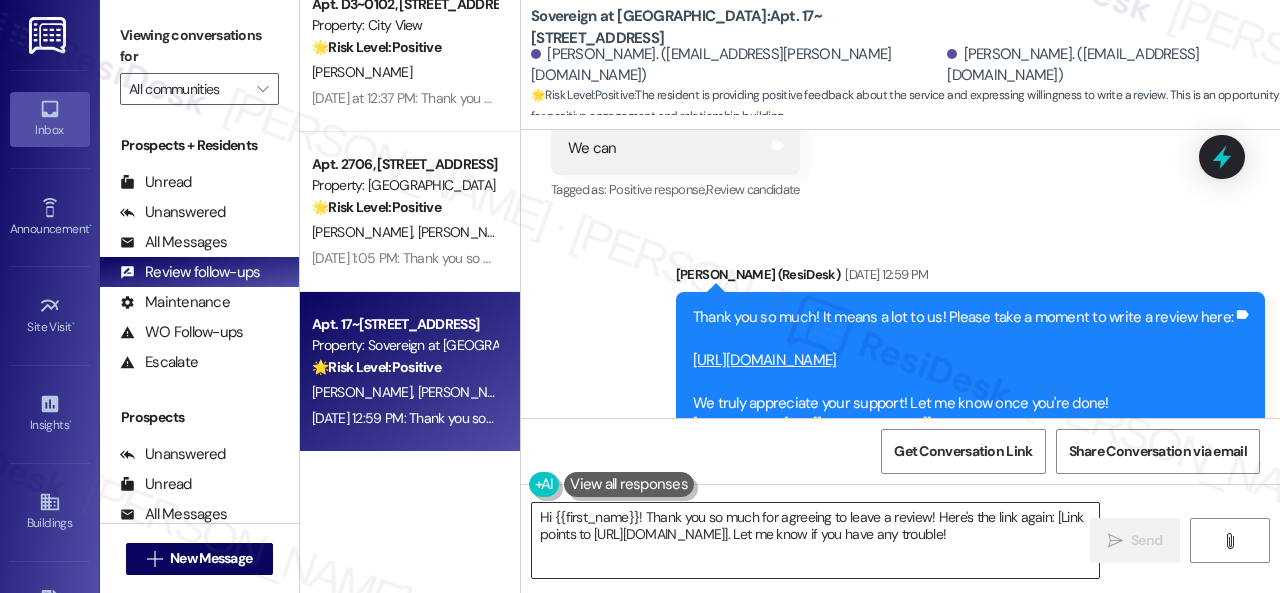 click on "Hi {{first_name}}! Thank you so much for agreeing to leave a review! Here's the link again: [Link points to https://search.google.com/local/writereview?placeid=ChIJIxpl9yLAwIcRKcvDRyC8tX4]. Let me know if you have any trouble!" at bounding box center (815, 540) 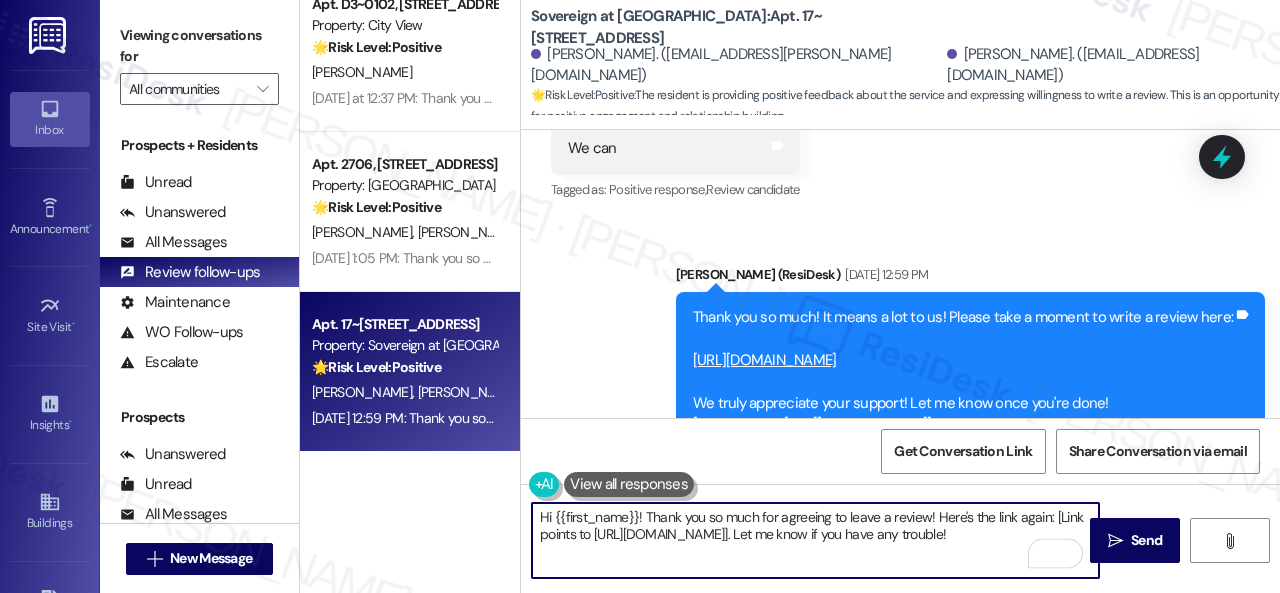 paste on "ello {{first_name}}! I hope you're doing well! I wanted to follow up and see if you’d still be open to sharing your experience at {{property}} in a review. Your feedback helps others and means a lot to us! If you have a moment, here’s the link: {{google_review_link}}.
Let me know once you are done. Thank you so much" 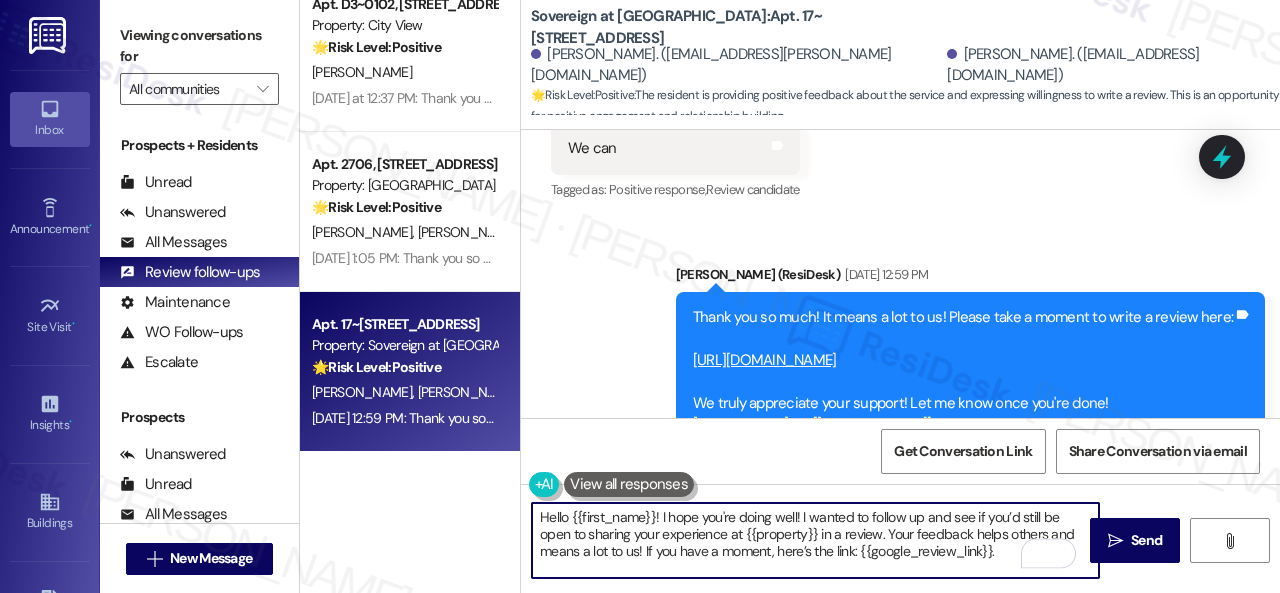 scroll, scrollTop: 16, scrollLeft: 0, axis: vertical 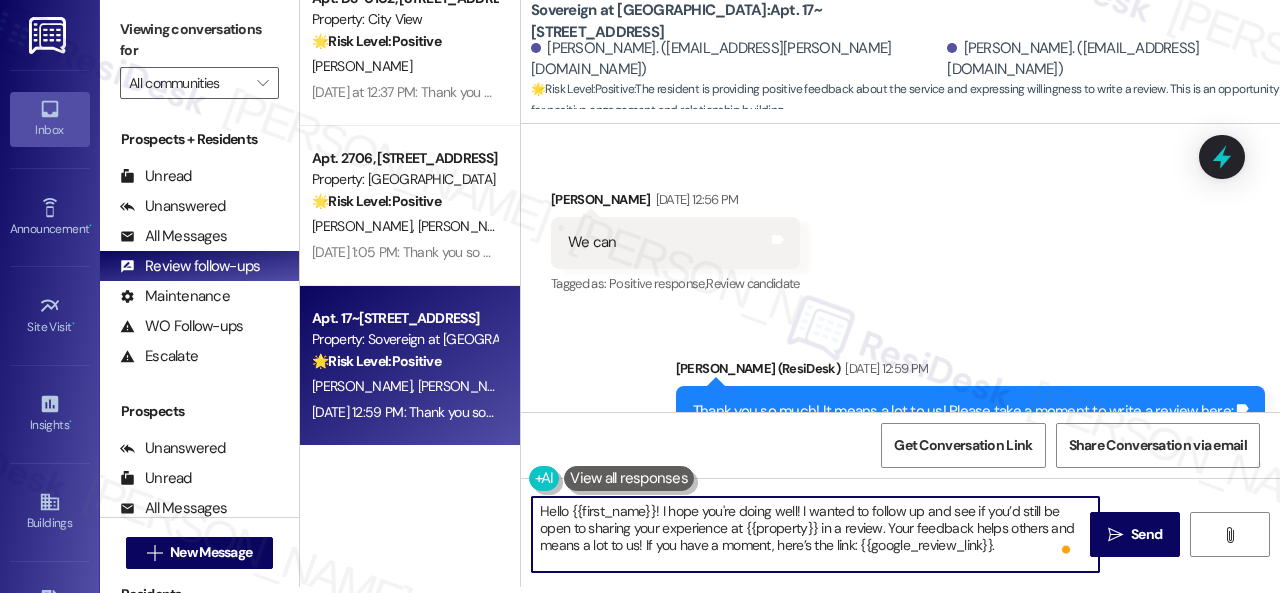 drag, startPoint x: 569, startPoint y: 508, endPoint x: 580, endPoint y: 508, distance: 11 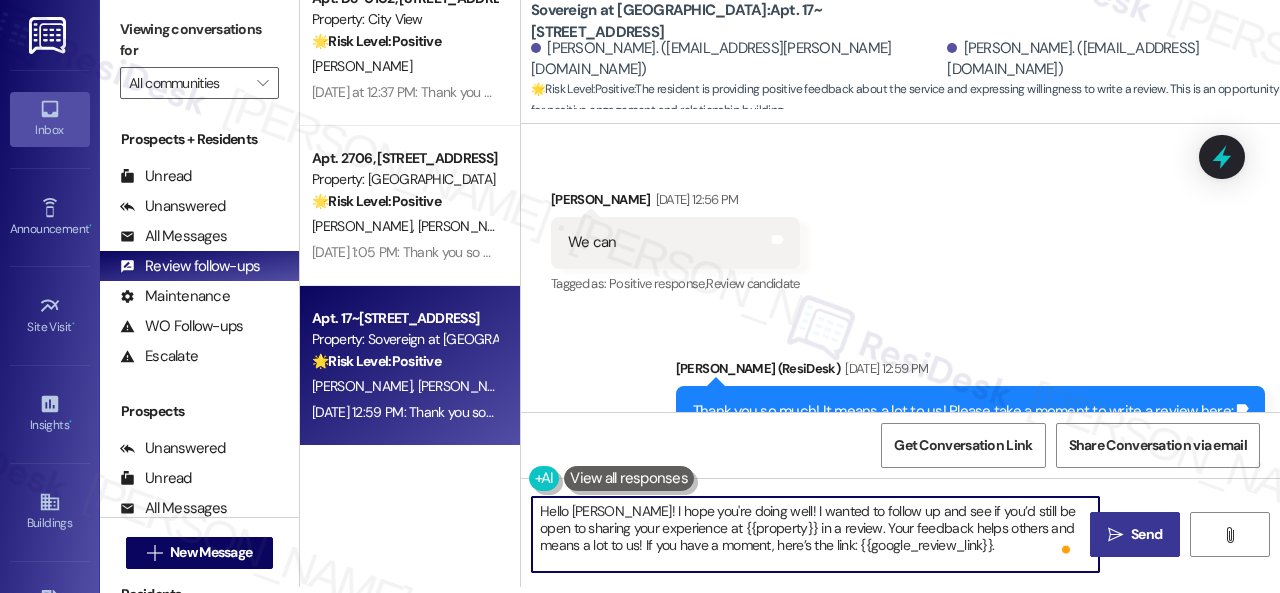 type on "Hello Danielle! I hope you're doing well! I wanted to follow up and see if you’d still be open to sharing your experience at {{property}} in a review. Your feedback helps others and means a lot to us! If you have a moment, here’s the link: {{google_review_link}}.
Let me know once you are done. Thank you so much!" 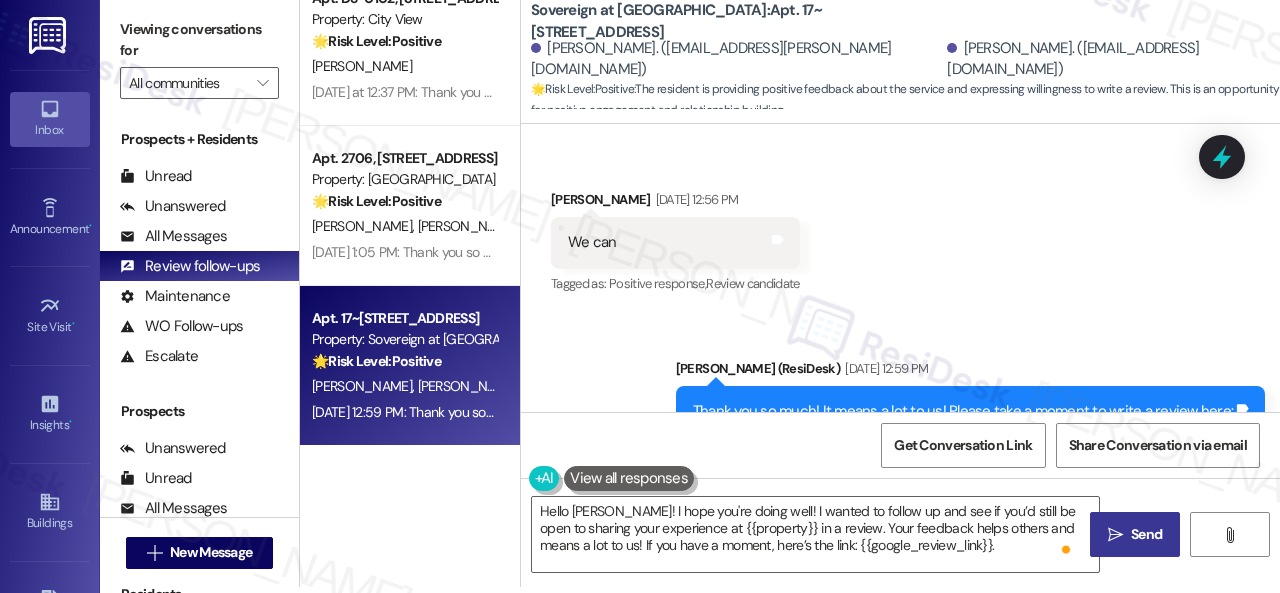 drag, startPoint x: 1147, startPoint y: 548, endPoint x: 1149, endPoint y: 533, distance: 15.132746 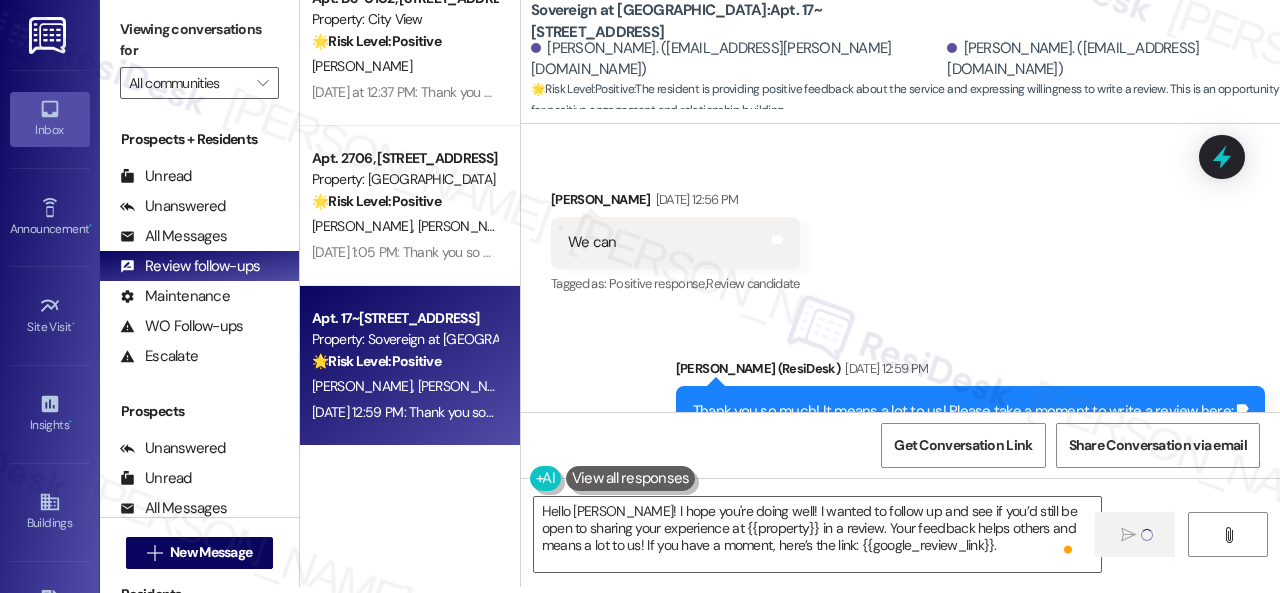 type 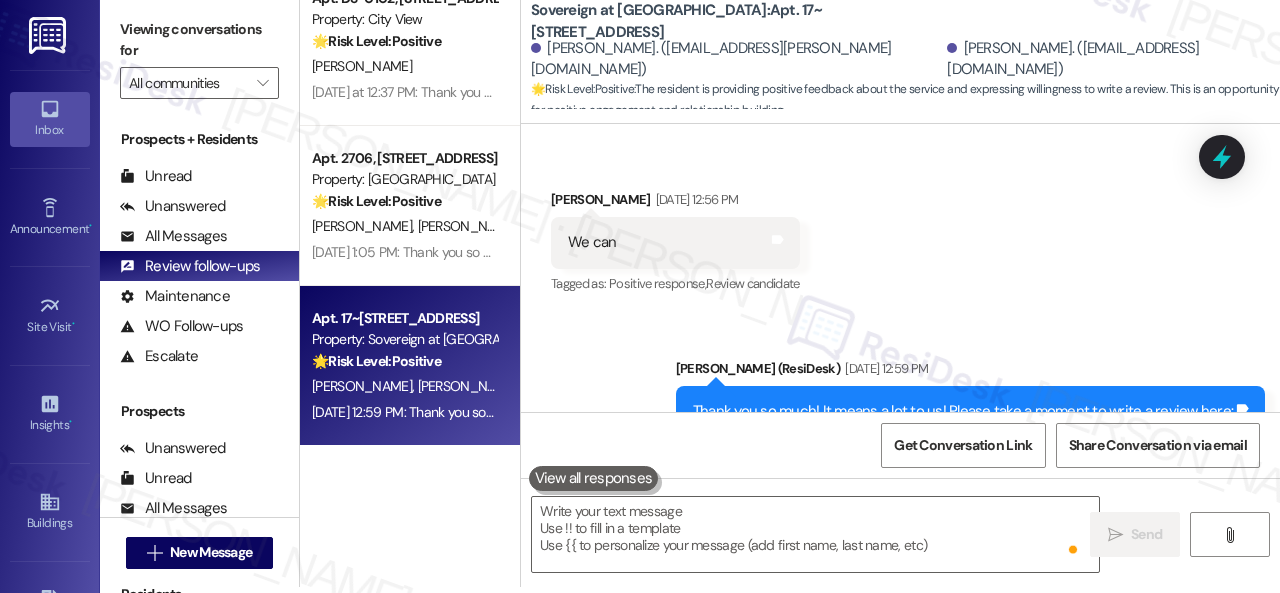 scroll, scrollTop: 0, scrollLeft: 0, axis: both 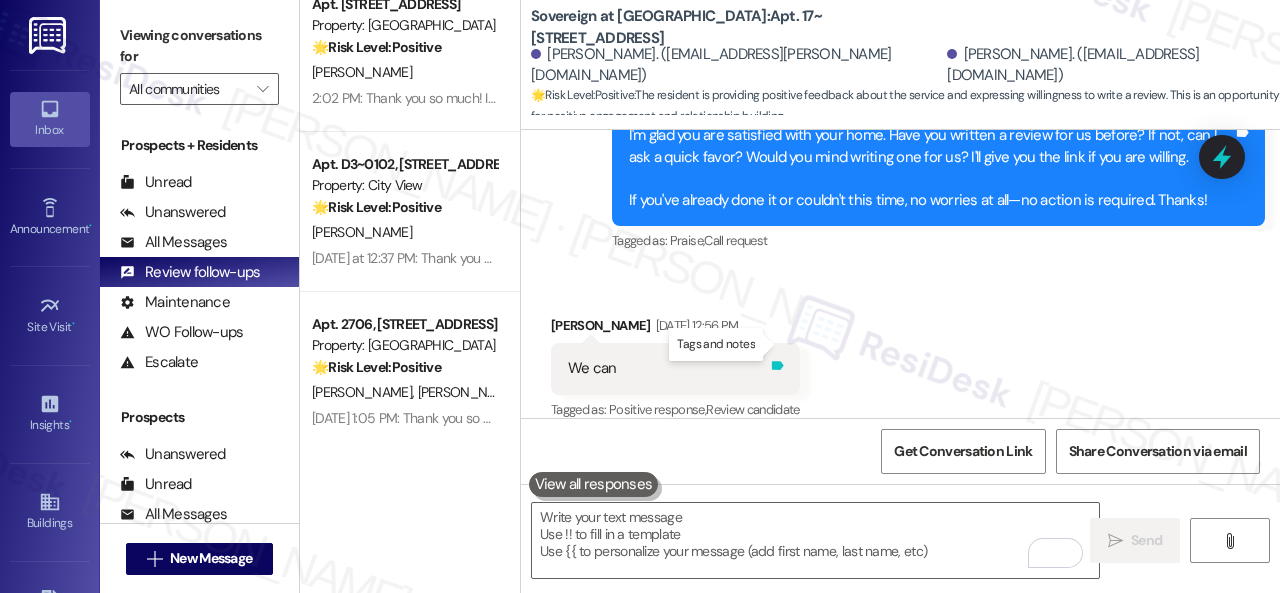 click 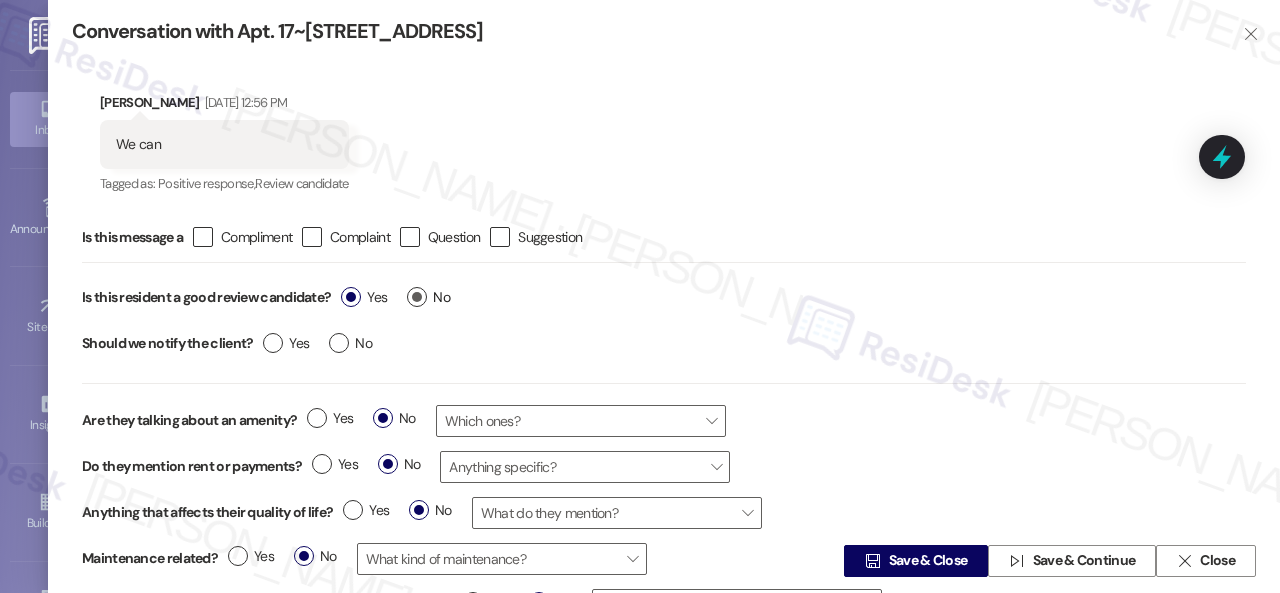 click on "No" at bounding box center [428, 297] 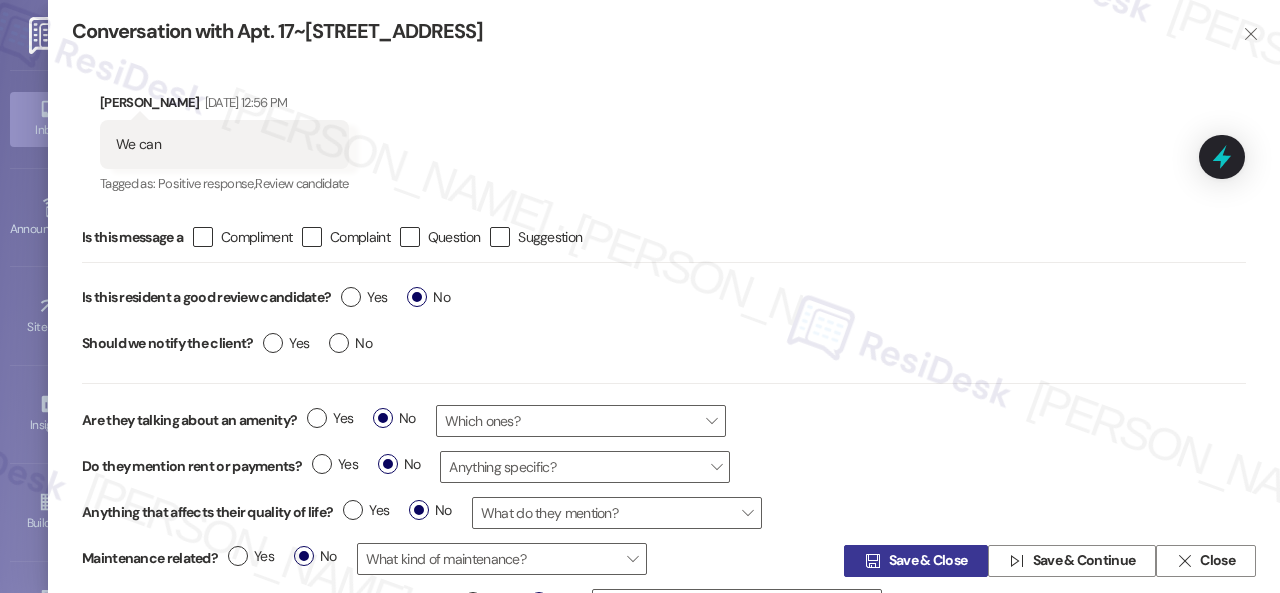 click on "Save & Close" at bounding box center [928, 561] 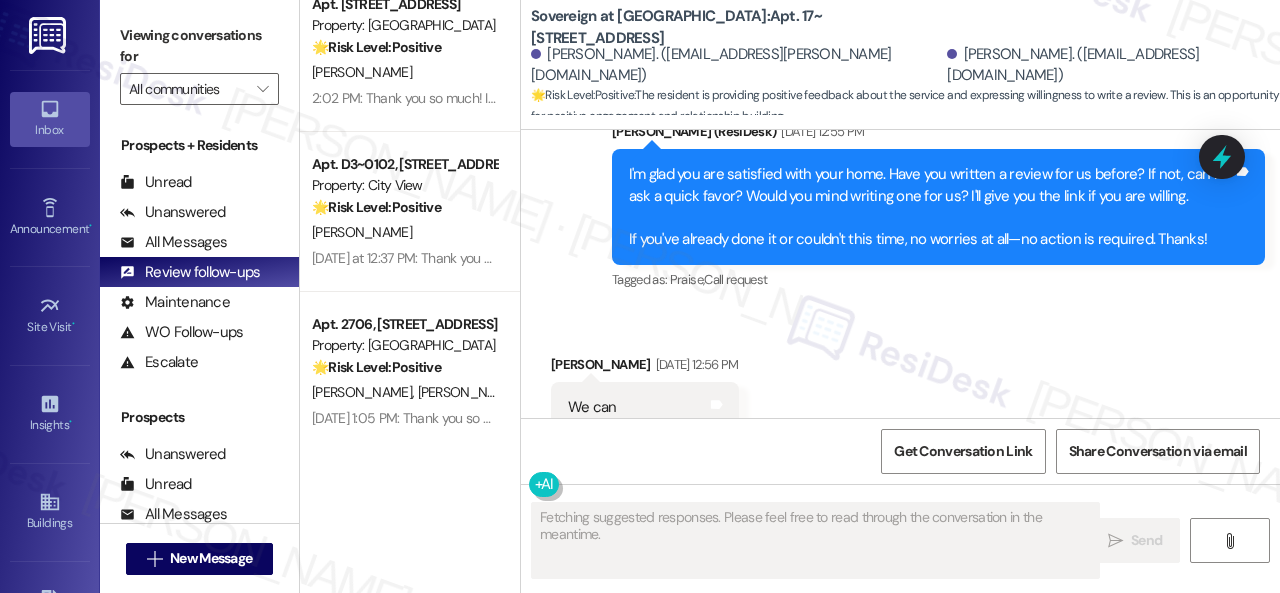 scroll, scrollTop: 3770, scrollLeft: 0, axis: vertical 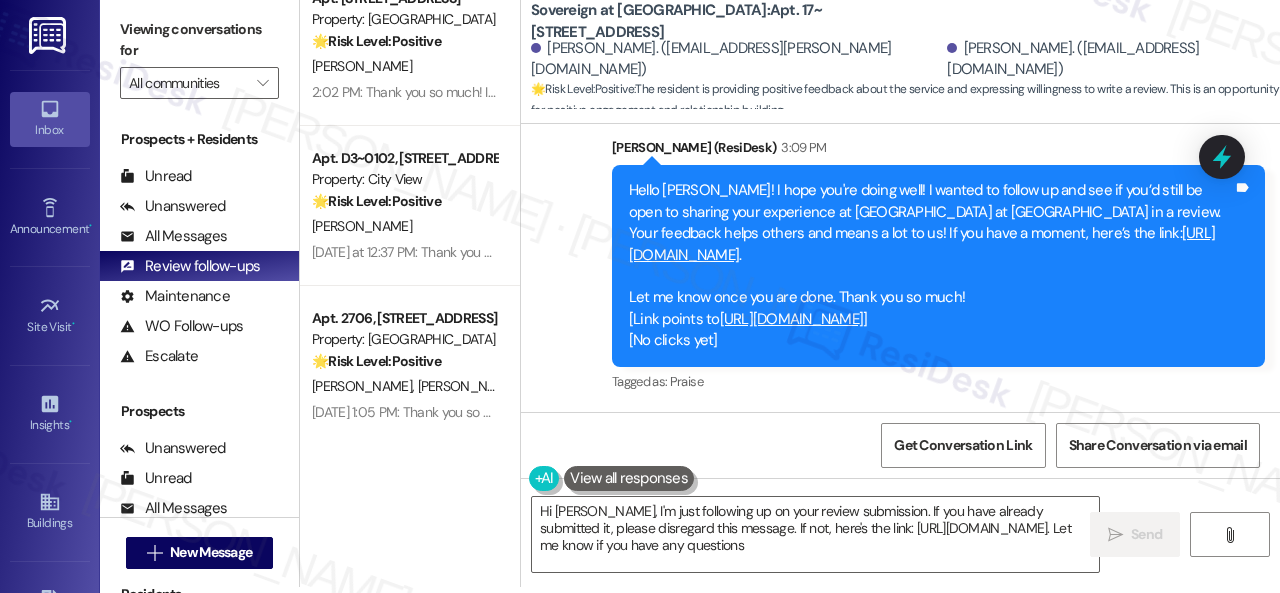 type on "Hi Danielle, I'm just following up on your review submission. If you have already submitted it, please disregard this message. If not, here's the link: https://www.theresidesk.com/links/review-AtUF3jAPE. Let me know if you have any questions!" 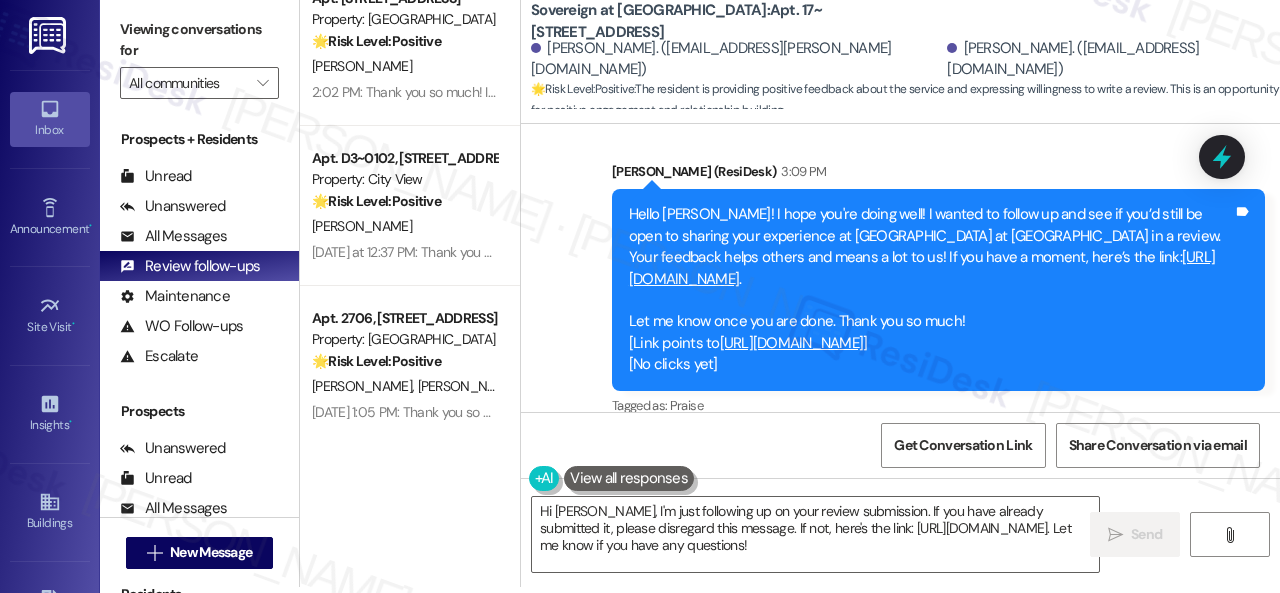 scroll, scrollTop: 4430, scrollLeft: 0, axis: vertical 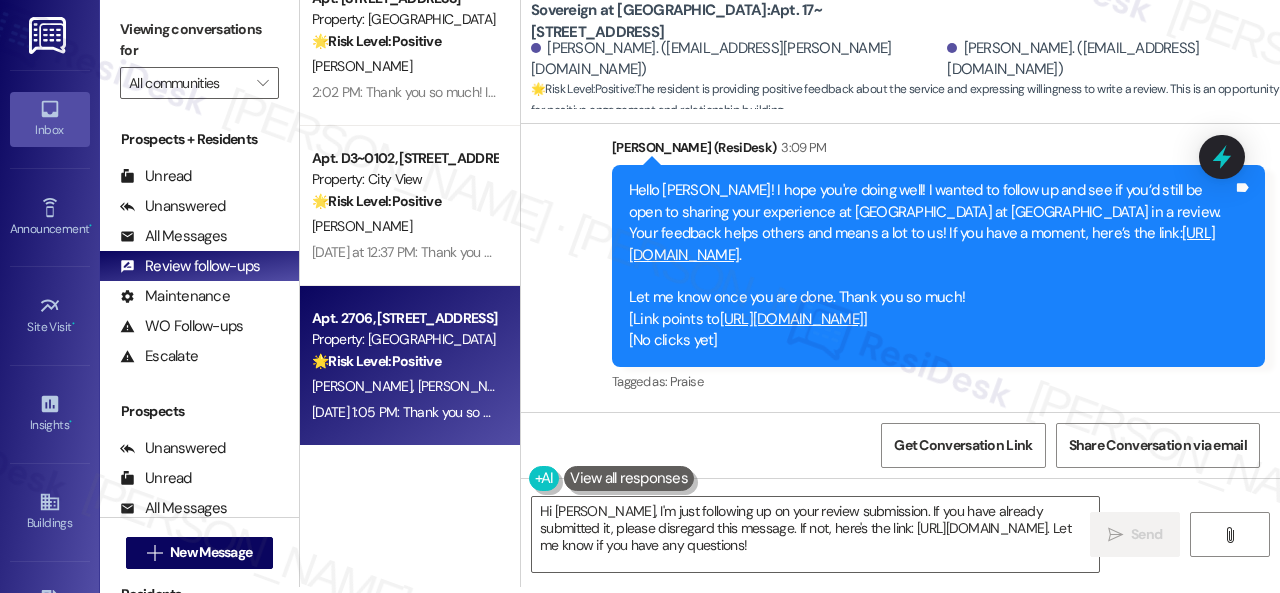 click on "I. Faust" at bounding box center (576, 386) 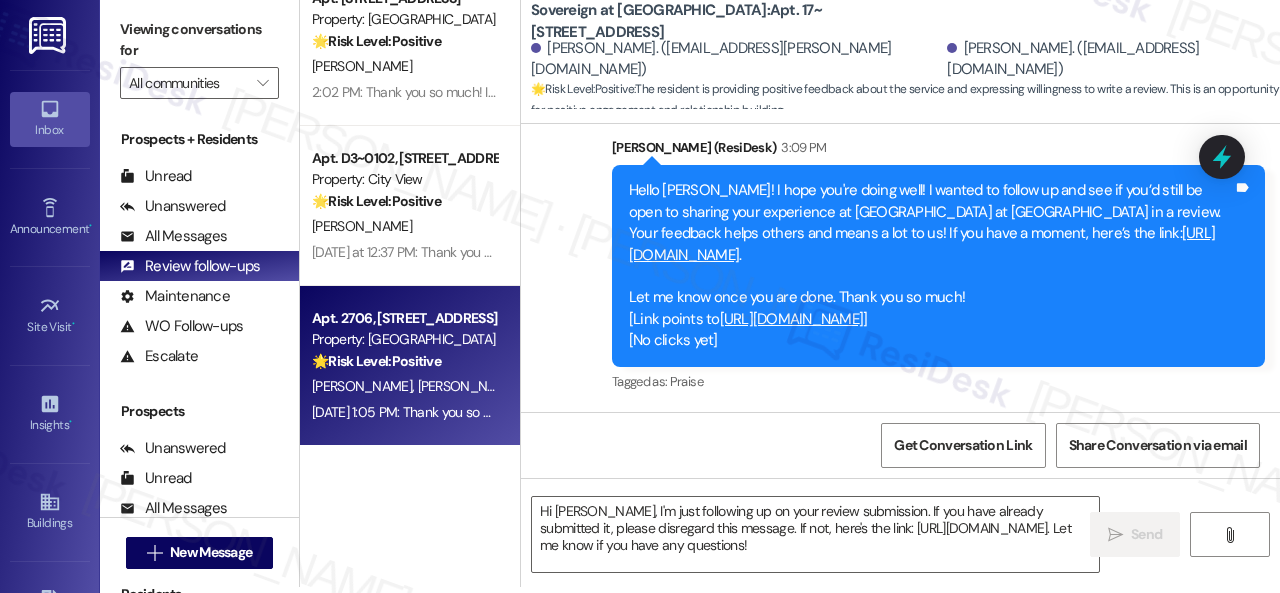 type on "Fetching suggested responses. Please feel free to read through the conversation in the meantime." 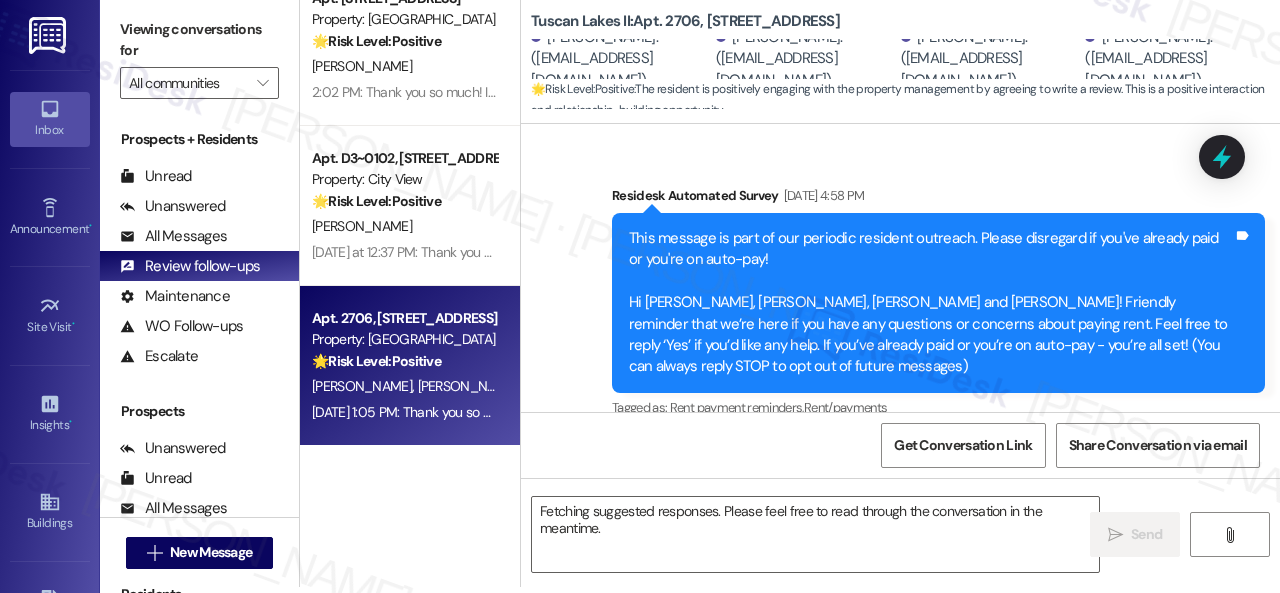 scroll, scrollTop: 0, scrollLeft: 0, axis: both 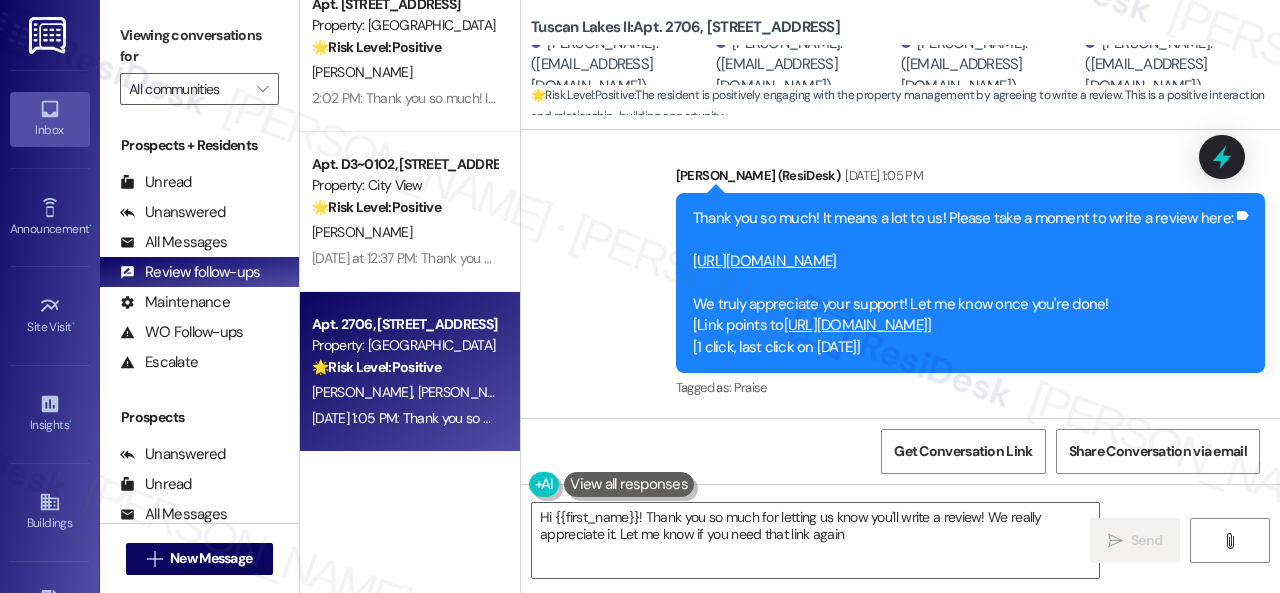 type on "Hi {{first_name}}! Thank you so much for letting us know you'll write a review! We really appreciate it. Let me know if you need that link again!" 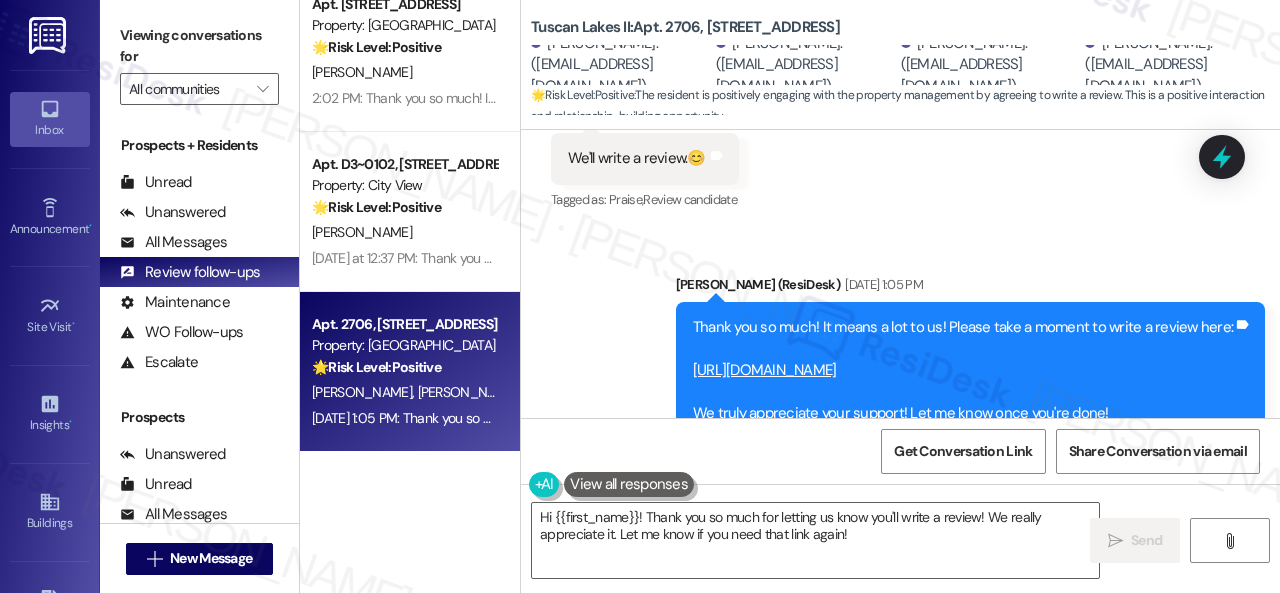 scroll, scrollTop: 4187, scrollLeft: 0, axis: vertical 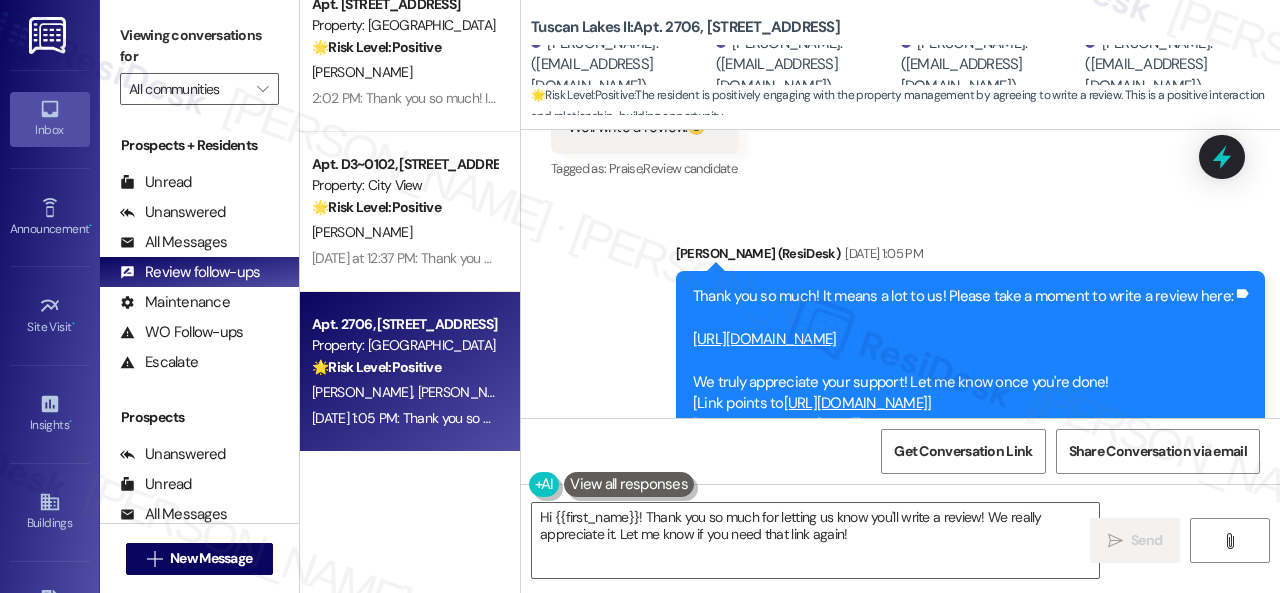click on "https://www.theresidesk.com/links/review-JcXTefxQA" at bounding box center (765, 339) 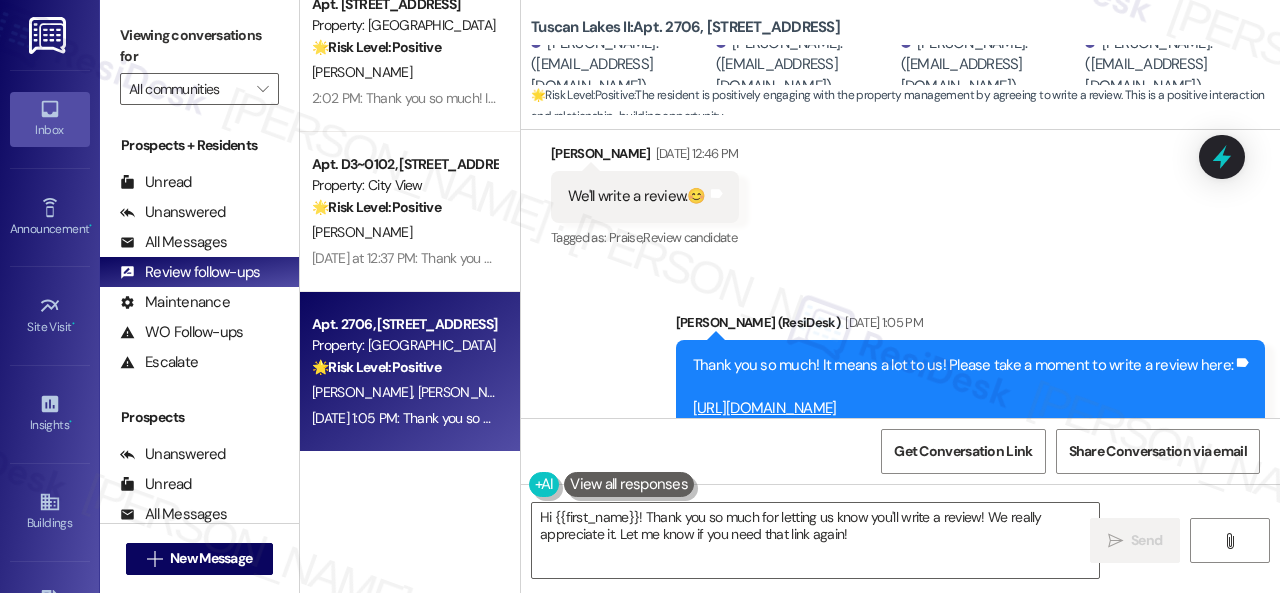 scroll, scrollTop: 4087, scrollLeft: 0, axis: vertical 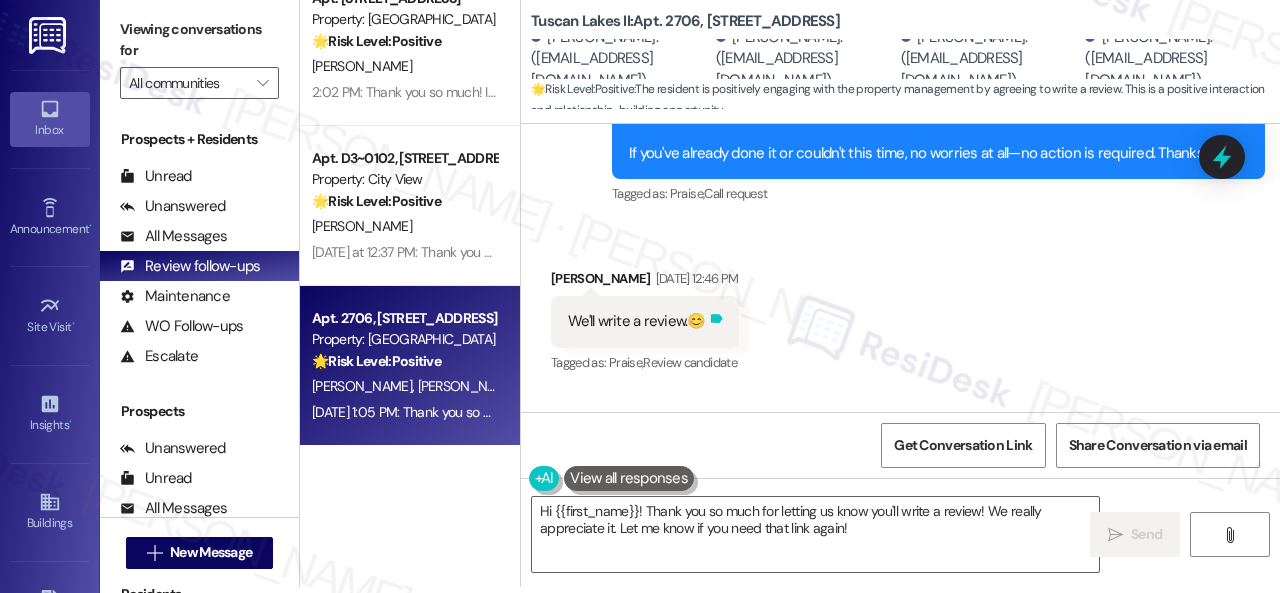 click 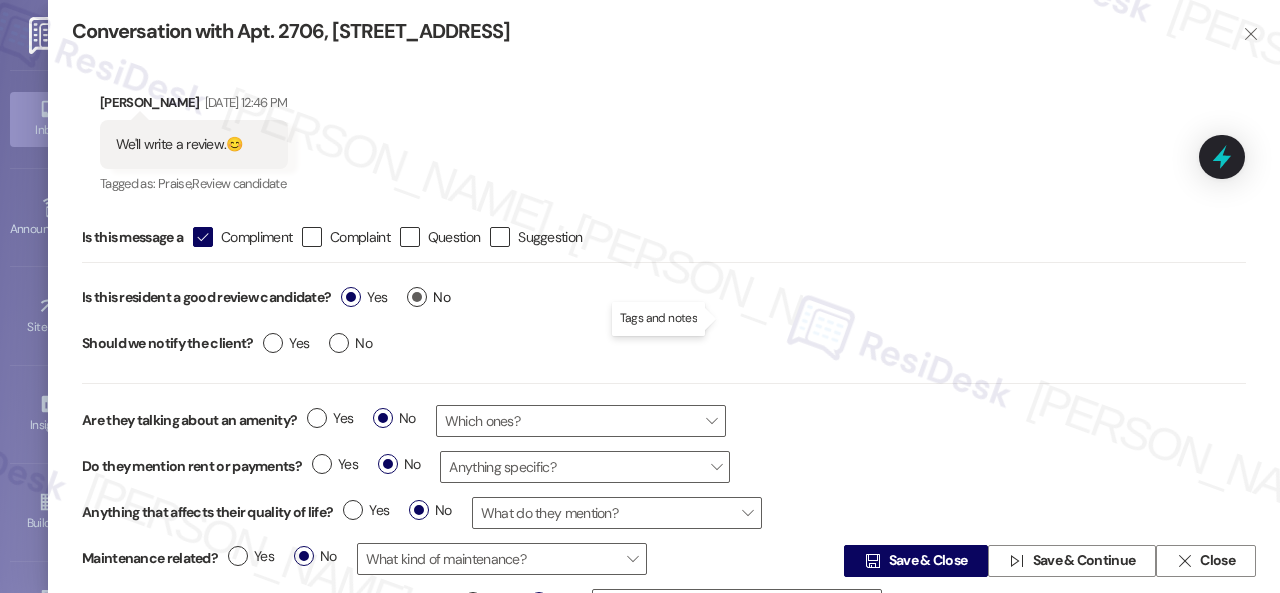 click on "No" at bounding box center (428, 297) 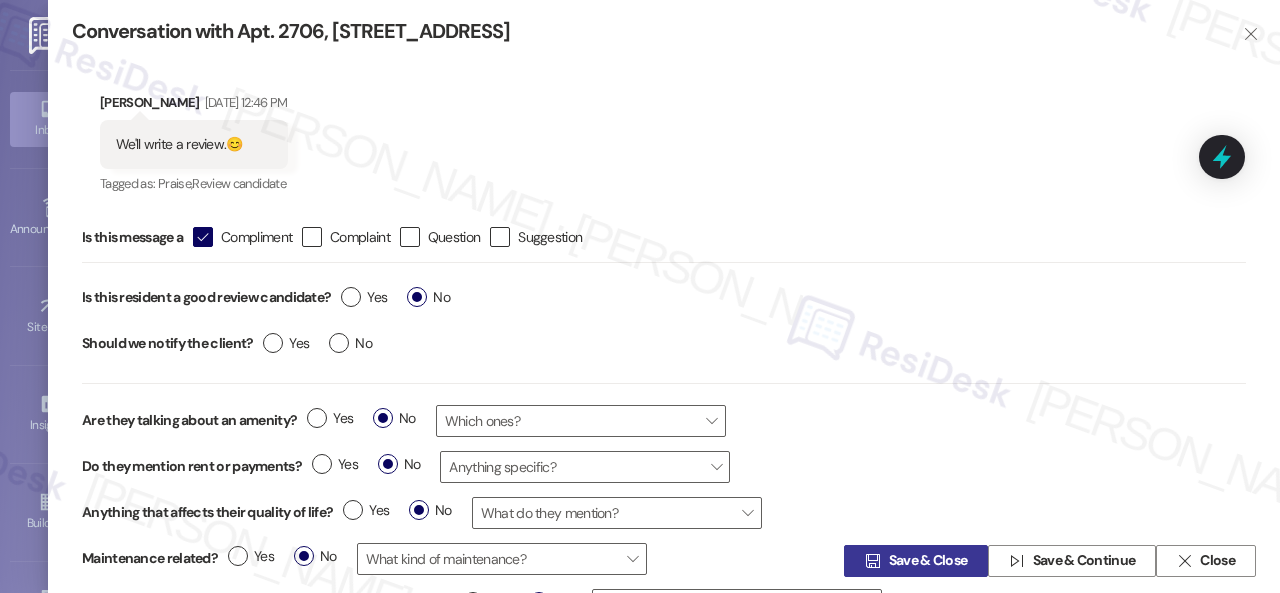 click on " Save & Close" at bounding box center (916, 561) 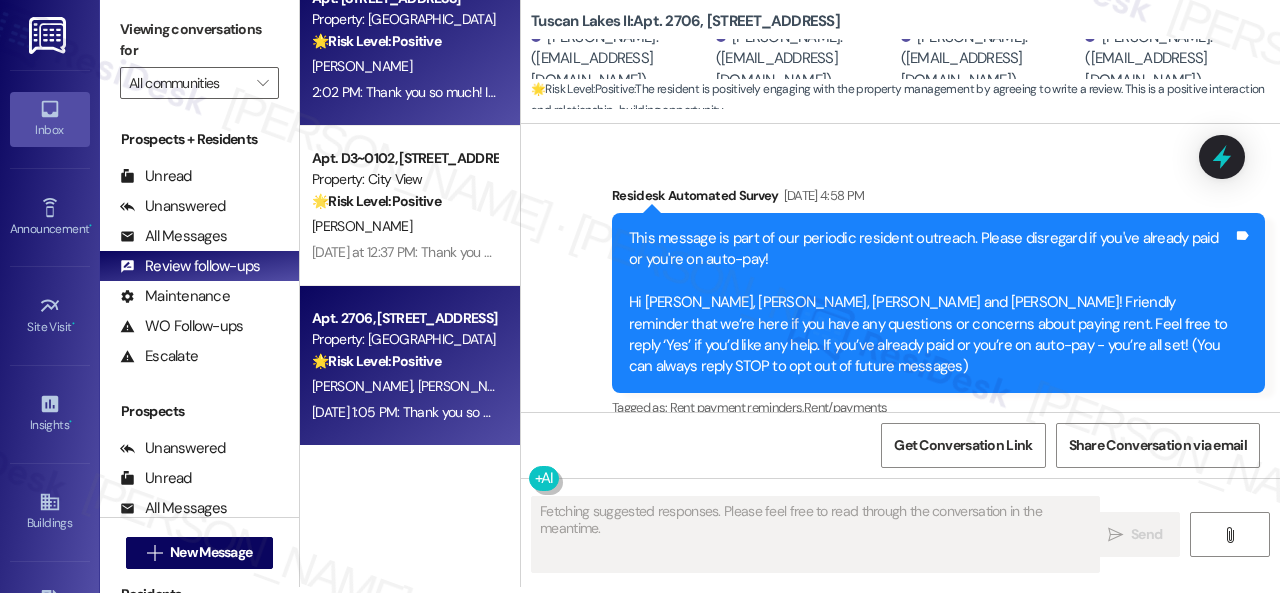scroll, scrollTop: 0, scrollLeft: 0, axis: both 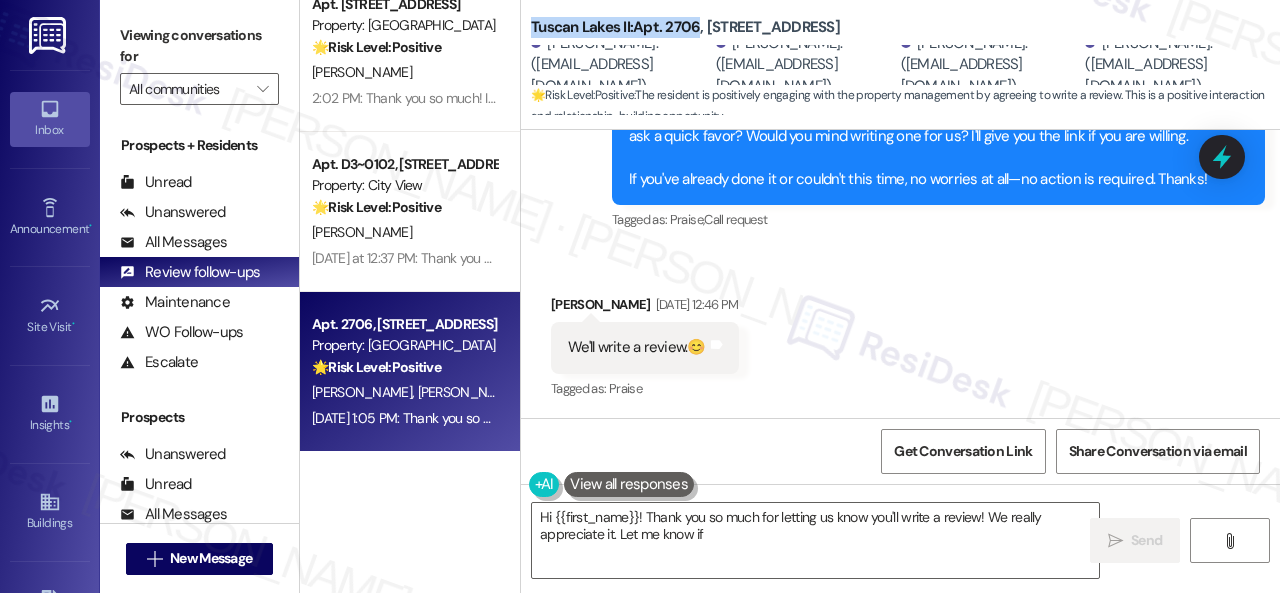 drag, startPoint x: 526, startPoint y: 23, endPoint x: 696, endPoint y: 28, distance: 170.07352 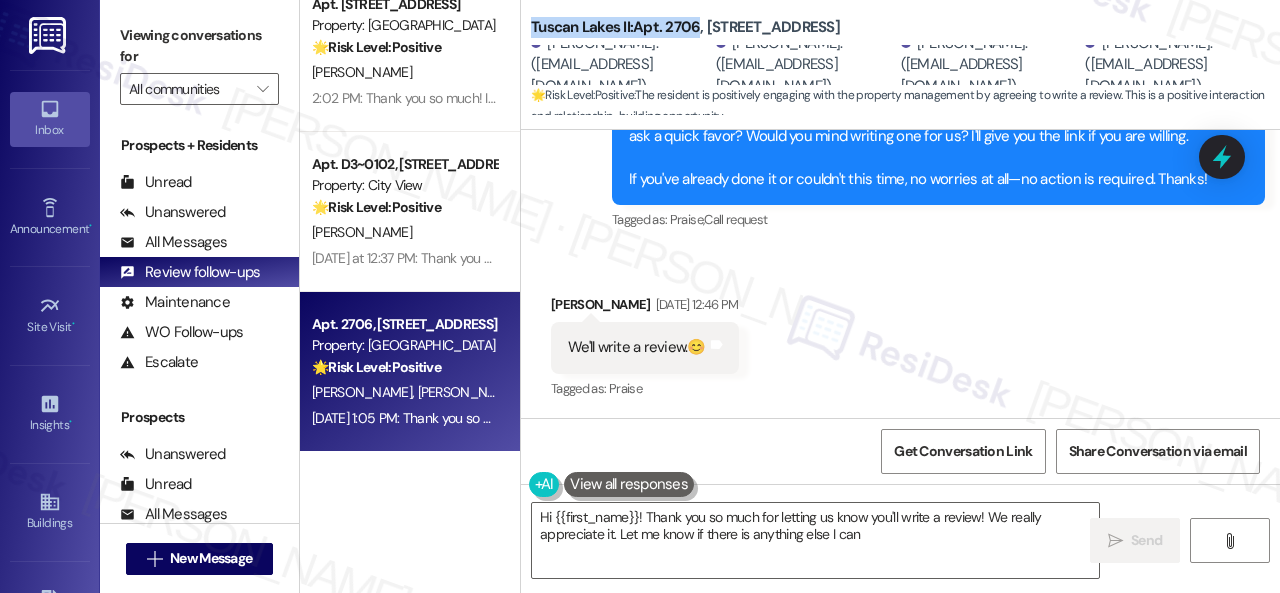 copy on "Tuscan Lakes II:  Apt. 2706" 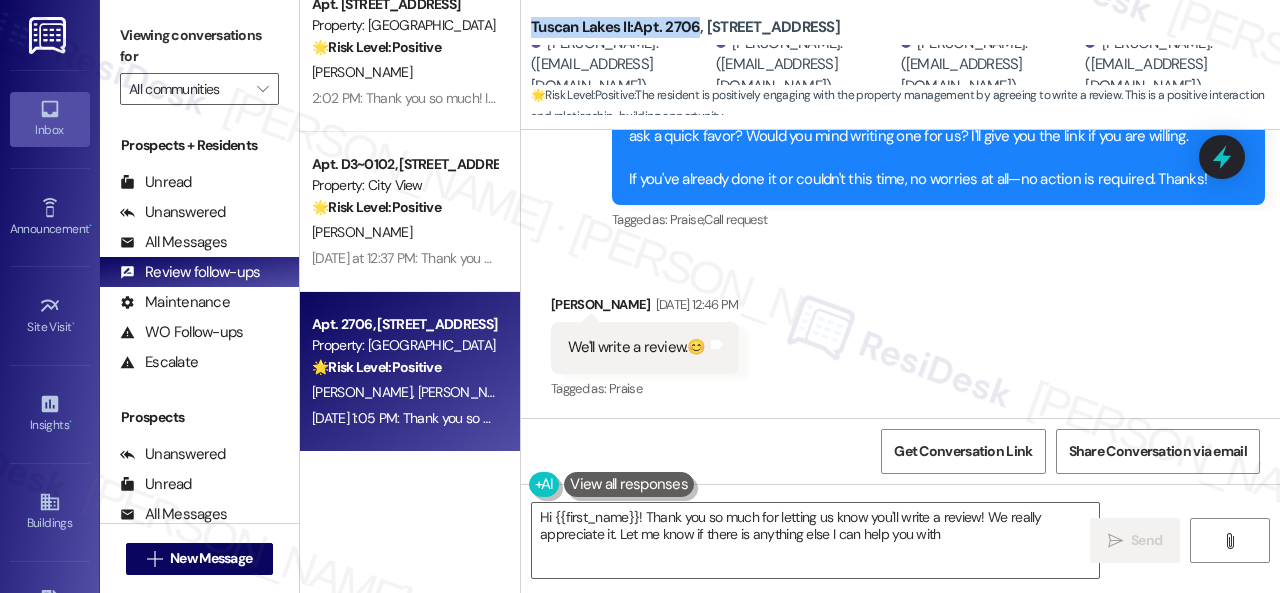 type on "Hi {{first_name}}! Thank you so much for letting us know you'll write a review! We really appreciate it. Let me know if there is anything else I can help you with!" 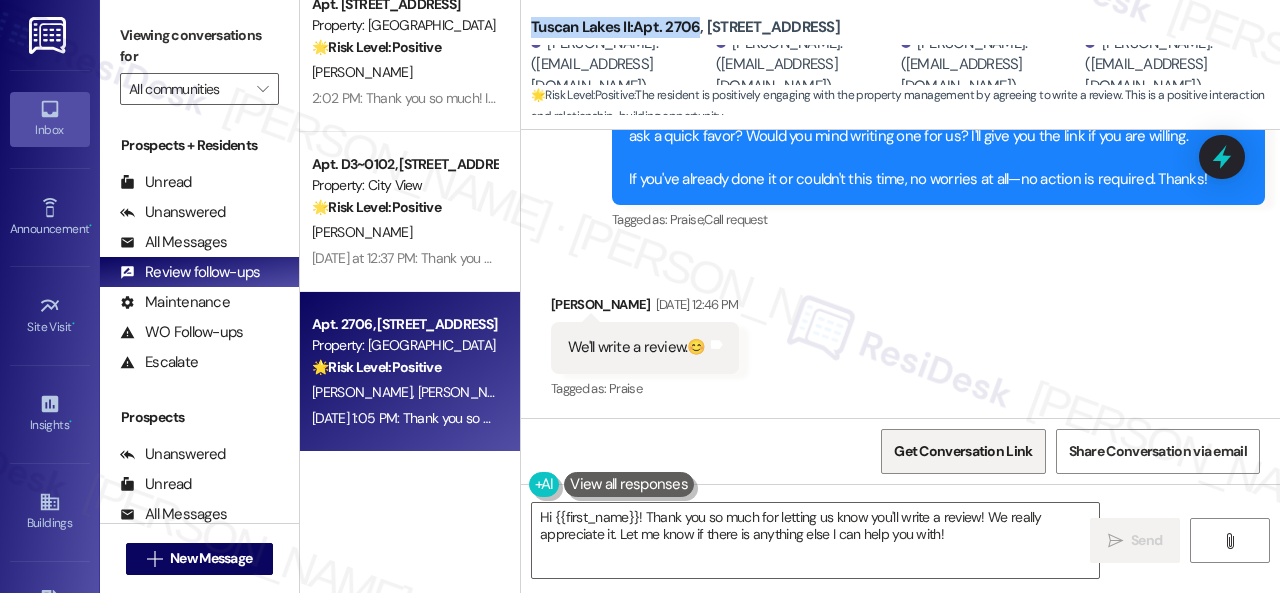 click on "Get Conversation Link" at bounding box center [963, 451] 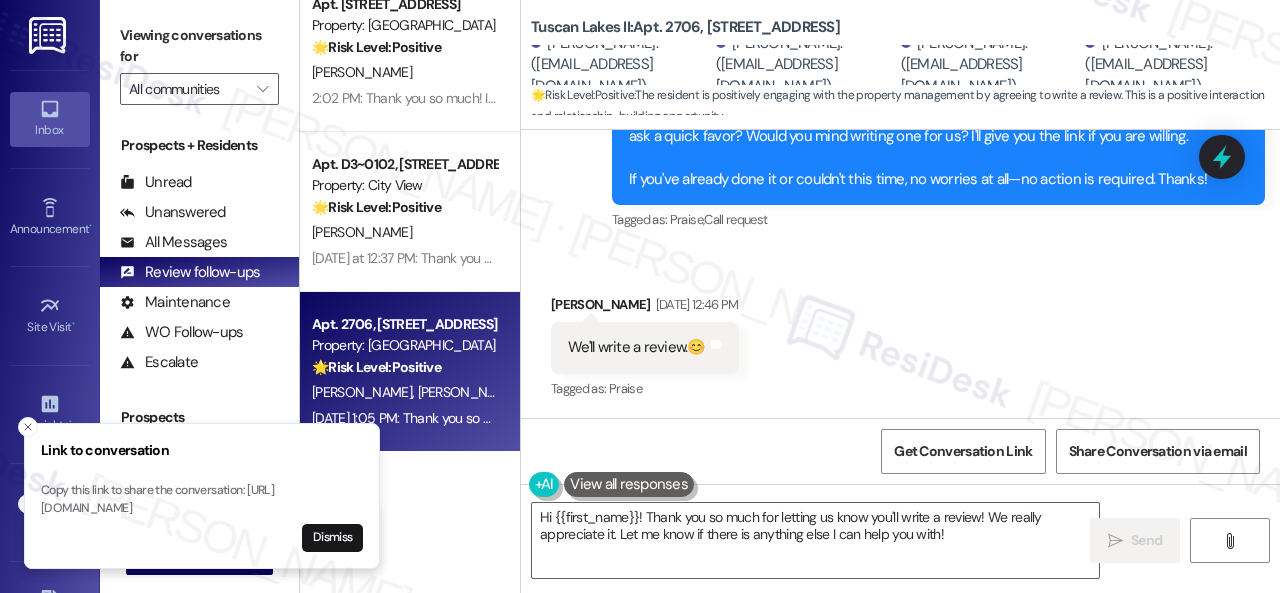 click on "Received via SMS Olivia Faust Jul 18, 2025 at 12:46 PM We'll write a review.😊 Tags and notes Tagged as:   Praise Click to highlight conversations about Praise" at bounding box center (900, 333) 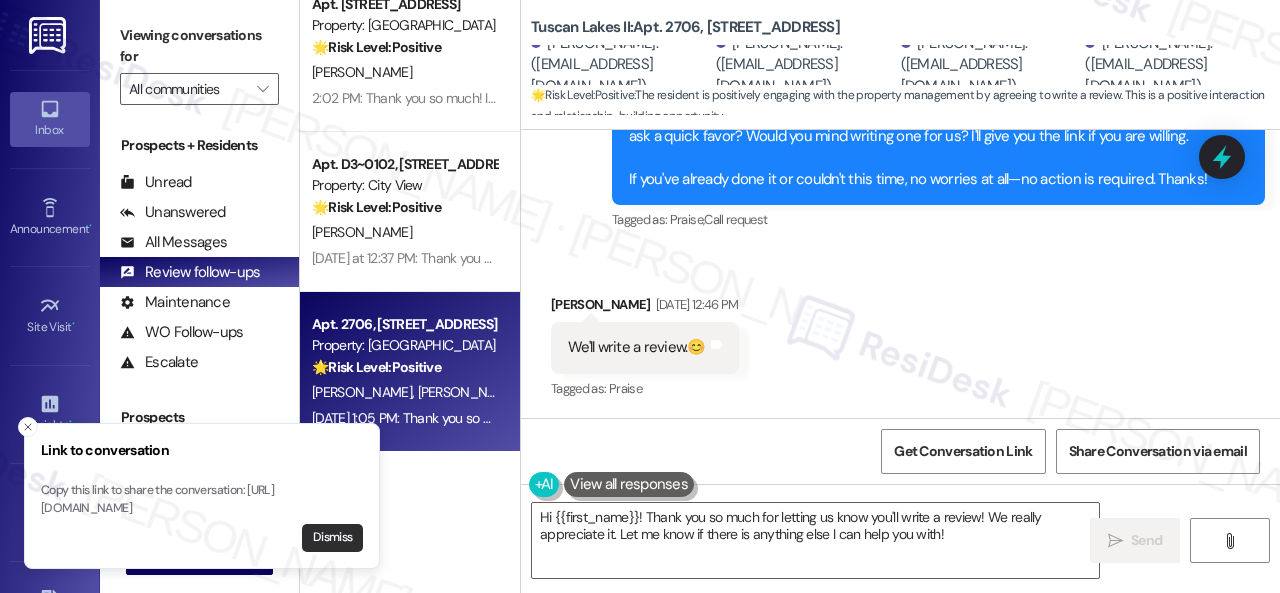 click on "Dismiss" at bounding box center [332, 538] 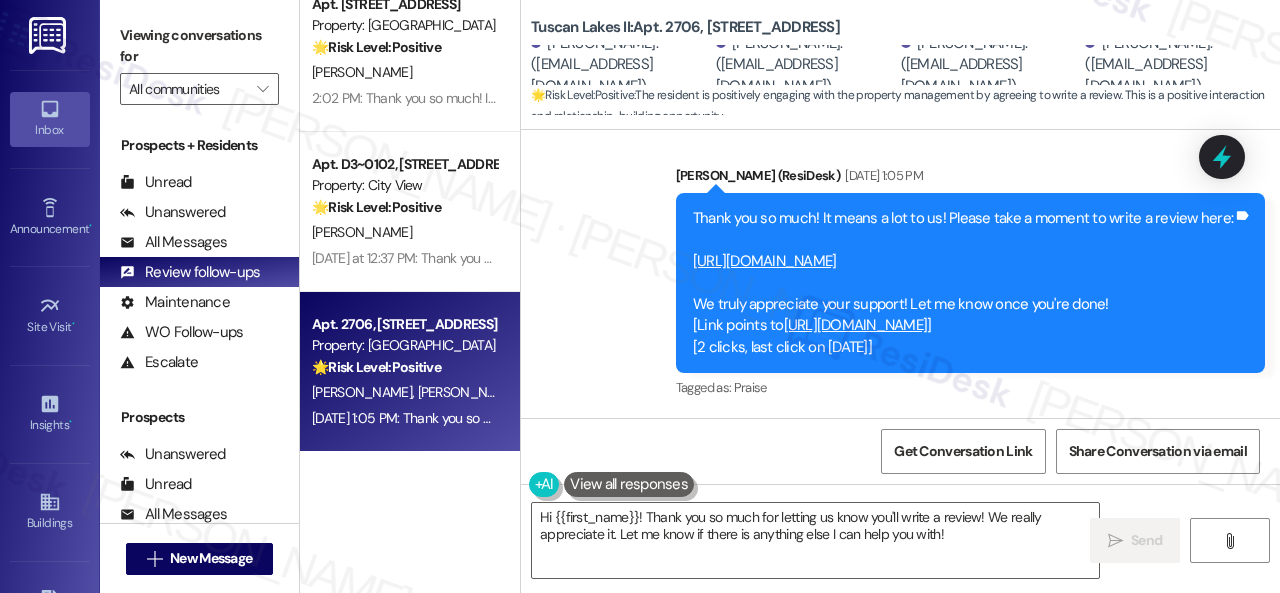 scroll, scrollTop: 4287, scrollLeft: 0, axis: vertical 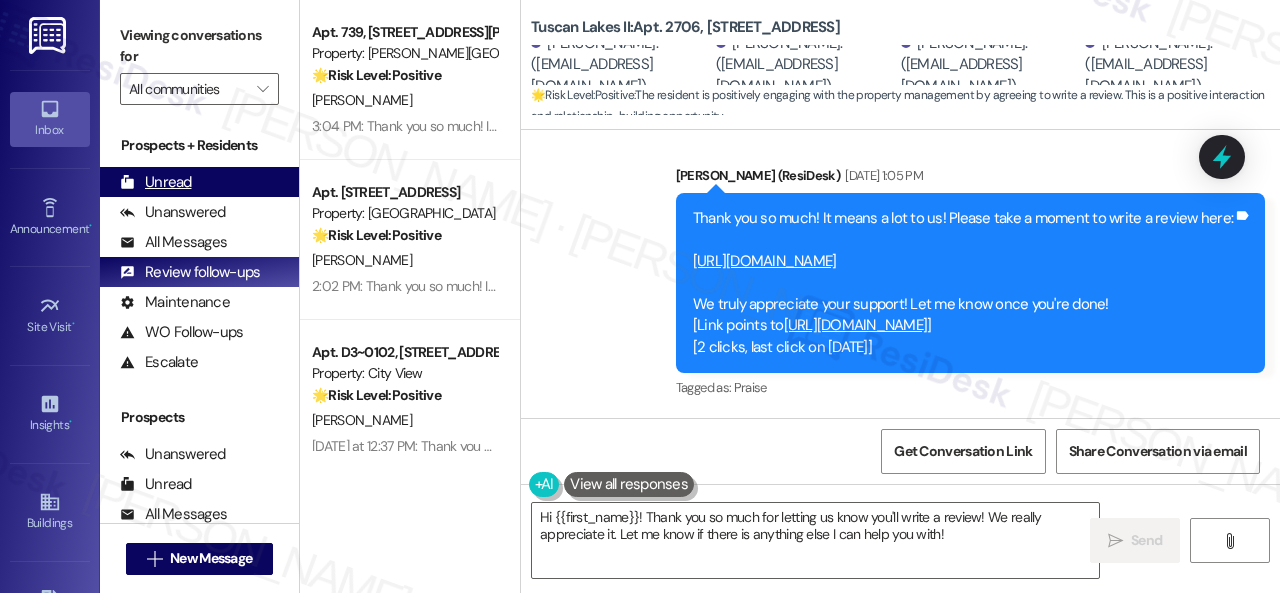 click on "Unread" at bounding box center (156, 182) 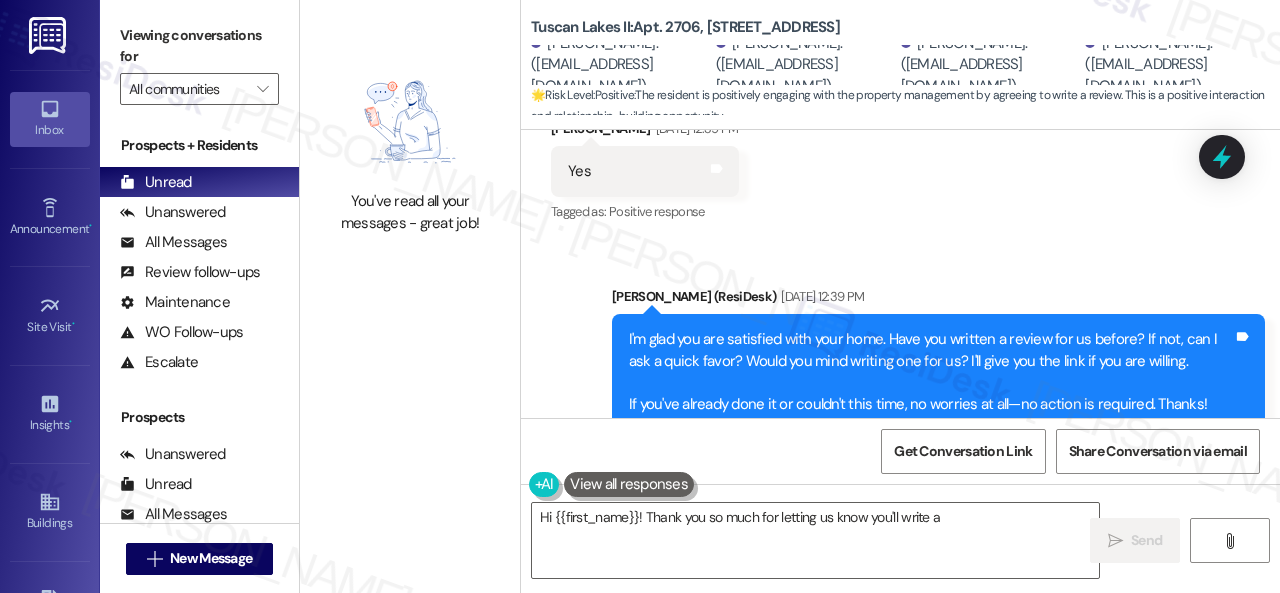 scroll, scrollTop: 3967, scrollLeft: 0, axis: vertical 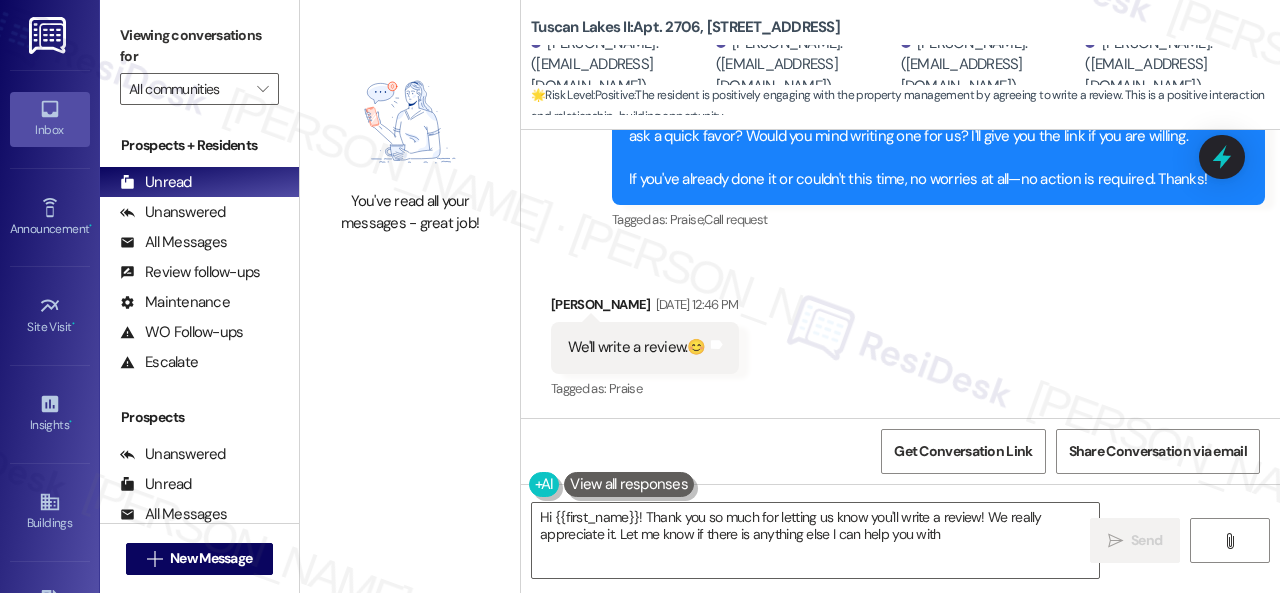 type on "Hi {{first_name}}! Thank you so much for letting us know you'll write a review! We really appreciate it. Let me know if there is anything else I can help you with!" 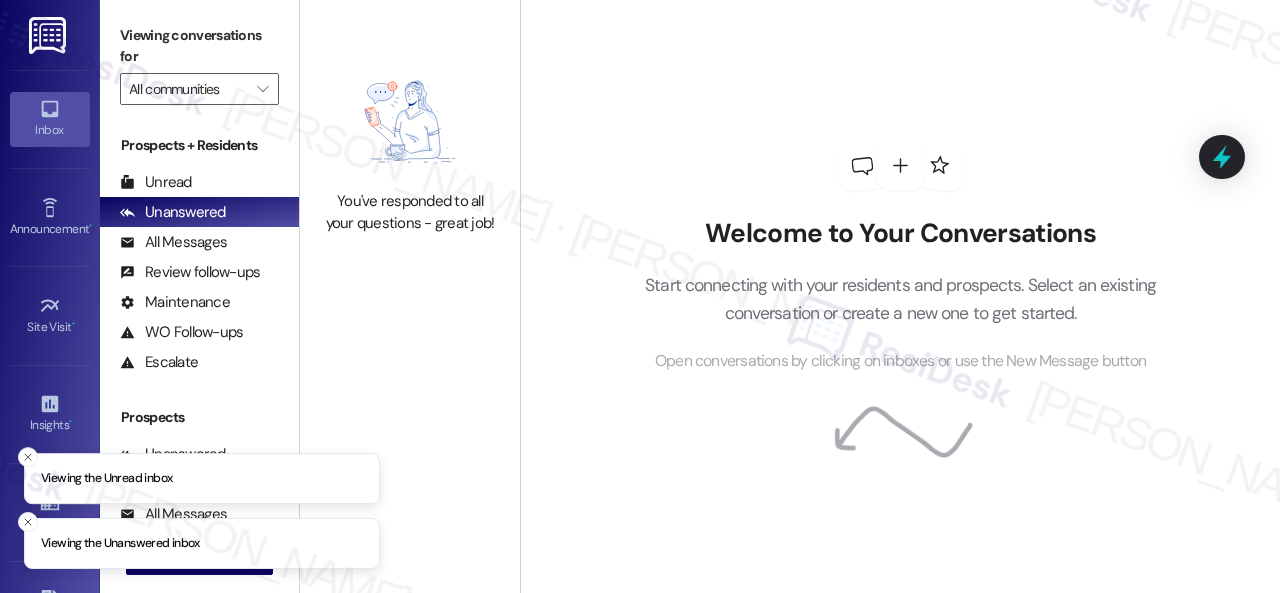 scroll, scrollTop: 0, scrollLeft: 0, axis: both 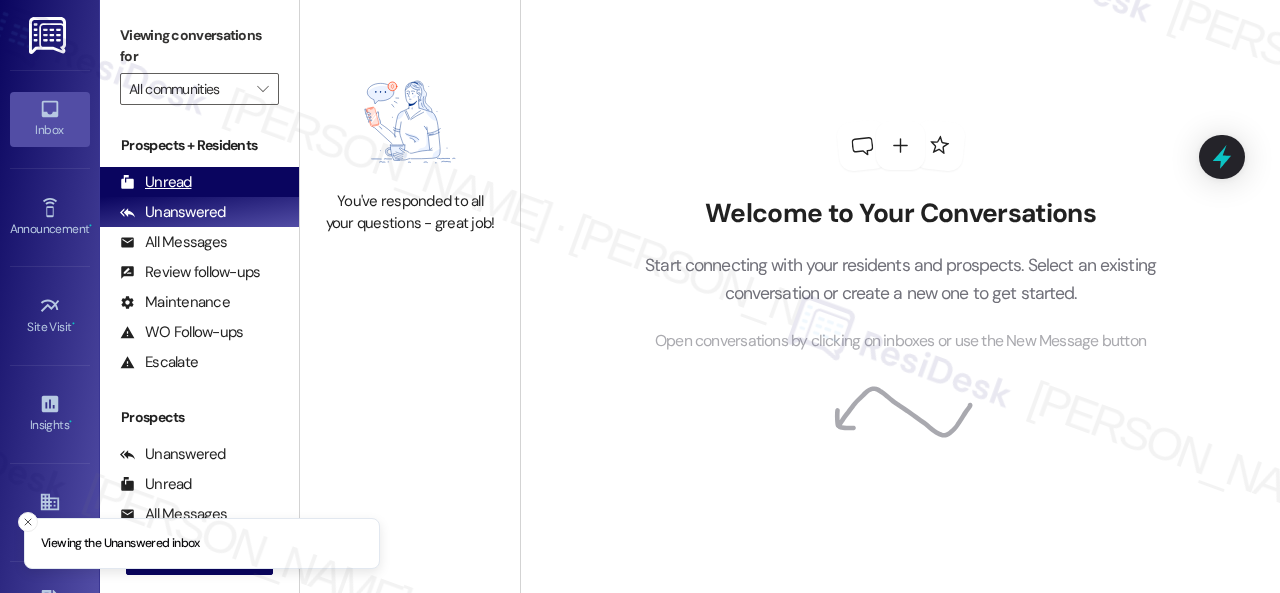 click on "Unread" at bounding box center (156, 182) 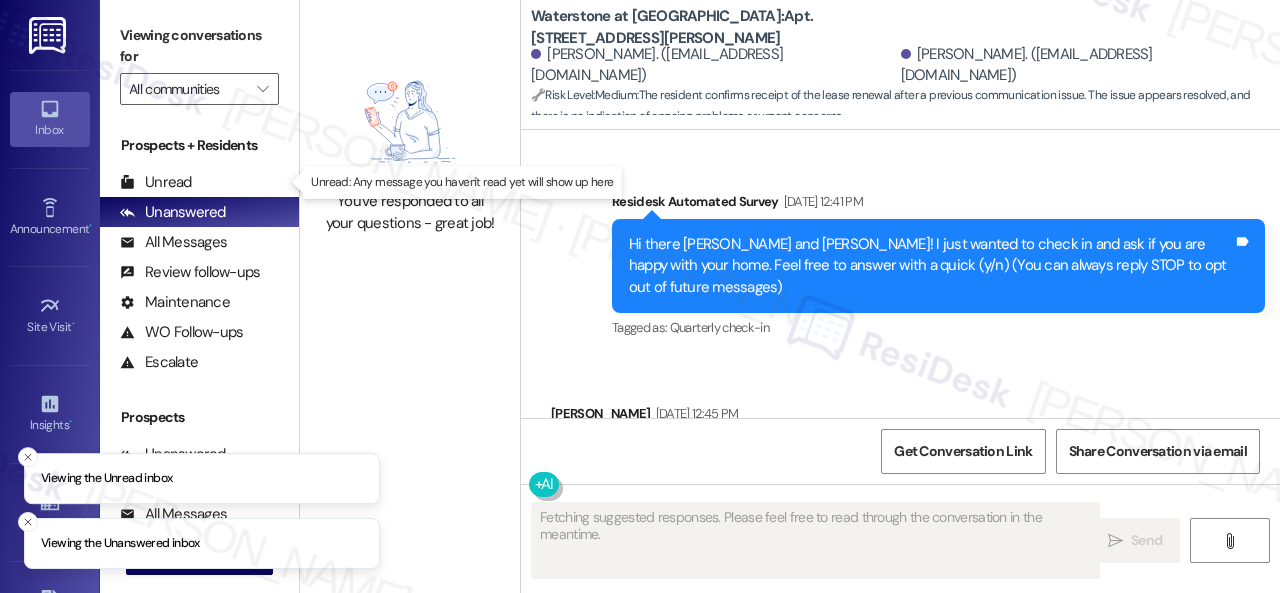 scroll, scrollTop: 0, scrollLeft: 0, axis: both 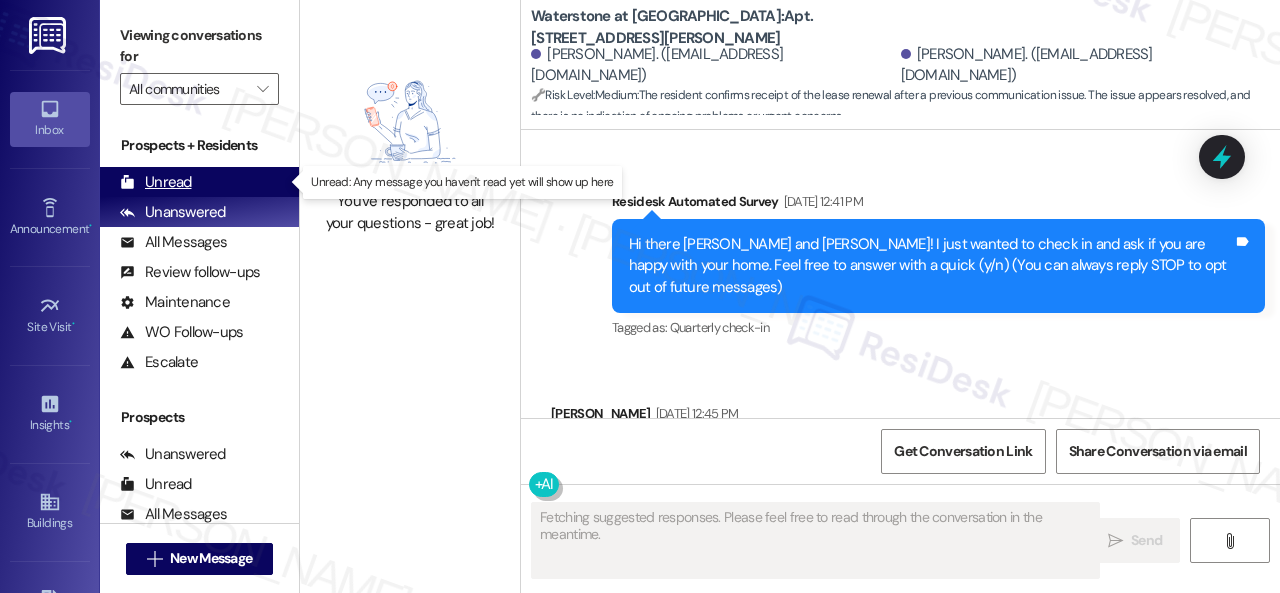 type on "Fetching suggested responses. Please feel free to read through the conversation in the meantime." 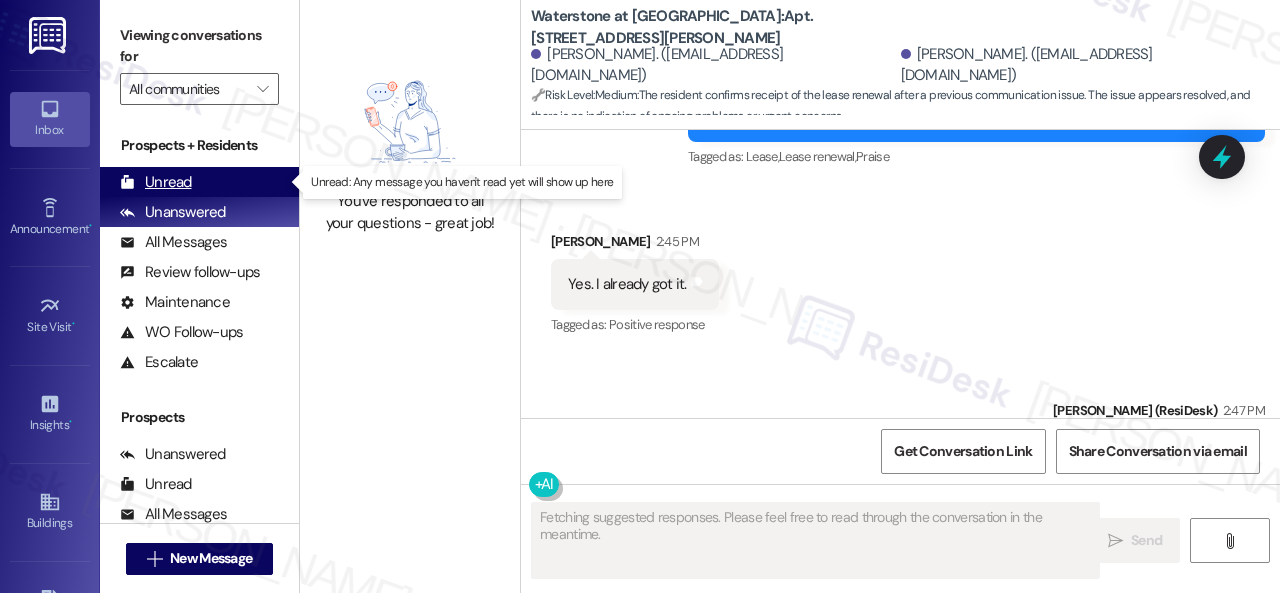 click on "Unread" at bounding box center (156, 182) 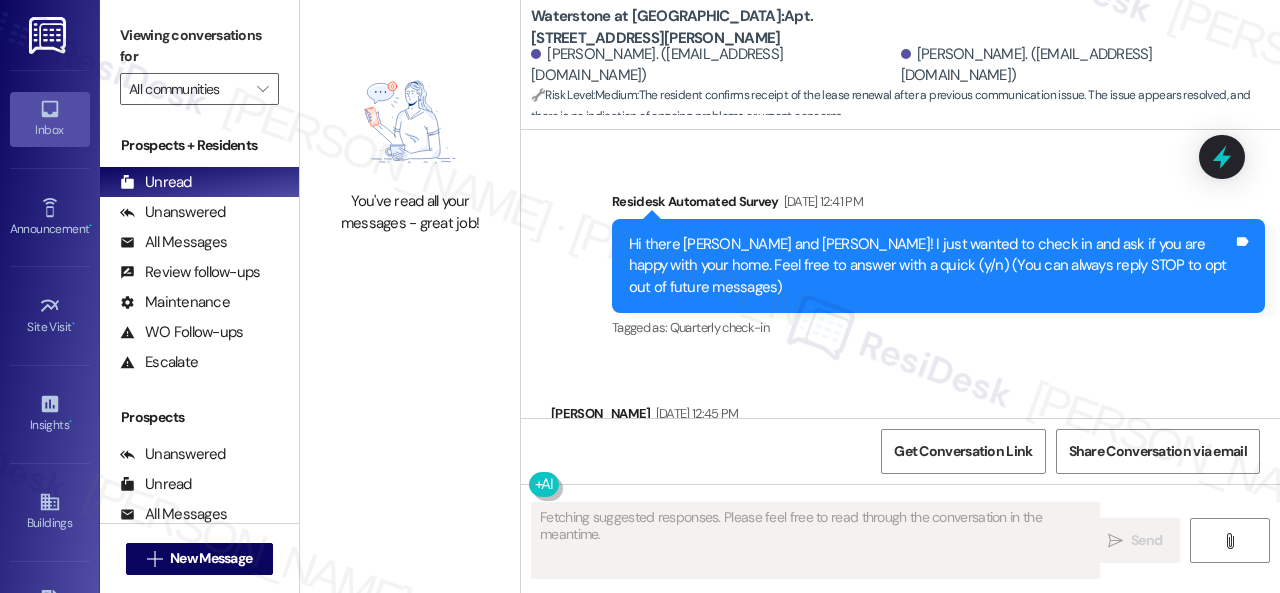 scroll, scrollTop: 30272, scrollLeft: 0, axis: vertical 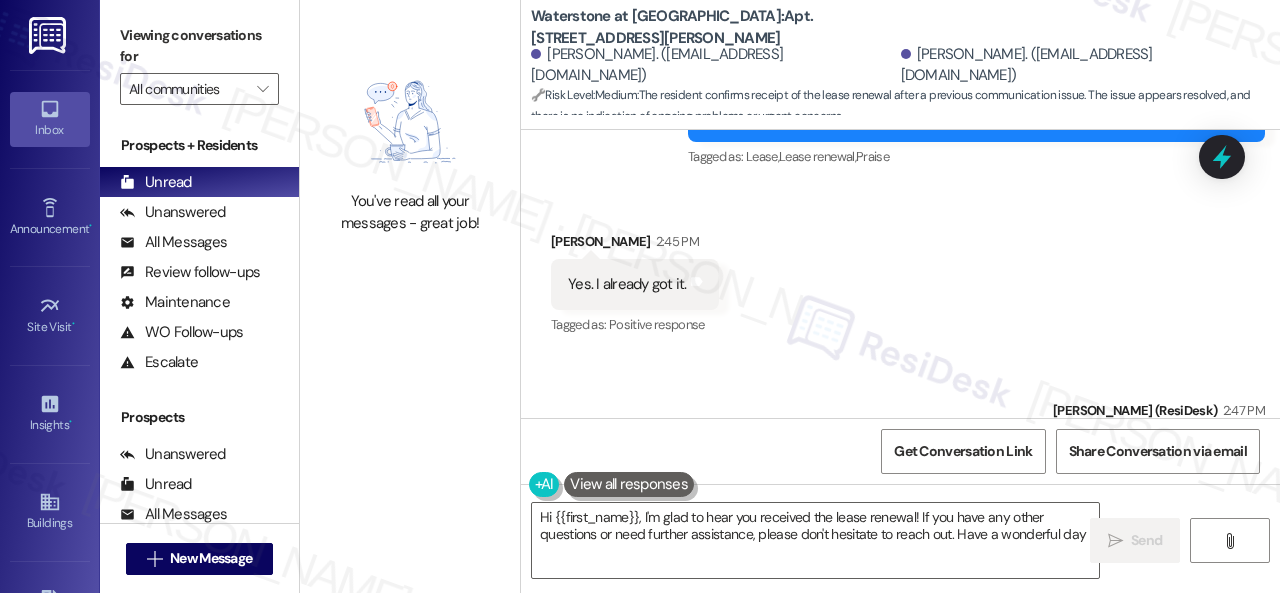 type on "Hi {{first_name}}, I'm glad to hear you received the lease renewal! If you have any other questions or need further assistance, please don't hesitate to reach out. Have a wonderful day!" 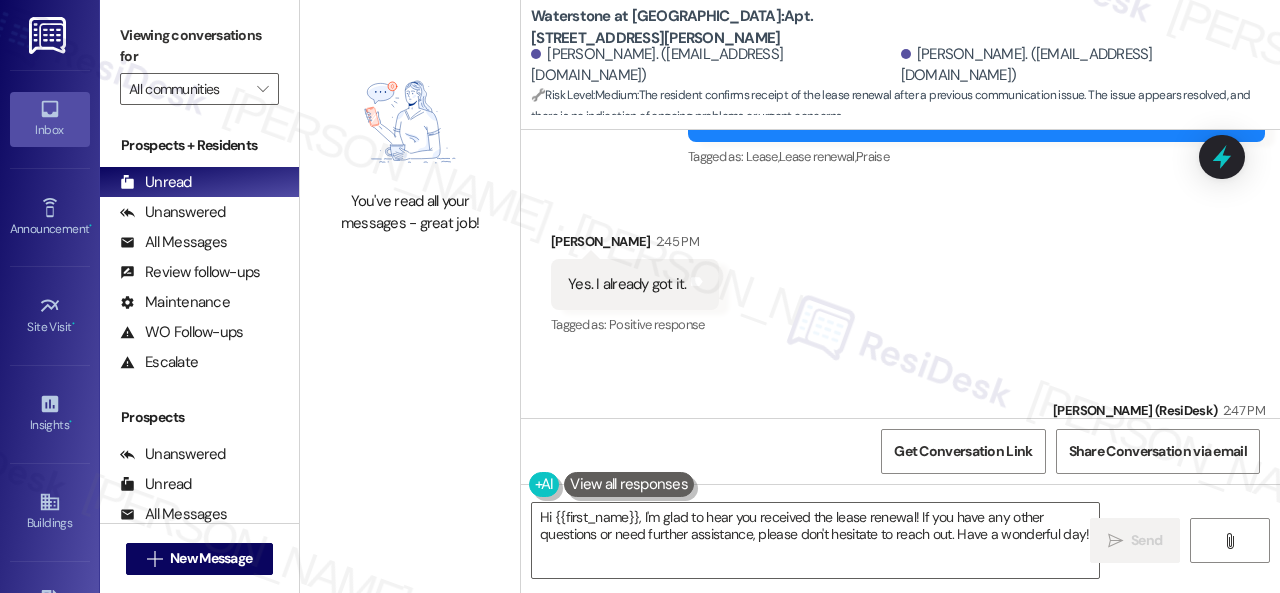 scroll, scrollTop: 6, scrollLeft: 0, axis: vertical 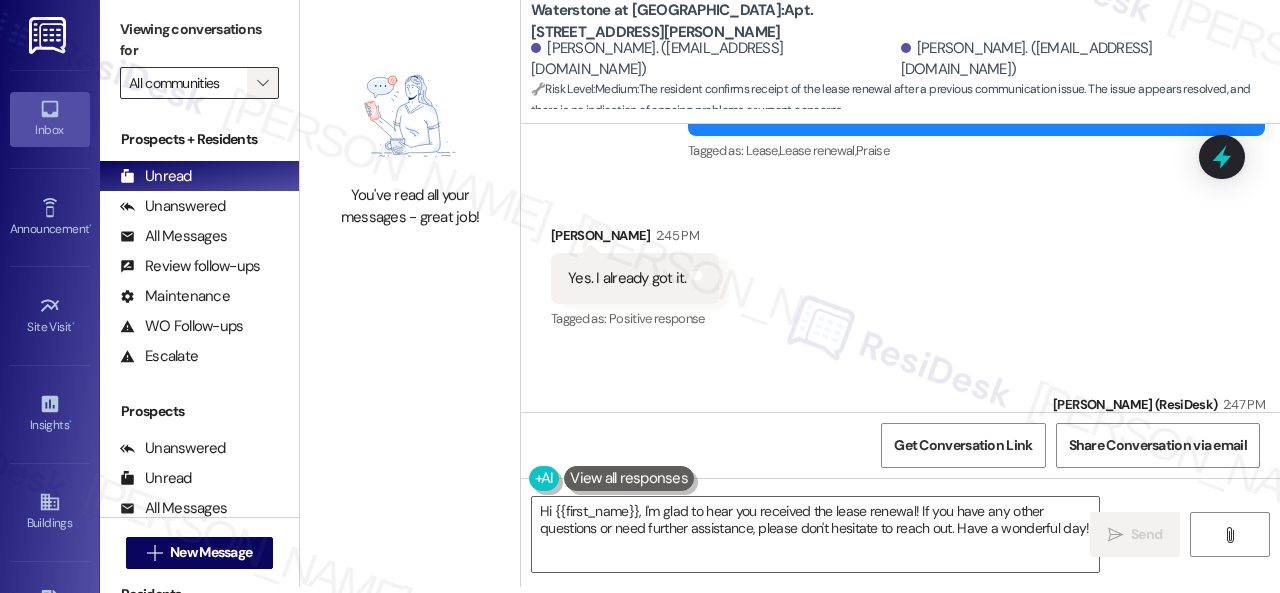 click on "" at bounding box center (263, 83) 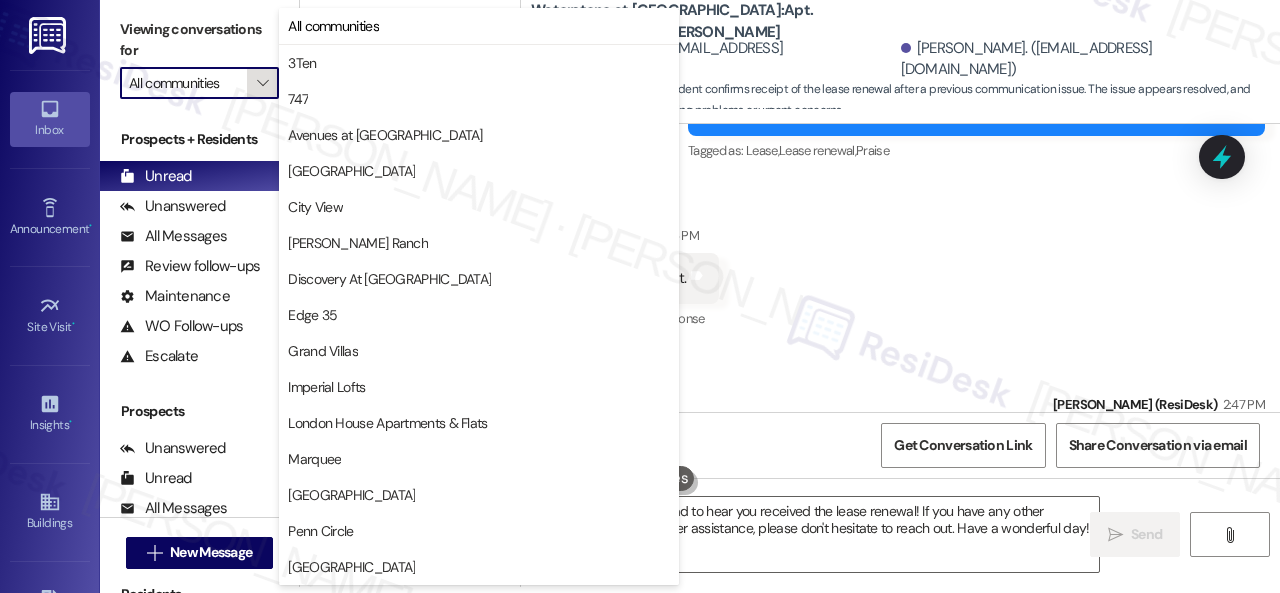 click on "" at bounding box center (262, 83) 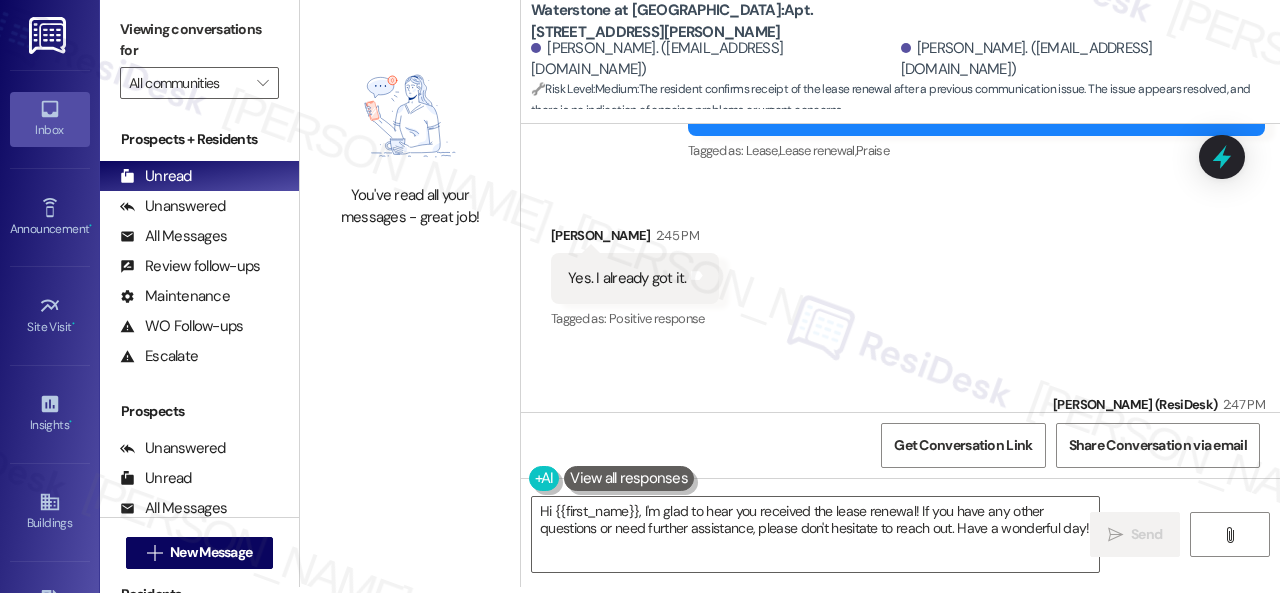 click on "Sent via SMS Sarah   (ResiDesk) 2:47 PM Great! Enjoy your day! Tags and notes Tagged as:   Praise Click to highlight conversations about Praise" at bounding box center [900, 433] 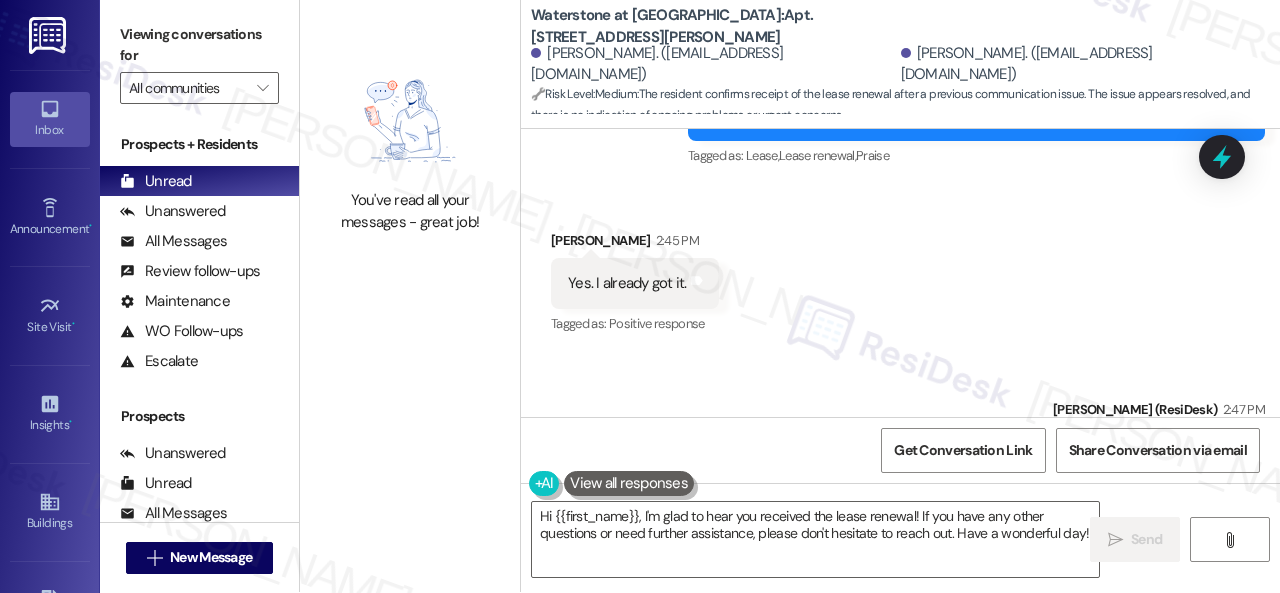 scroll, scrollTop: 0, scrollLeft: 0, axis: both 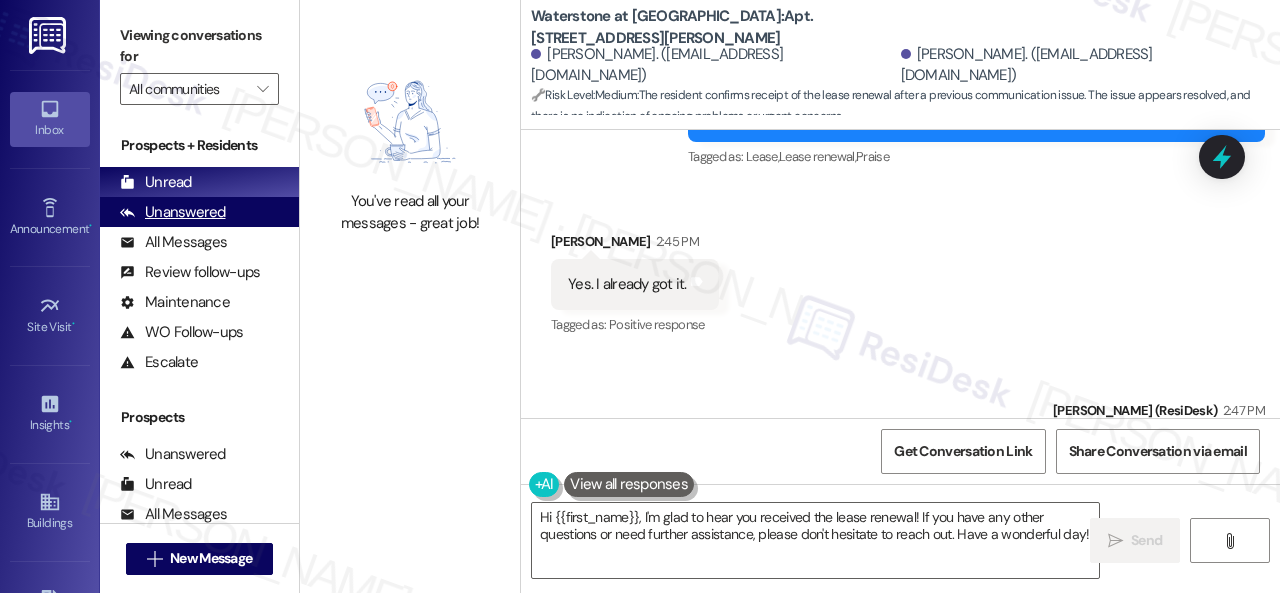 click on "Unanswered" at bounding box center [173, 212] 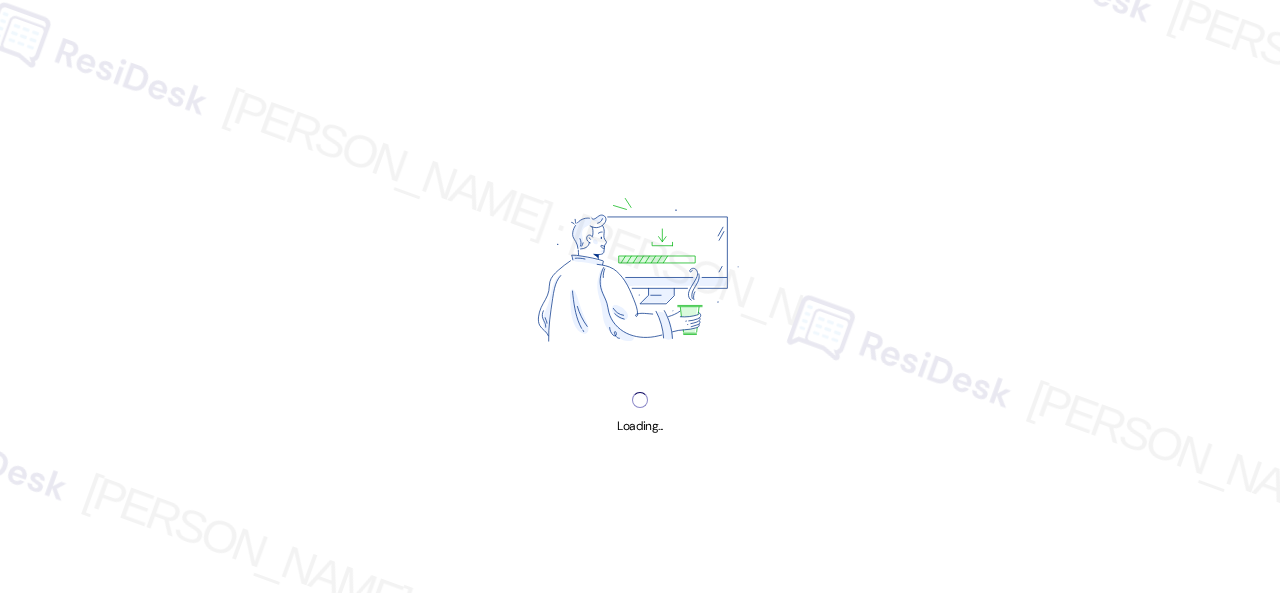 scroll, scrollTop: 0, scrollLeft: 0, axis: both 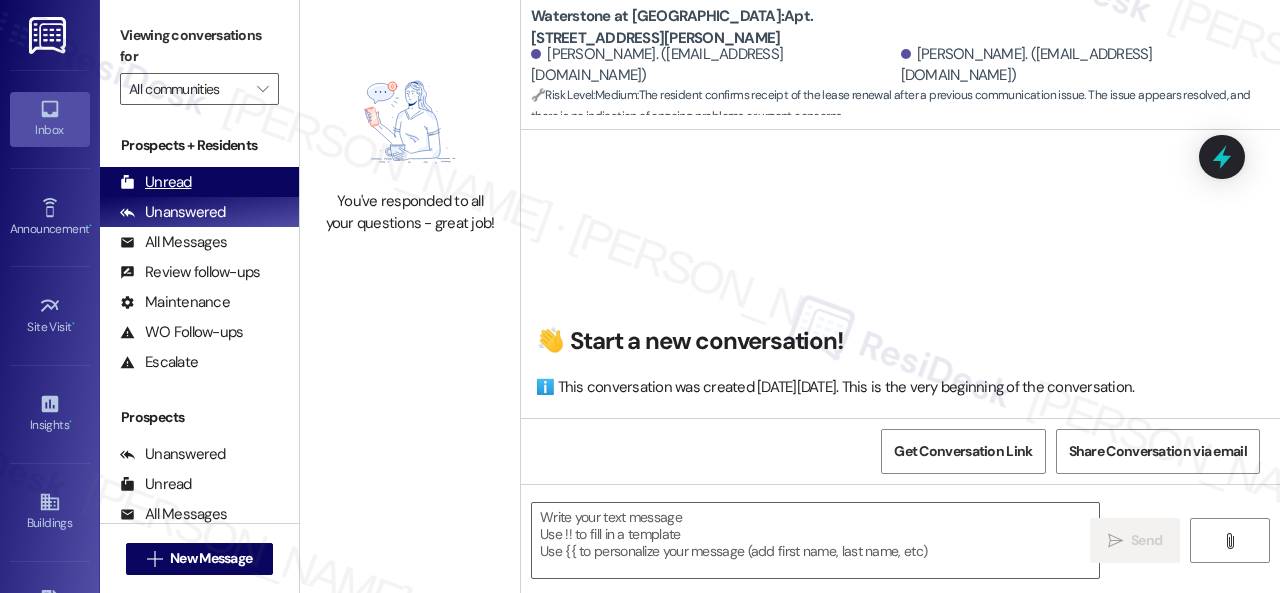 click on "Unread" at bounding box center [156, 182] 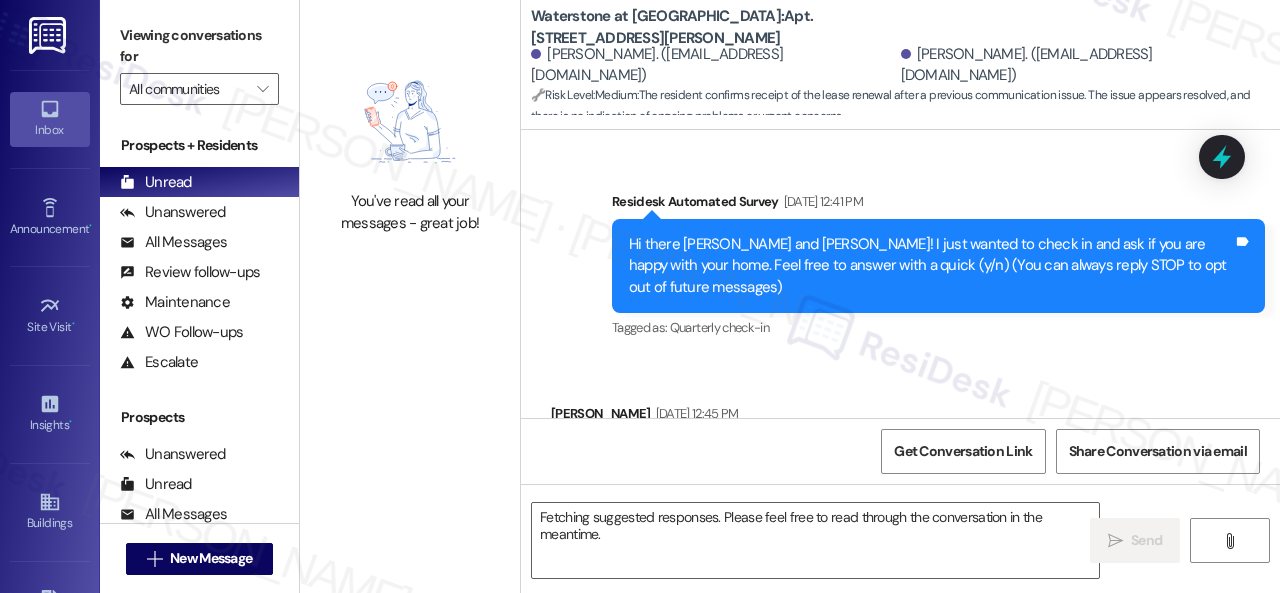 scroll, scrollTop: 30272, scrollLeft: 0, axis: vertical 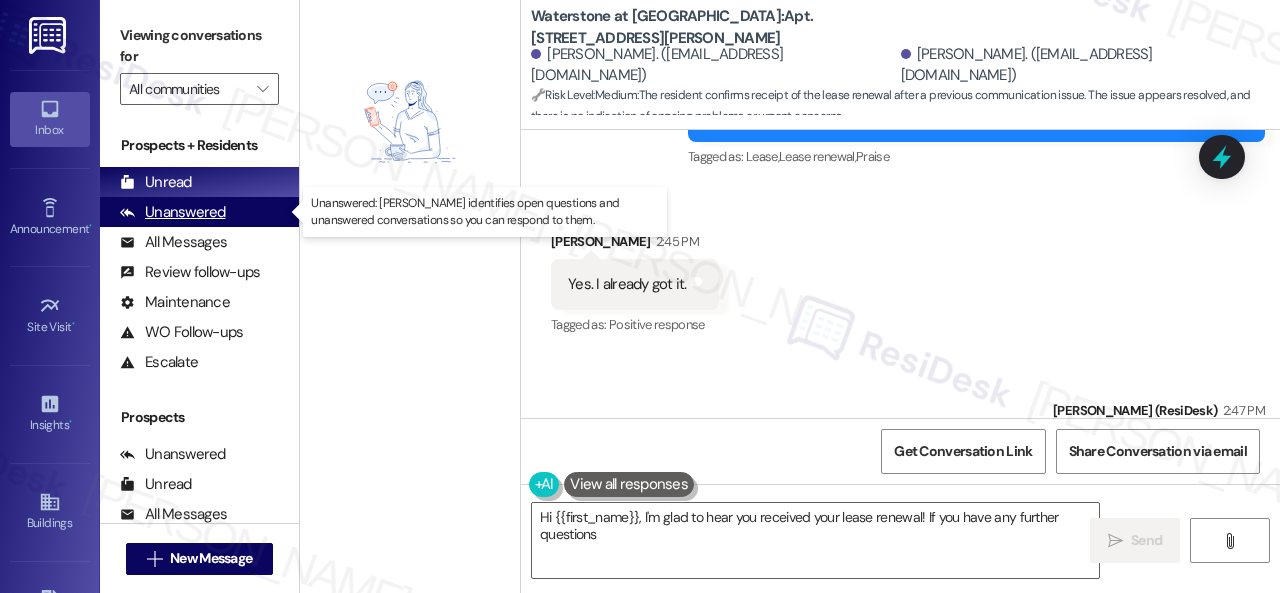 click on "Unanswered" at bounding box center (173, 212) 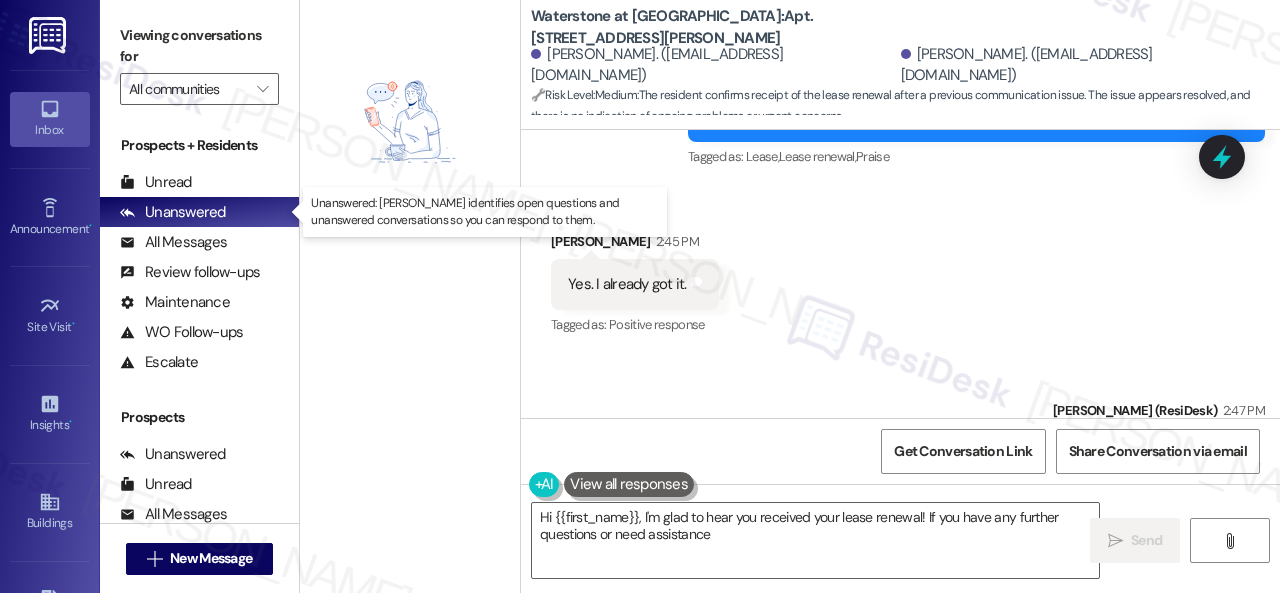 type on "Hi {{first_name}}, I'm glad to hear you received your lease renewal! If you have any further questions or need assistance" 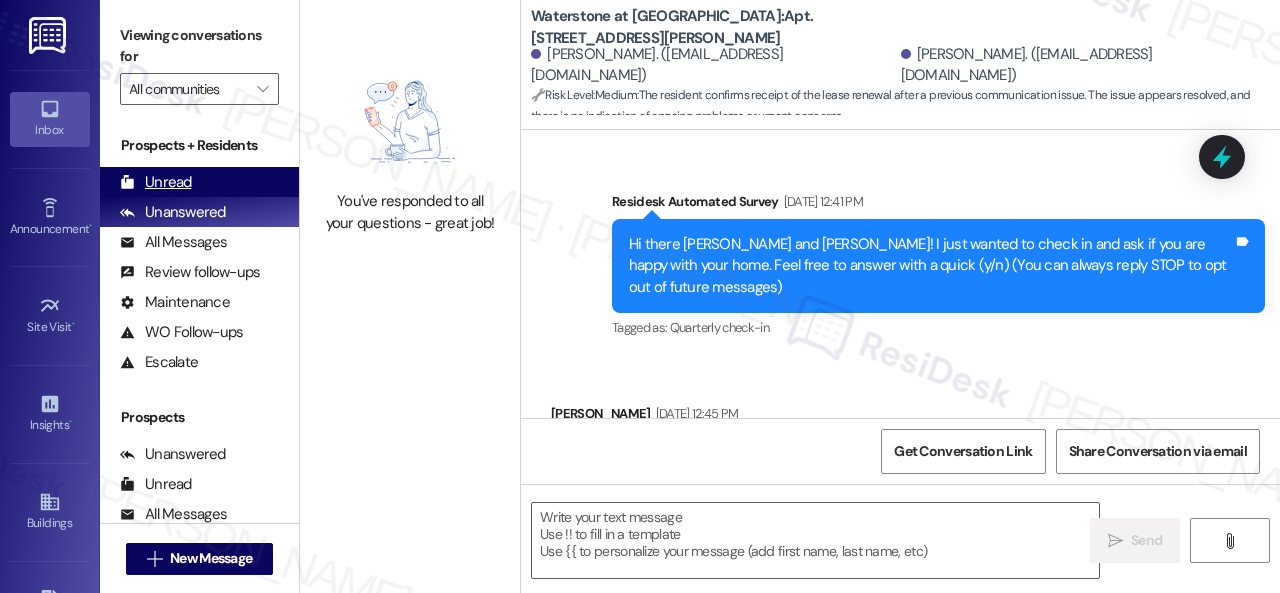 type on "Fetching suggested responses. Please feel free to read through the conversation in the meantime." 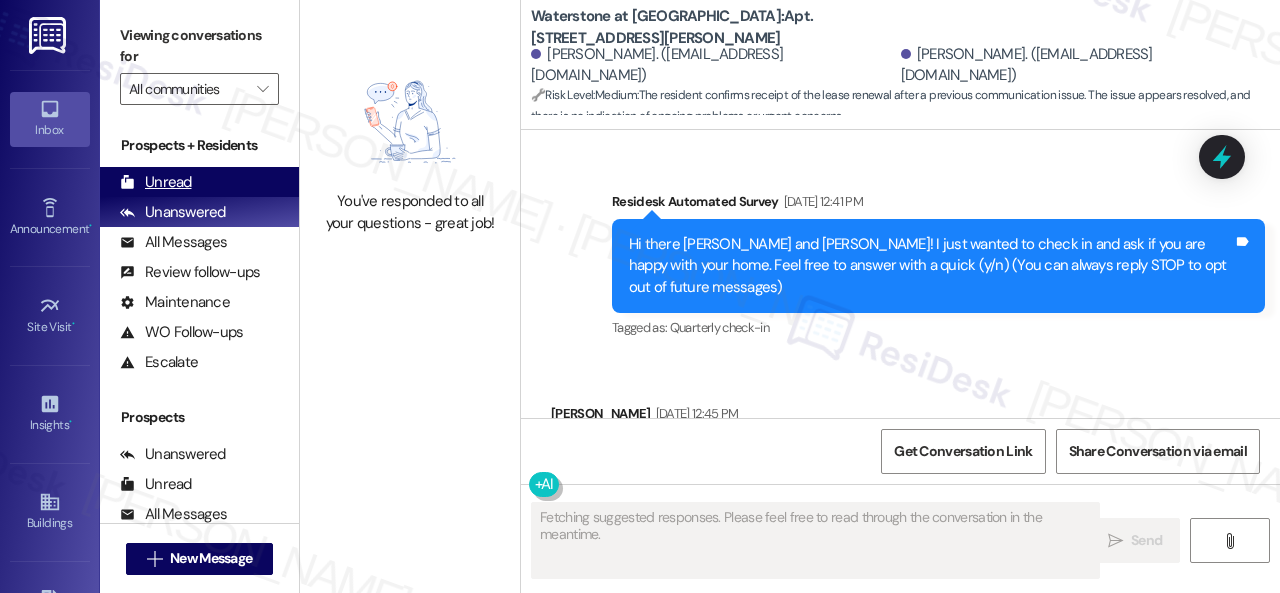 scroll, scrollTop: 30272, scrollLeft: 0, axis: vertical 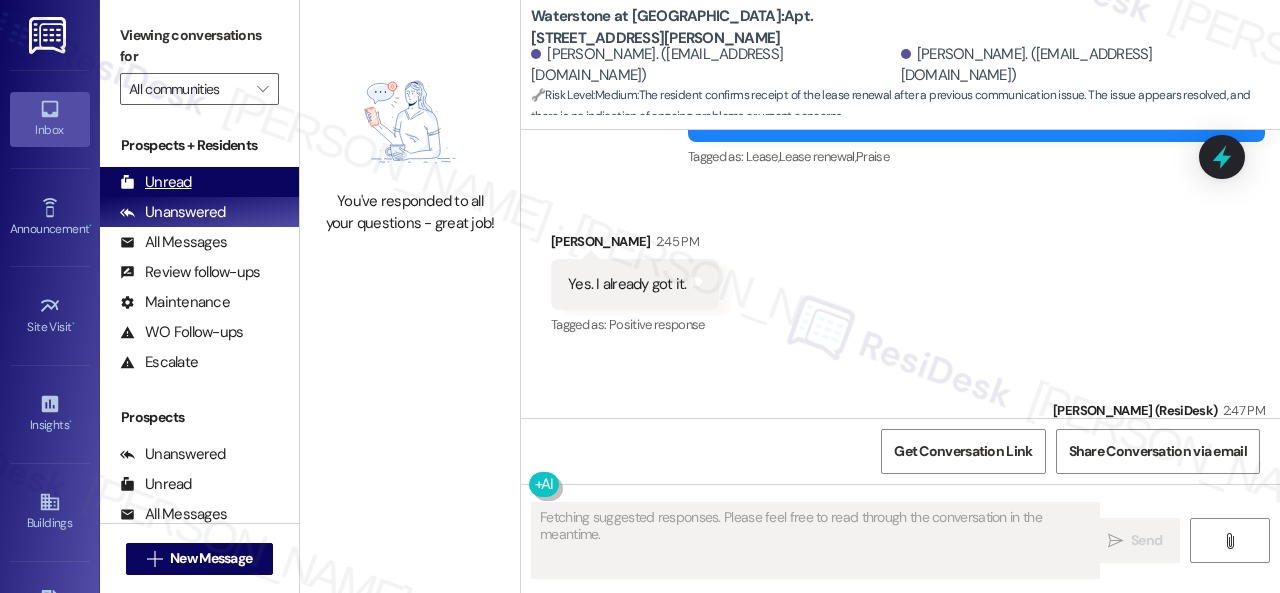 click on "Unread" at bounding box center (156, 182) 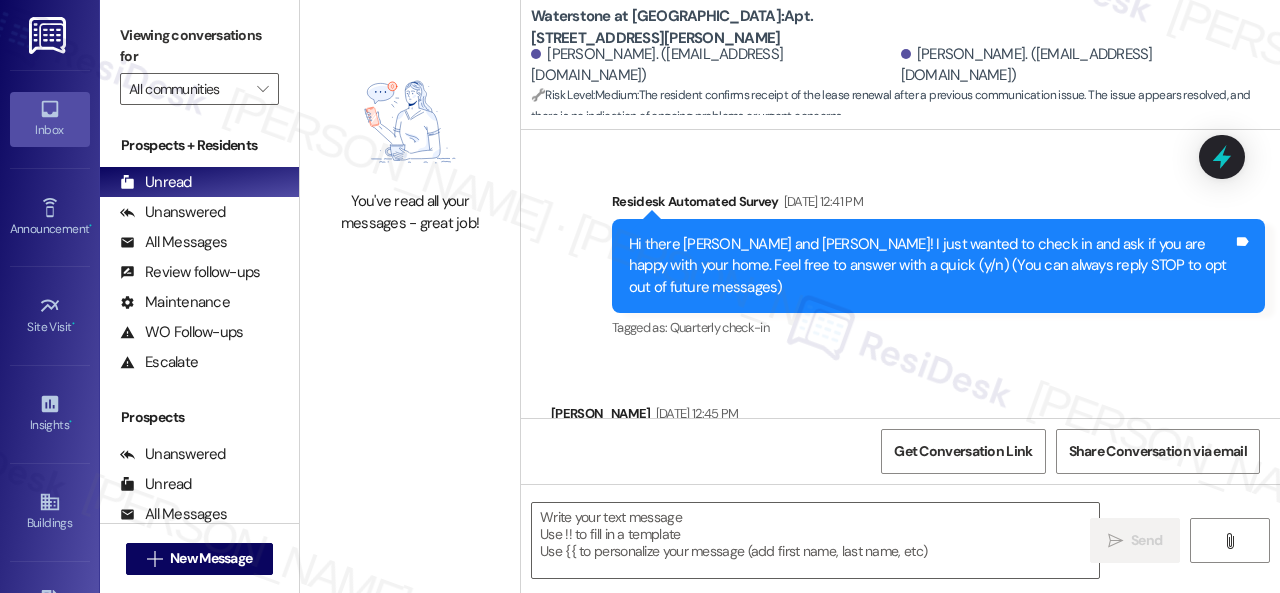 click at bounding box center [815, 540] 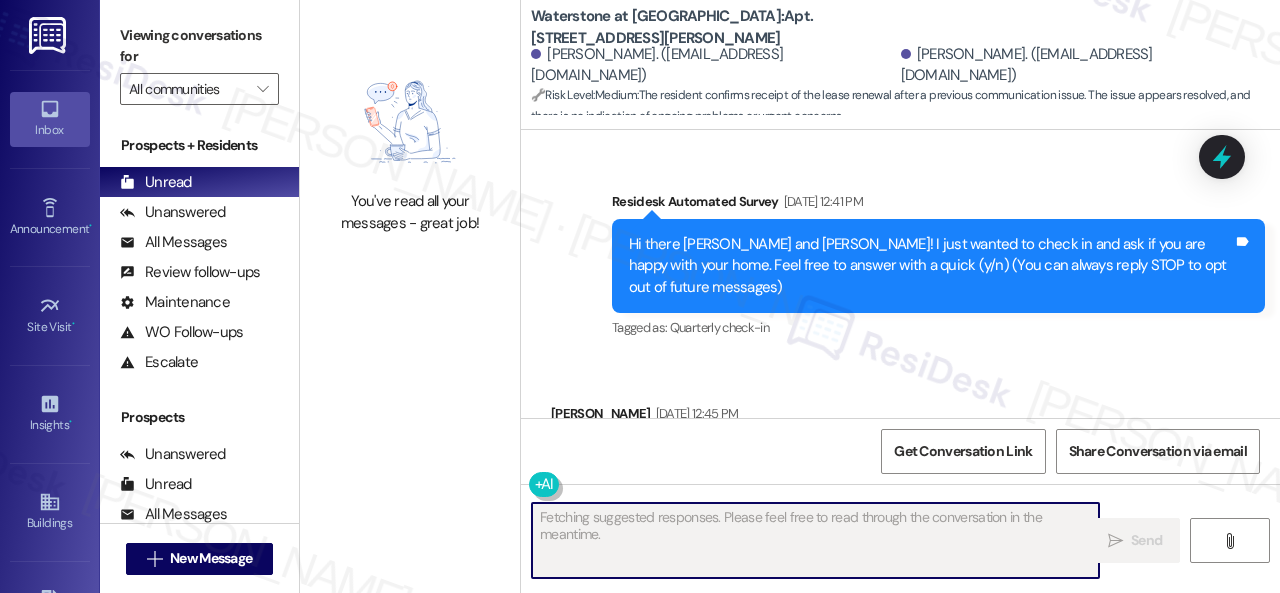 scroll, scrollTop: 30272, scrollLeft: 0, axis: vertical 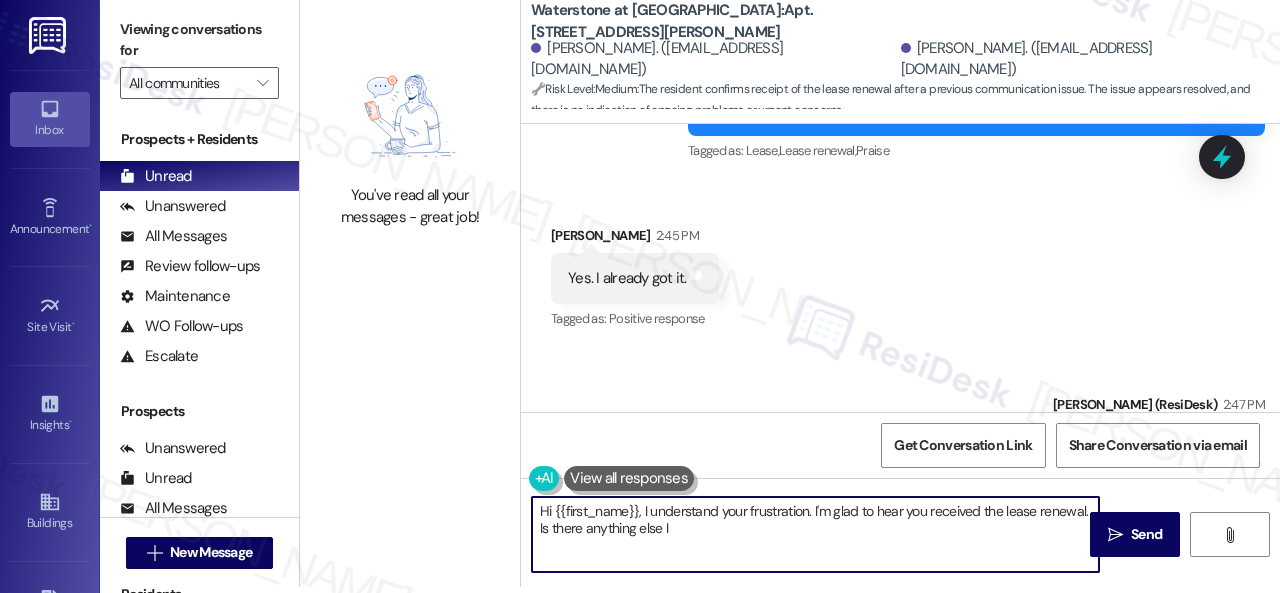 click on "Hi {{first_name}}, I understand your frustration. I'm glad to hear you received the lease renewal. Is there" at bounding box center [815, 534] 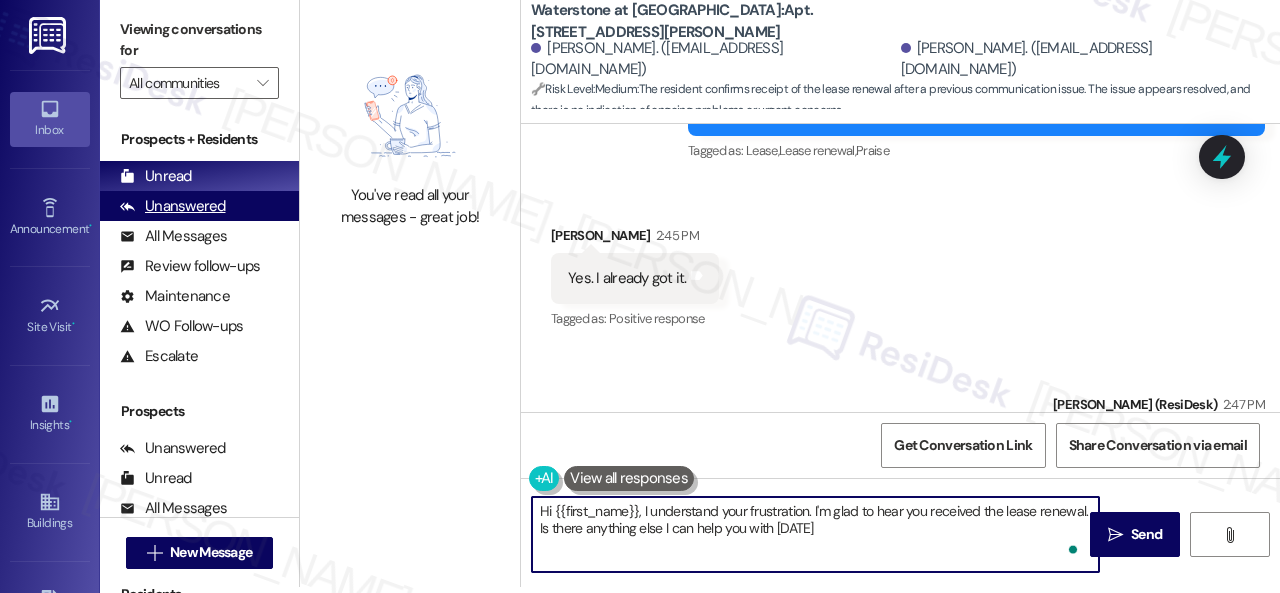 type on "Hi {{first_name}}, I understand your frustration. I'm glad to hear you received the lease renewal. Is there anything else I can help you with [DATE]?" 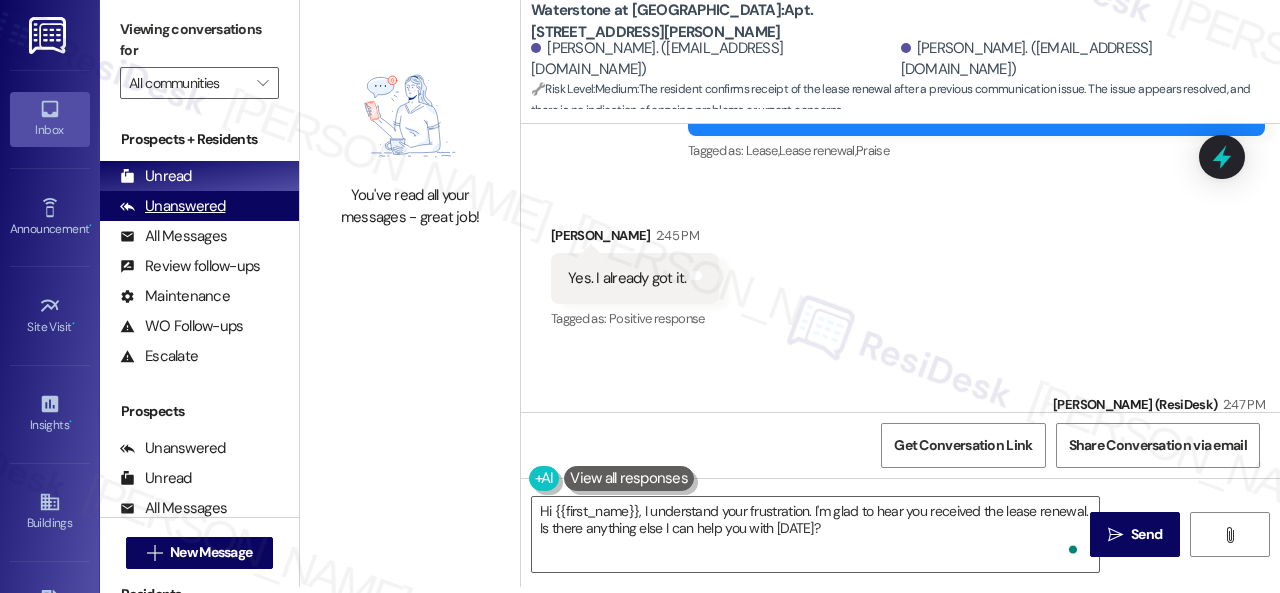 click on "Unanswered" at bounding box center [173, 206] 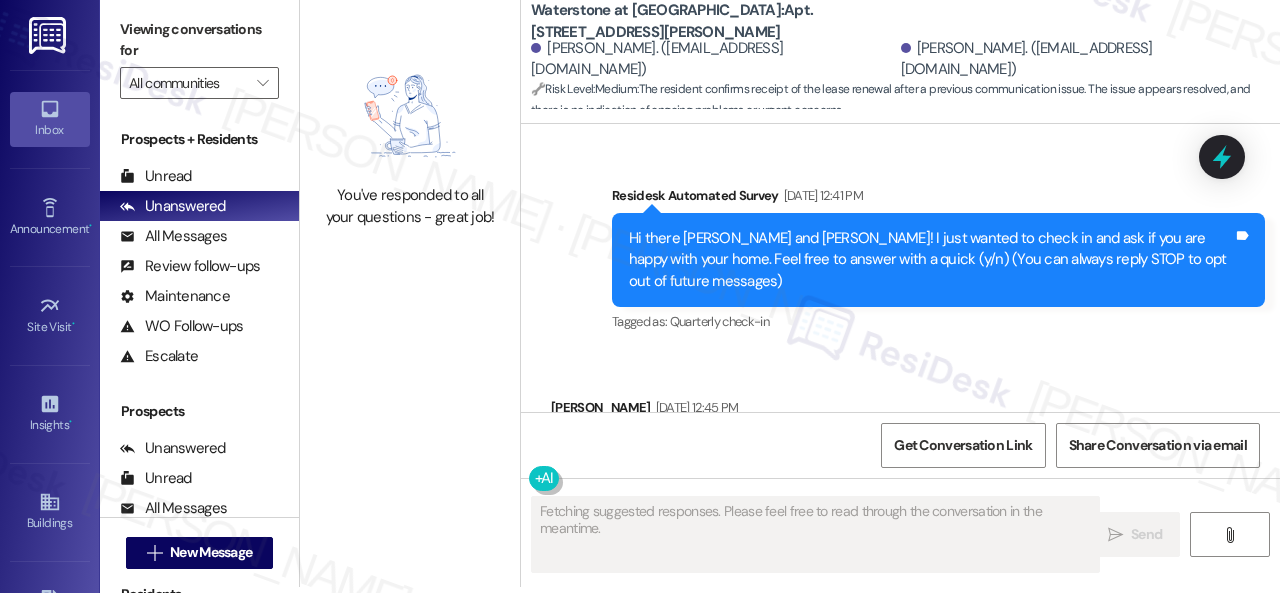 scroll, scrollTop: 30272, scrollLeft: 0, axis: vertical 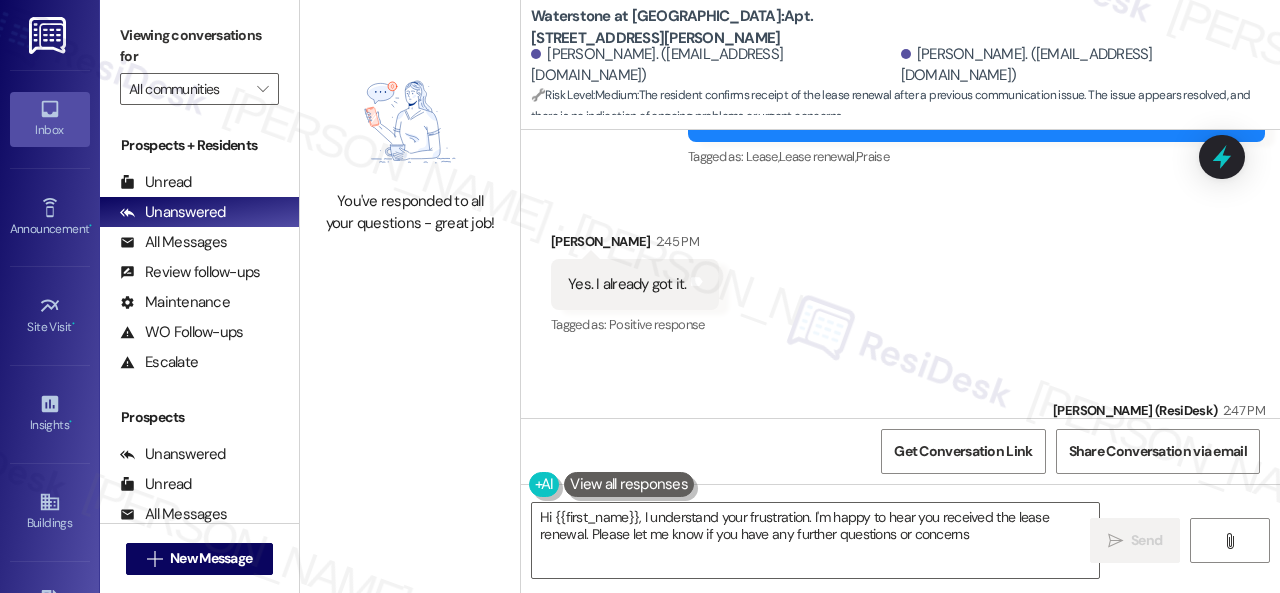 type on "Hi {{first_name}}, I understand your frustration. I'm happy to hear you received the lease renewal. Please let me know if you have any further questions or concerns!" 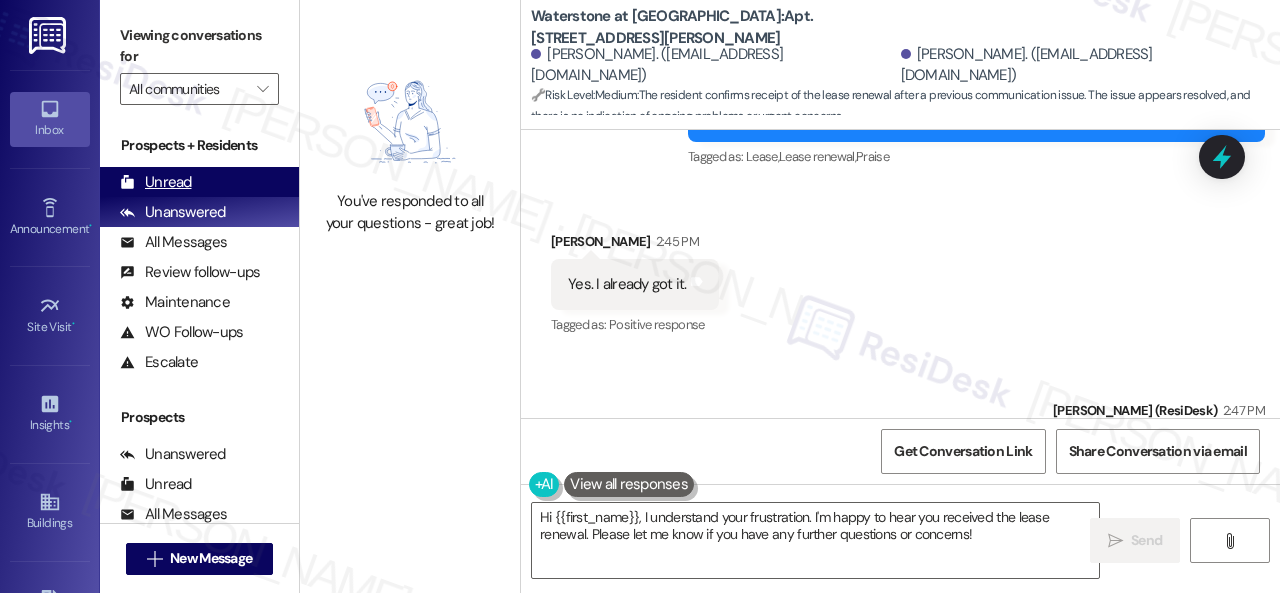 click on "Unread" at bounding box center [156, 182] 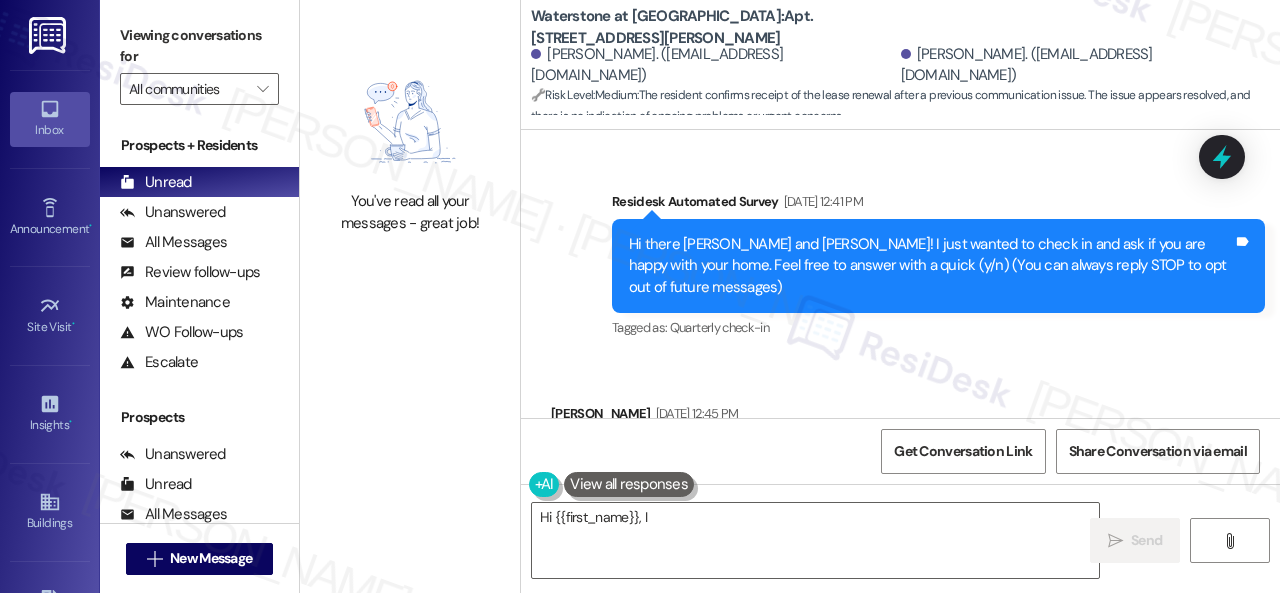 scroll, scrollTop: 30272, scrollLeft: 0, axis: vertical 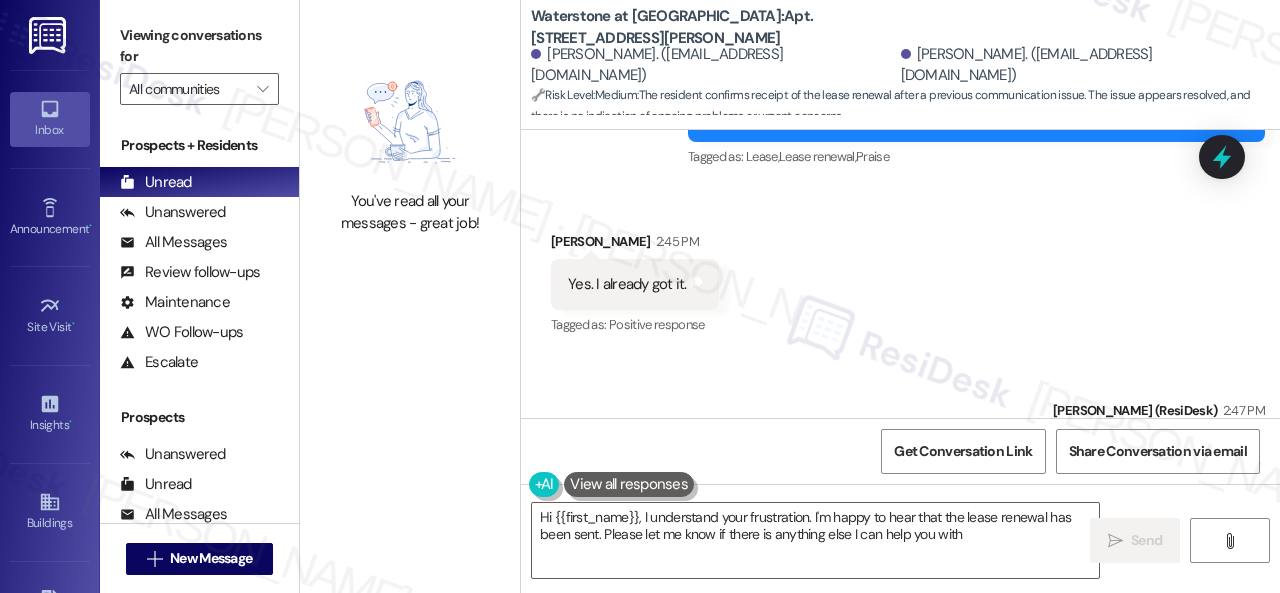 type on "Hi {{first_name}}, I understand your frustration. I'm happy to hear that the lease renewal has been sent. Please let me know if there is anything else I can help you with!" 